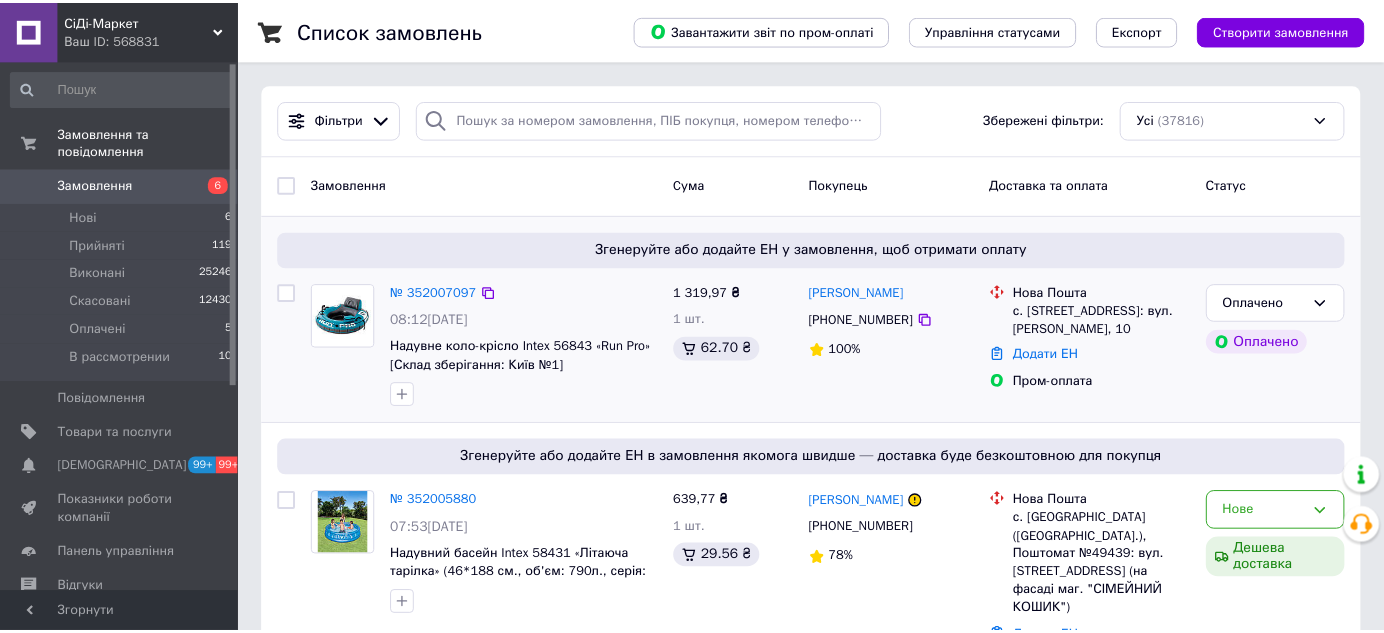 scroll, scrollTop: 0, scrollLeft: 0, axis: both 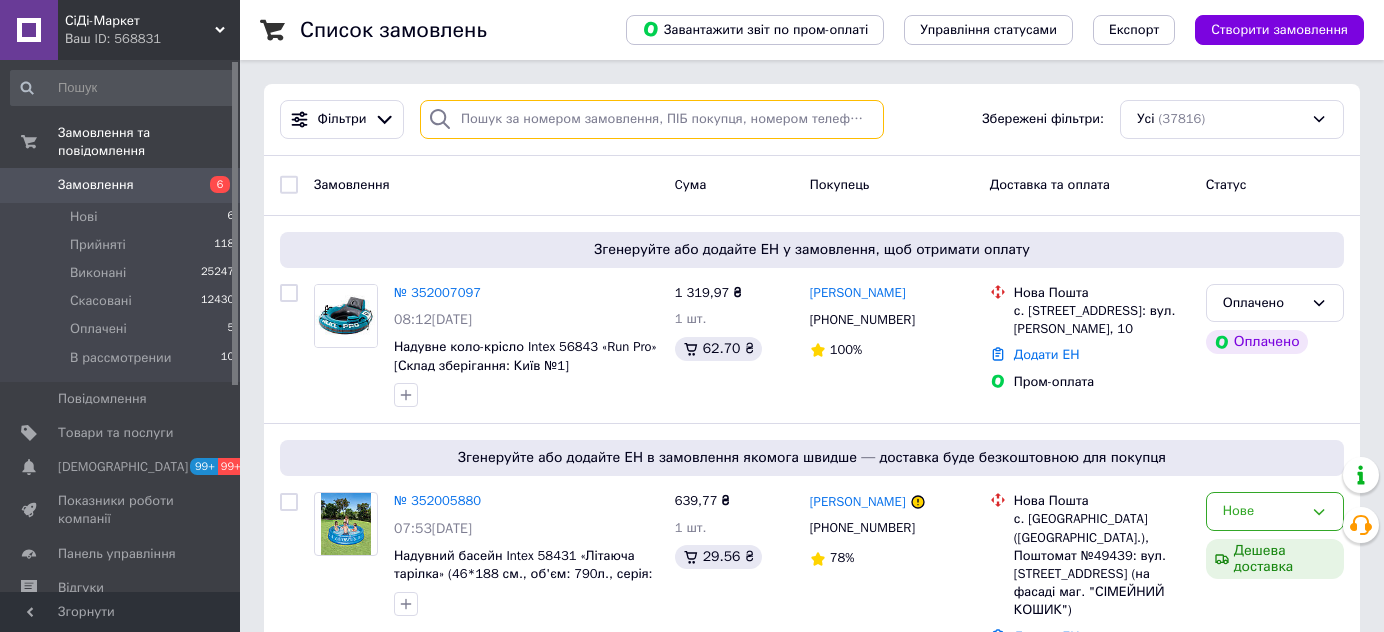 click at bounding box center [652, 119] 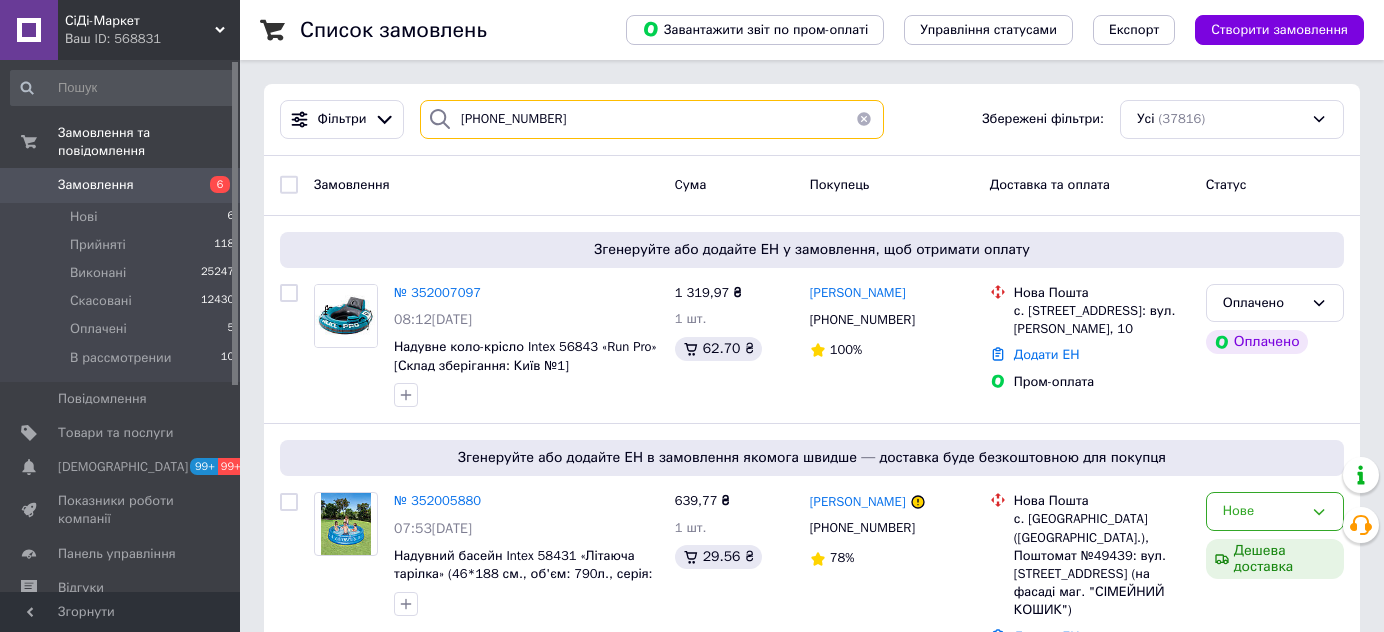 type on "+380936088830" 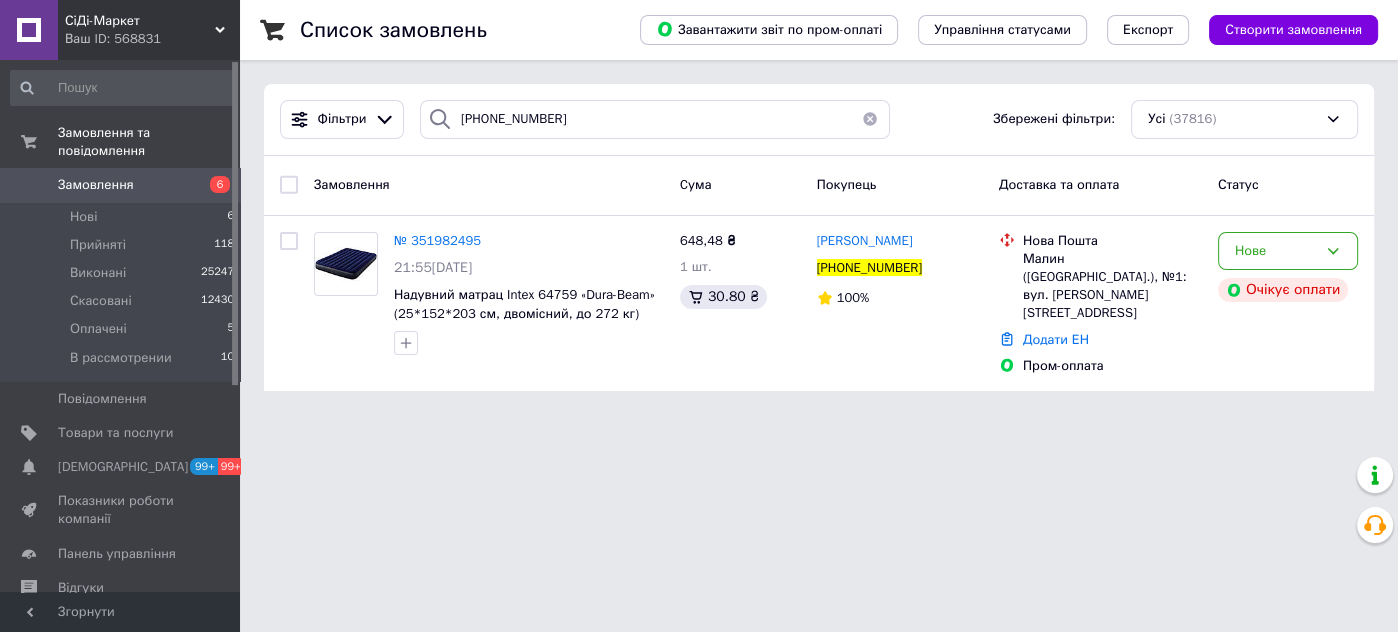 click at bounding box center [870, 119] 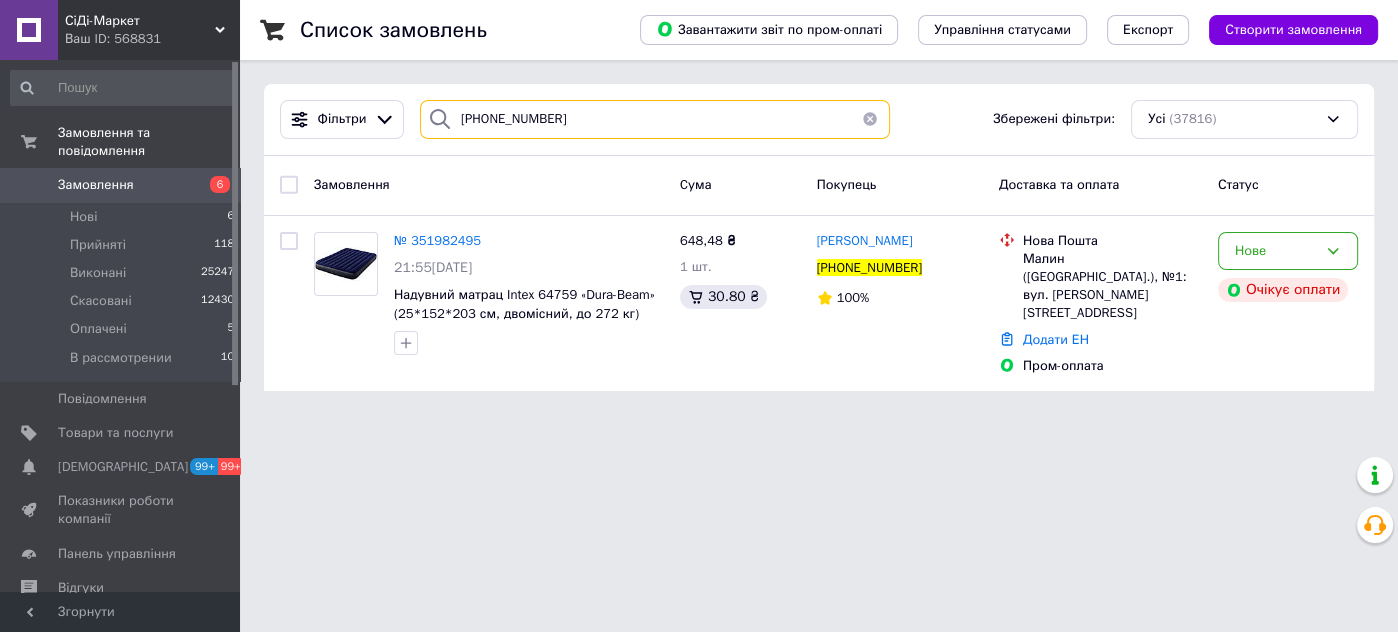 type 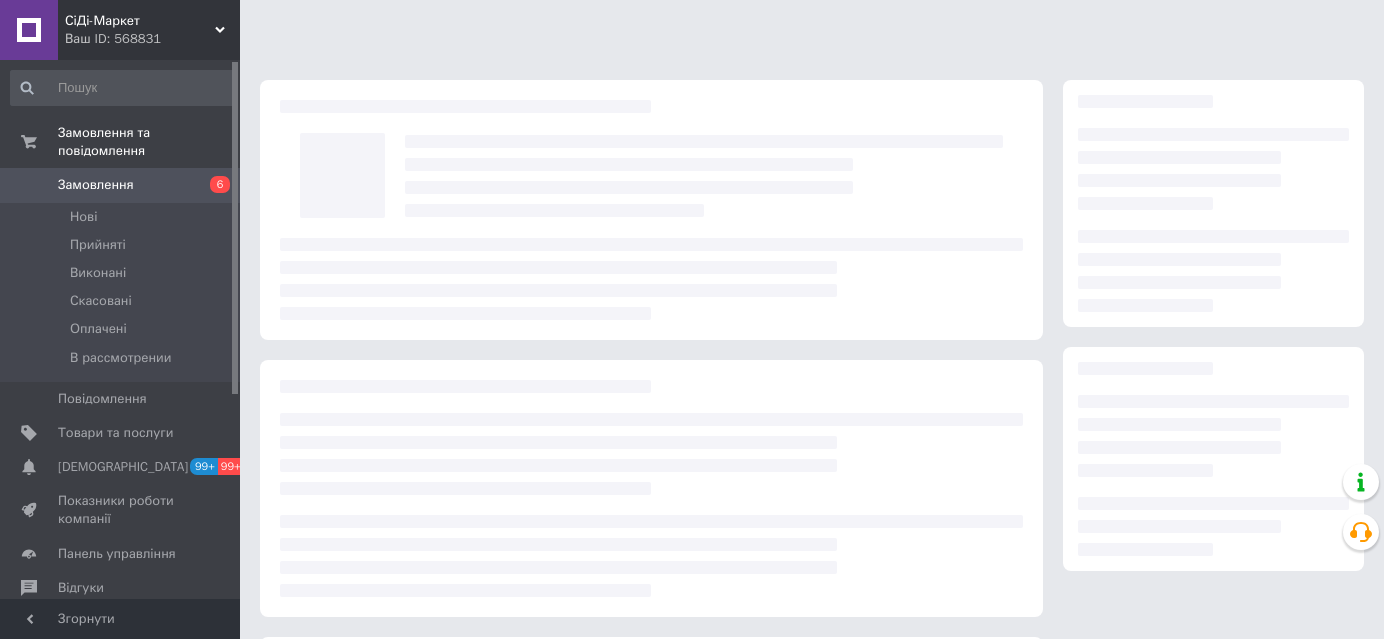scroll, scrollTop: 0, scrollLeft: 0, axis: both 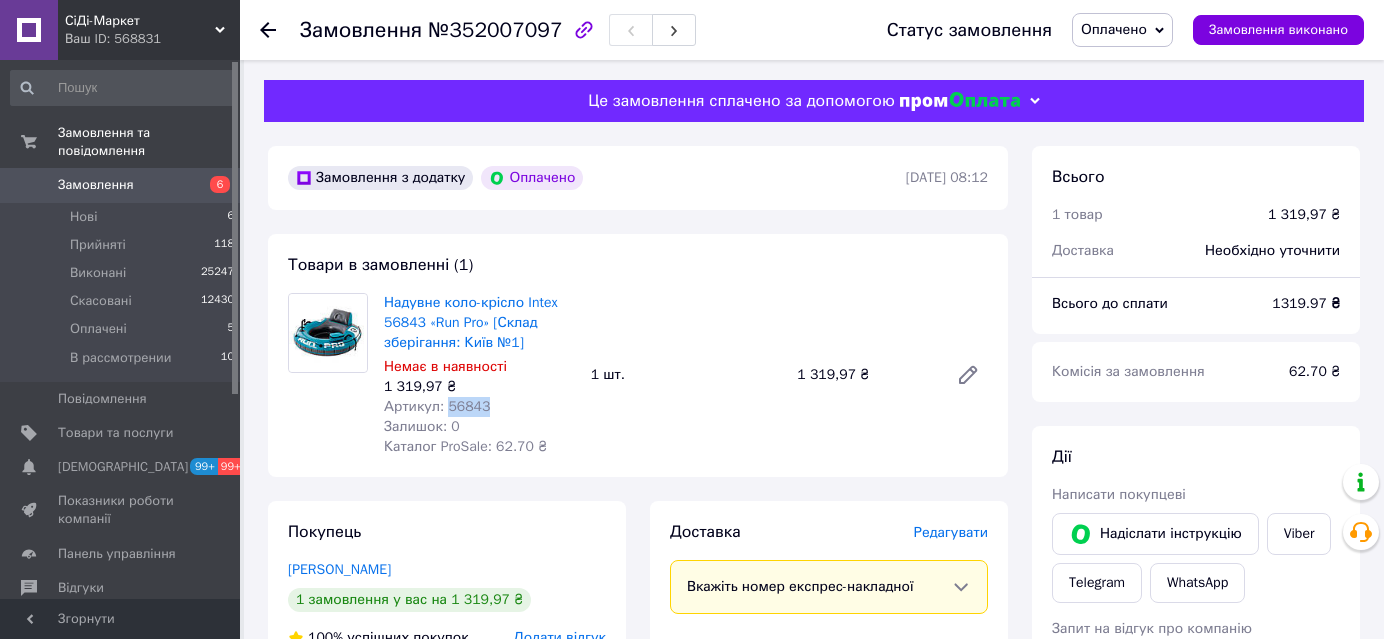drag, startPoint x: 494, startPoint y: 407, endPoint x: 444, endPoint y: 407, distance: 50 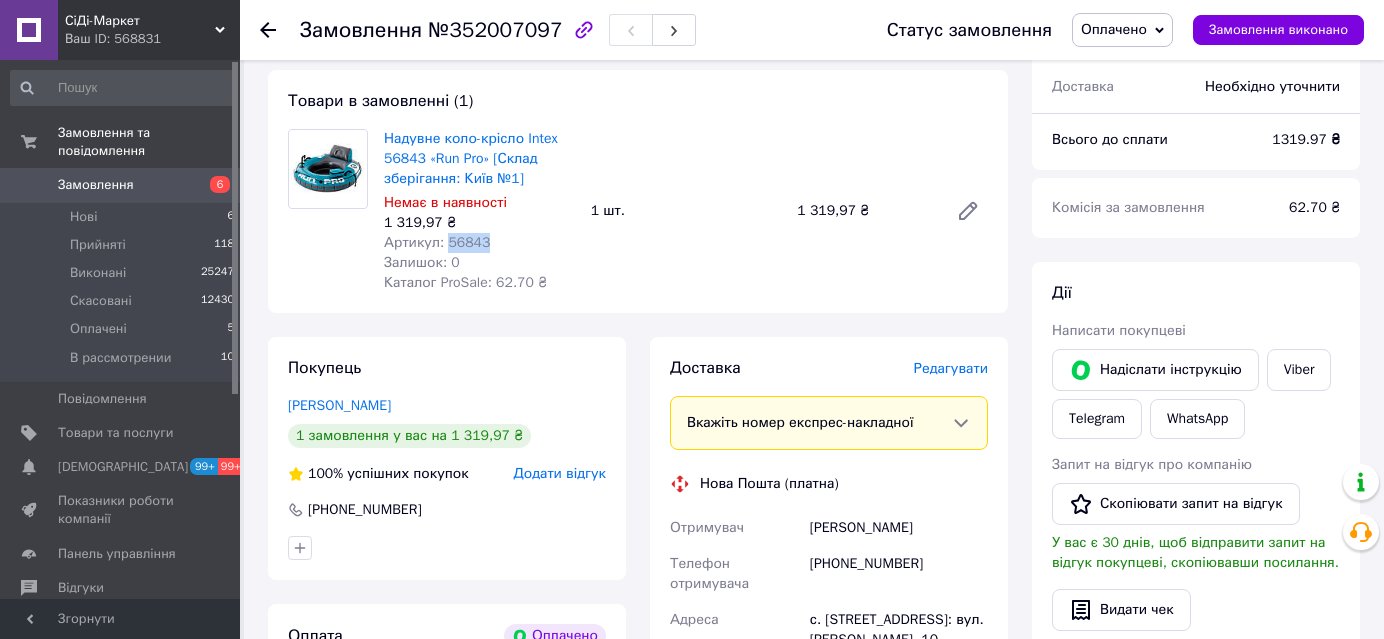 scroll, scrollTop: 272, scrollLeft: 0, axis: vertical 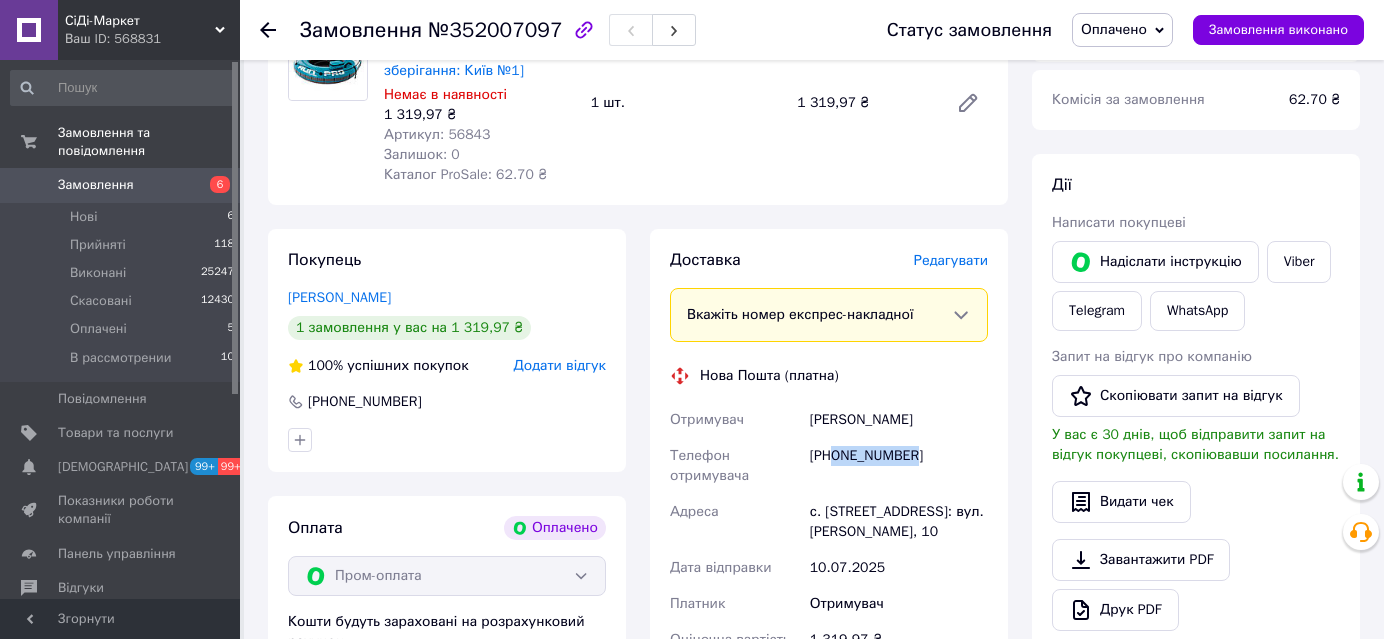 drag, startPoint x: 912, startPoint y: 452, endPoint x: 832, endPoint y: 452, distance: 80 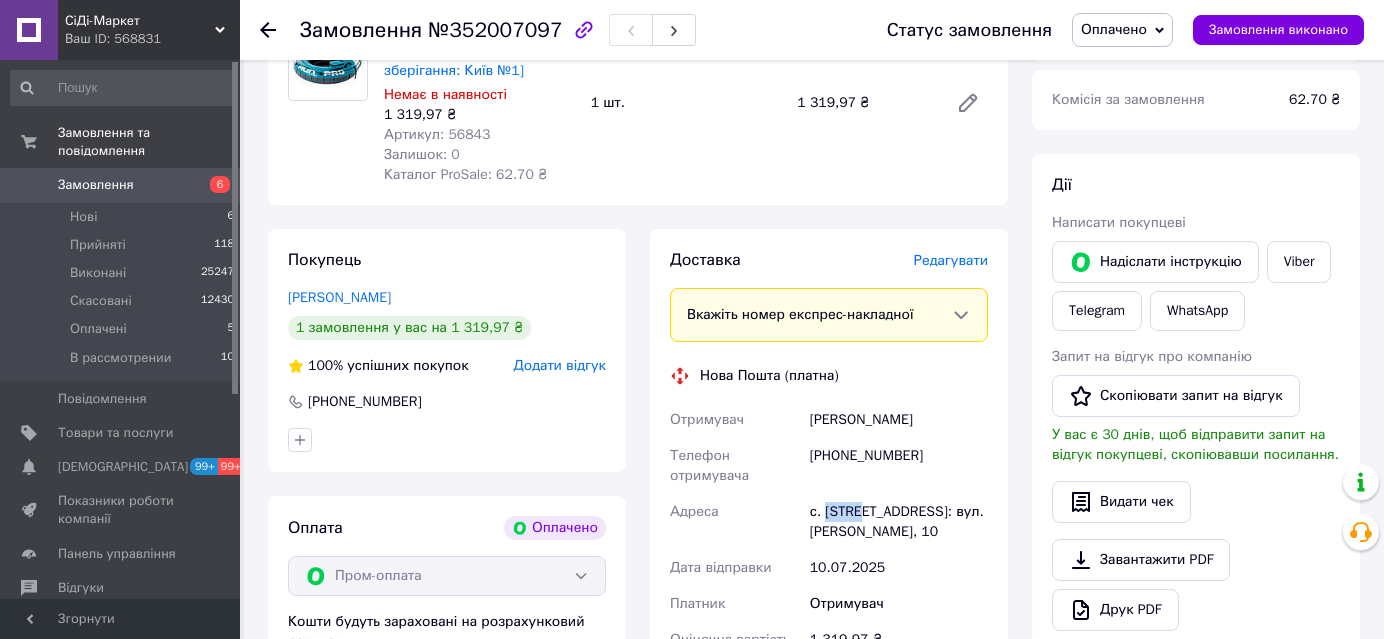 click on "с. Стасі, №1: вул. Яковенка, 10" at bounding box center (899, 522) 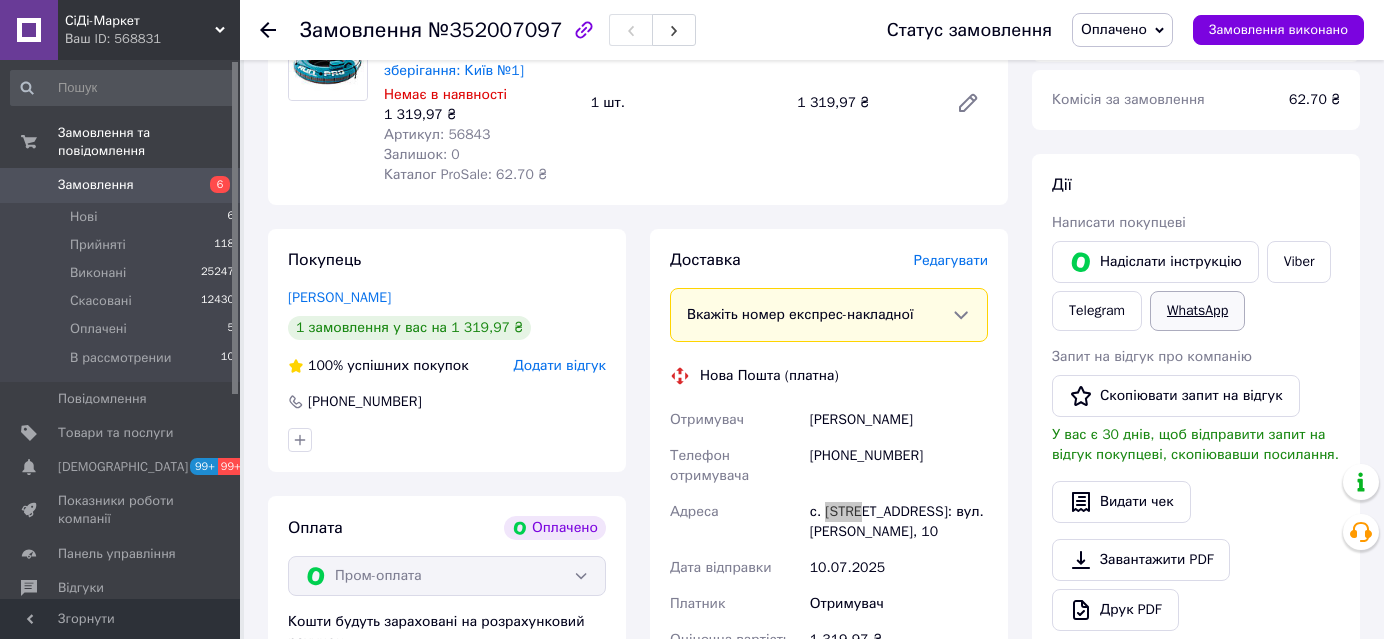 scroll, scrollTop: 0, scrollLeft: 0, axis: both 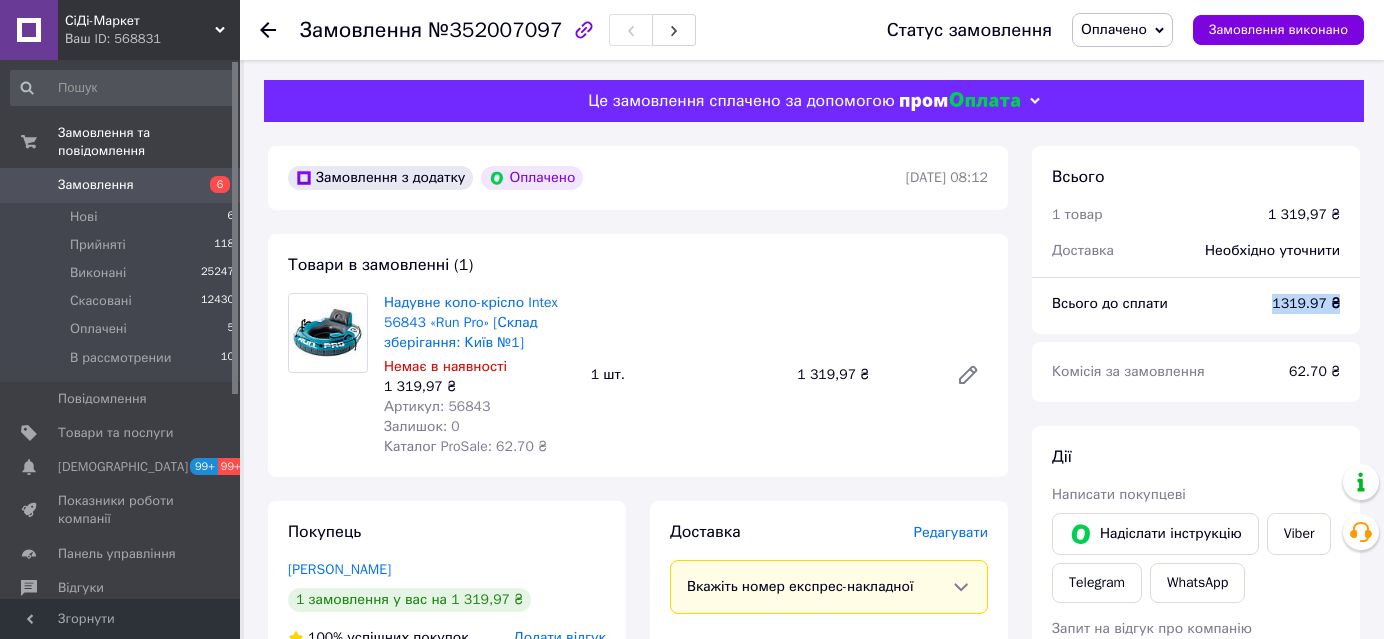 drag, startPoint x: 1274, startPoint y: 300, endPoint x: 1342, endPoint y: 307, distance: 68.359344 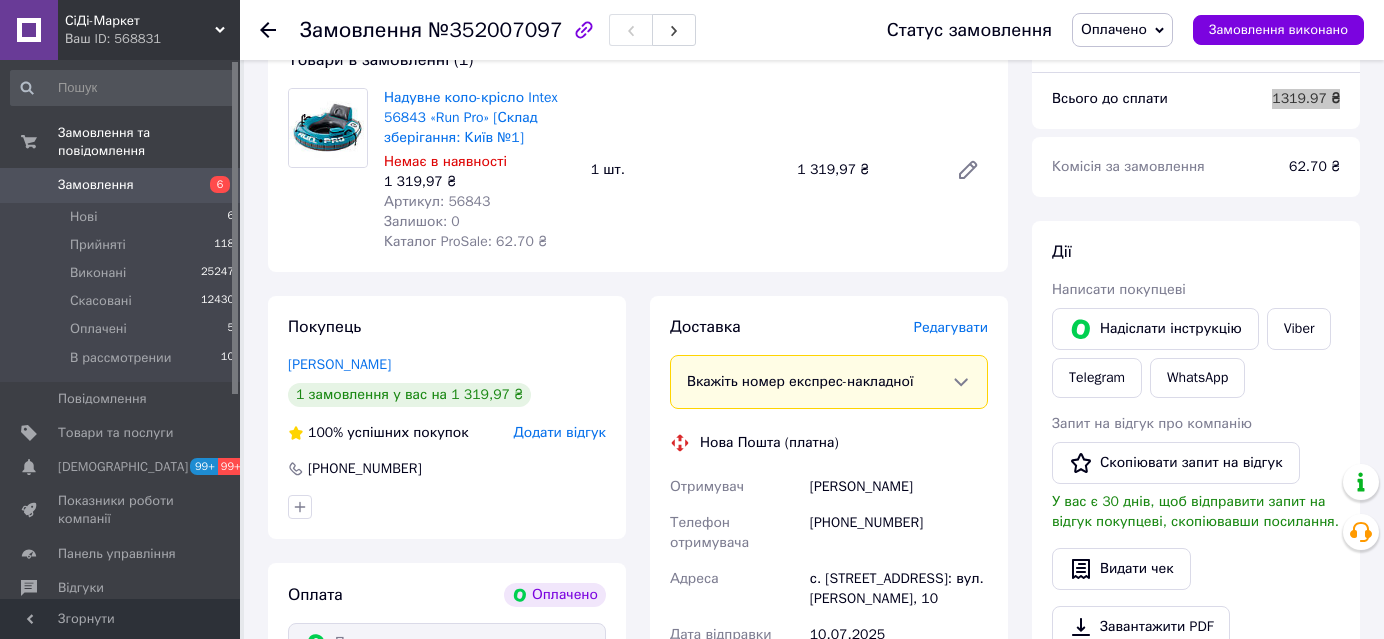 scroll, scrollTop: 272, scrollLeft: 0, axis: vertical 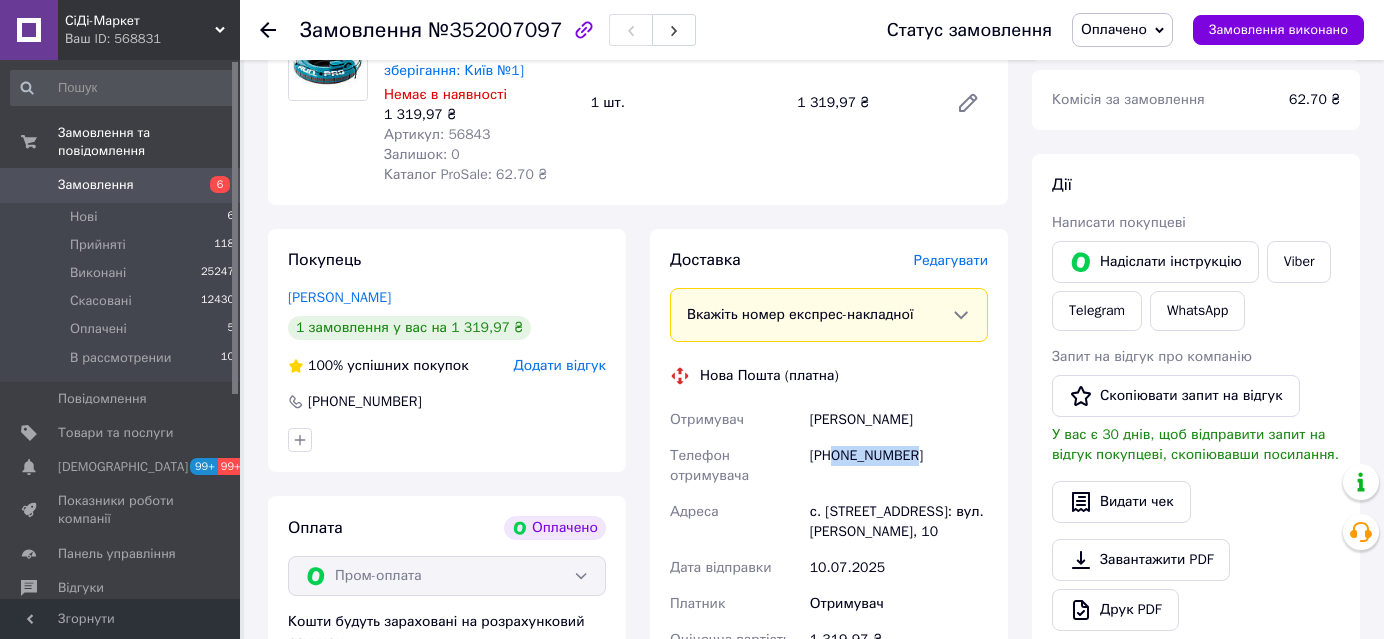 drag, startPoint x: 916, startPoint y: 458, endPoint x: 835, endPoint y: 459, distance: 81.00617 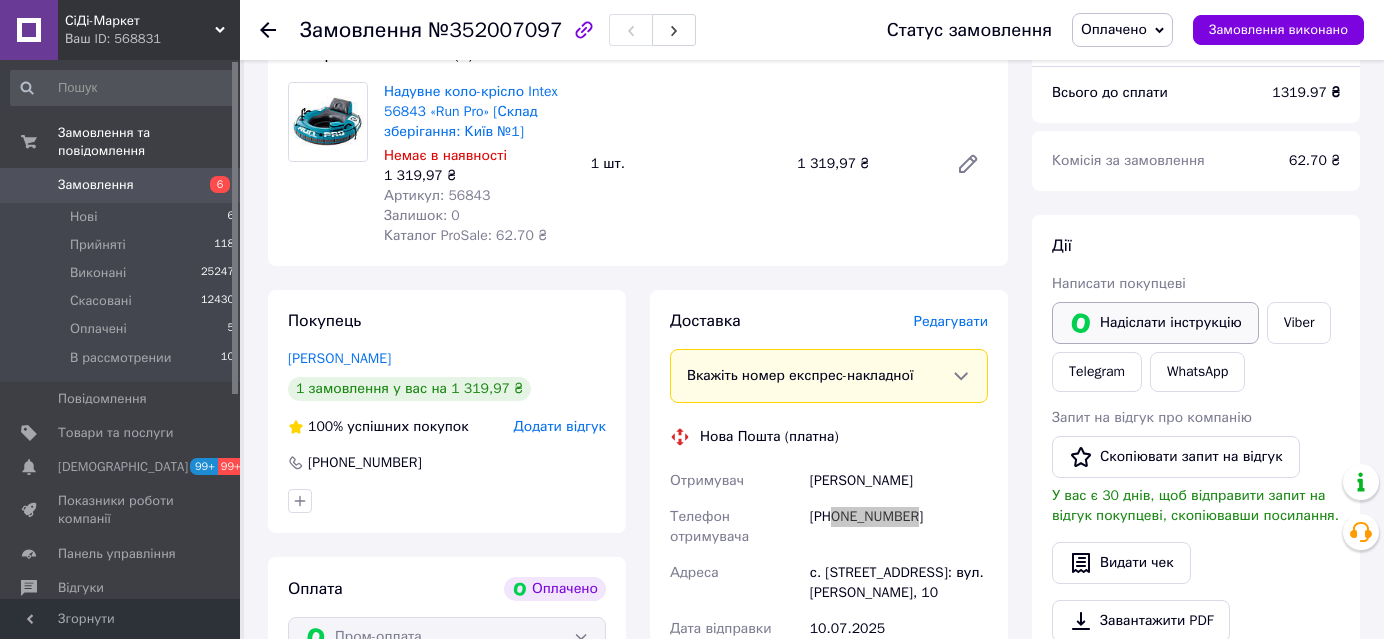scroll, scrollTop: 181, scrollLeft: 0, axis: vertical 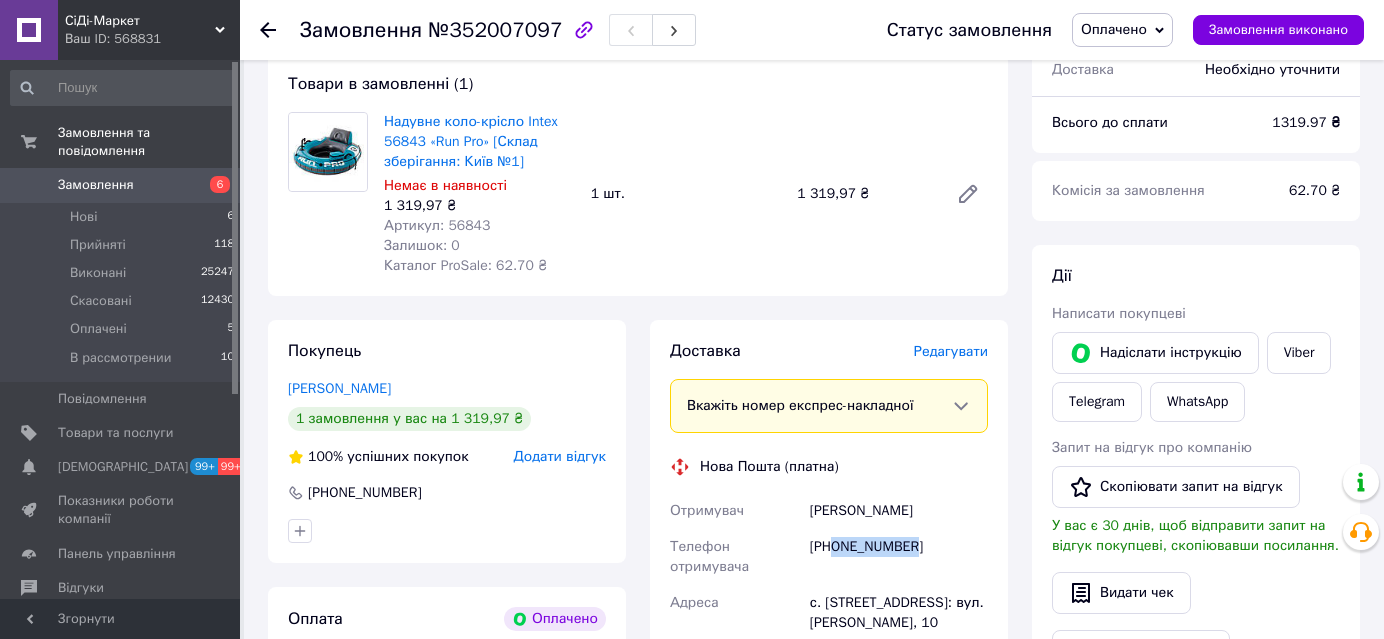 drag, startPoint x: 1144, startPoint y: 31, endPoint x: 1153, endPoint y: 57, distance: 27.513634 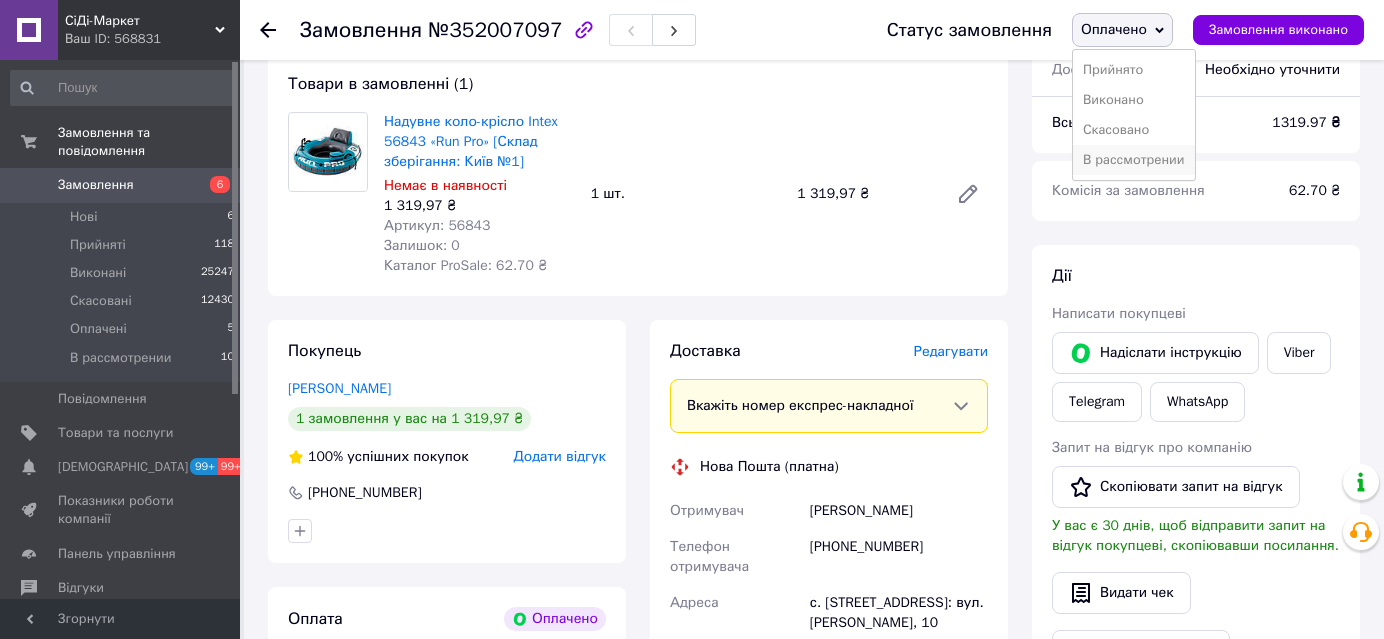 click on "В рассмотрении" at bounding box center [1134, 160] 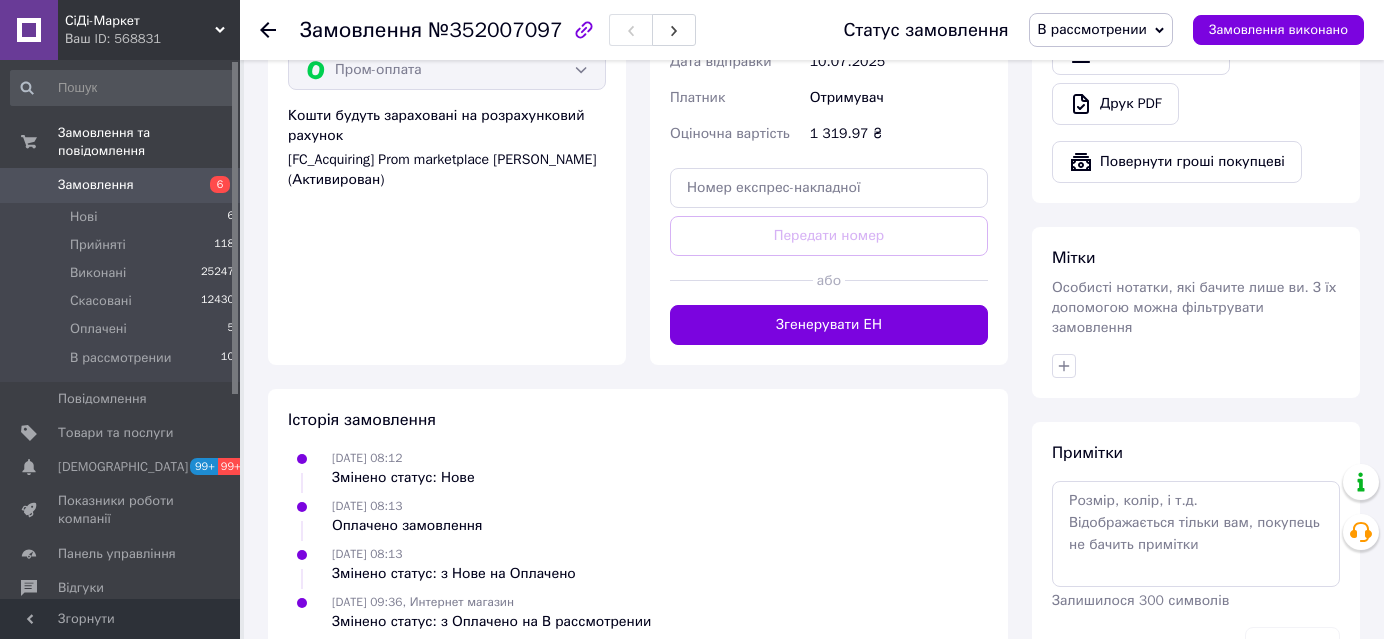scroll, scrollTop: 826, scrollLeft: 0, axis: vertical 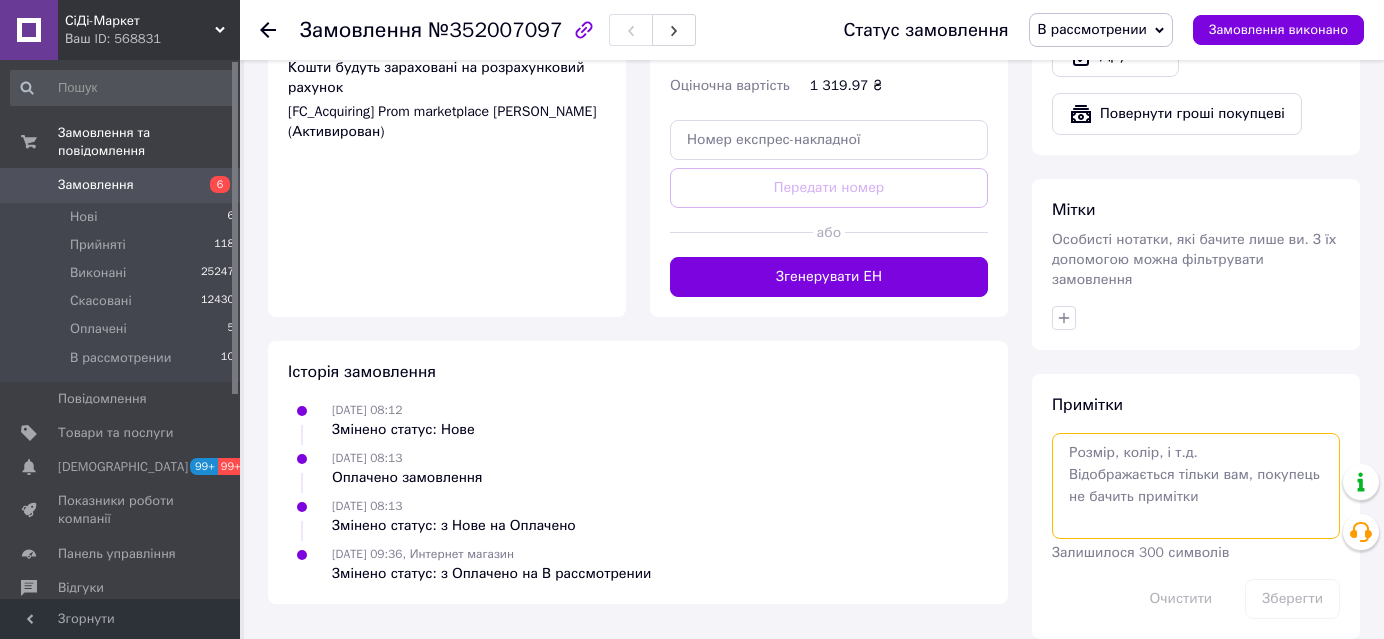 click at bounding box center (1196, 486) 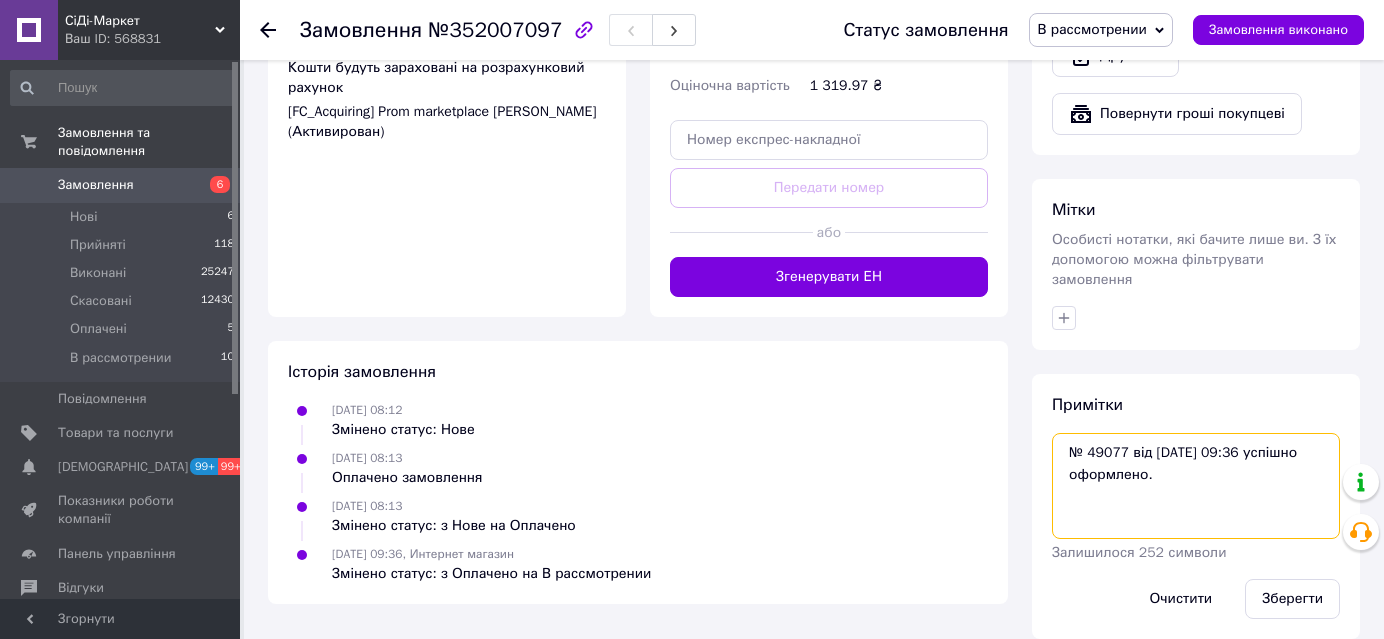 type on "№ 49077 від 10.07.2025 09:36 успішно оформлено." 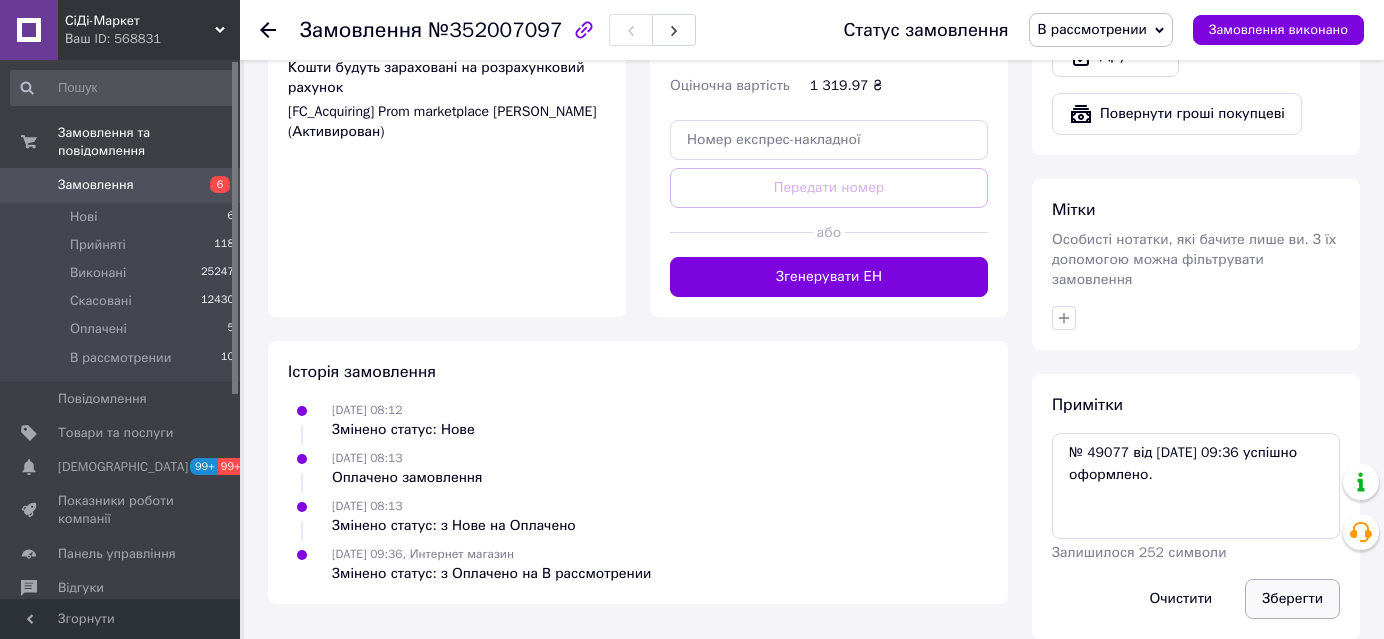 click on "Зберегти" at bounding box center (1292, 599) 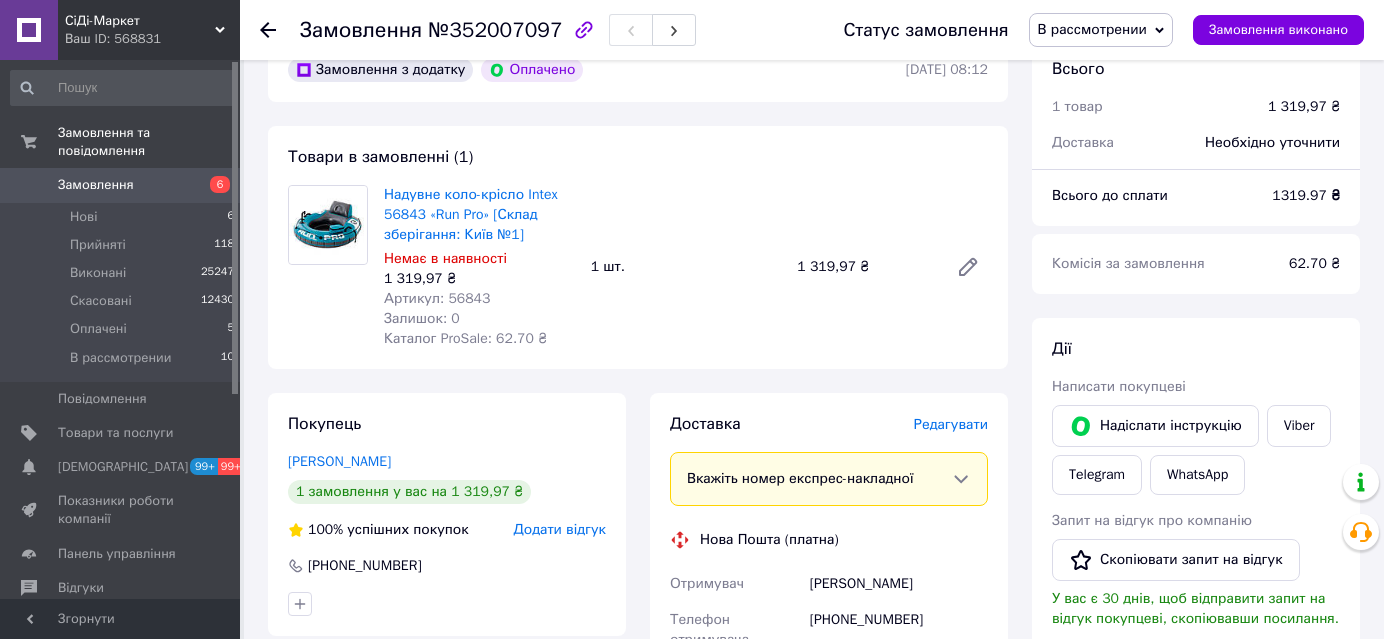scroll, scrollTop: 0, scrollLeft: 0, axis: both 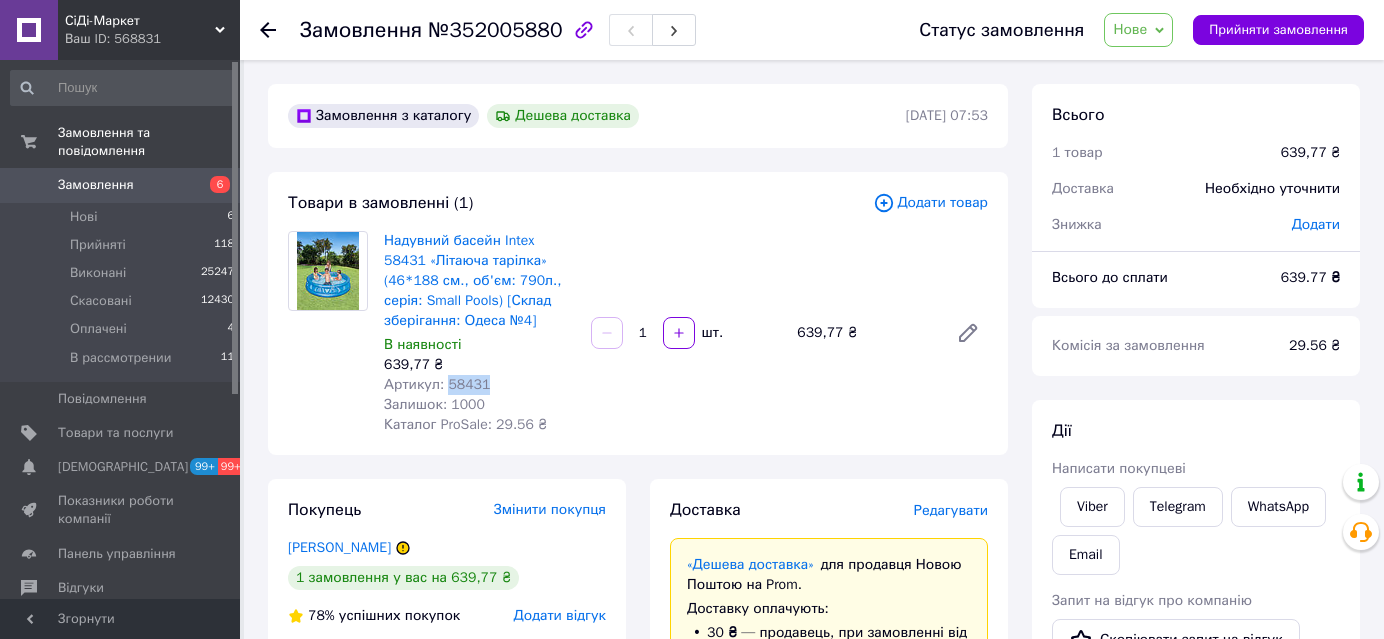 drag, startPoint x: 488, startPoint y: 389, endPoint x: 443, endPoint y: 388, distance: 45.01111 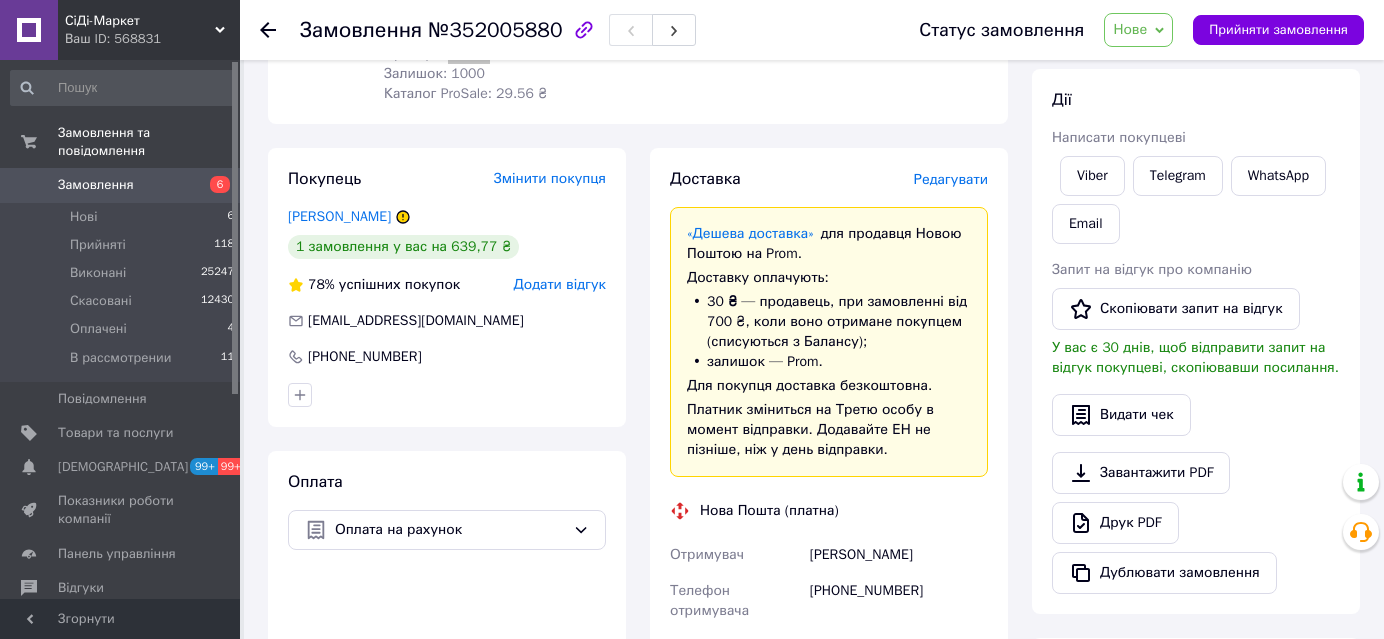 scroll, scrollTop: 363, scrollLeft: 0, axis: vertical 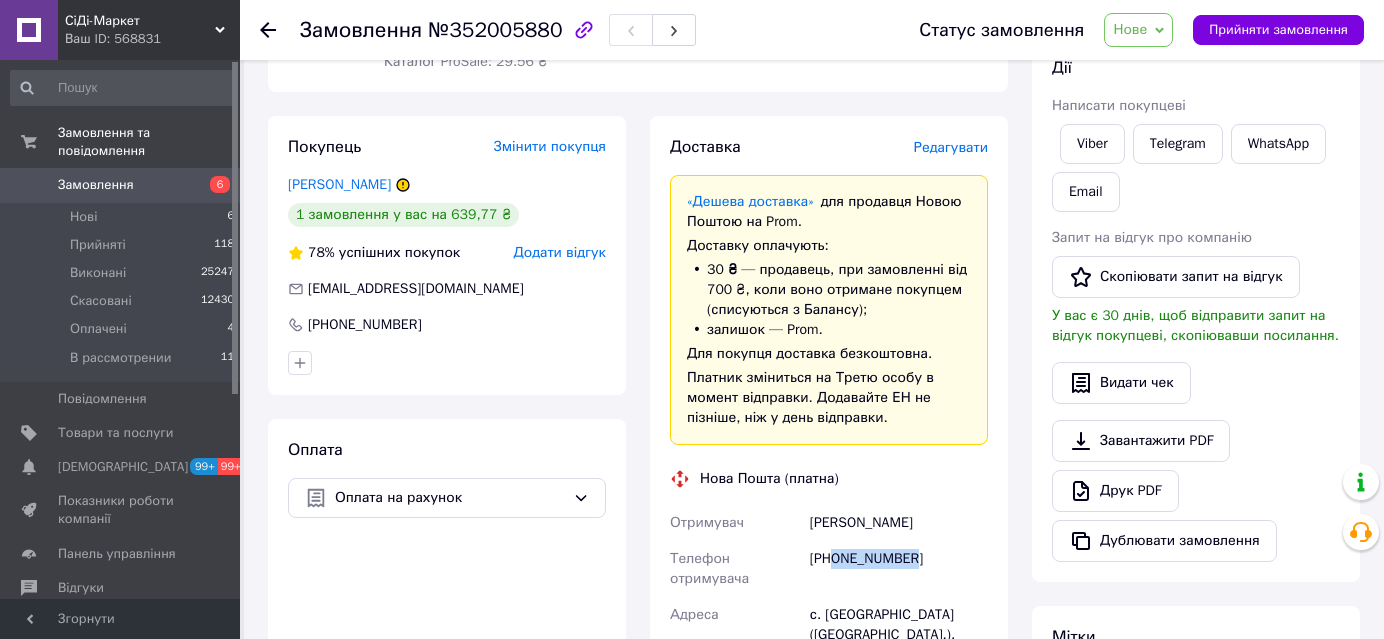 drag, startPoint x: 866, startPoint y: 562, endPoint x: 837, endPoint y: 562, distance: 29 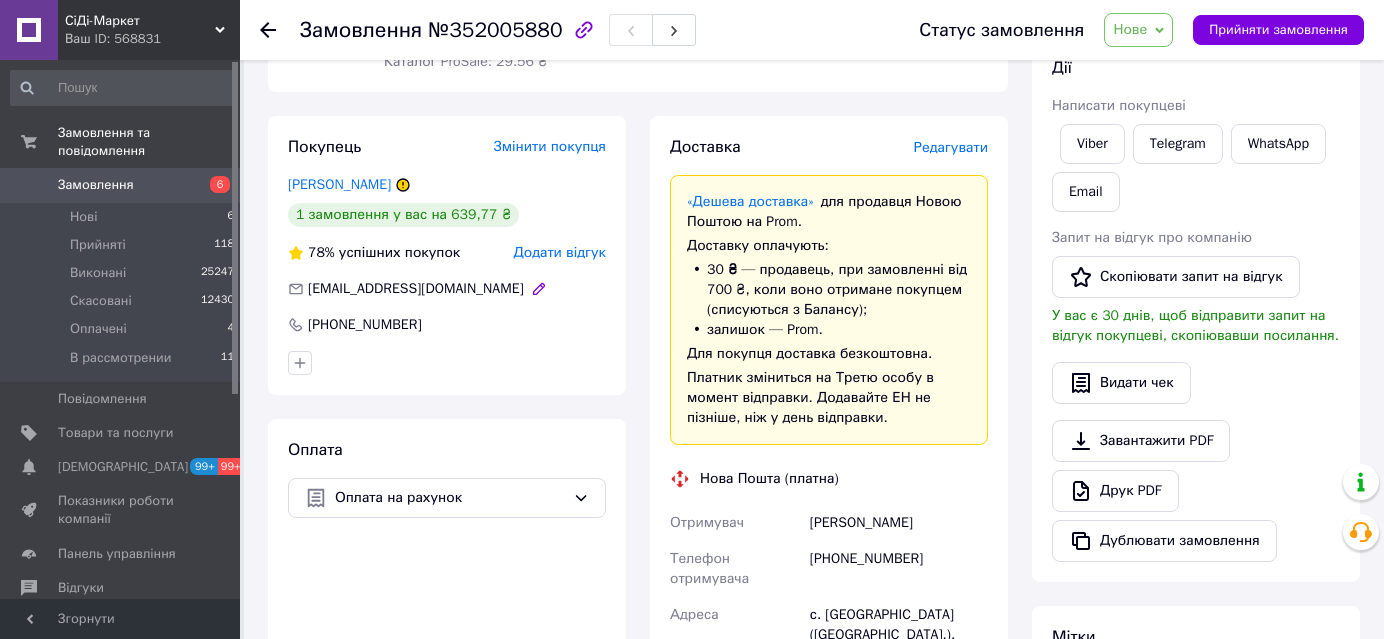 click on "alena2082@mail.ua" at bounding box center [416, 288] 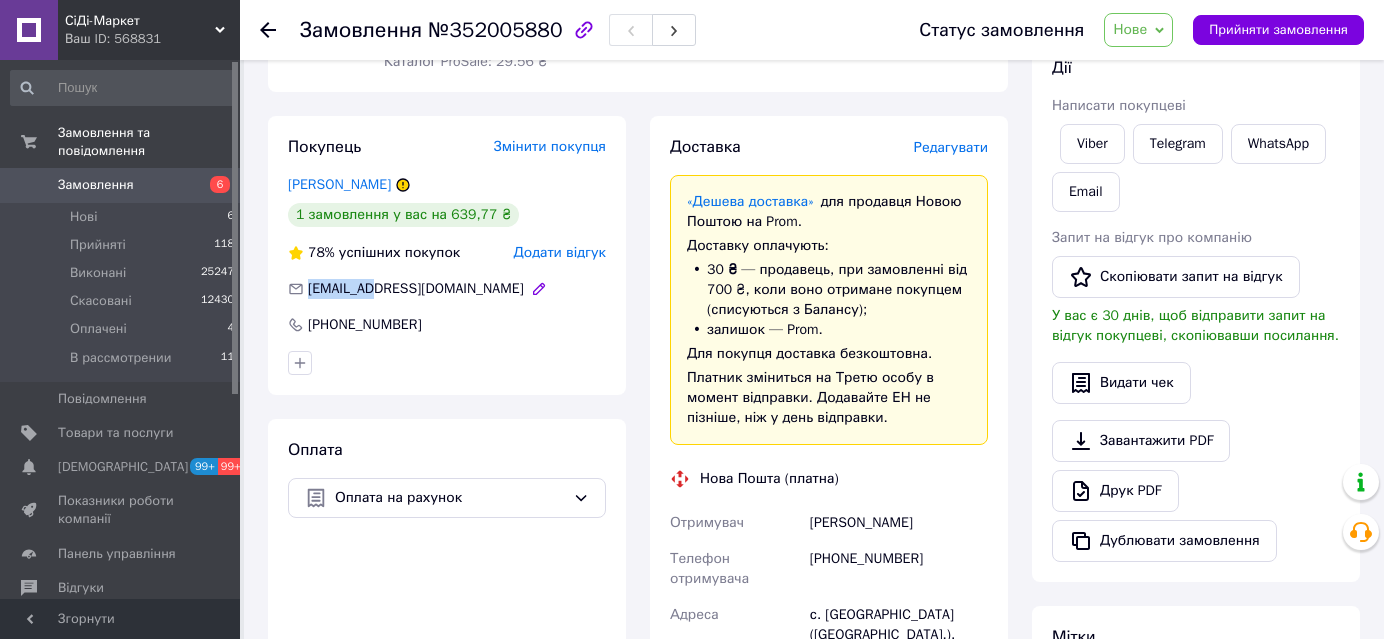 click on "alena2082@mail.ua" at bounding box center [416, 288] 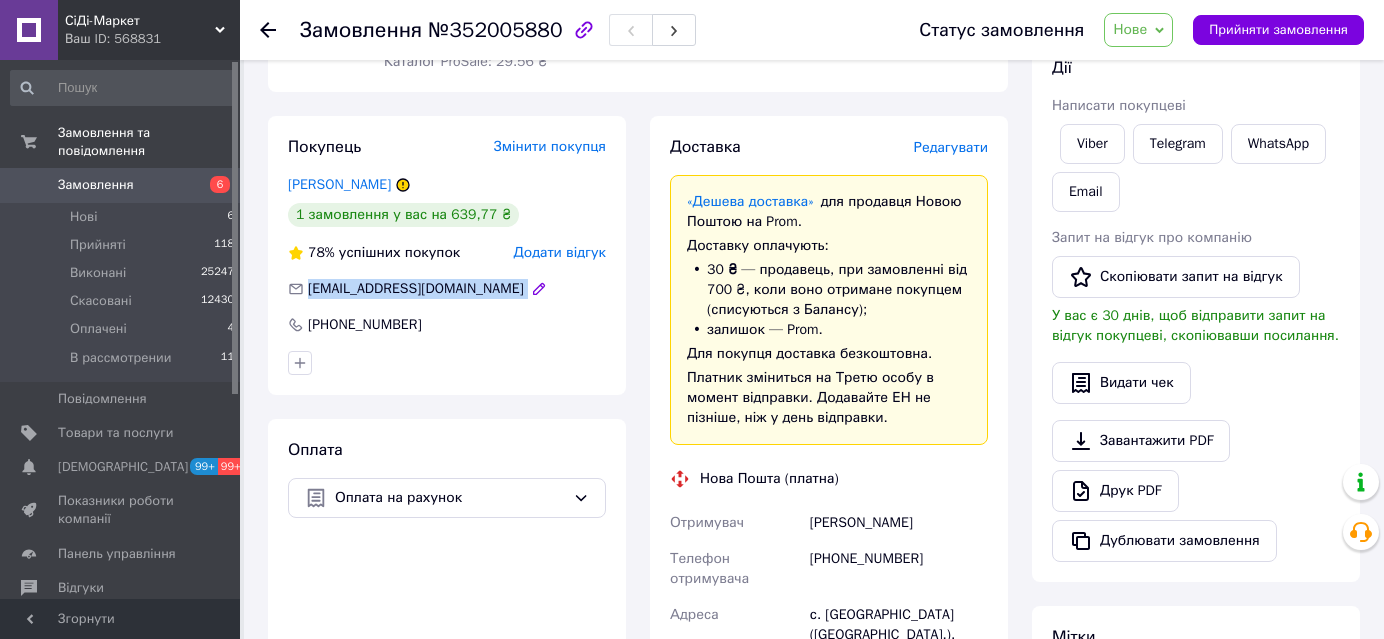 click on "alena2082@mail.ua" at bounding box center (416, 288) 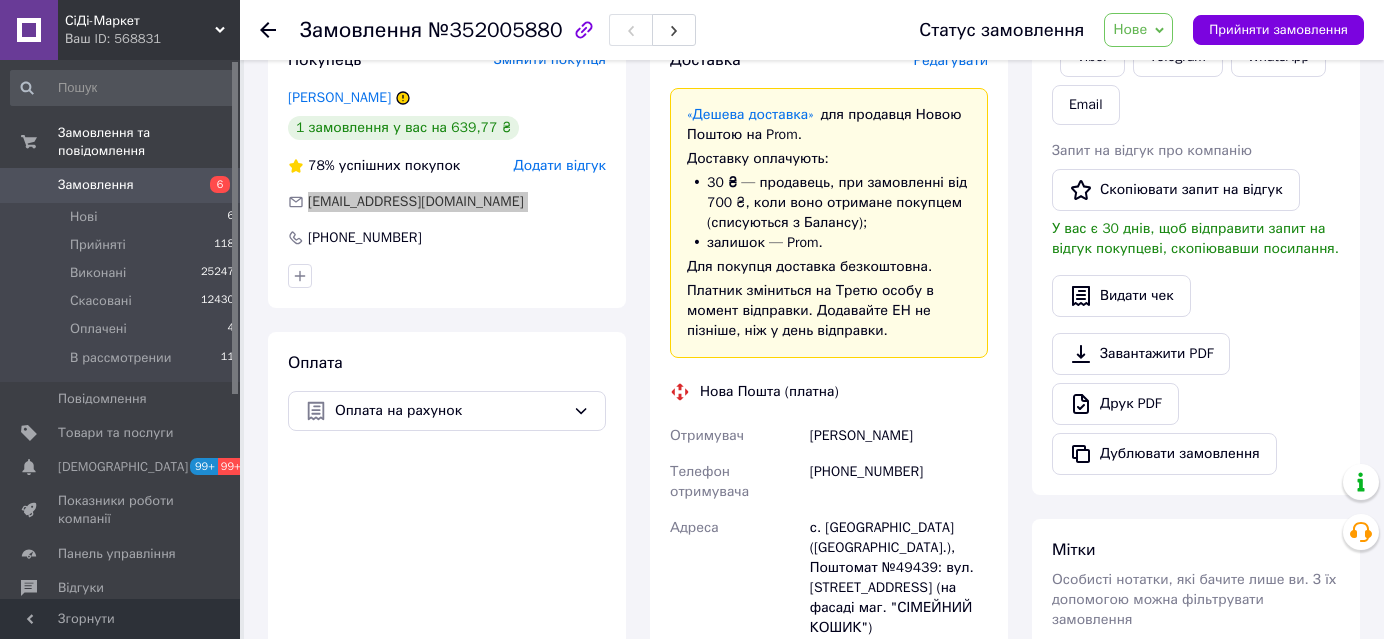 scroll, scrollTop: 545, scrollLeft: 0, axis: vertical 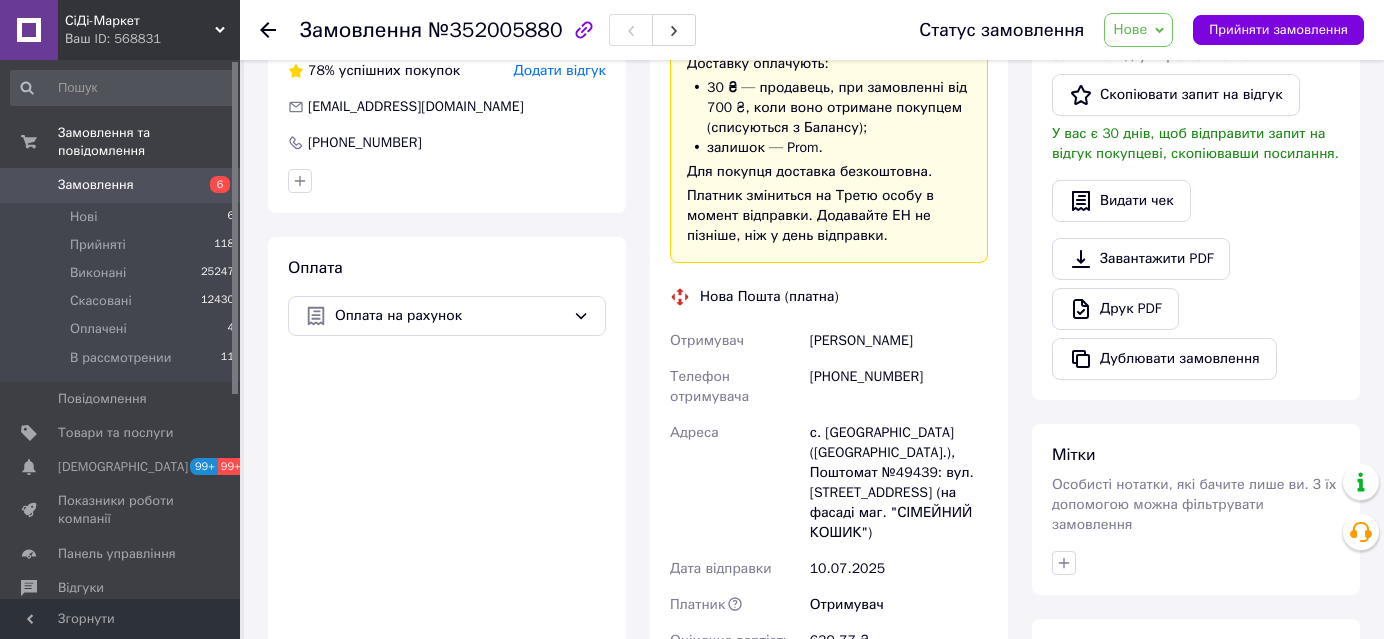 click on "с. Плахтіївка (Одеська обл.), Поштомат №49439: вул. Сонячна, 61а (на фасаді маг. "СІМЕЙНИЙ КОШИК")" at bounding box center (899, 483) 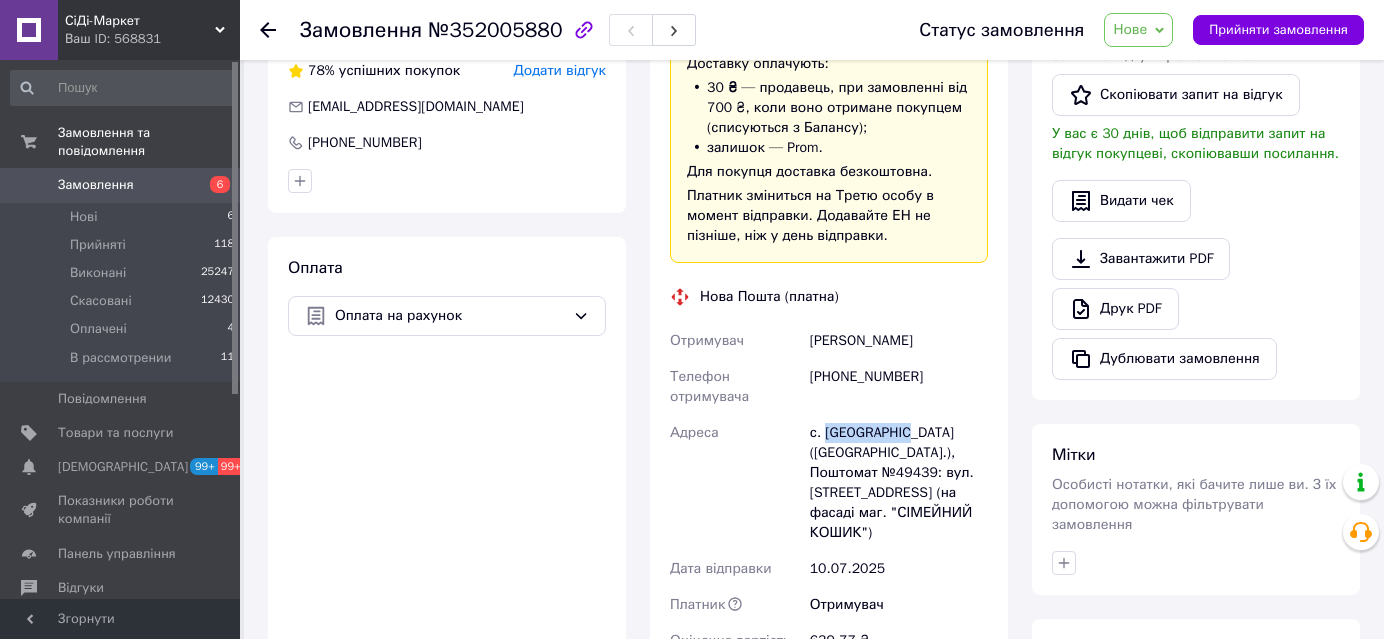 click on "с. Плахтіївка (Одеська обл.), Поштомат №49439: вул. Сонячна, 61а (на фасаді маг. "СІМЕЙНИЙ КОШИК")" at bounding box center (899, 483) 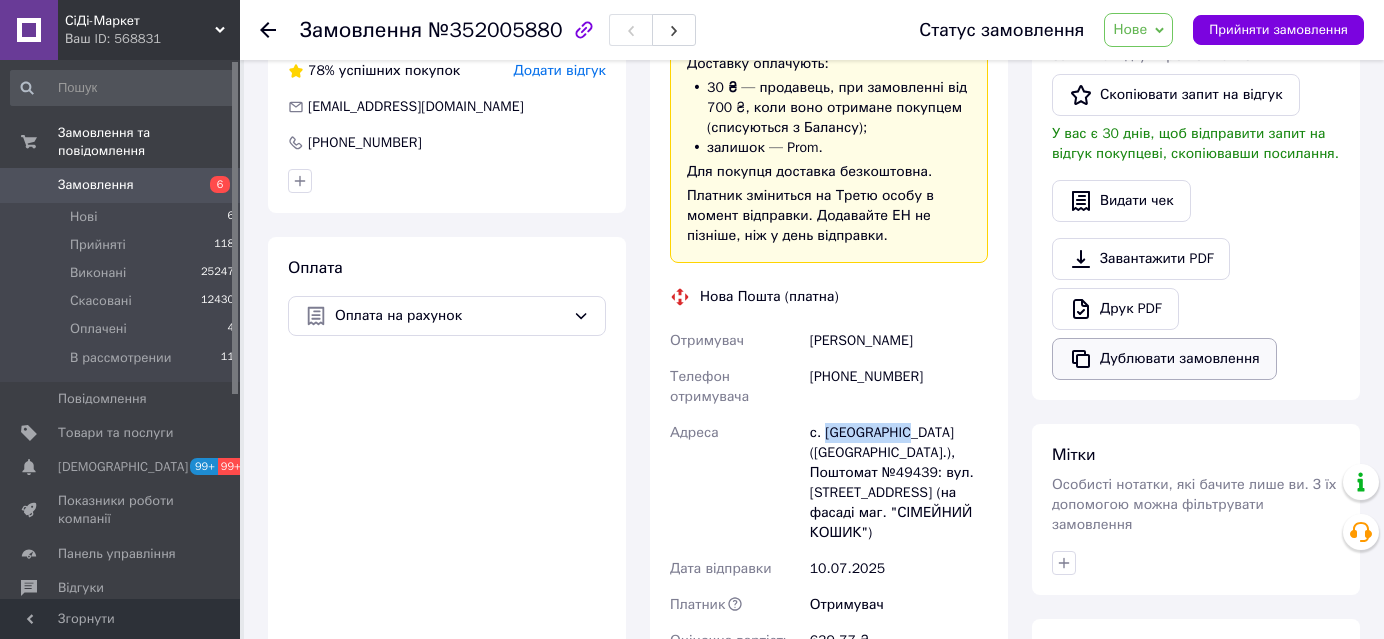 copy on "Плахтіївка" 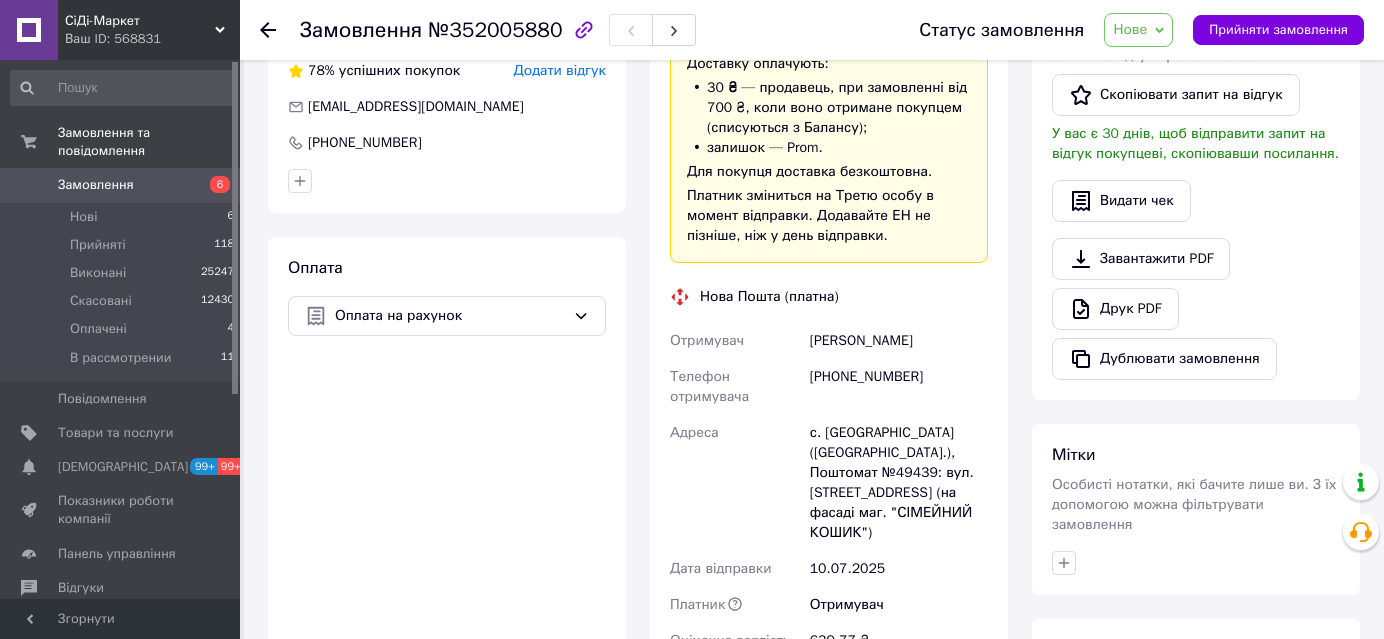 click on "с. Плахтіївка (Одеська обл.), Поштомат №49439: вул. Сонячна, 61а (на фасаді маг. "СІМЕЙНИЙ КОШИК")" at bounding box center (899, 483) 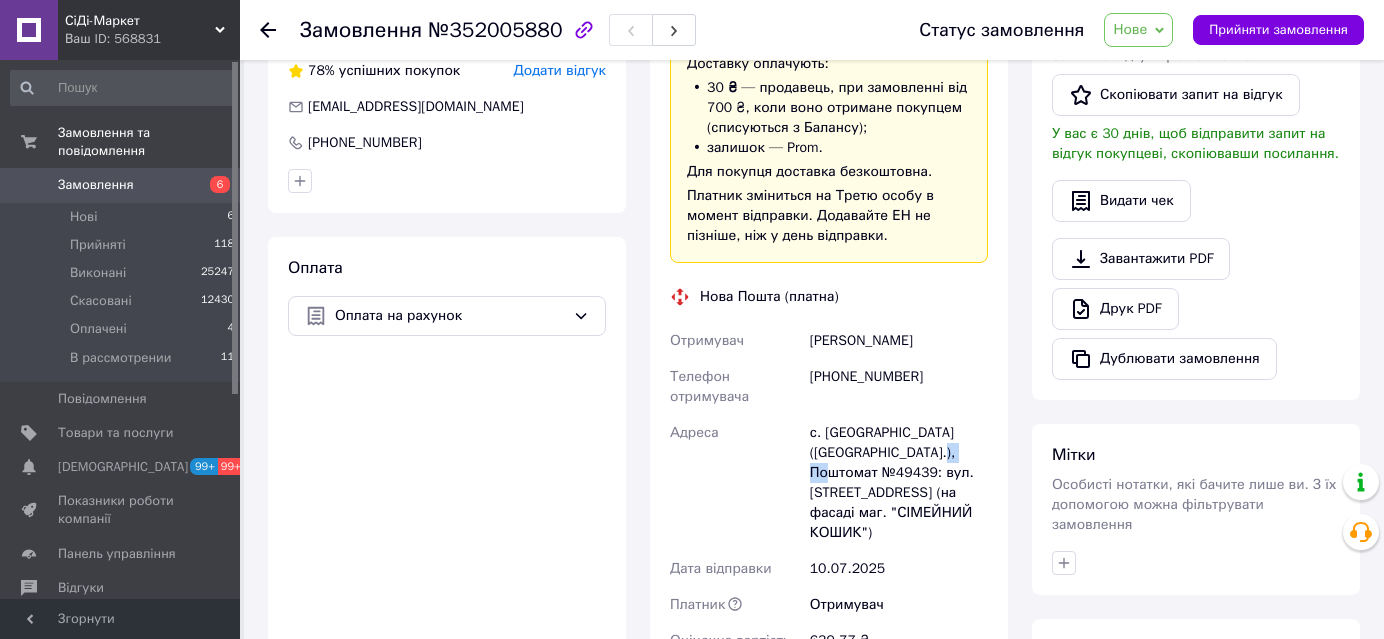 click on "с. Плахтіївка (Одеська обл.), Поштомат №49439: вул. Сонячна, 61а (на фасаді маг. "СІМЕЙНИЙ КОШИК")" at bounding box center (899, 483) 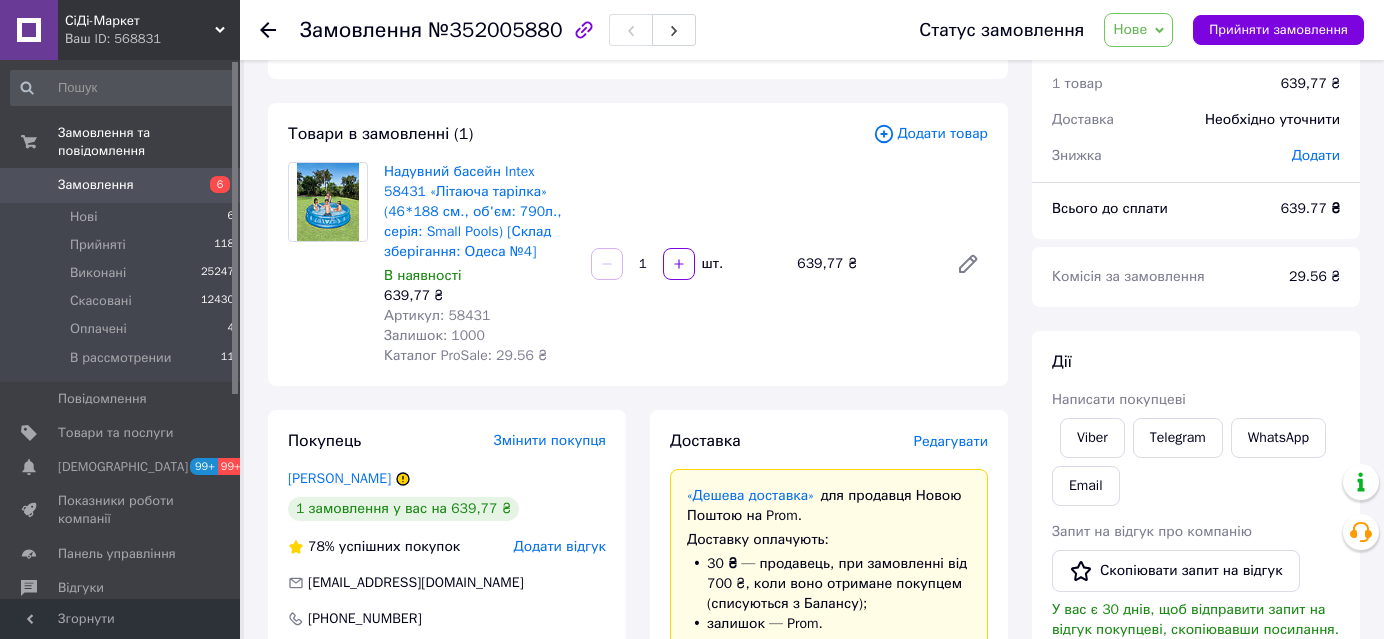 scroll, scrollTop: 0, scrollLeft: 0, axis: both 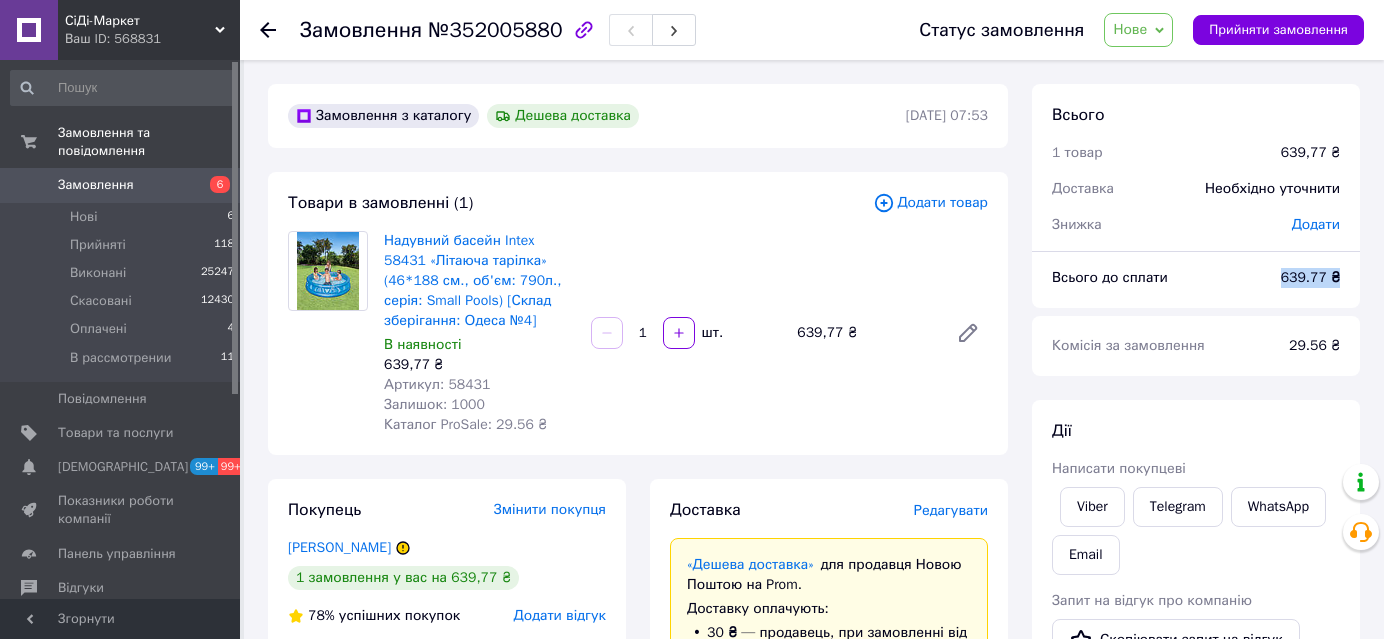 drag, startPoint x: 1314, startPoint y: 276, endPoint x: 1340, endPoint y: 274, distance: 26.076809 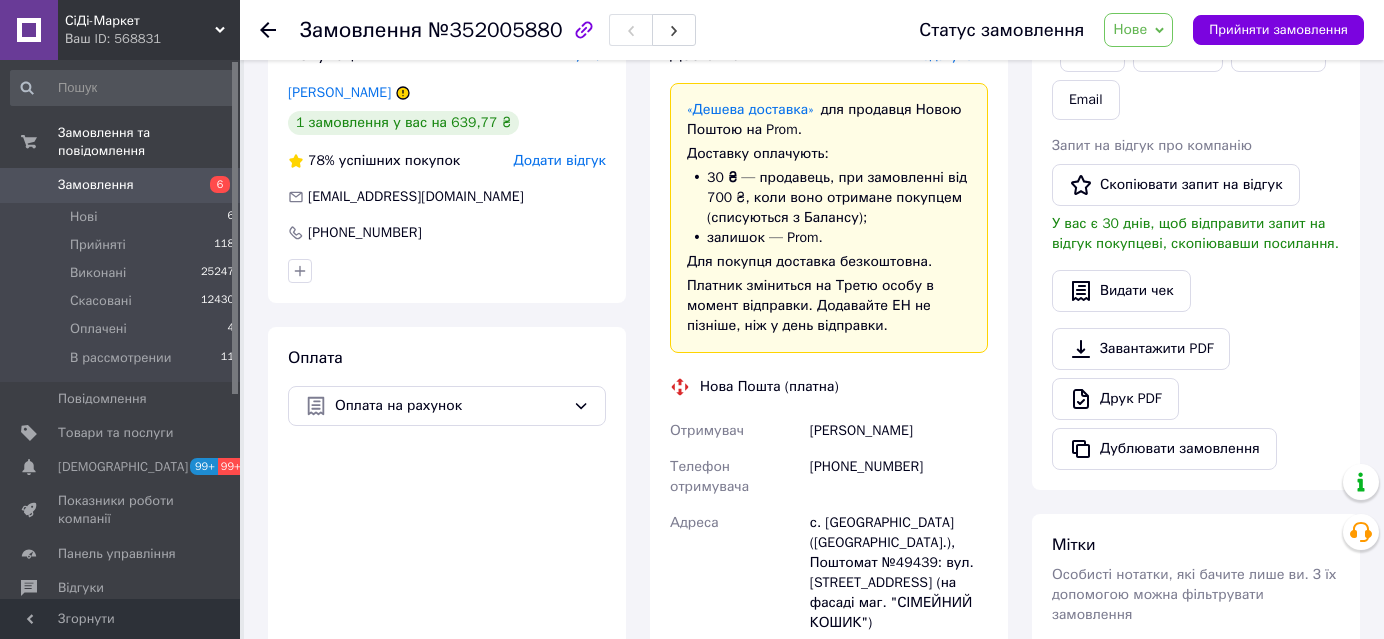 scroll, scrollTop: 545, scrollLeft: 0, axis: vertical 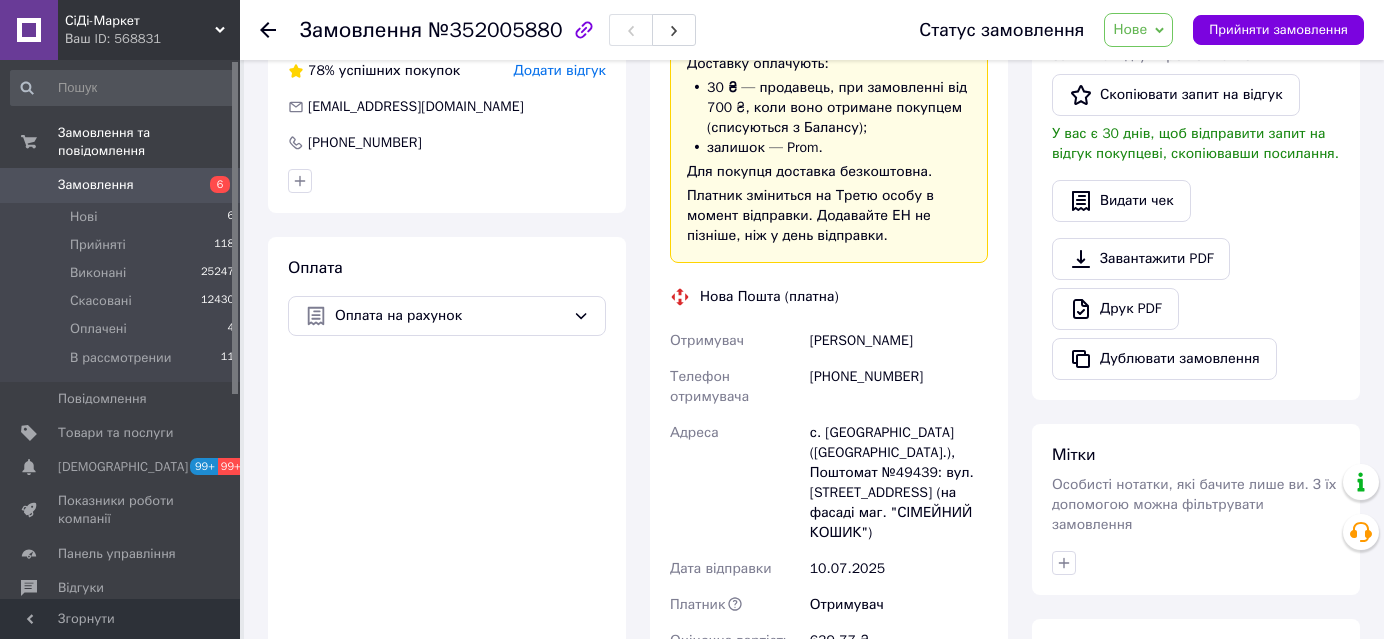 click on "Нове" at bounding box center (1138, 30) 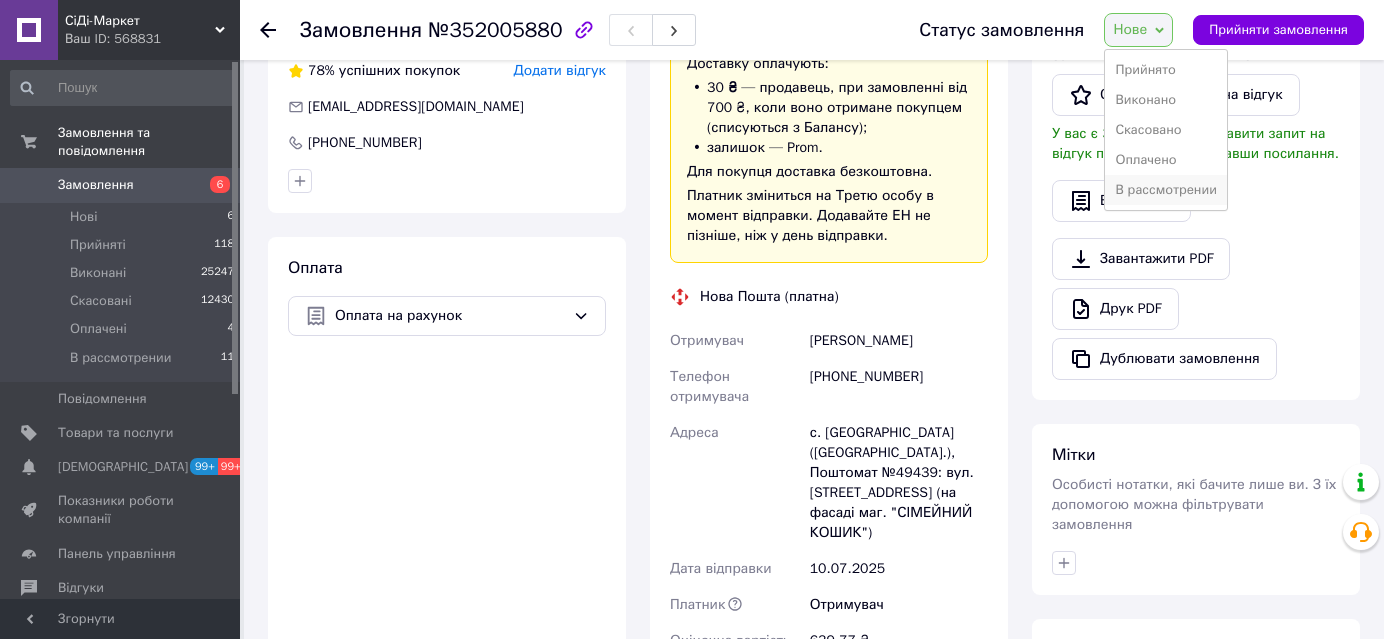 click on "В рассмотрении" at bounding box center (1166, 190) 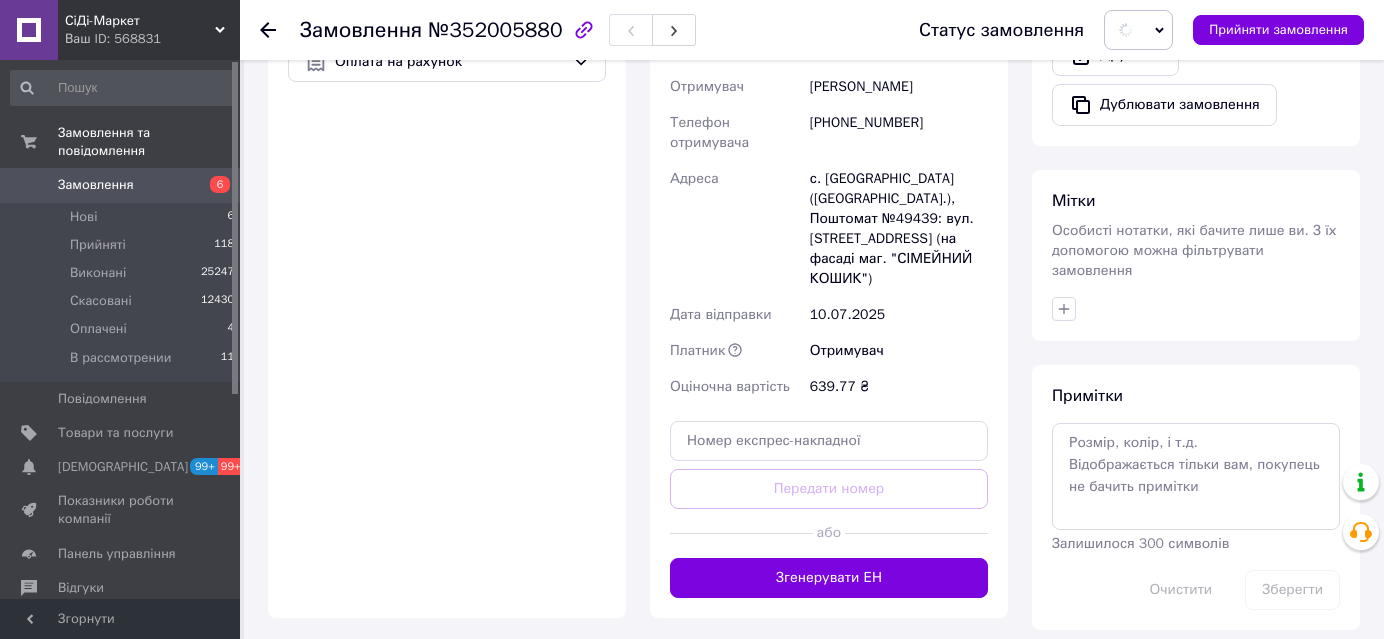 scroll, scrollTop: 902, scrollLeft: 0, axis: vertical 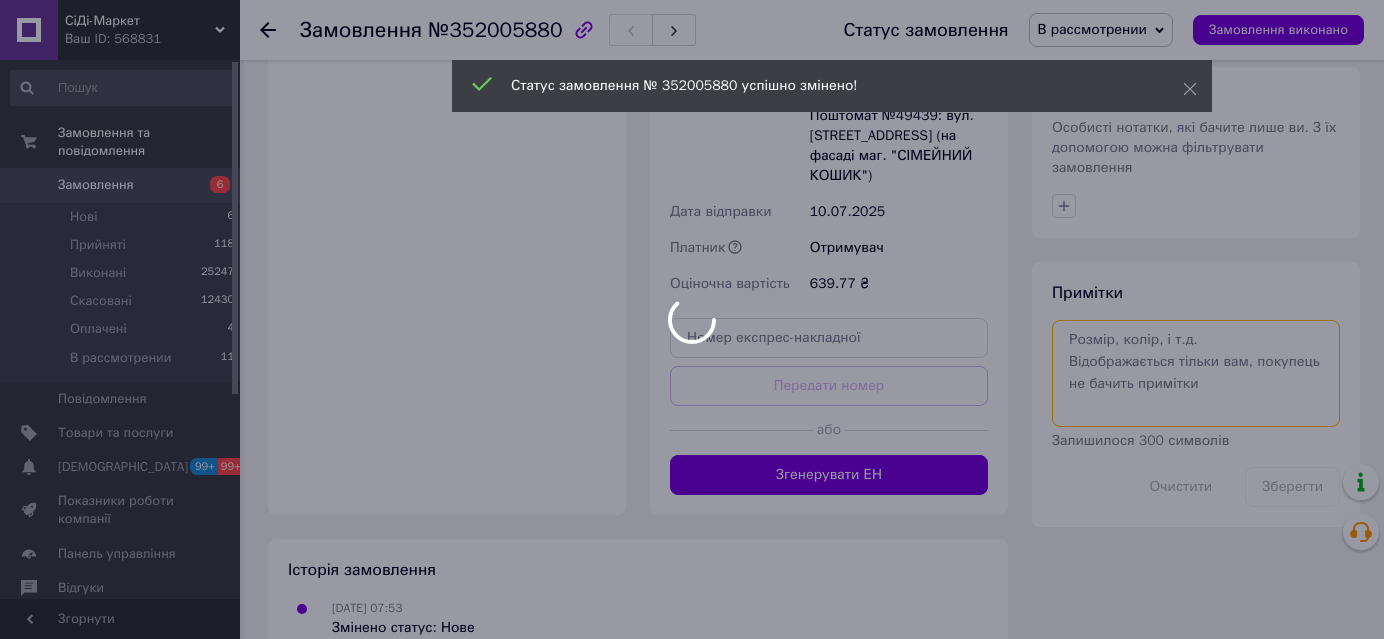 click at bounding box center [1196, 373] 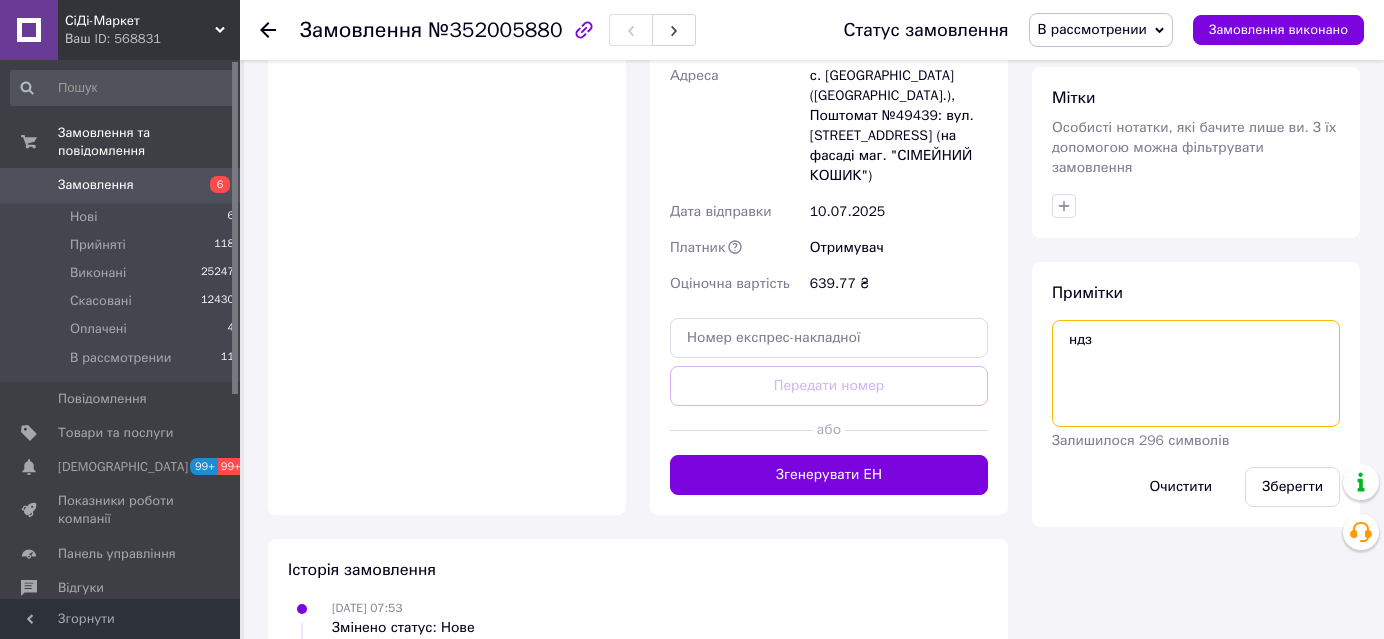 click on "ндз" at bounding box center [1196, 373] 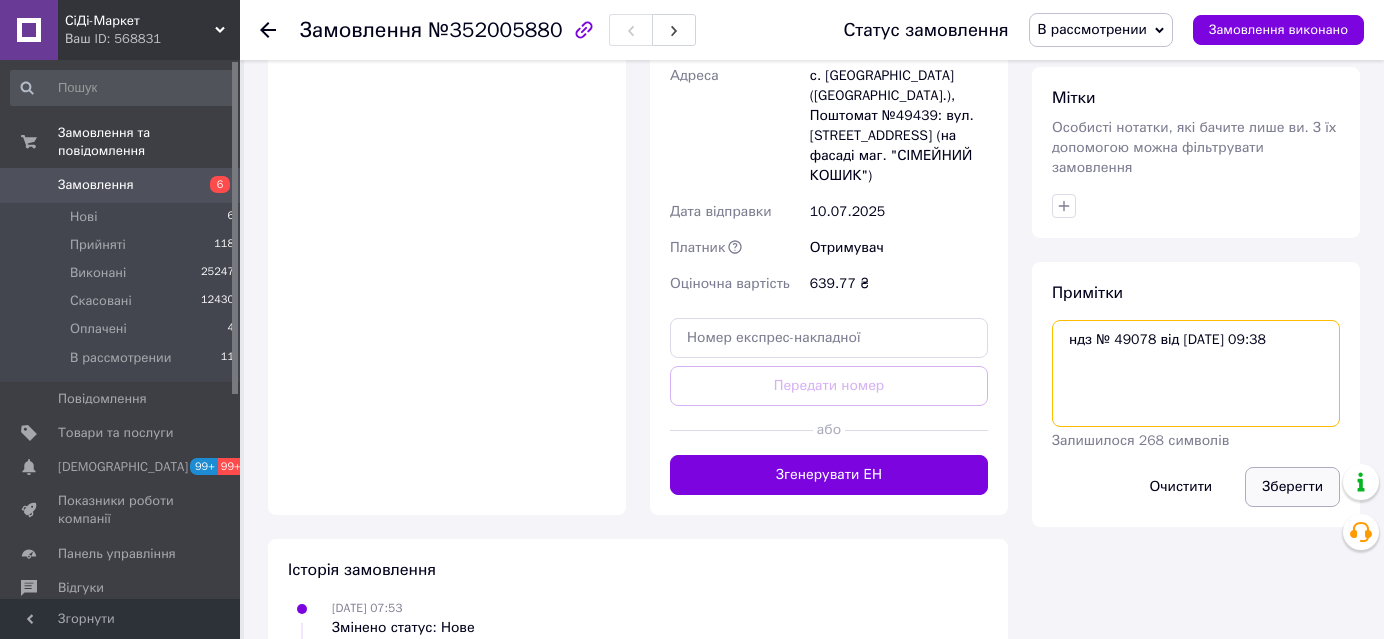 type on "ндз № 49078 від 10.07.2025 09:38" 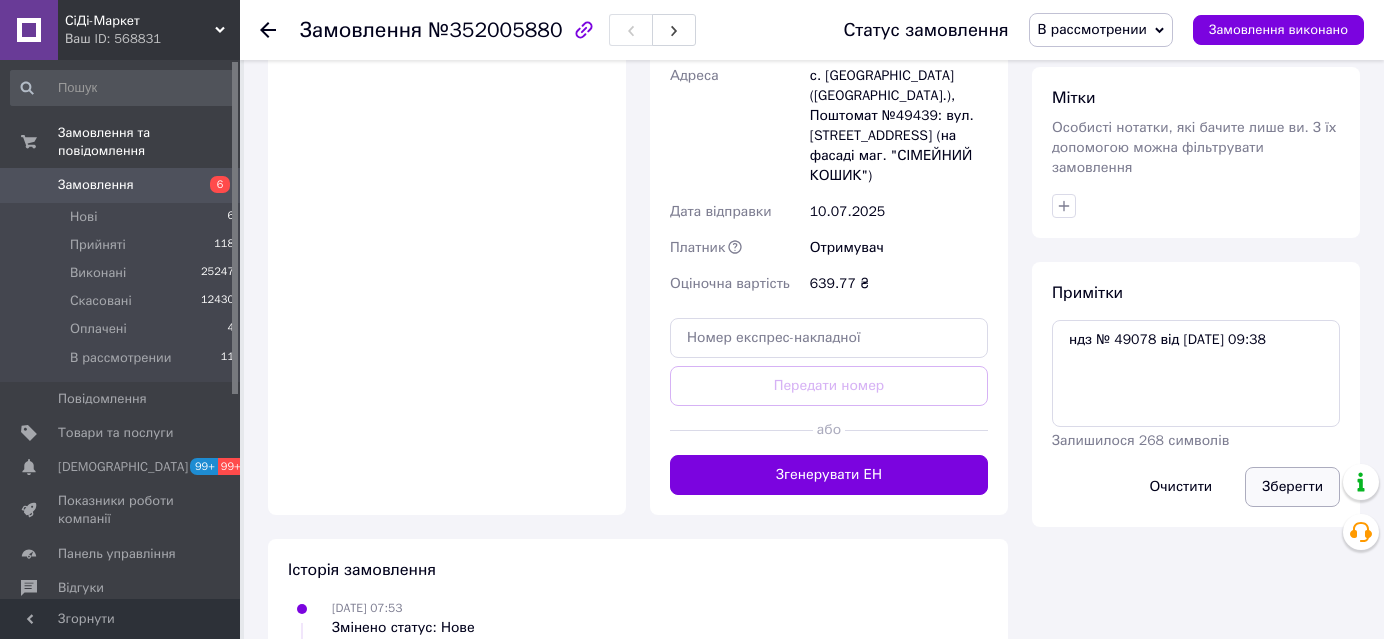 click on "Зберегти" at bounding box center (1292, 487) 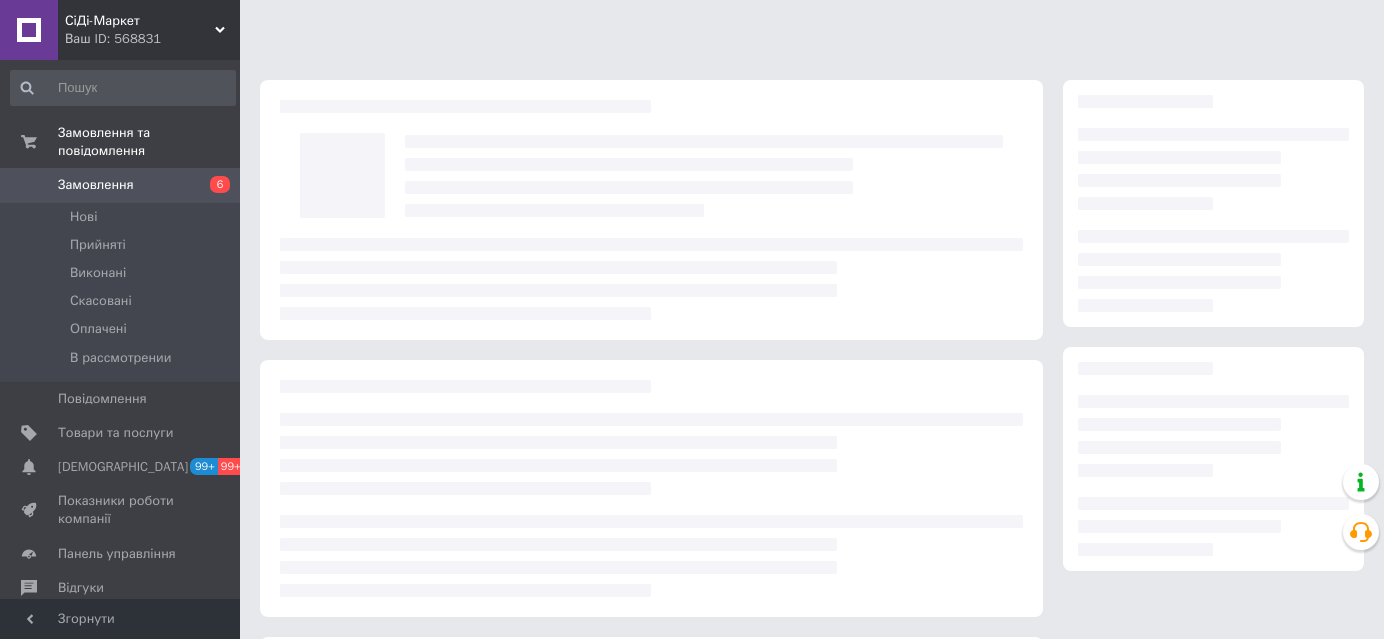 scroll, scrollTop: 0, scrollLeft: 0, axis: both 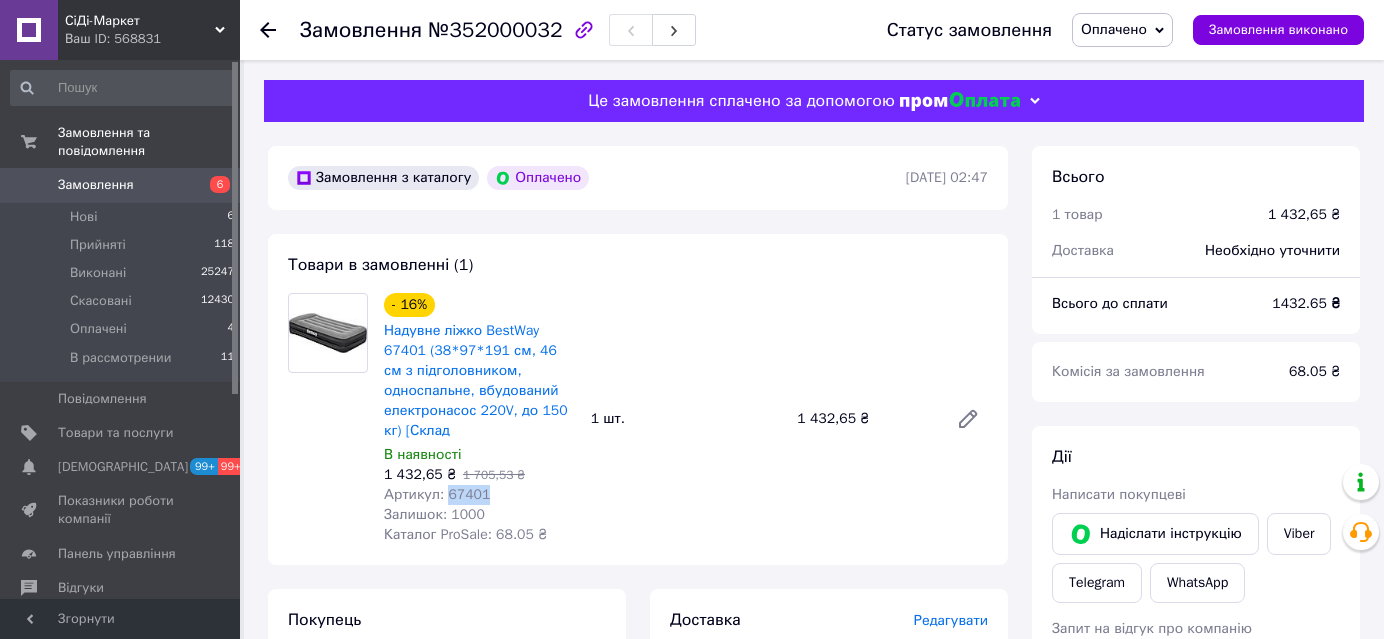 drag, startPoint x: 499, startPoint y: 482, endPoint x: 446, endPoint y: 477, distance: 53.235325 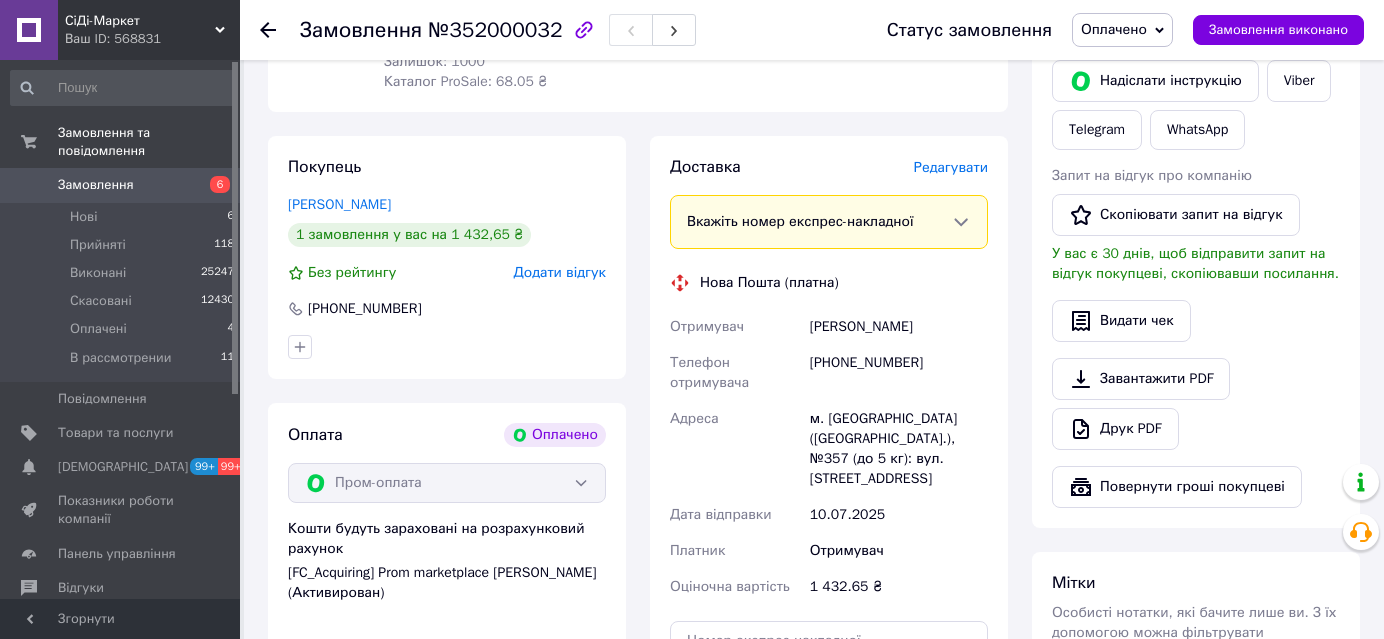 scroll, scrollTop: 454, scrollLeft: 0, axis: vertical 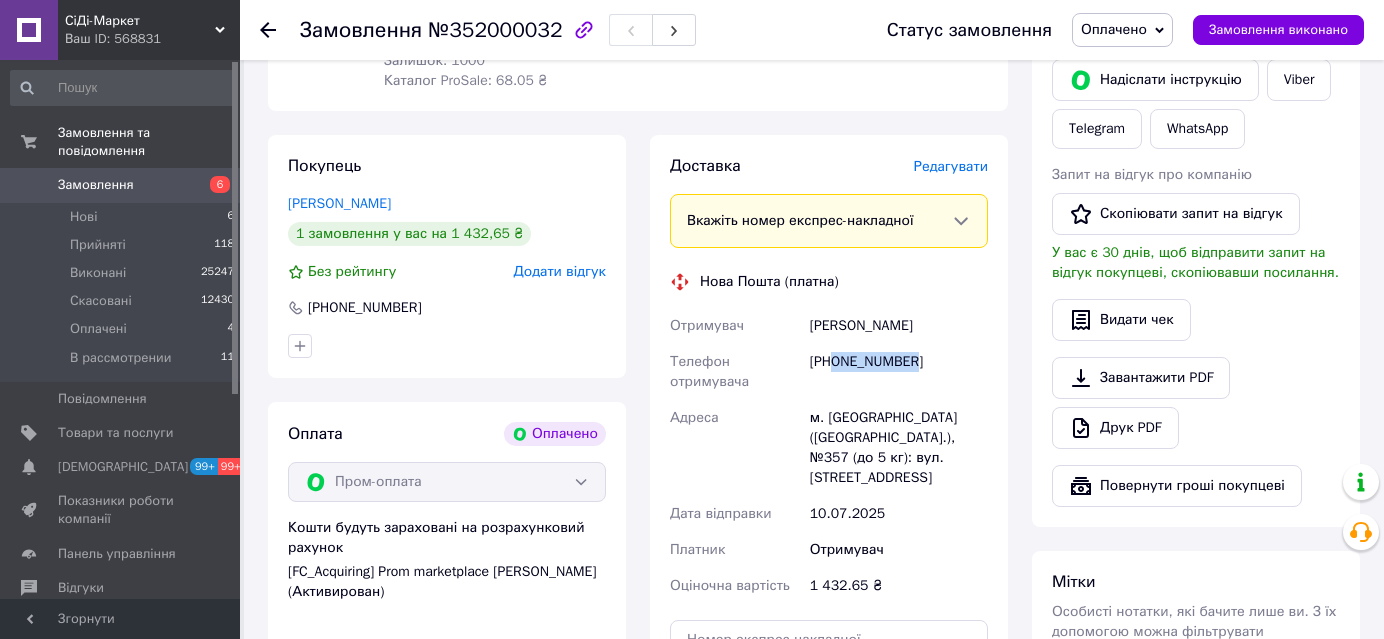 drag, startPoint x: 877, startPoint y: 342, endPoint x: 833, endPoint y: 341, distance: 44.011364 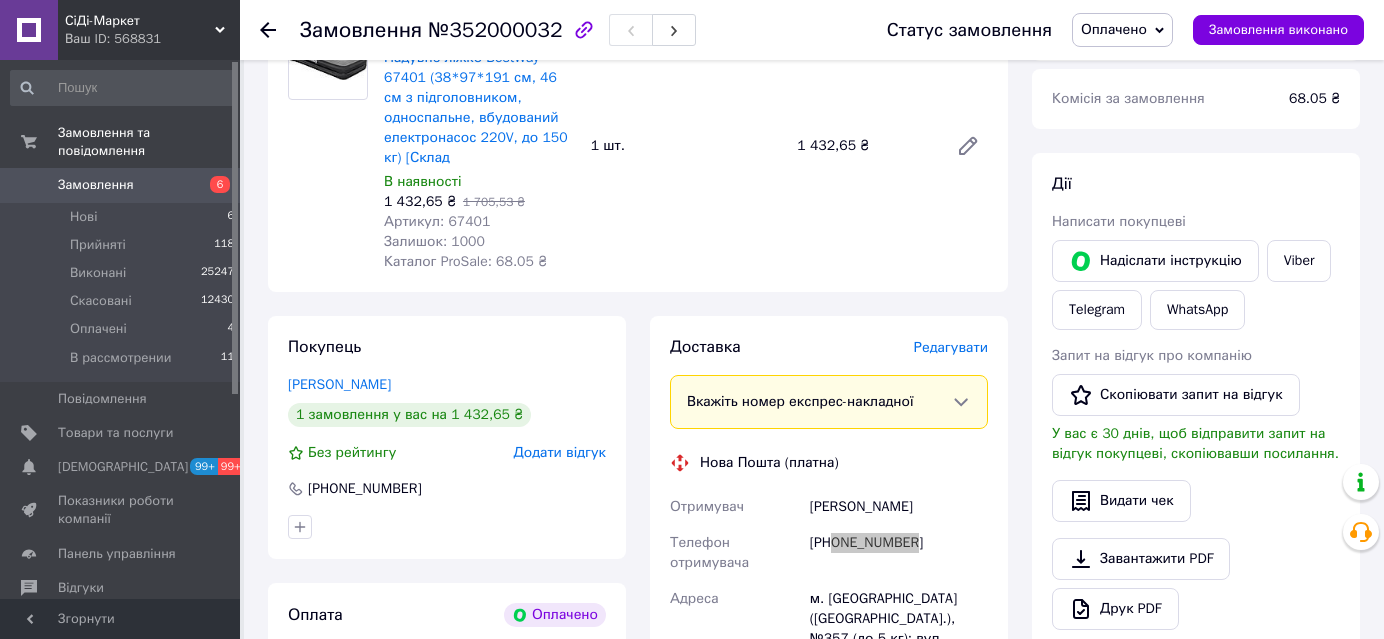 scroll, scrollTop: 363, scrollLeft: 0, axis: vertical 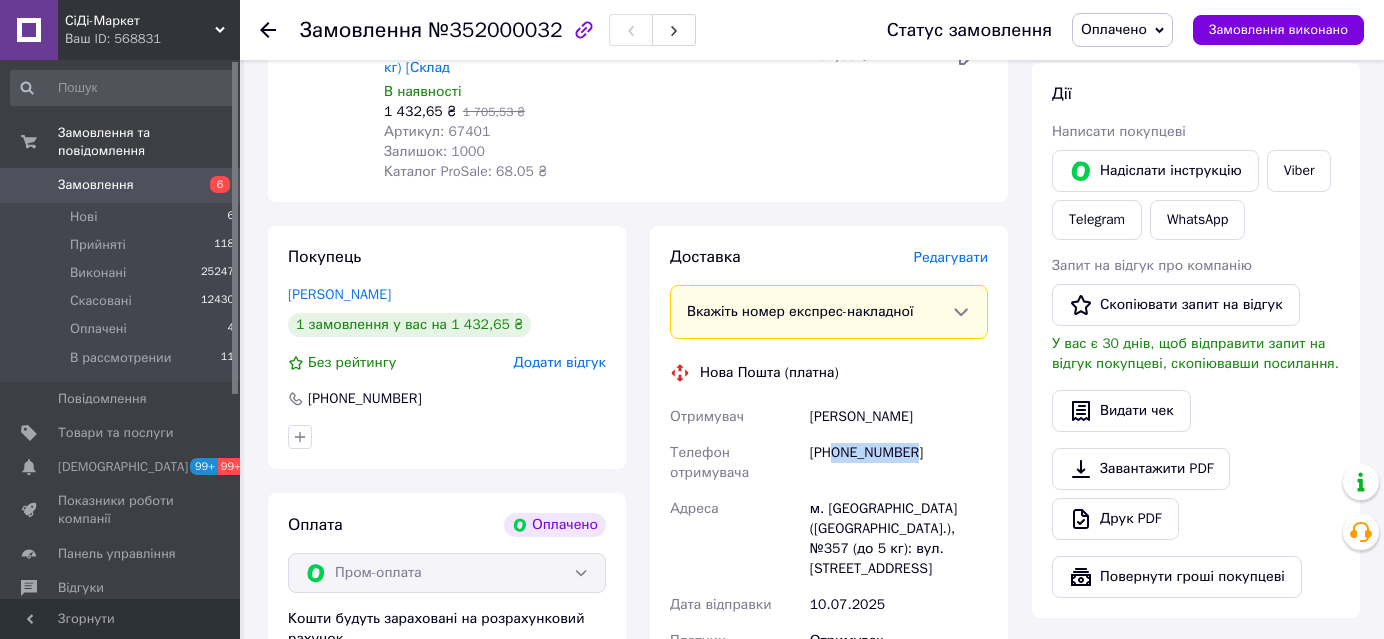 drag, startPoint x: 886, startPoint y: 396, endPoint x: 780, endPoint y: 396, distance: 106 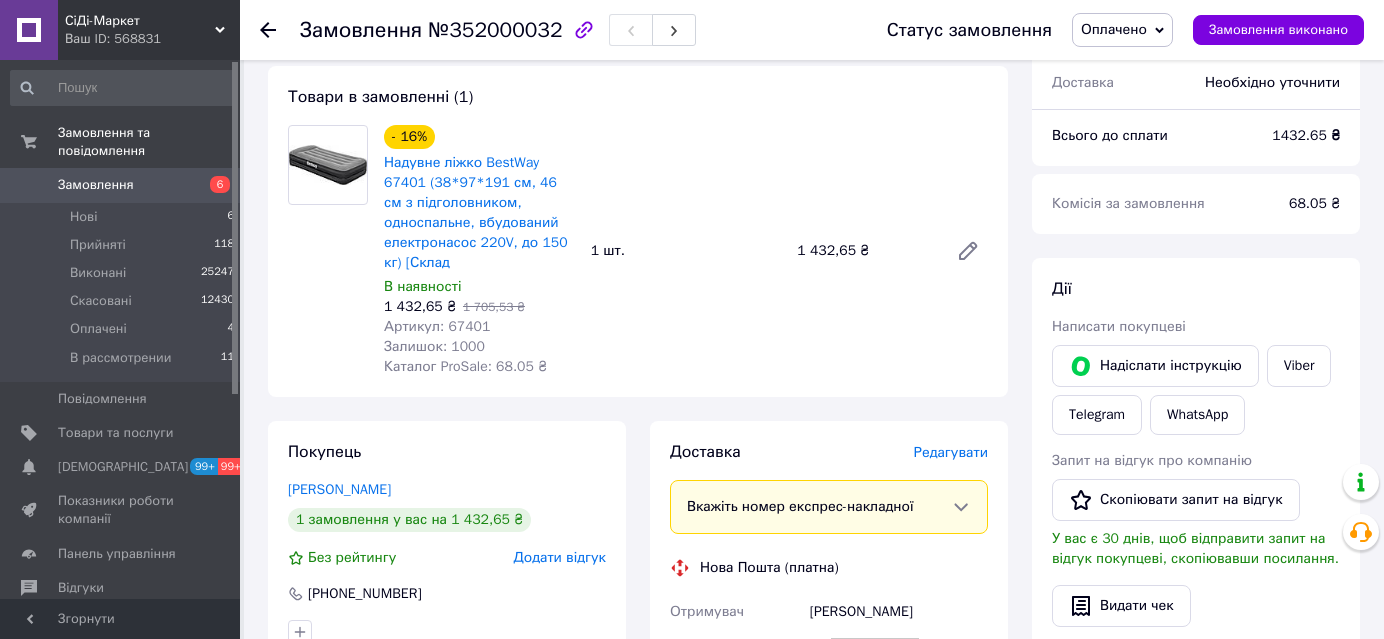 scroll, scrollTop: 272, scrollLeft: 0, axis: vertical 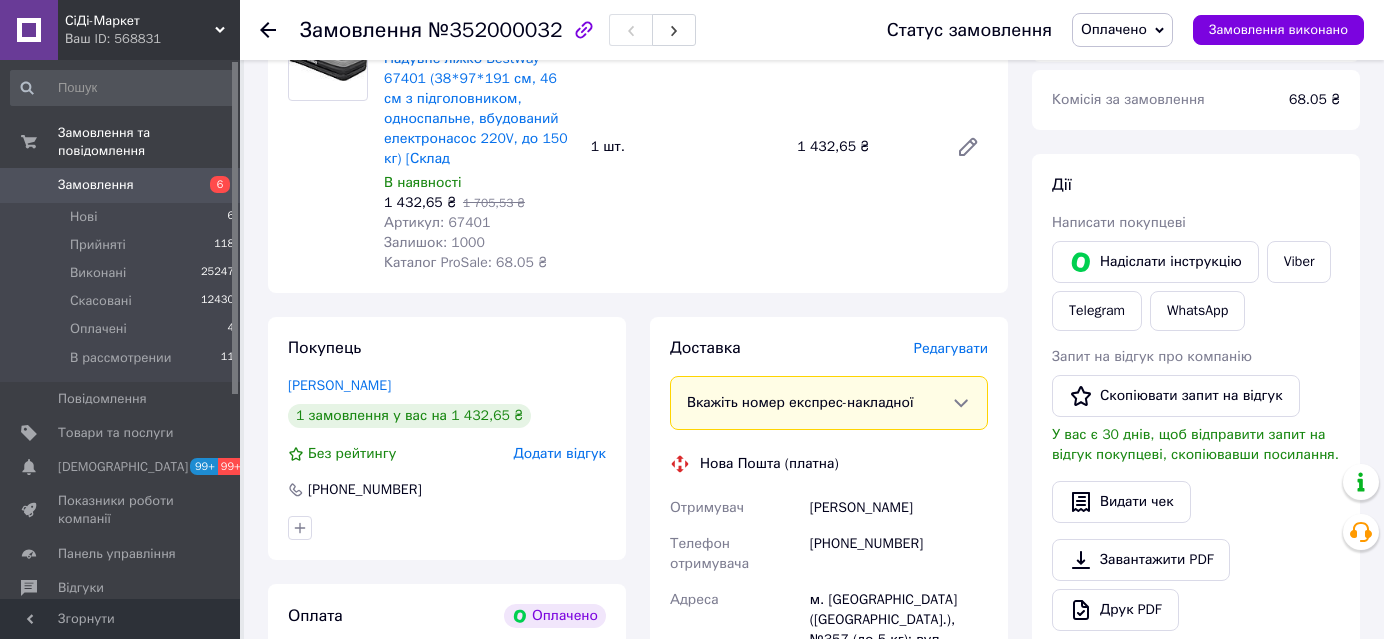 click on "м. [GEOGRAPHIC_DATA] ([GEOGRAPHIC_DATA].), №357 (до 5 кг): вул. [STREET_ADDRESS]" at bounding box center (899, 630) 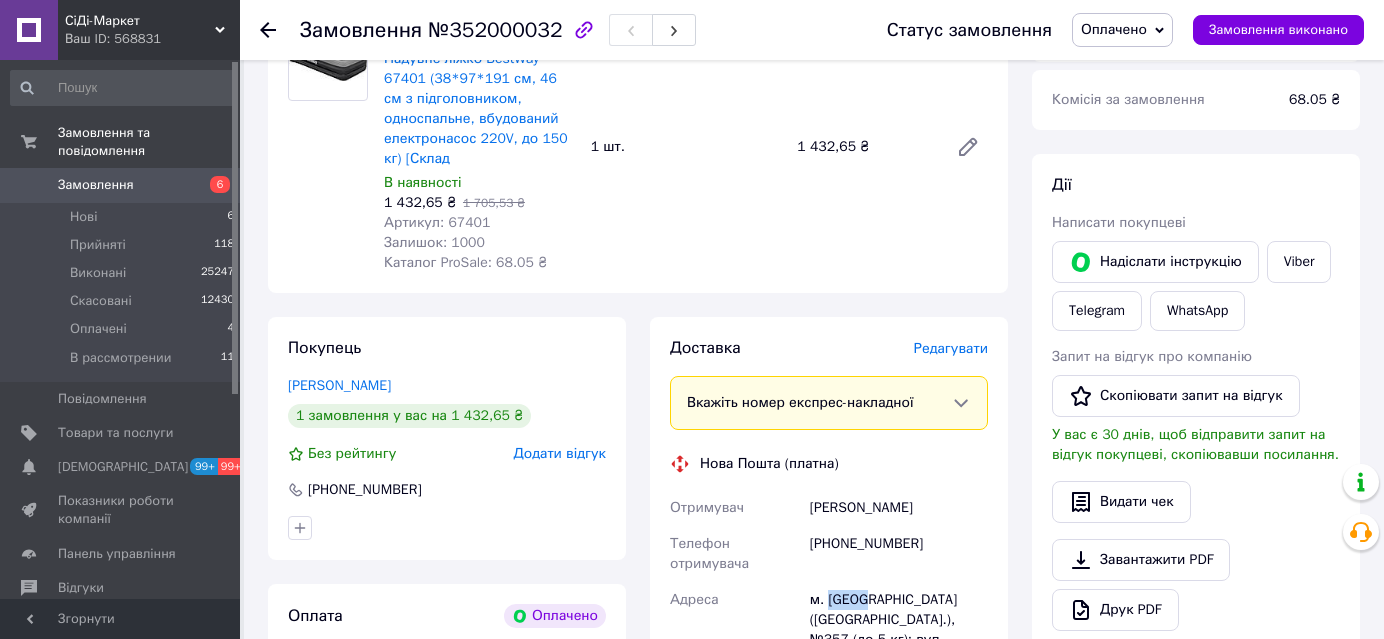 click on "м. [GEOGRAPHIC_DATA] ([GEOGRAPHIC_DATA].), №357 (до 5 кг): вул. [STREET_ADDRESS]" at bounding box center (899, 630) 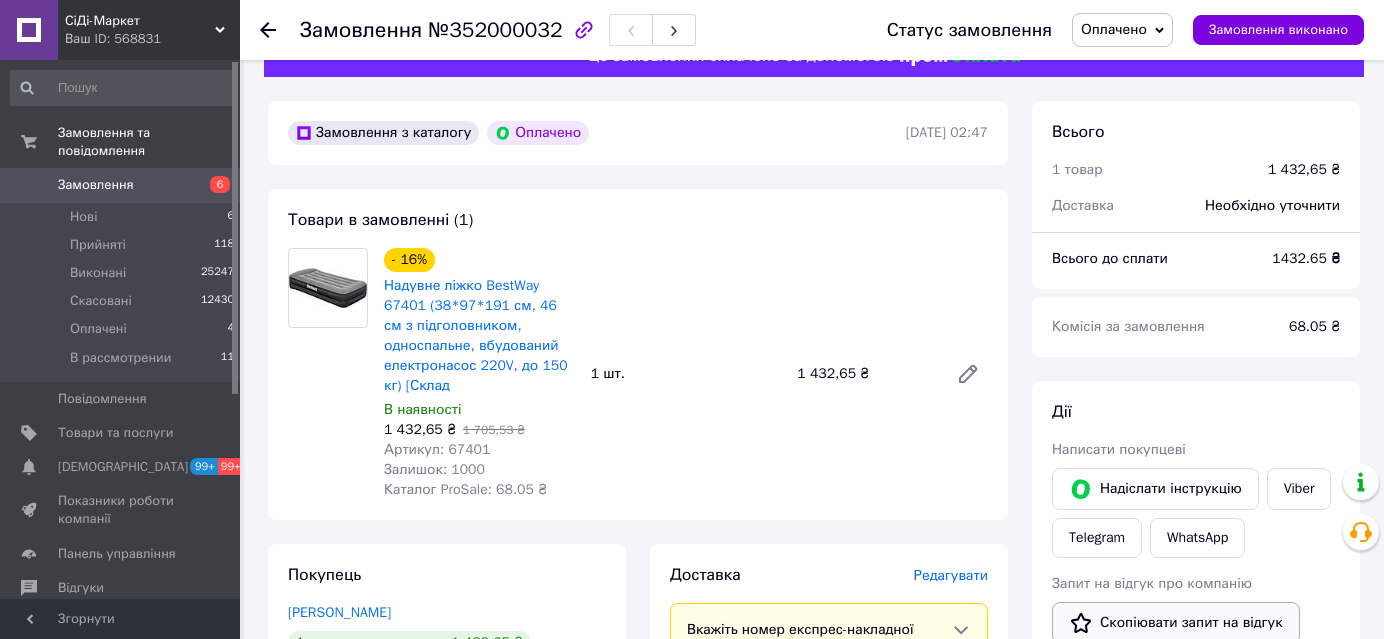 scroll, scrollTop: 0, scrollLeft: 0, axis: both 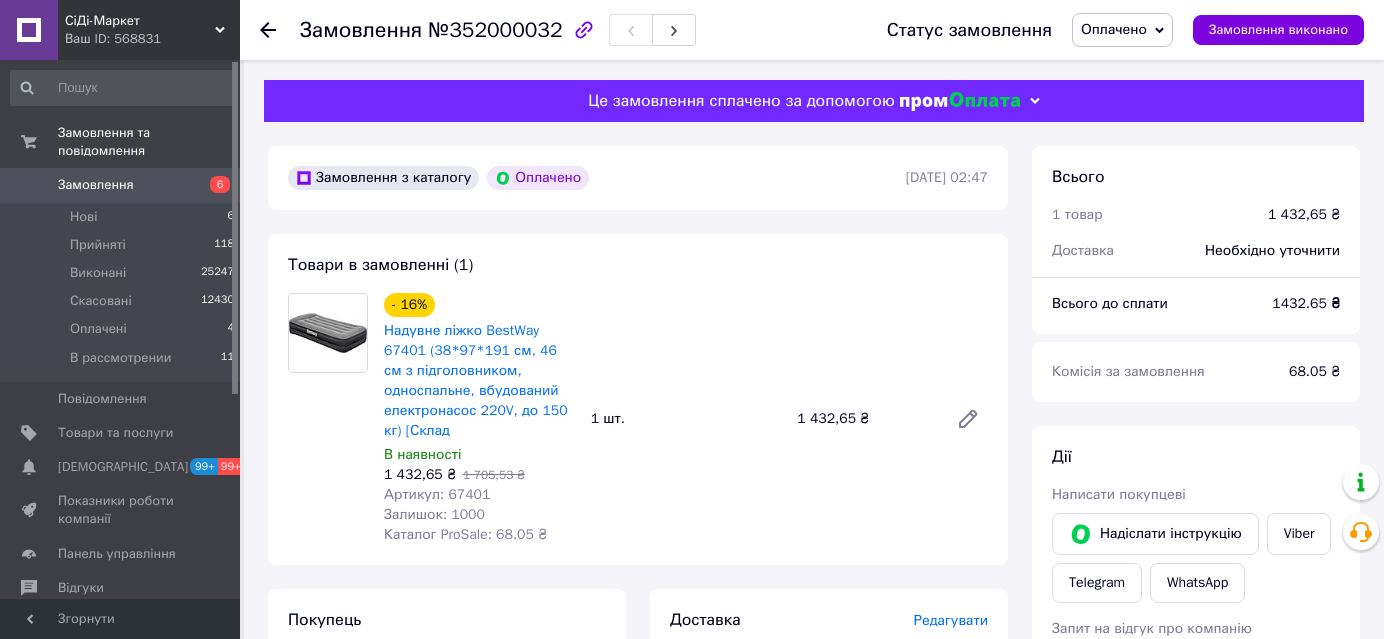 click on "Оплачено" at bounding box center (1114, 29) 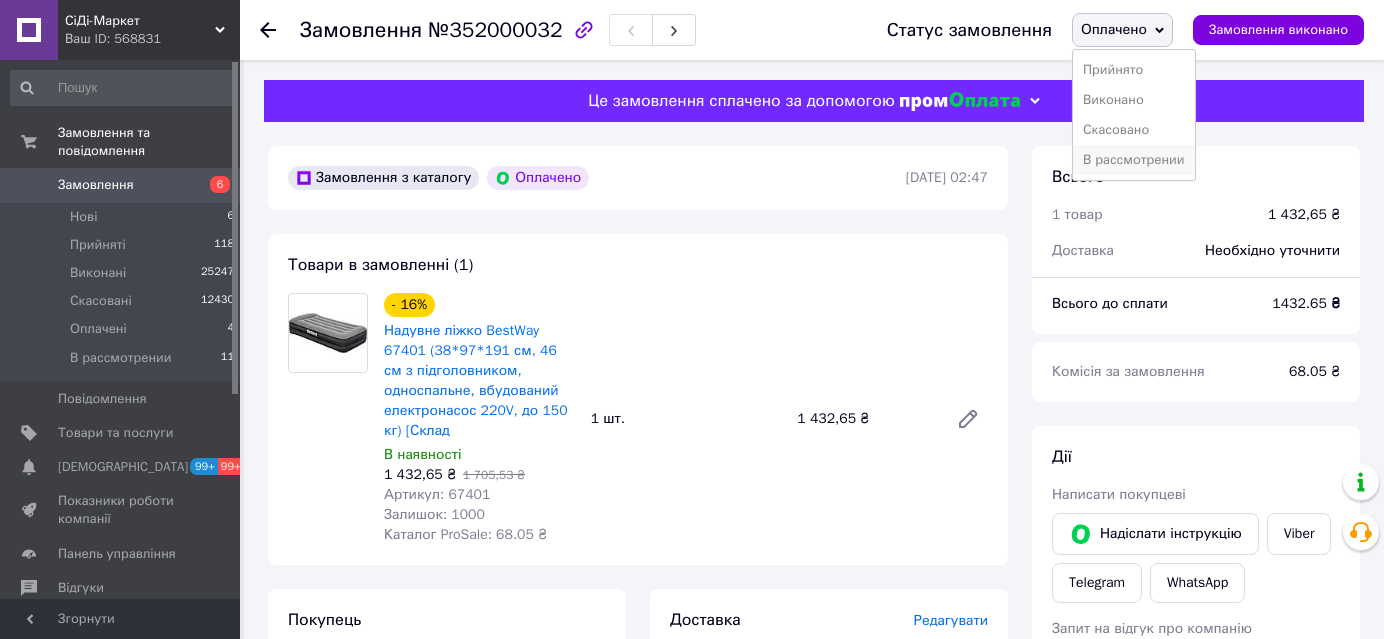 click on "В рассмотрении" at bounding box center (1134, 160) 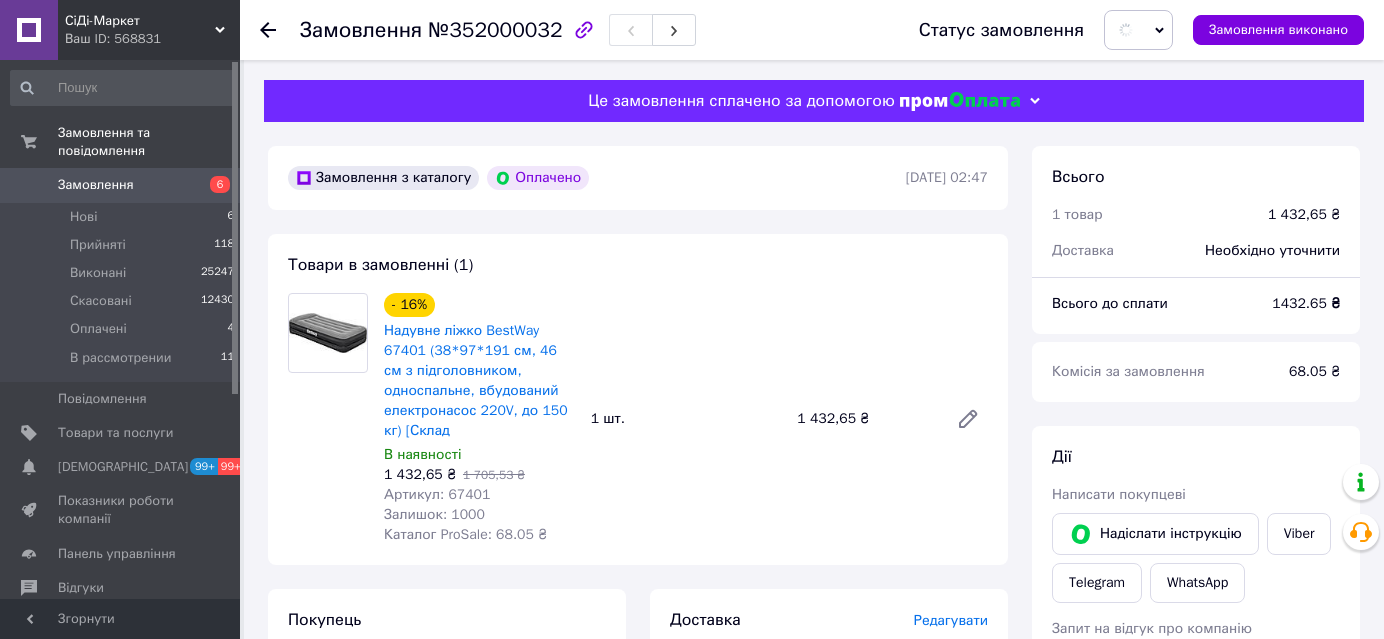 click on "Товари в замовленні (1) - 16% Надувне ліжко BestWay 67401 (38*97*191 см, 46 см з підголовником, односпальне, вбудований електронасос 220V, до 150 кг) [Склад В наявності 1 432,65 ₴   1 705,53 ₴ Артикул: 67401 Залишок: 1000 Каталог ProSale: 68.05 ₴  1 шт. 1 432,65 ₴" at bounding box center [638, 399] 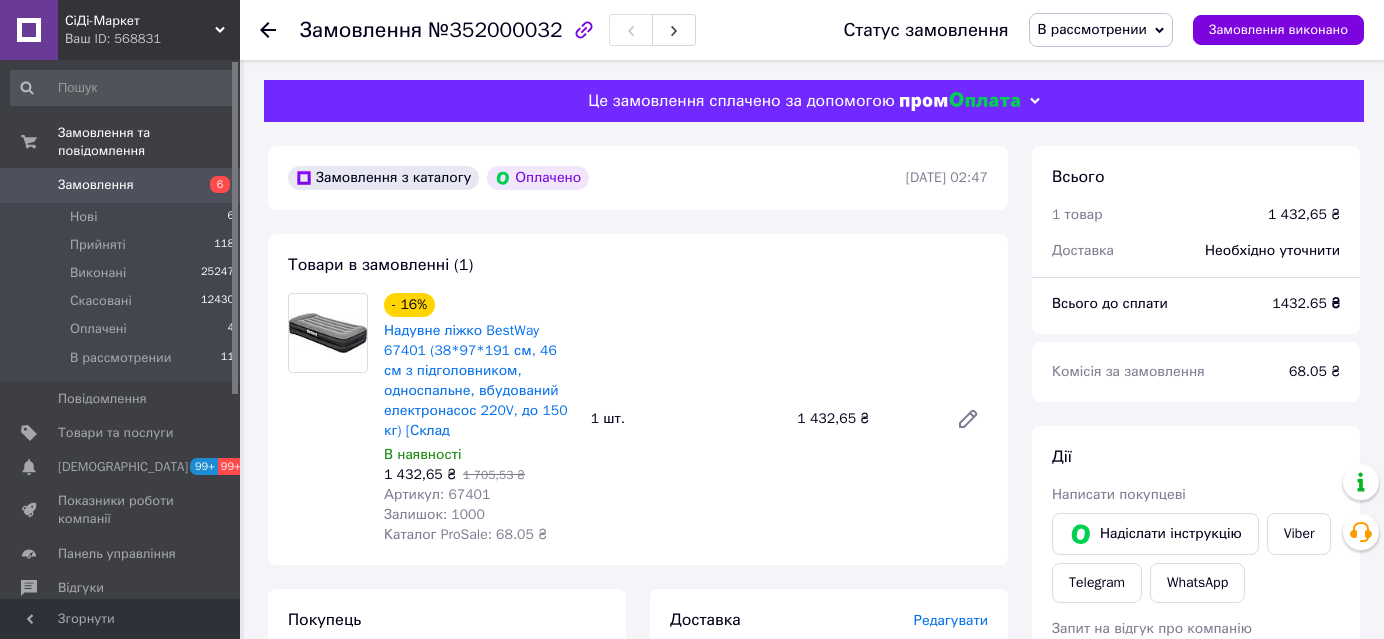 scroll, scrollTop: 0, scrollLeft: 0, axis: both 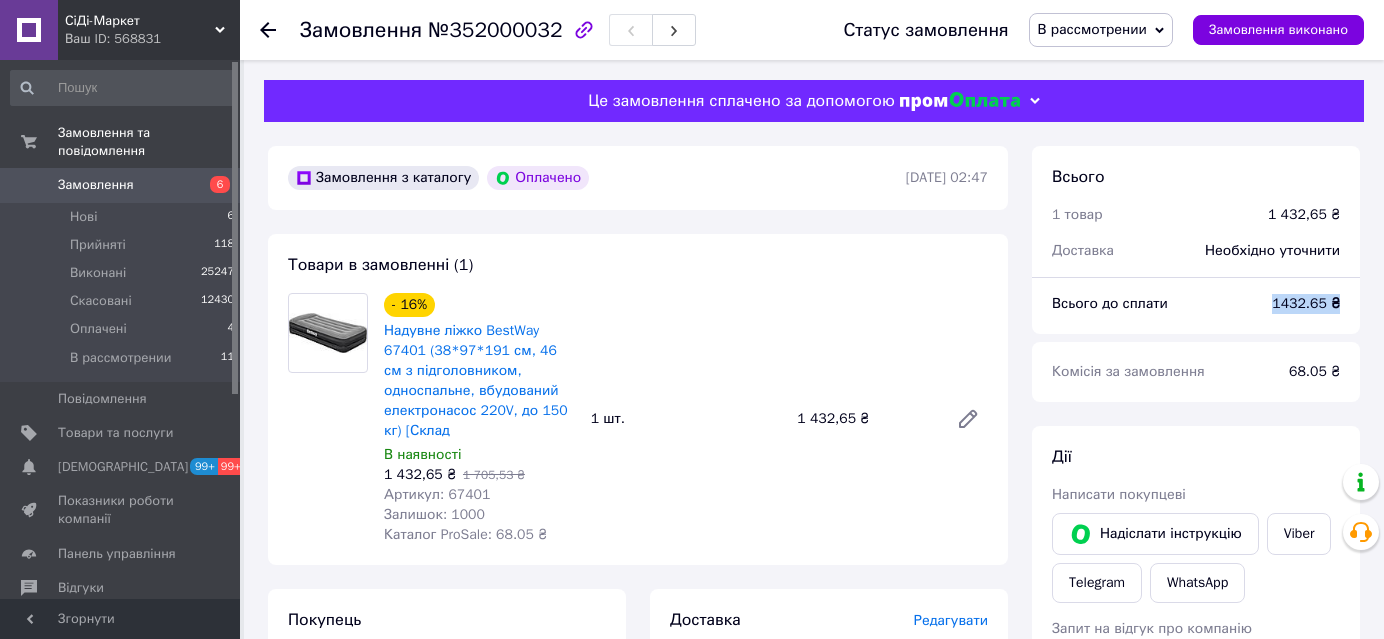 drag, startPoint x: 1258, startPoint y: 306, endPoint x: 1339, endPoint y: 307, distance: 81.00617 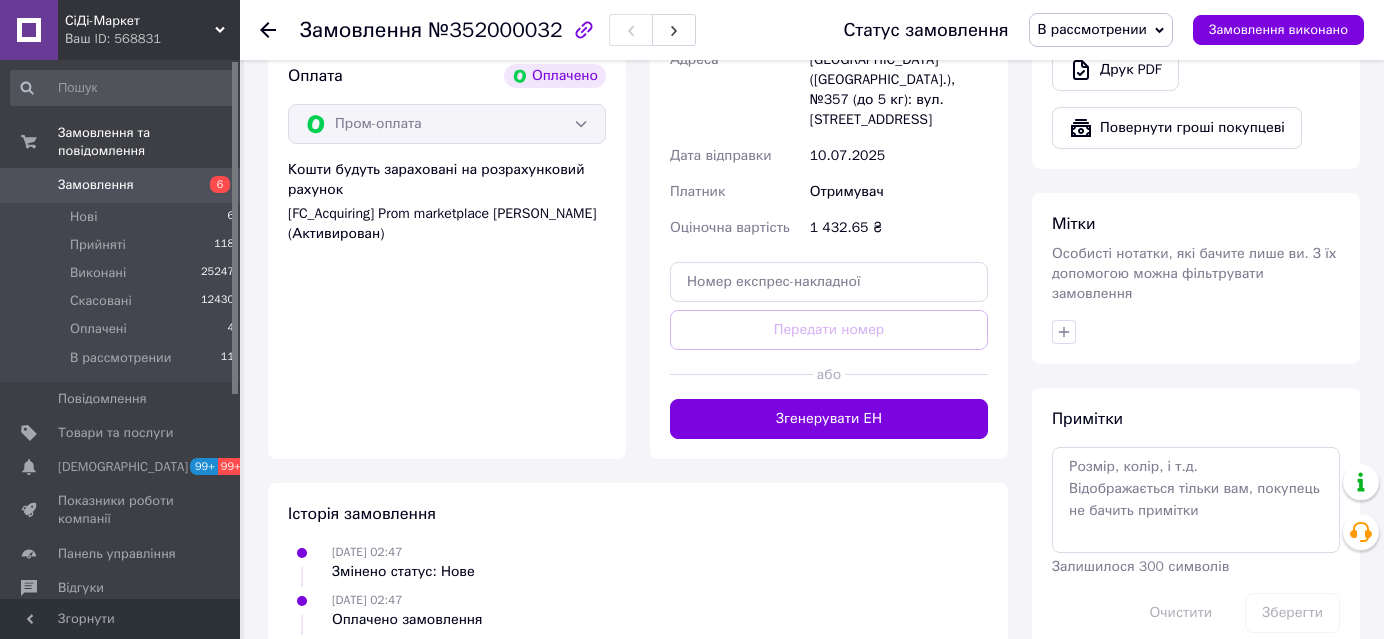scroll, scrollTop: 901, scrollLeft: 0, axis: vertical 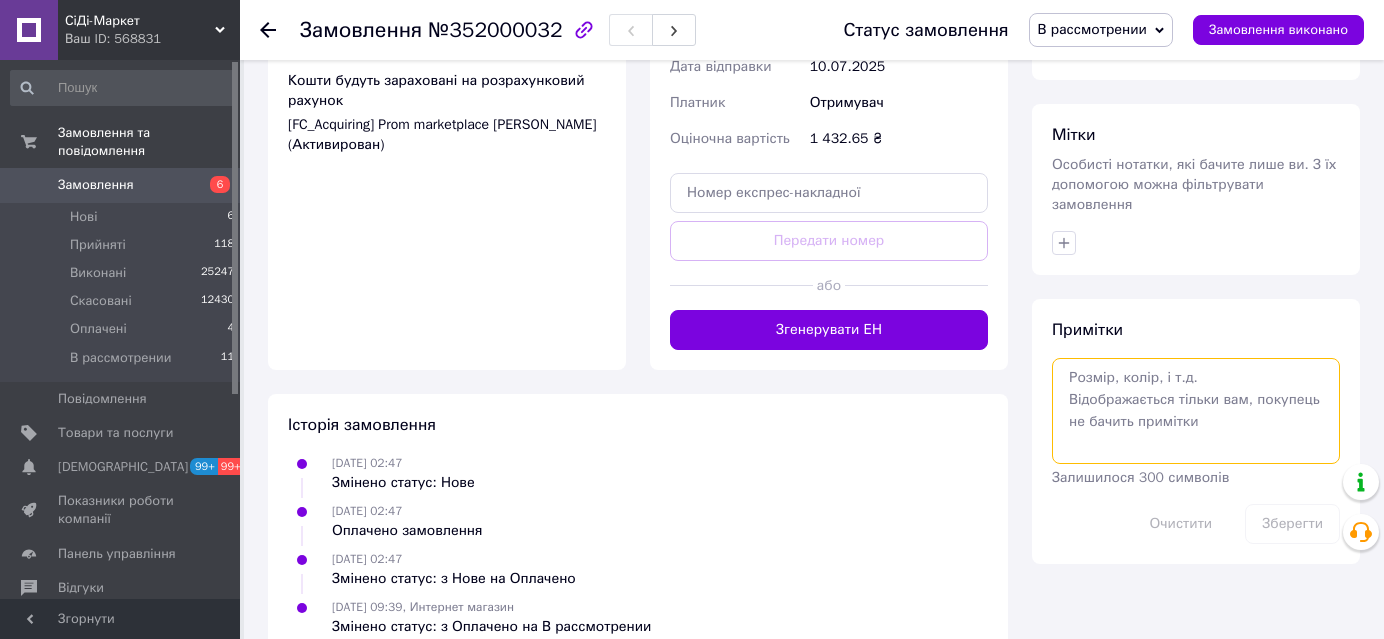 click at bounding box center [1196, 411] 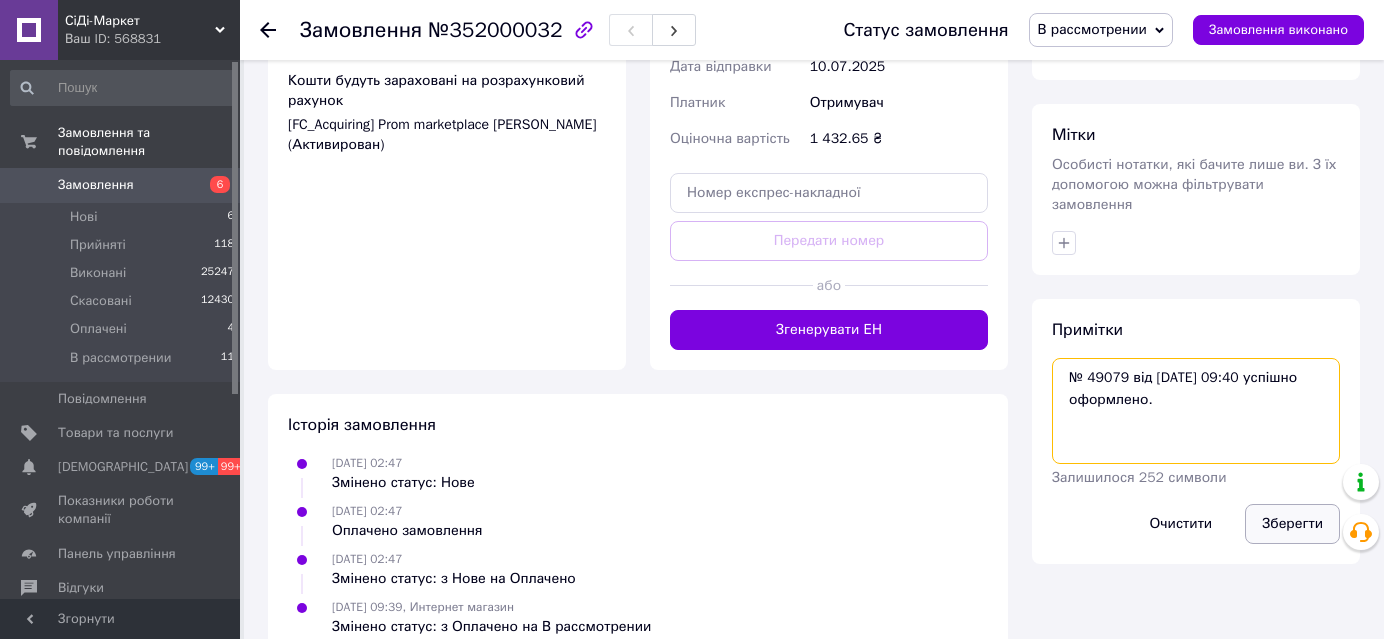 type on "№ 49079 від [DATE] 09:40 успішно оформлено." 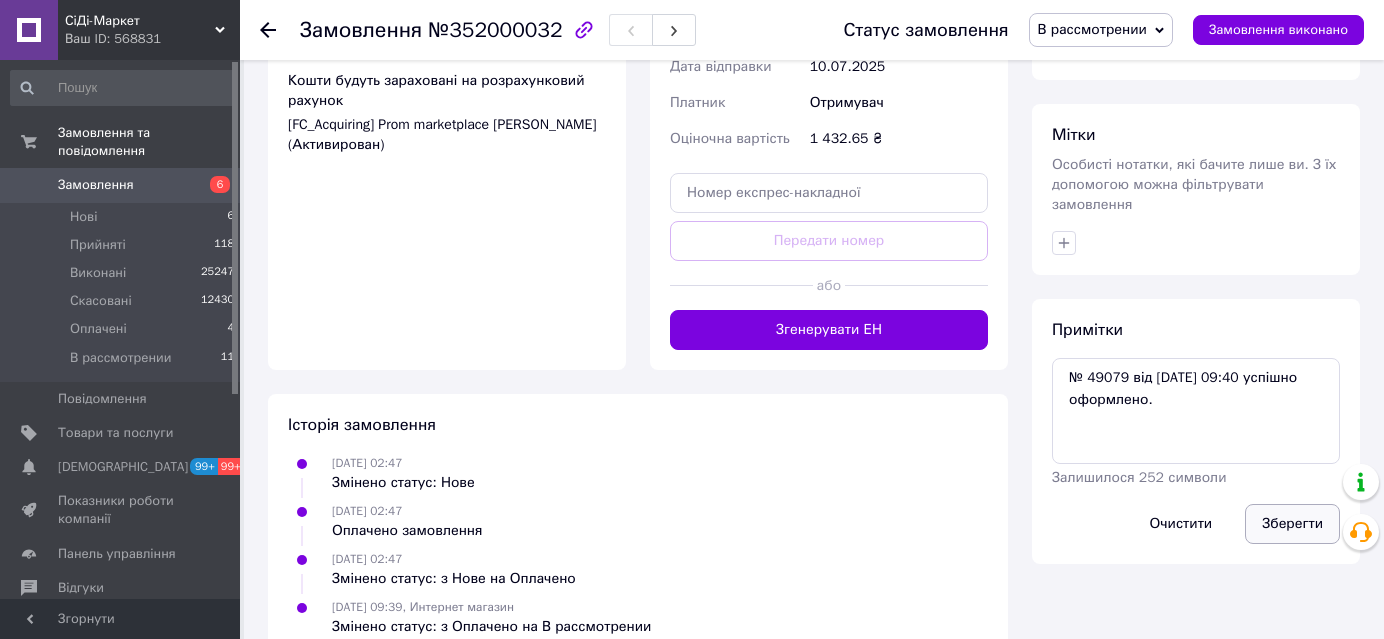 click on "Зберегти" at bounding box center [1292, 524] 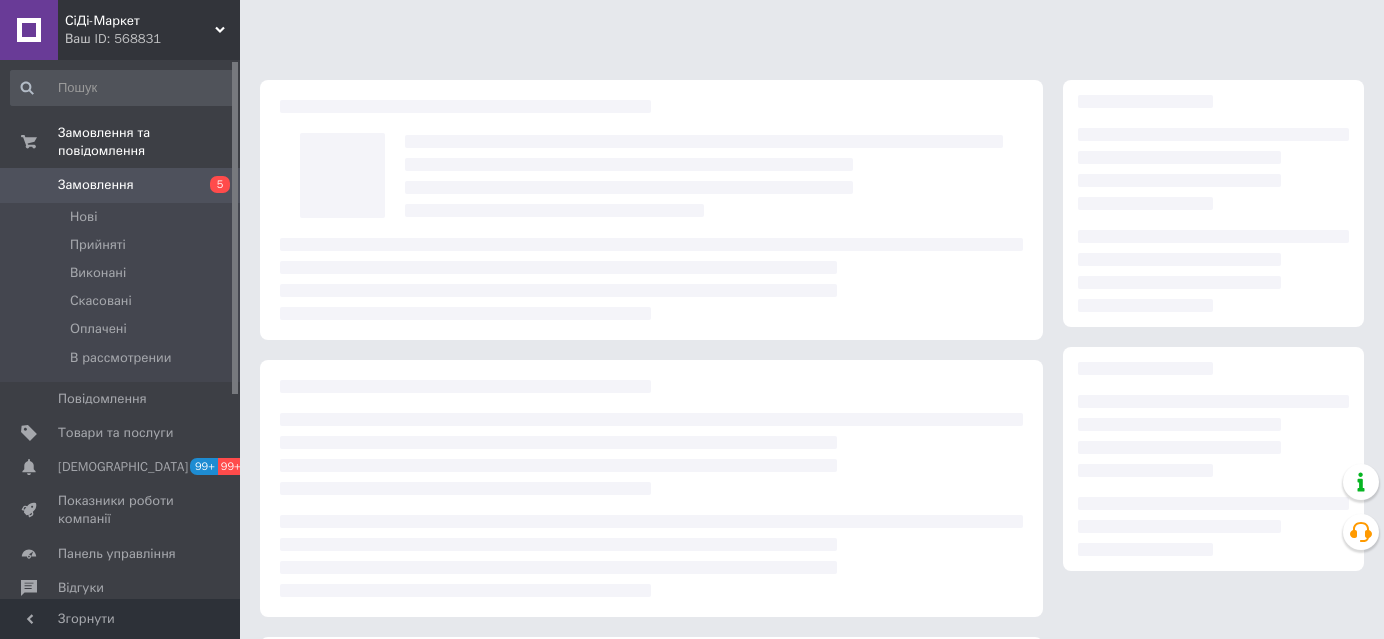 scroll, scrollTop: 0, scrollLeft: 0, axis: both 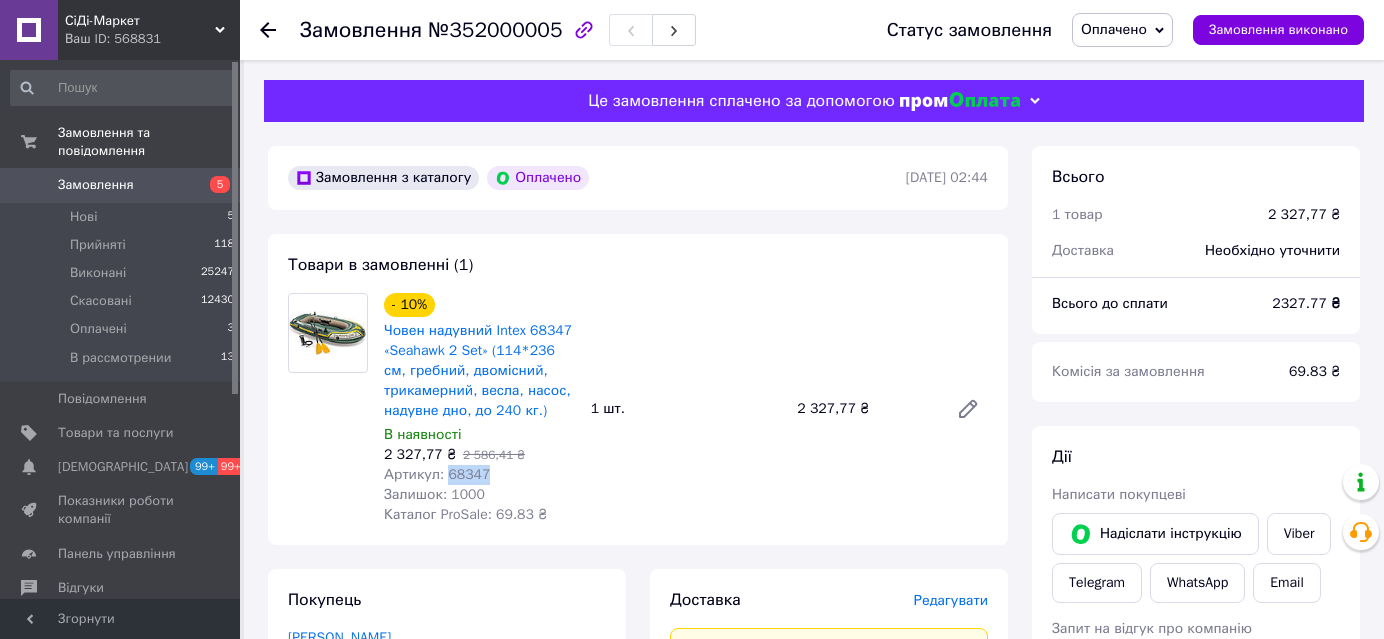 drag, startPoint x: 475, startPoint y: 476, endPoint x: 443, endPoint y: 476, distance: 32 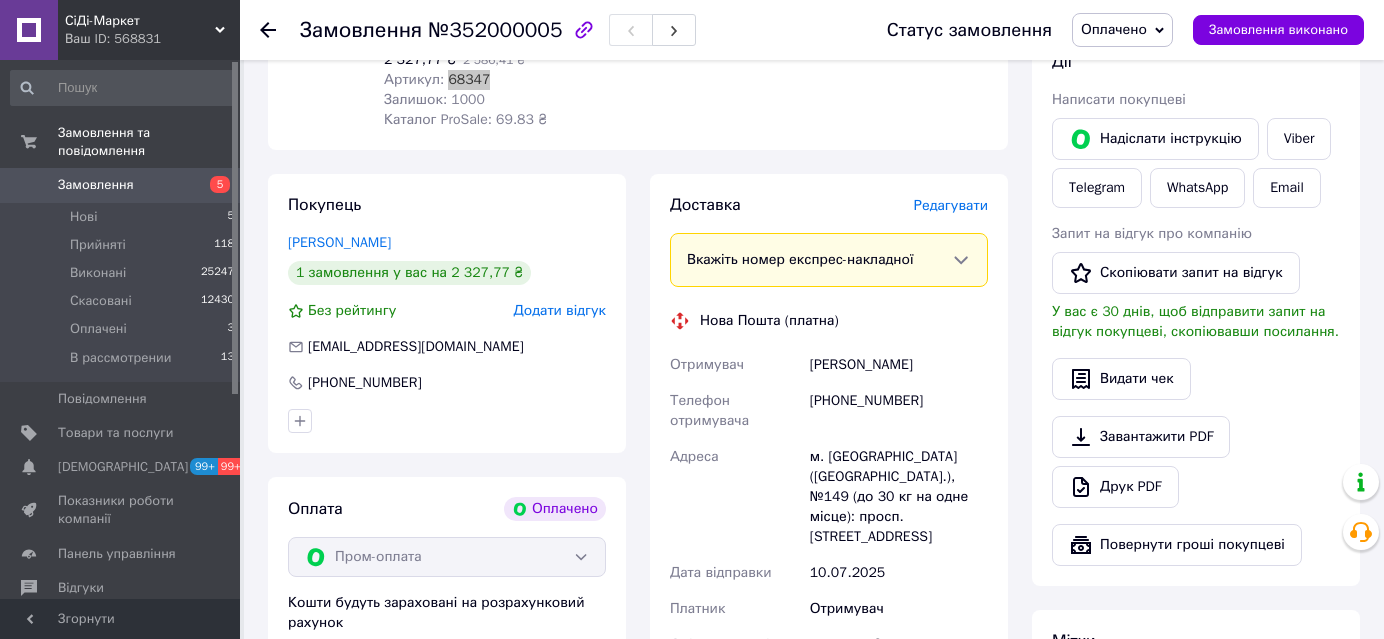 scroll, scrollTop: 454, scrollLeft: 0, axis: vertical 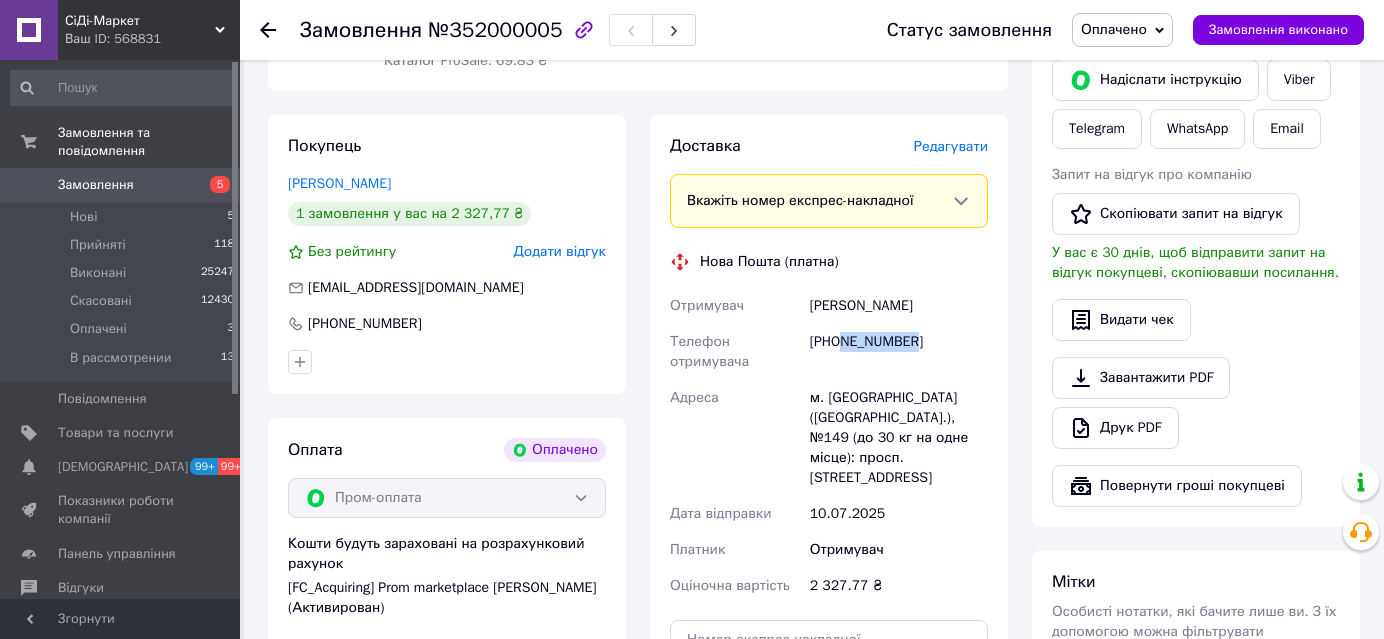 drag, startPoint x: 928, startPoint y: 343, endPoint x: 838, endPoint y: 347, distance: 90.088844 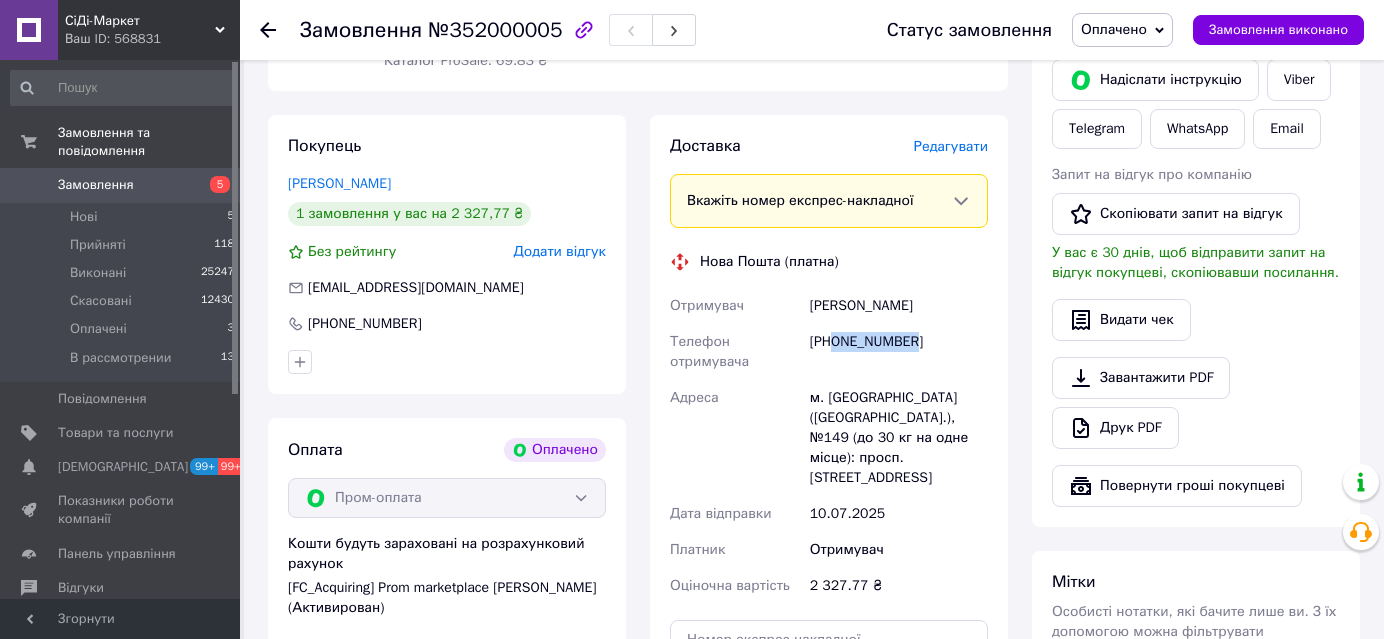 copy on "0965510072" 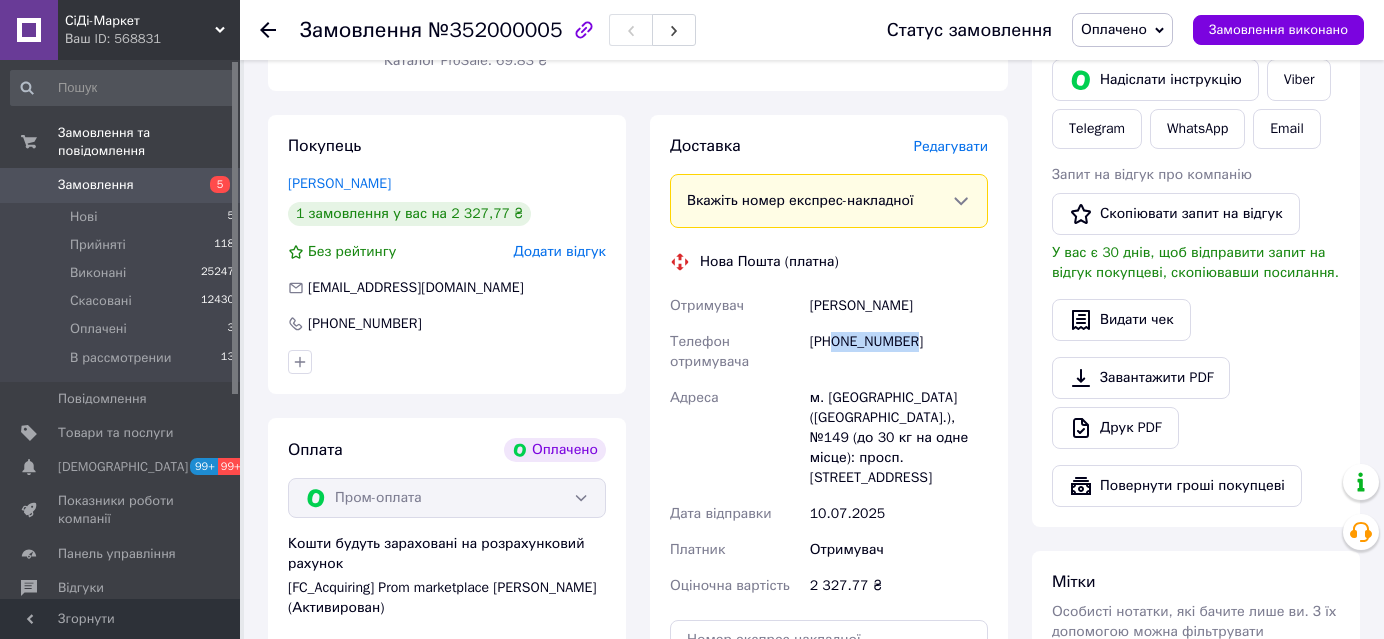 click on "Оплачено" at bounding box center [1114, 29] 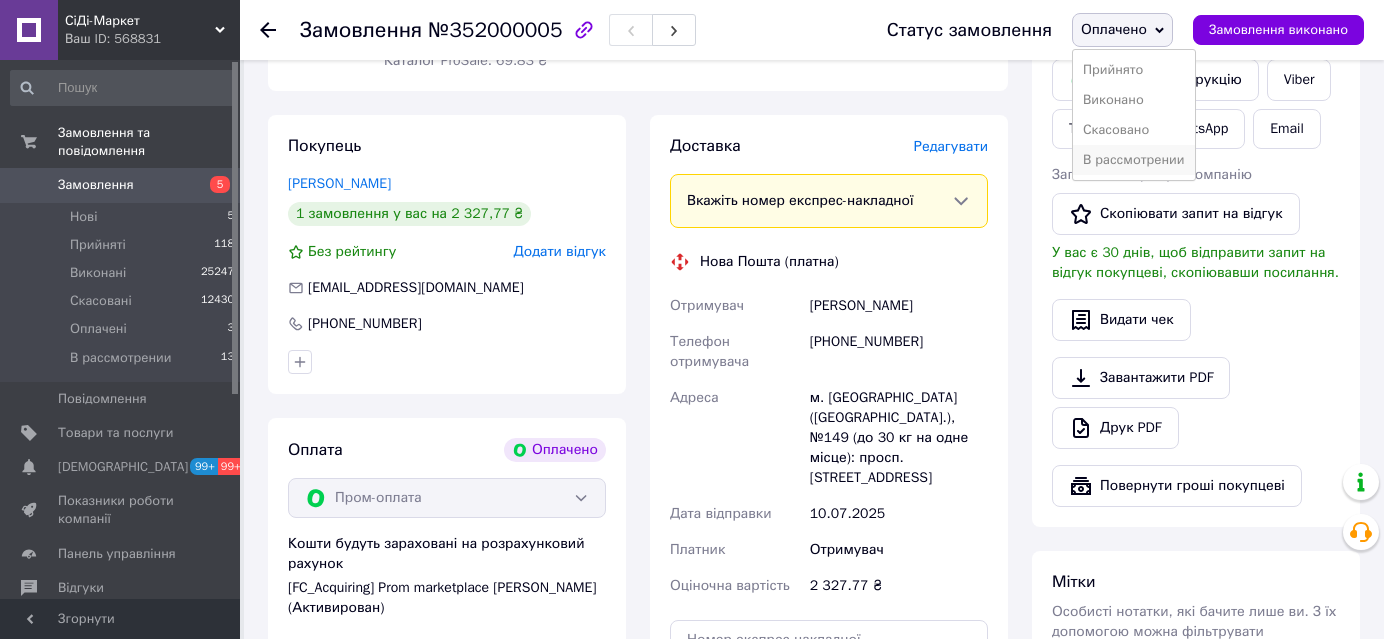 click on "В рассмотрении" at bounding box center [1134, 160] 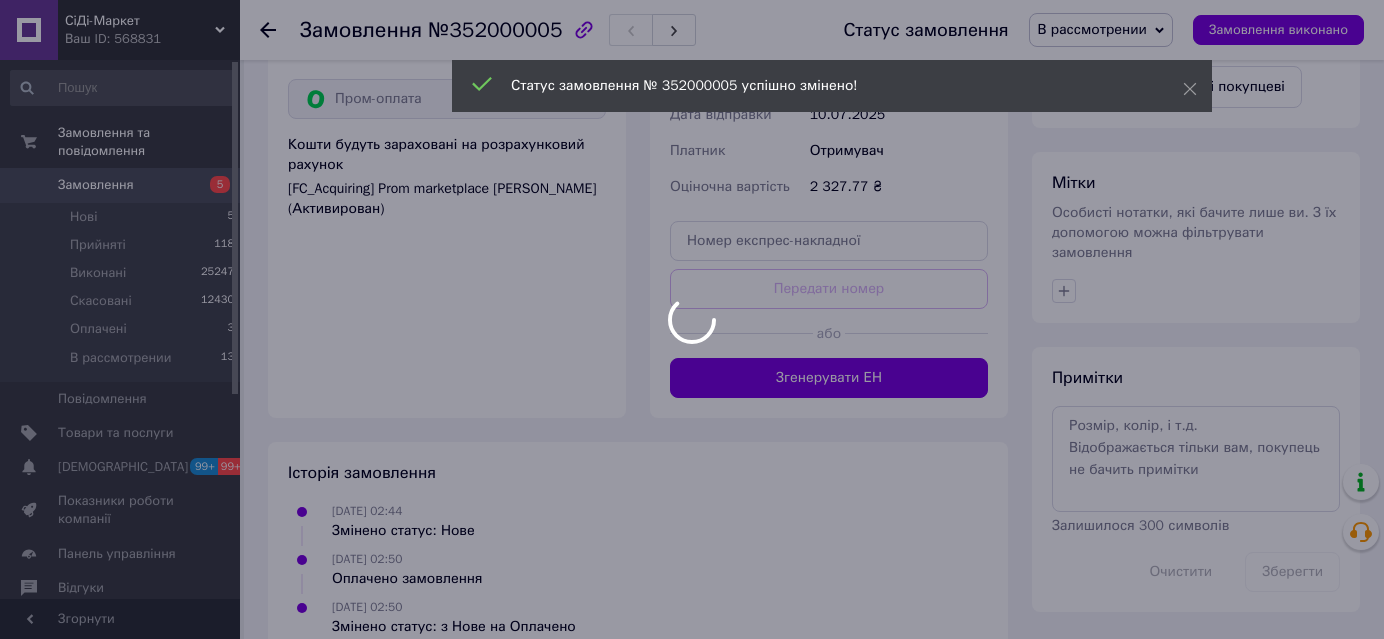 scroll, scrollTop: 873, scrollLeft: 0, axis: vertical 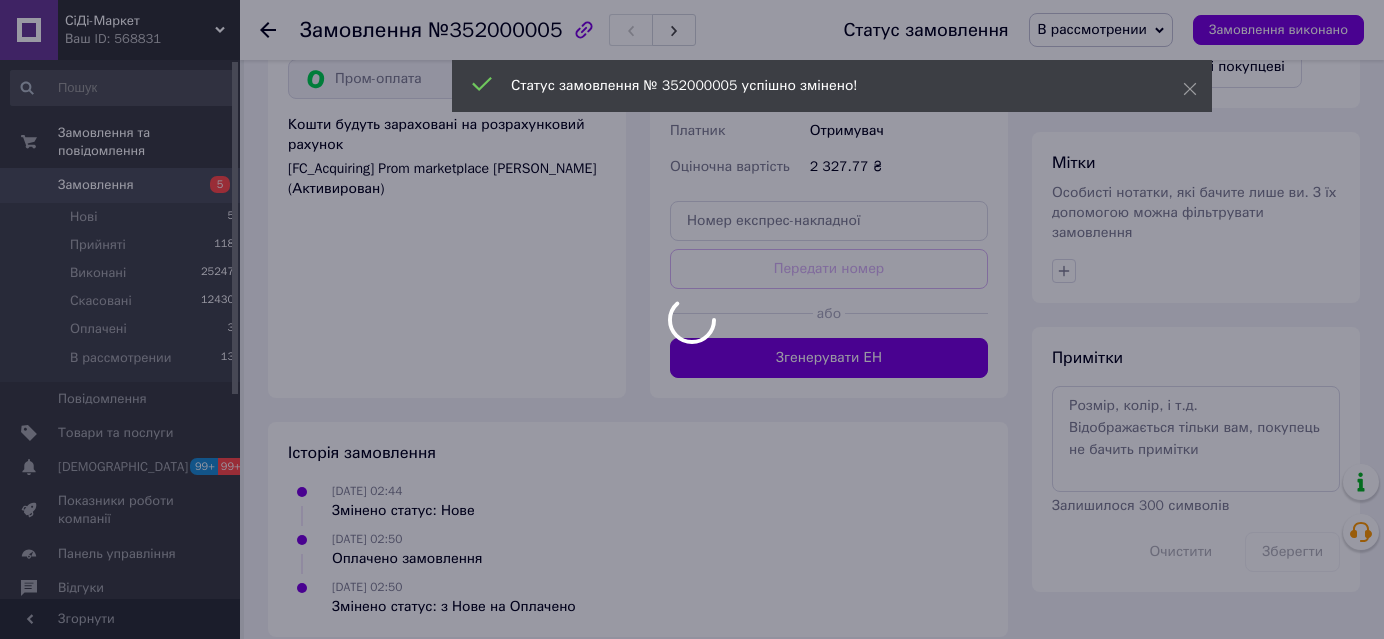 click at bounding box center (692, 319) 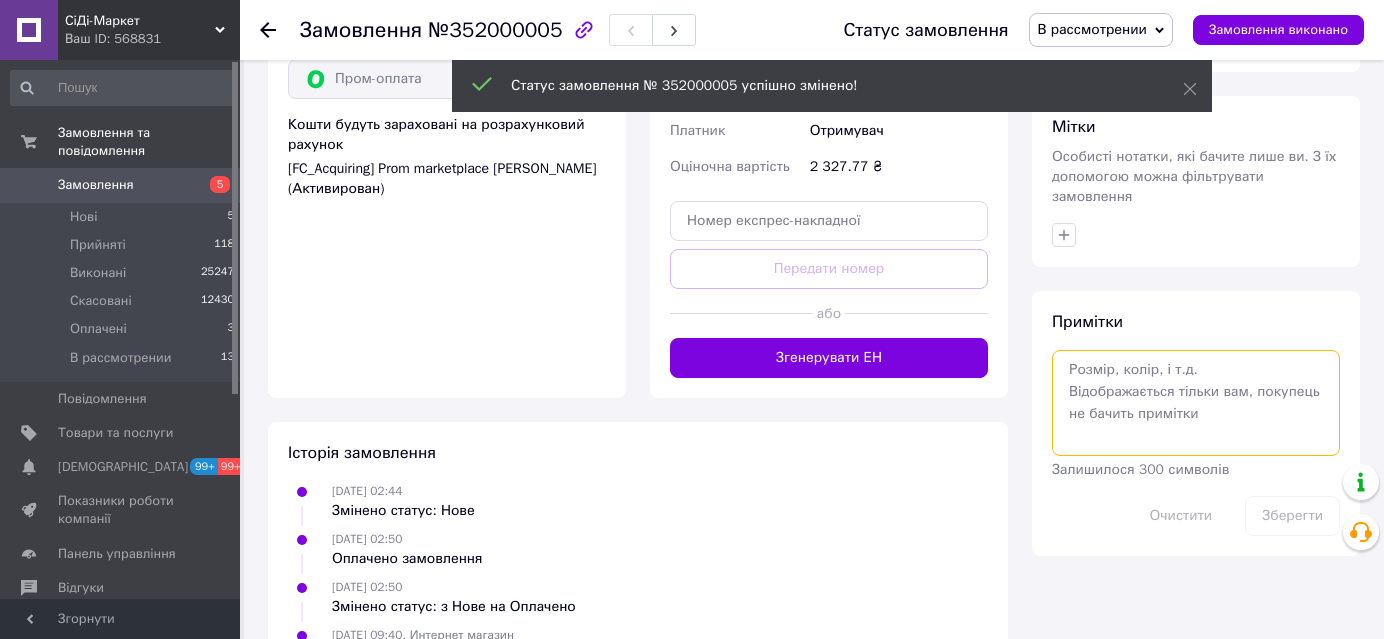 click at bounding box center [1196, 403] 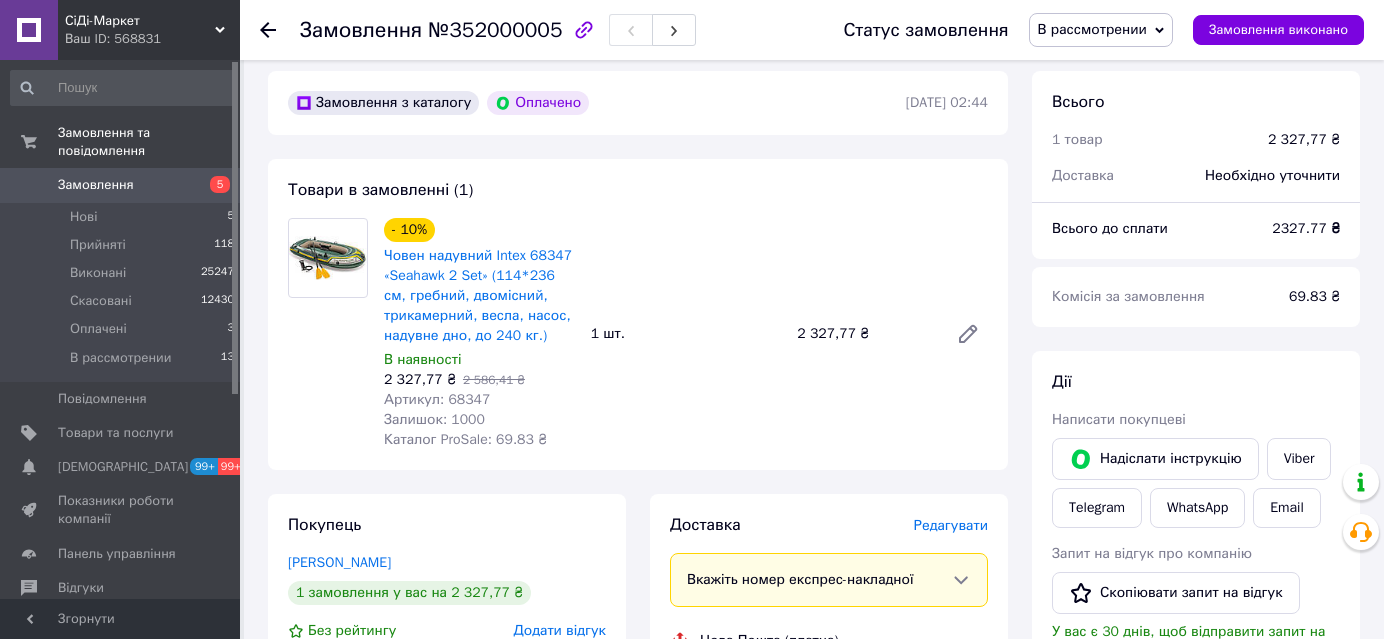 scroll, scrollTop: 363, scrollLeft: 0, axis: vertical 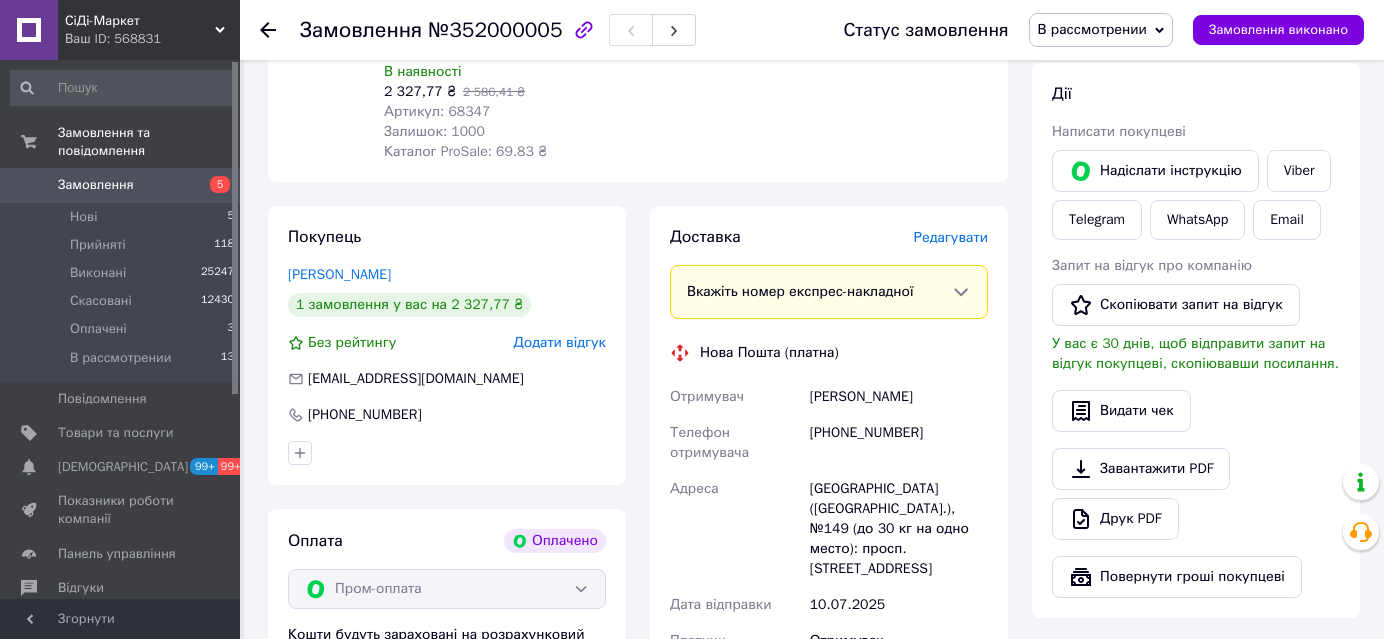 drag, startPoint x: 946, startPoint y: 401, endPoint x: 779, endPoint y: 401, distance: 167 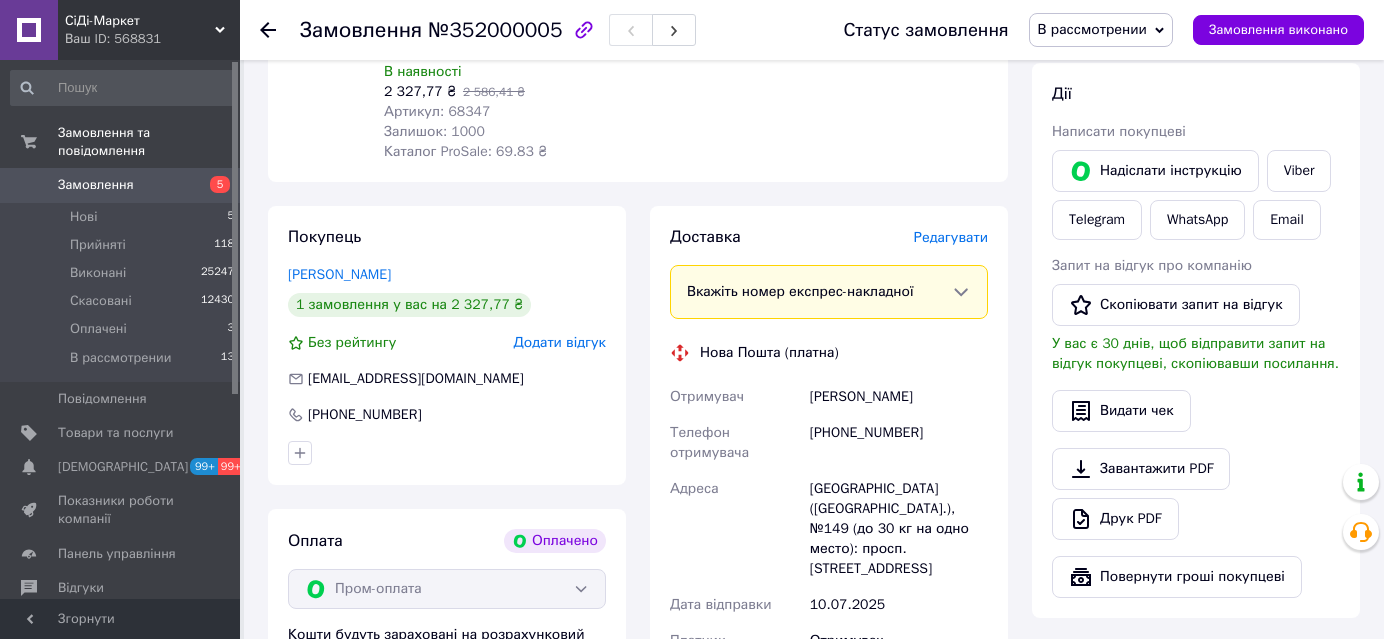 click on "m_lenovo99@ukr.net" at bounding box center (416, 378) 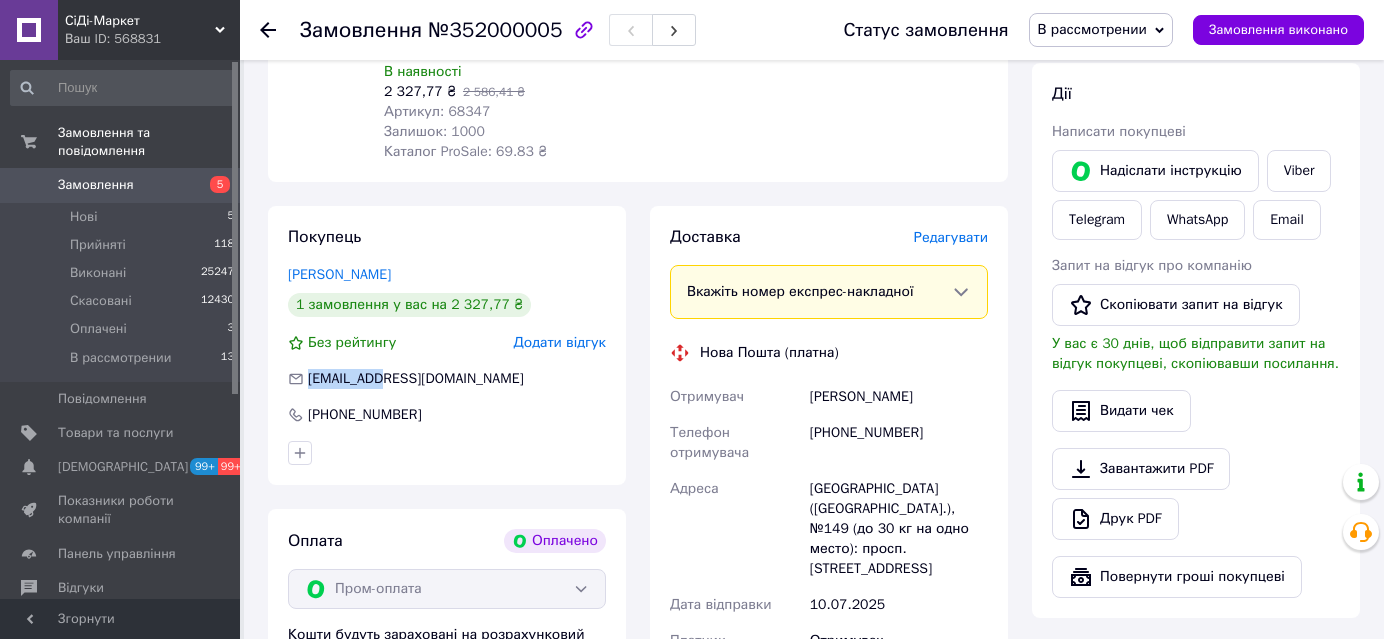 click on "m_lenovo99@ukr.net" at bounding box center (416, 378) 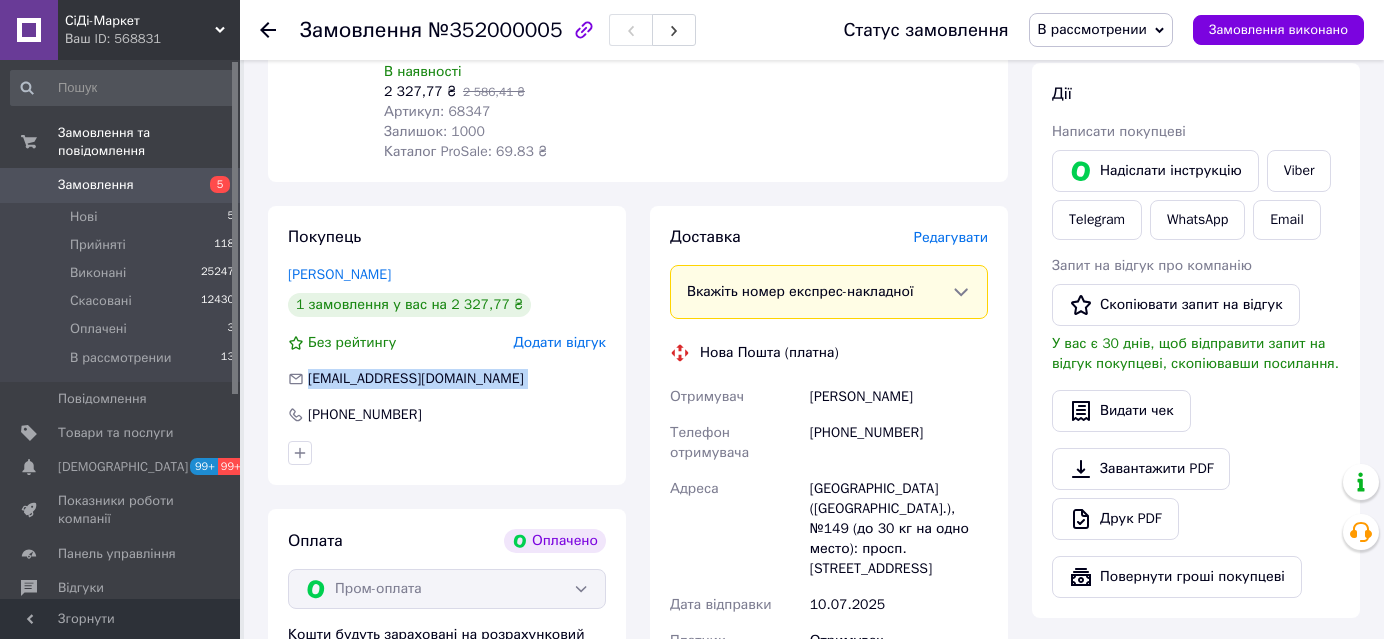 click on "m_lenovo99@ukr.net" at bounding box center [416, 378] 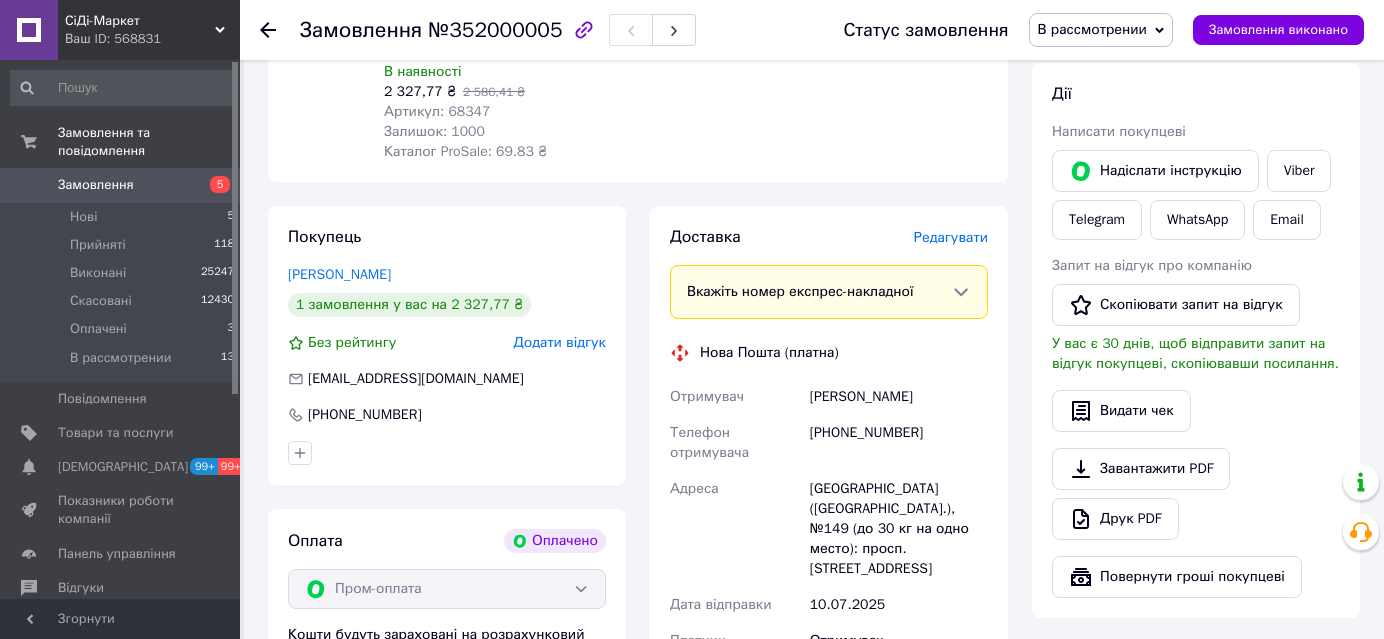 click on "Киев (Киевская обл.), №149 (до 30 кг на одно место): просп. Червоной Калины, 73а" at bounding box center (899, 529) 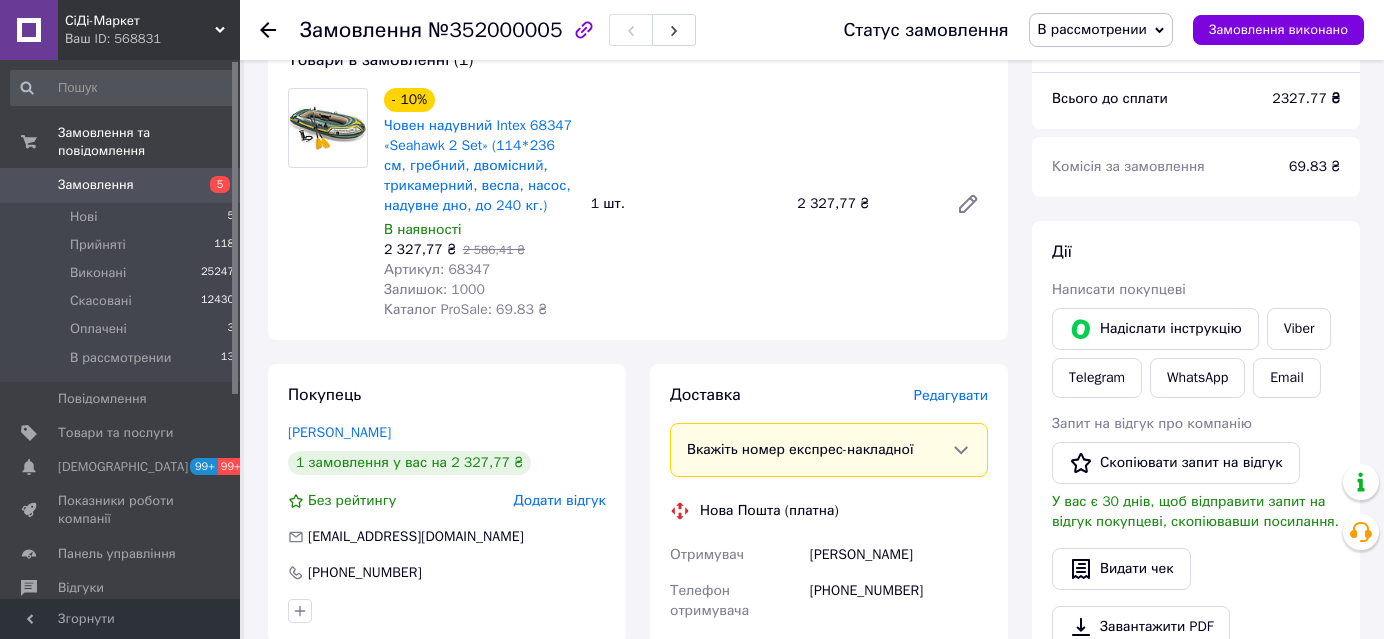 scroll, scrollTop: 90, scrollLeft: 0, axis: vertical 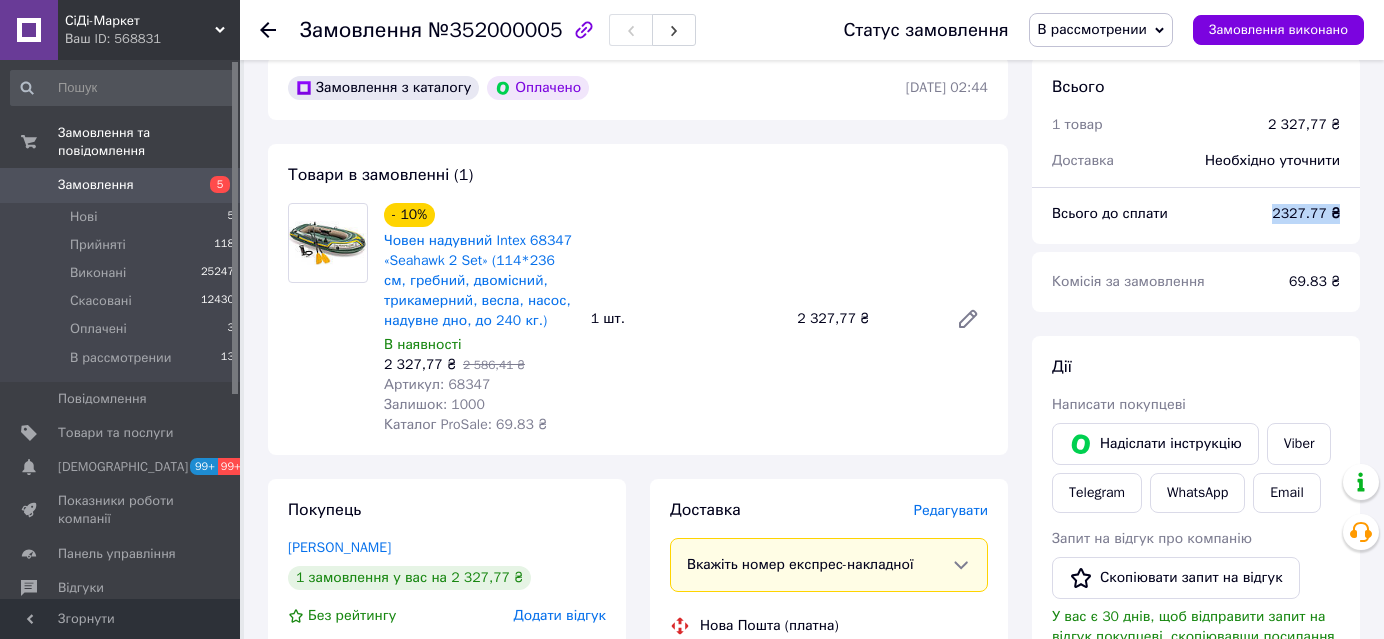 drag, startPoint x: 1258, startPoint y: 221, endPoint x: 1348, endPoint y: 219, distance: 90.02222 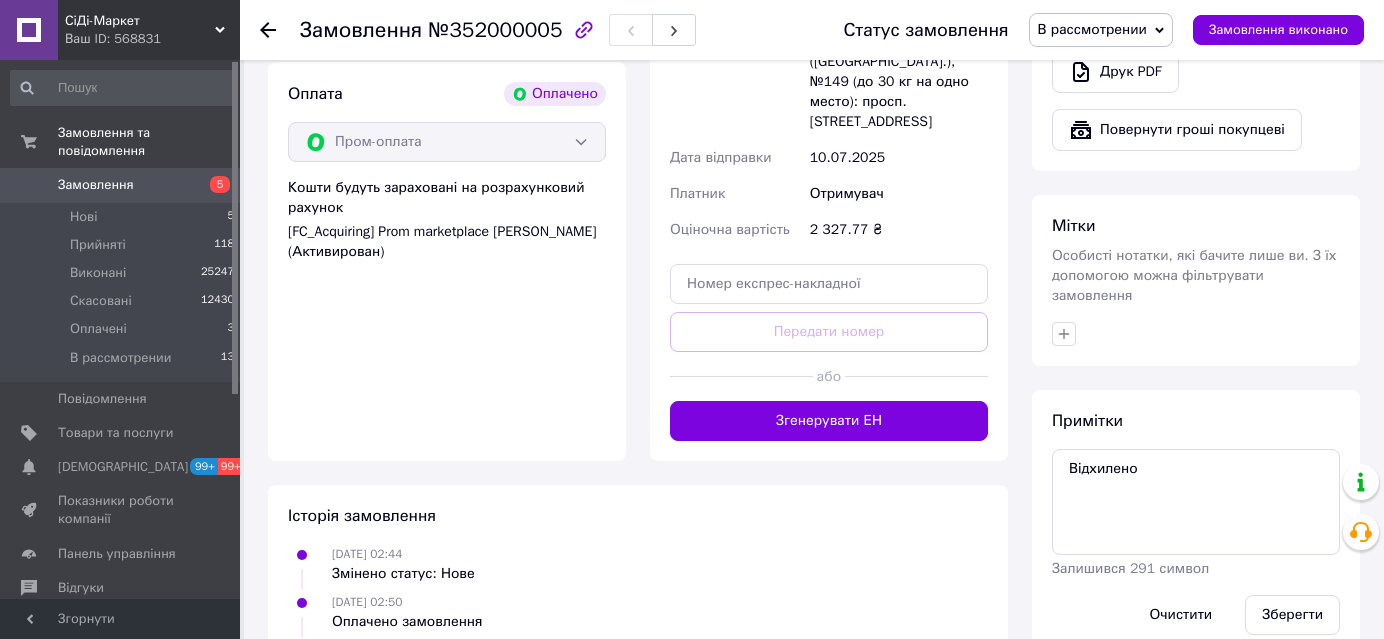 scroll, scrollTop: 909, scrollLeft: 0, axis: vertical 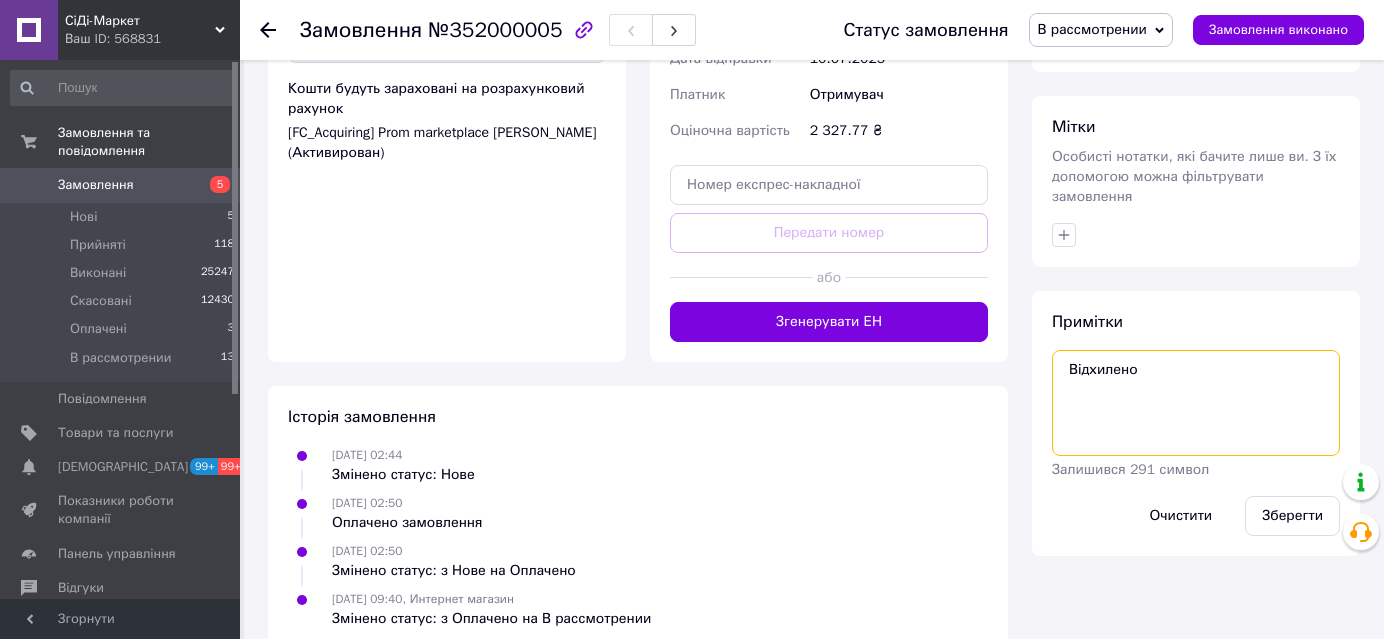 click on "Відхилено" at bounding box center [1196, 403] 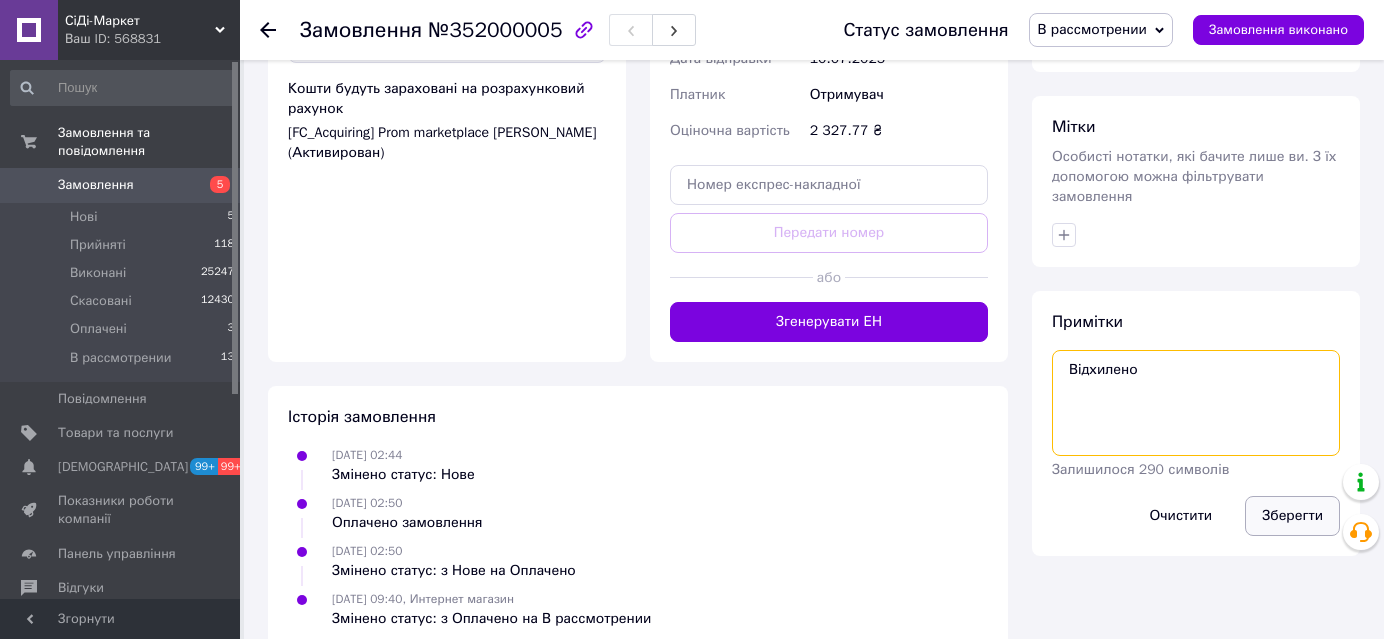 paste on "№ 49080 від 10.07.2025 09:41" 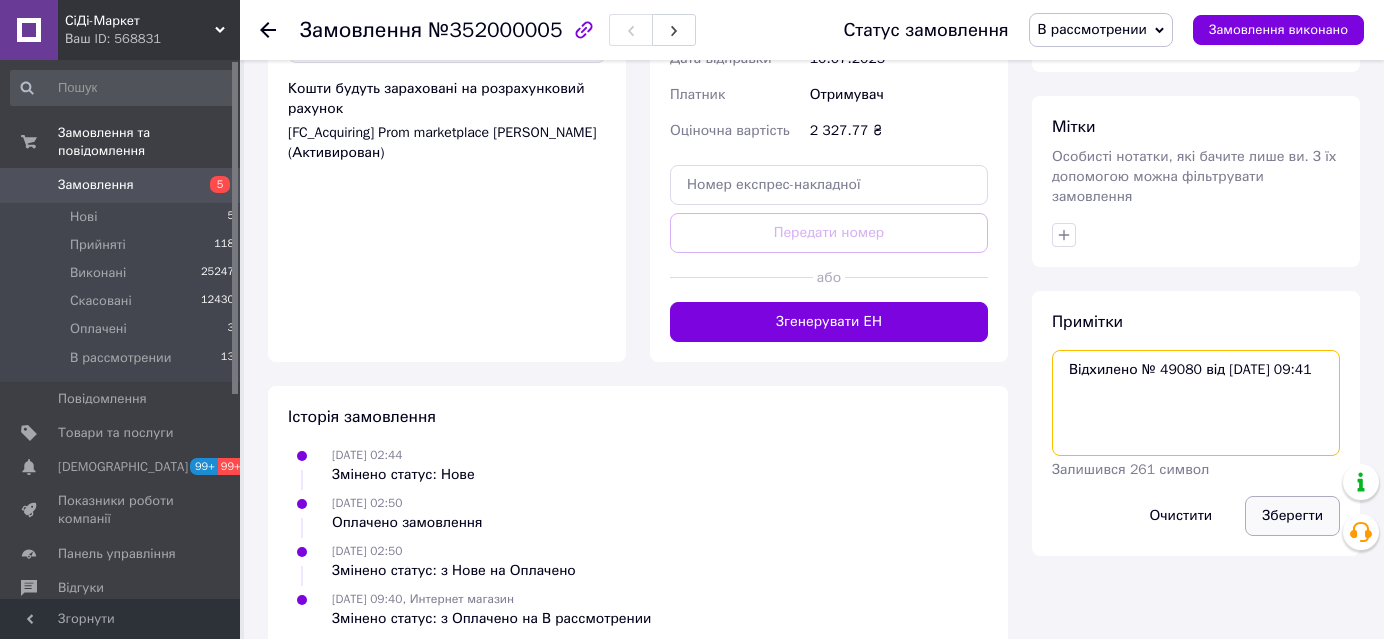 type on "Відхилено № 49080 від 10.07.2025 09:41" 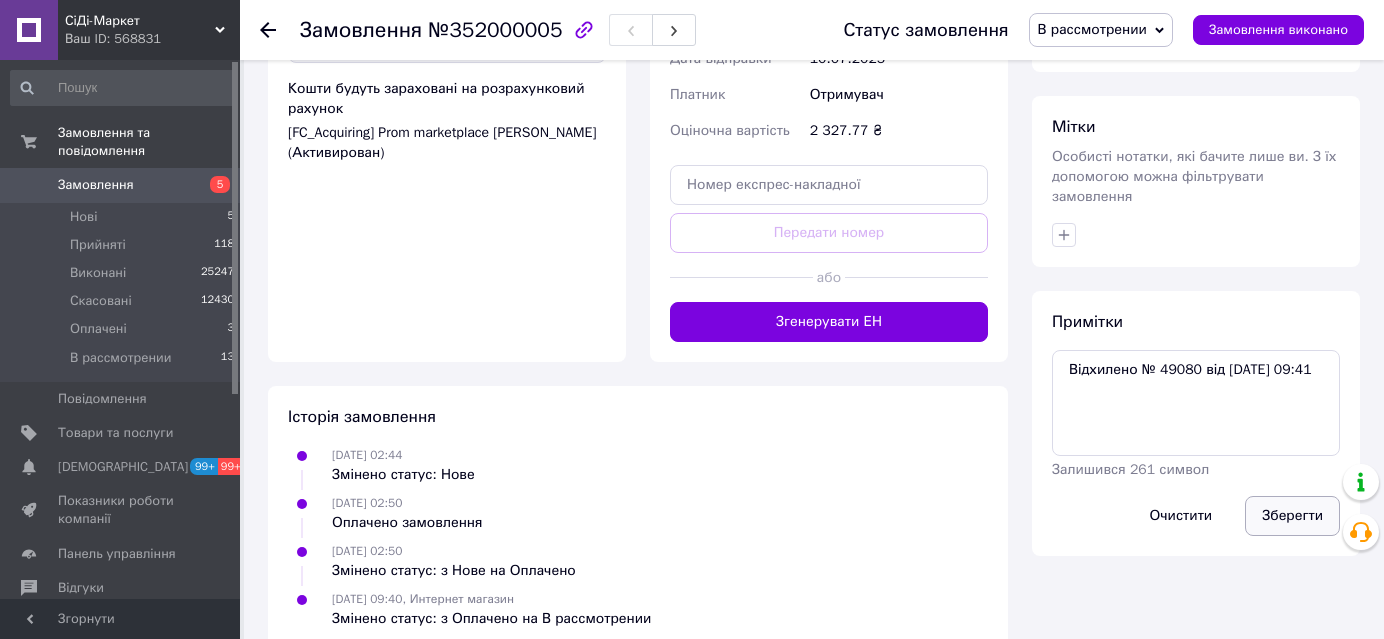 click on "Зберегти" at bounding box center [1292, 516] 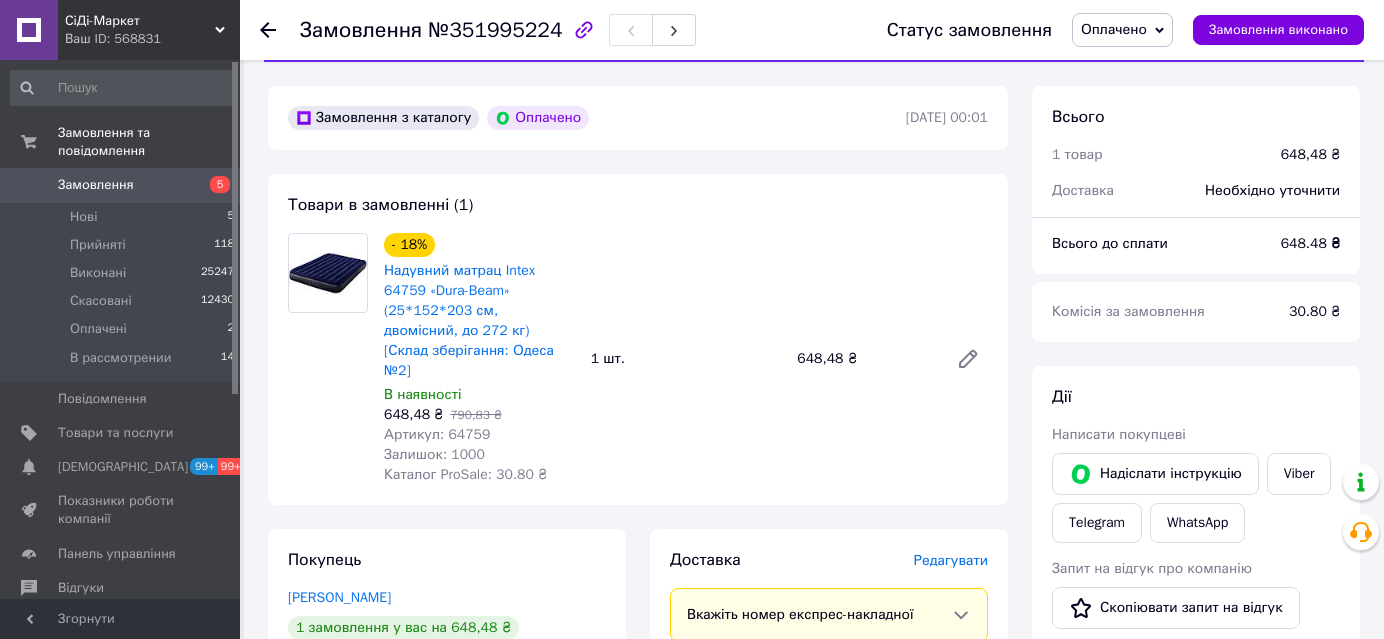 scroll, scrollTop: 90, scrollLeft: 0, axis: vertical 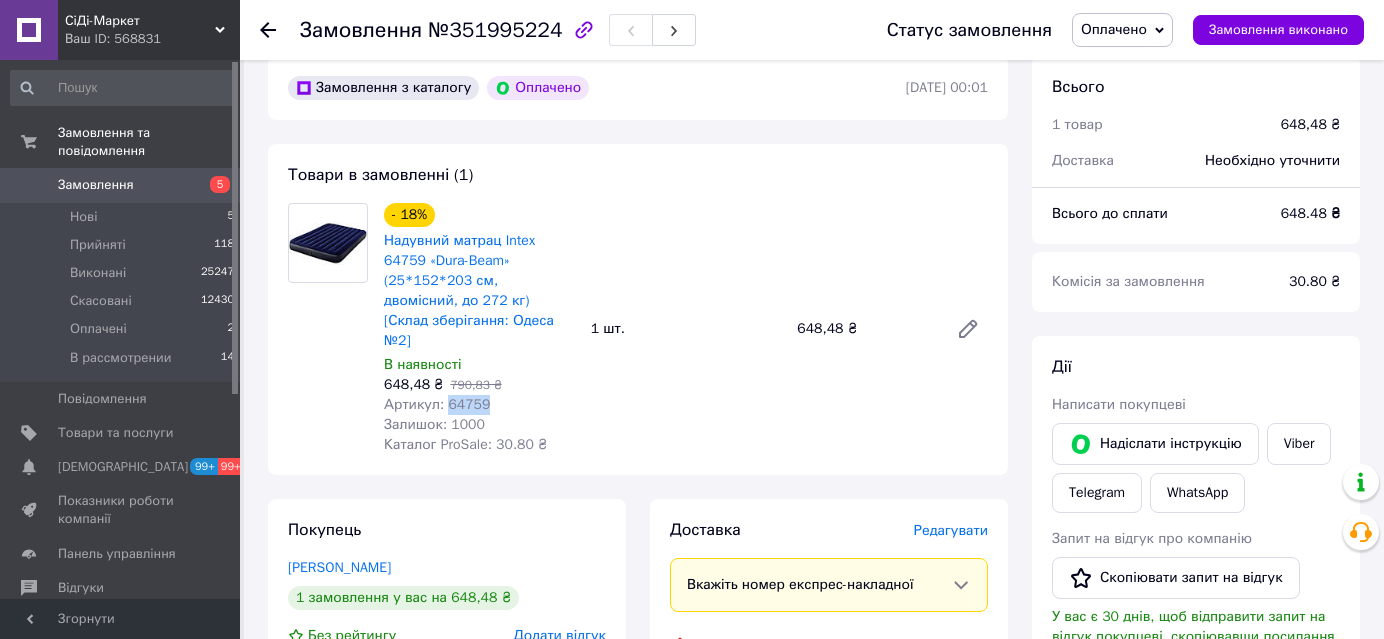 click on "Артикул: 64759" at bounding box center [479, 405] 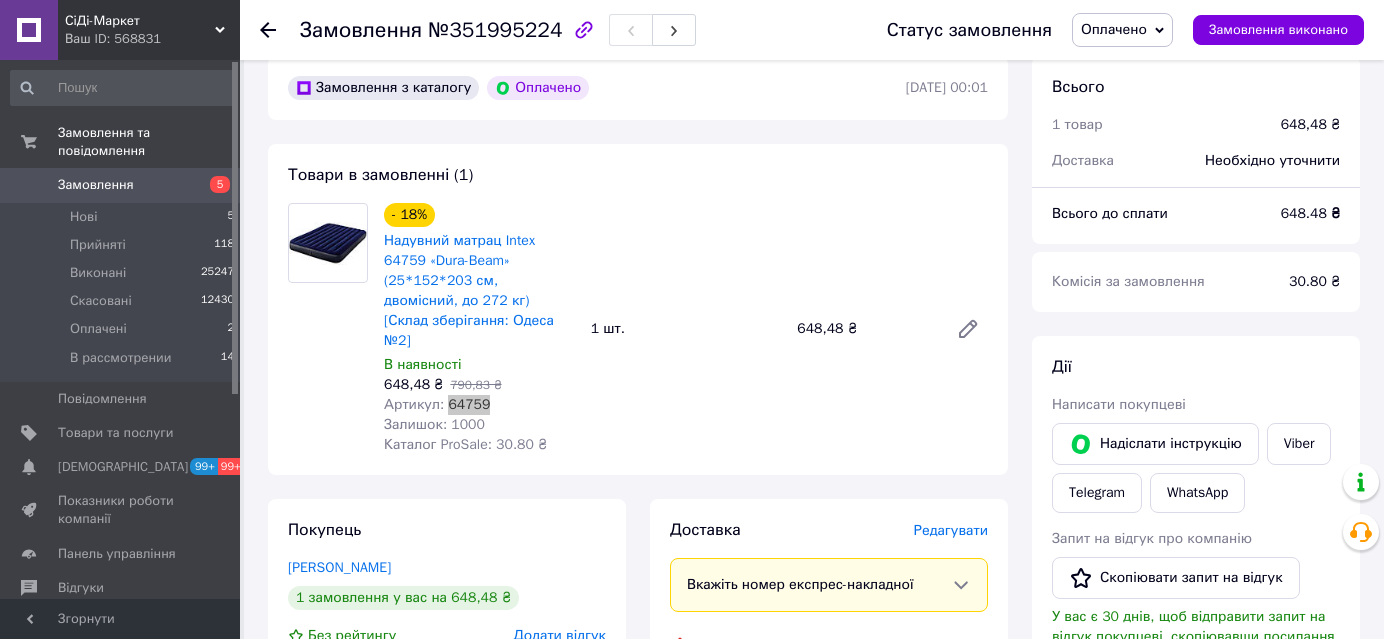 scroll, scrollTop: 363, scrollLeft: 0, axis: vertical 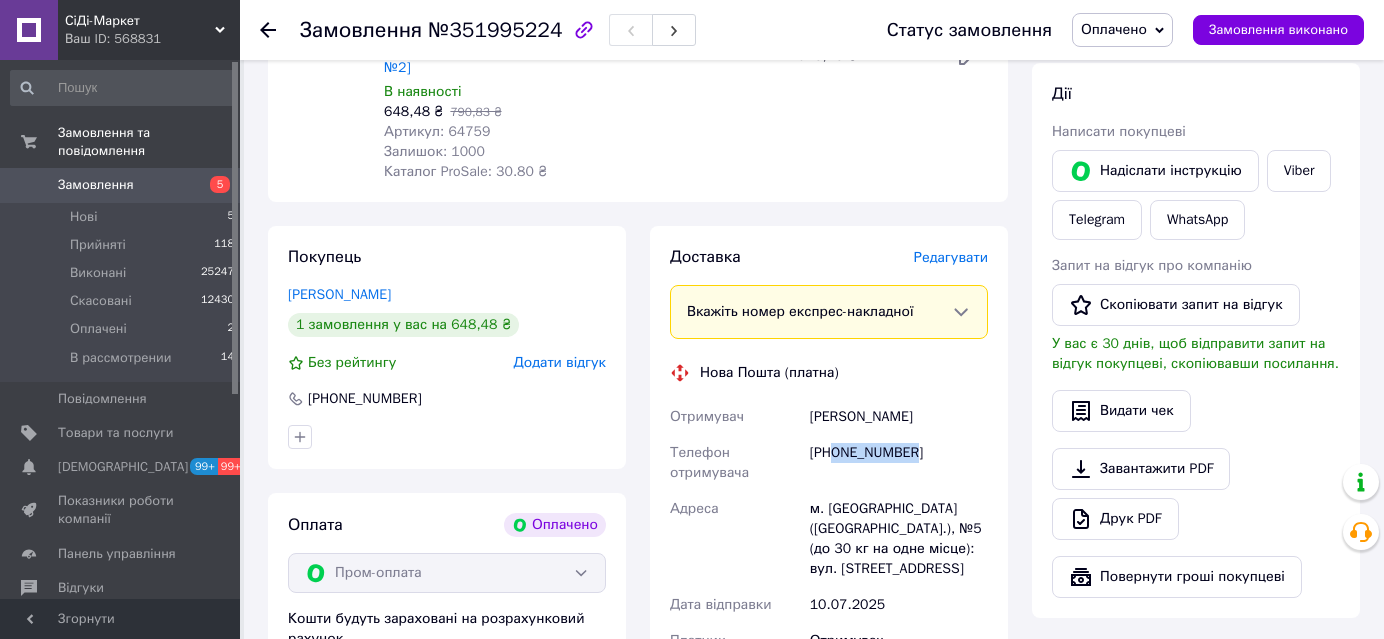 drag, startPoint x: 922, startPoint y: 415, endPoint x: 832, endPoint y: 415, distance: 90 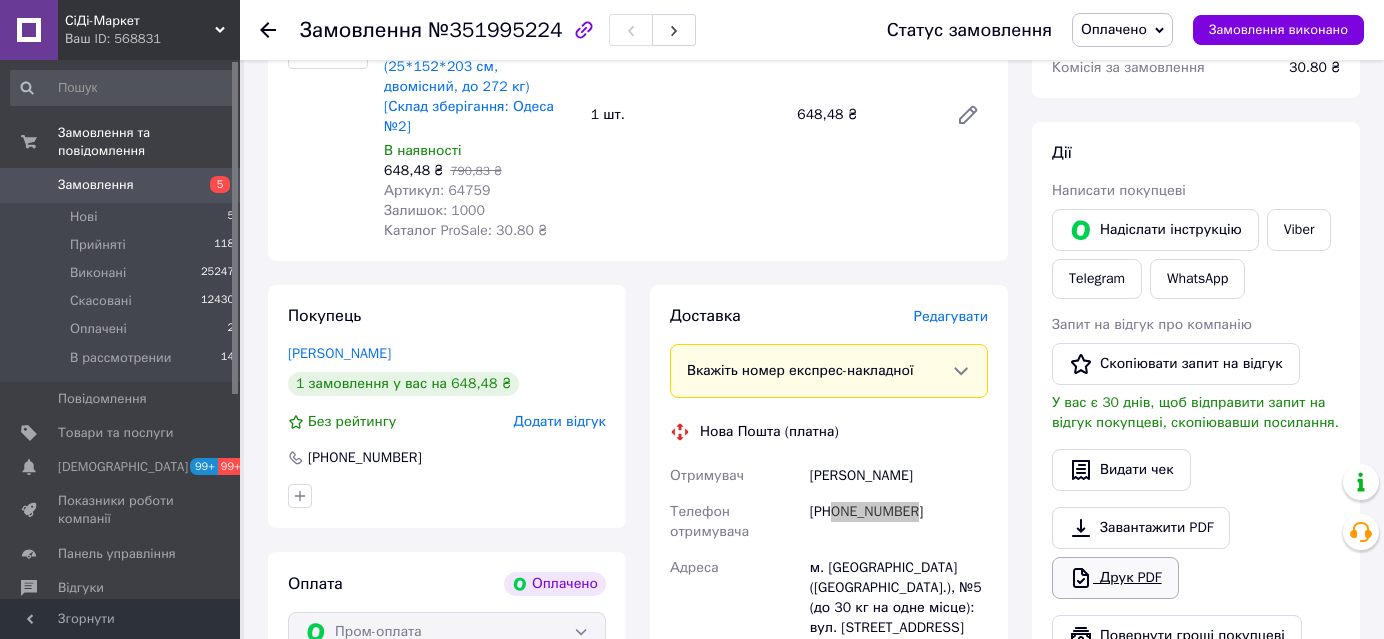 scroll, scrollTop: 454, scrollLeft: 0, axis: vertical 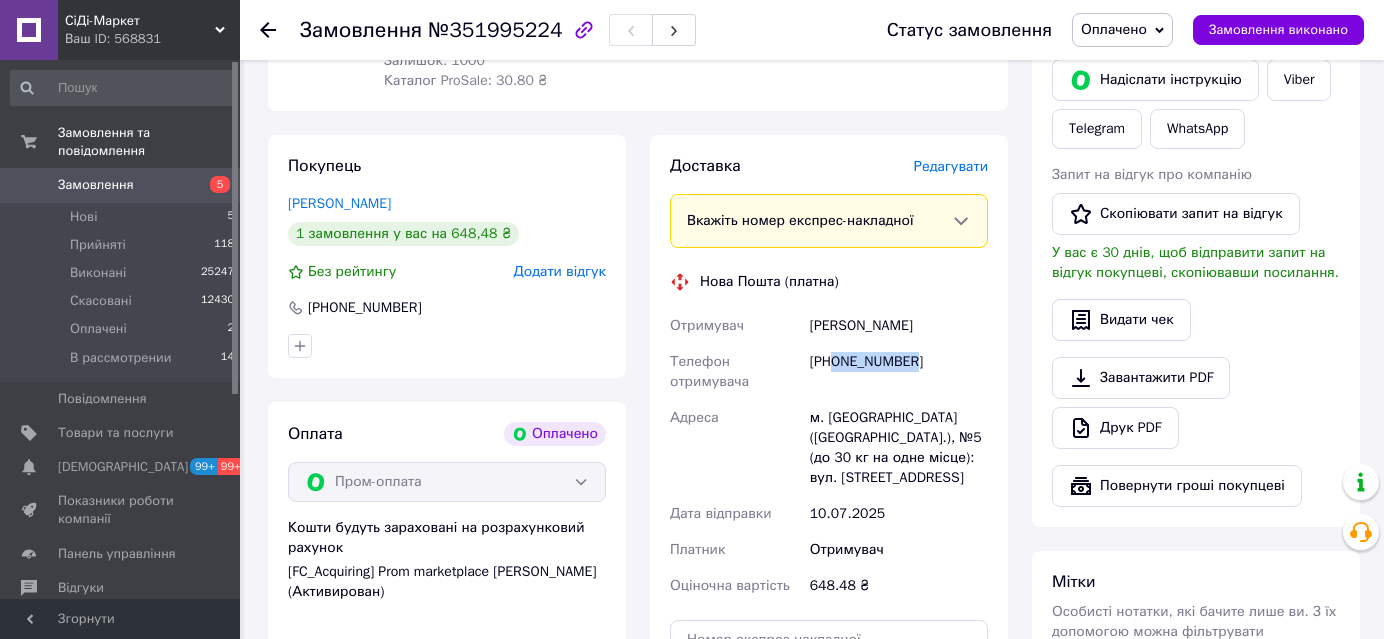 drag, startPoint x: 889, startPoint y: 288, endPoint x: 810, endPoint y: 290, distance: 79.025314 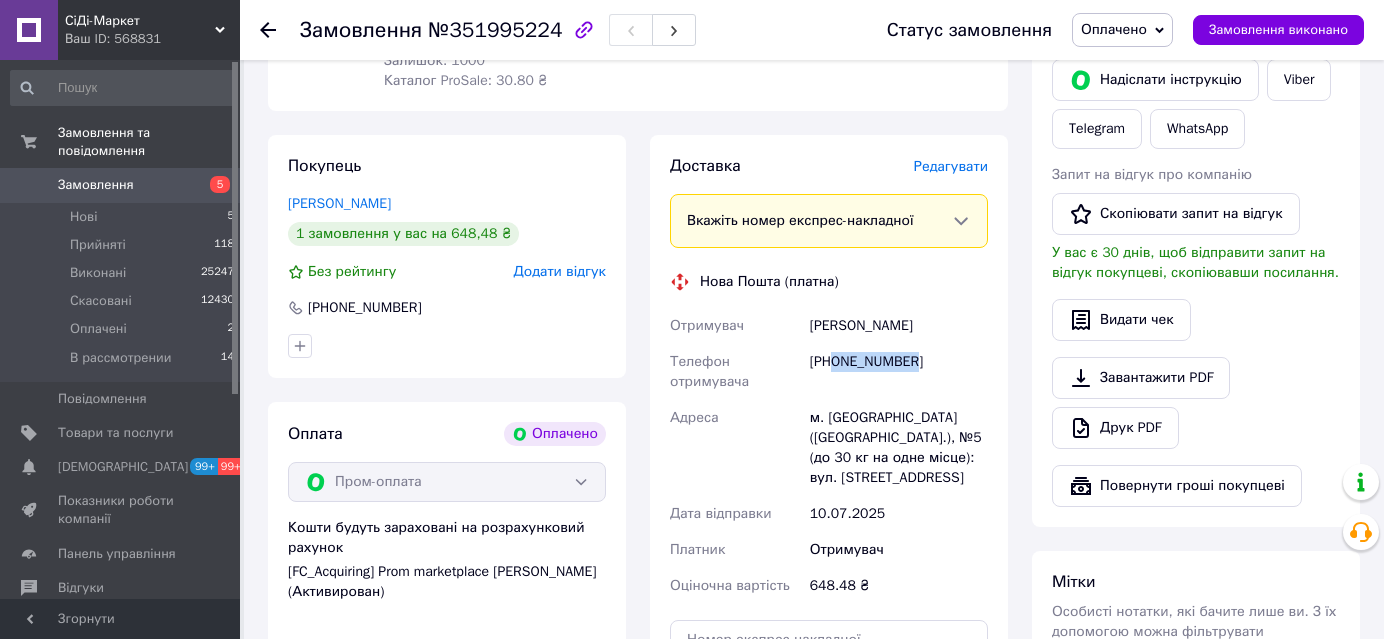 click on "м. Олександрія (Кіровоградська обл.), №5 (до 30 кг на одне місце): вул. Святомиколаївська, 37а" at bounding box center (899, 448) 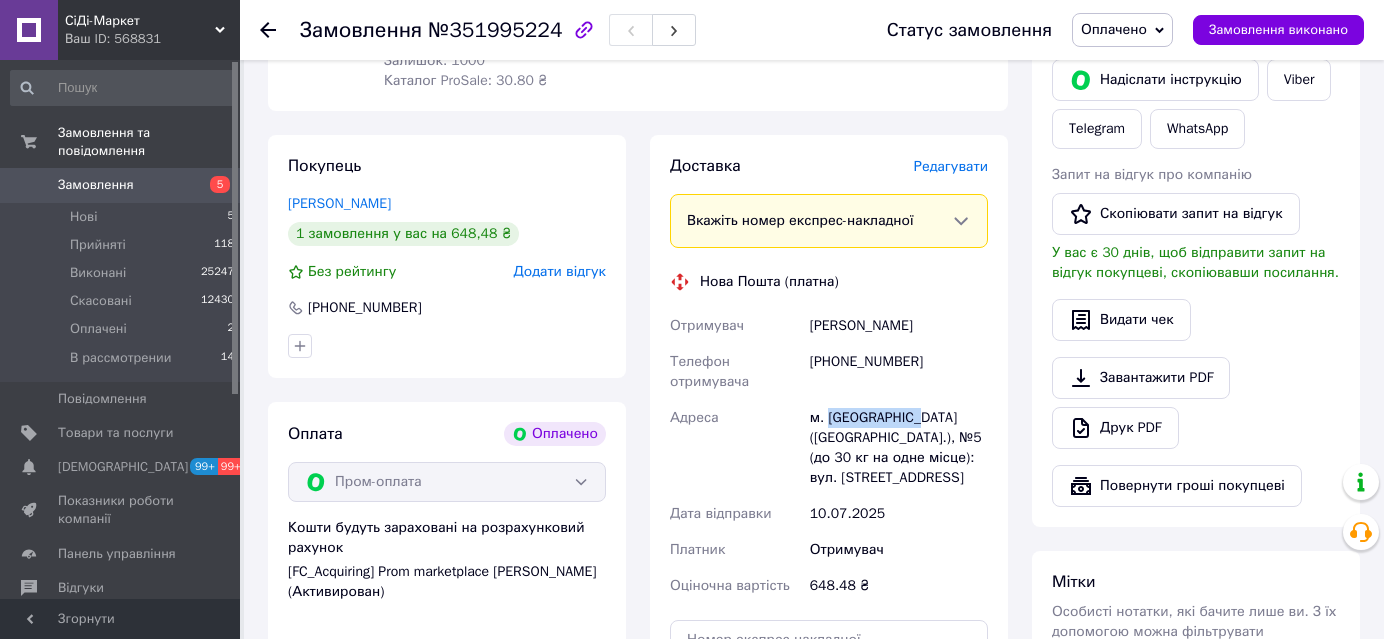 click on "м. Олександрія (Кіровоградська обл.), №5 (до 30 кг на одне місце): вул. Святомиколаївська, 37а" at bounding box center [899, 448] 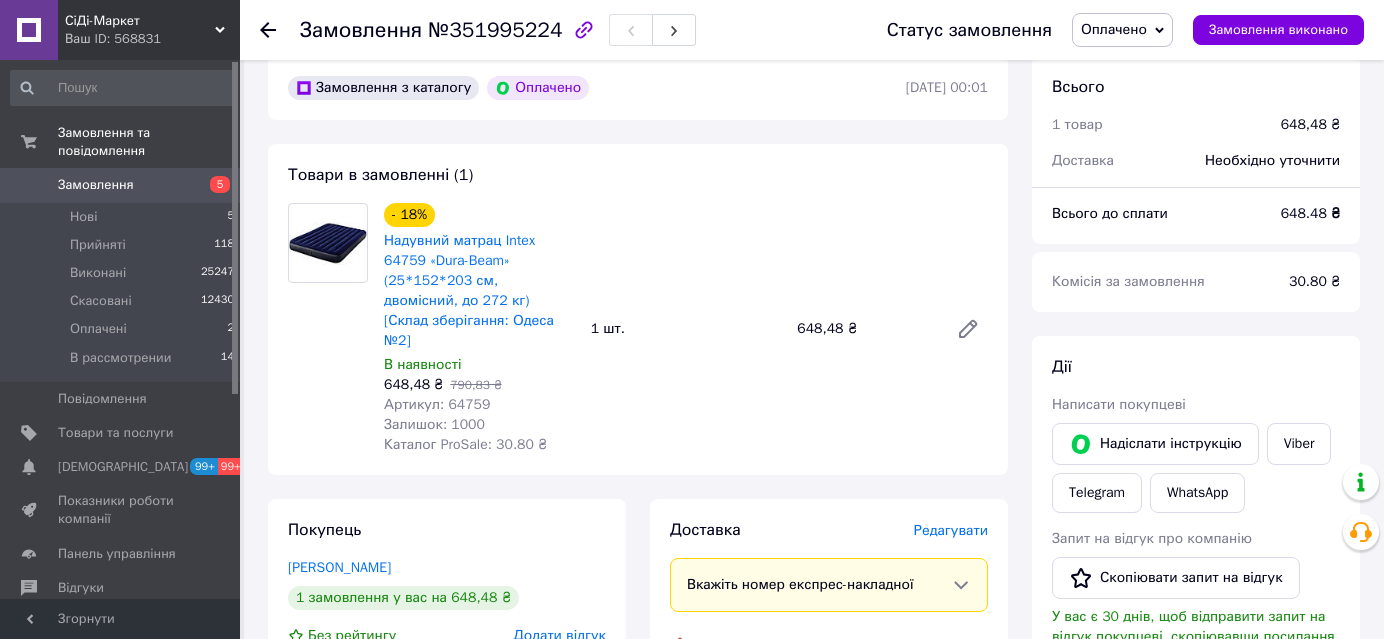 scroll, scrollTop: 0, scrollLeft: 0, axis: both 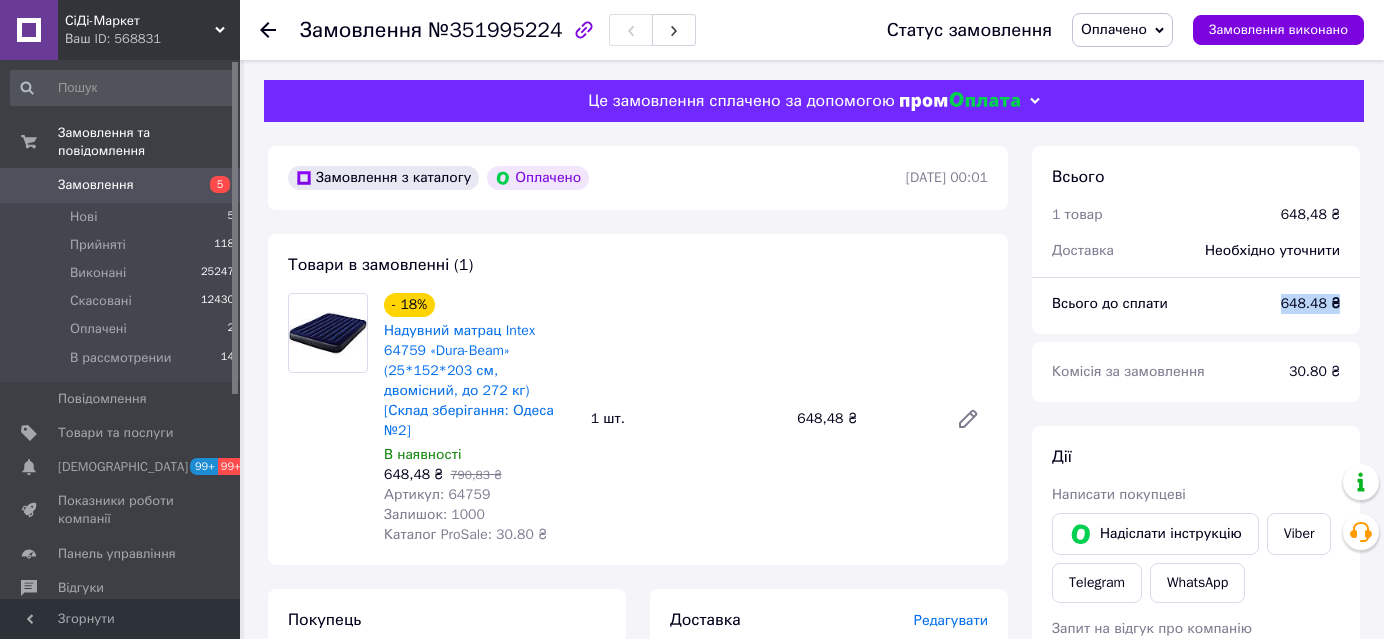 drag, startPoint x: 1280, startPoint y: 305, endPoint x: 1337, endPoint y: 310, distance: 57.21888 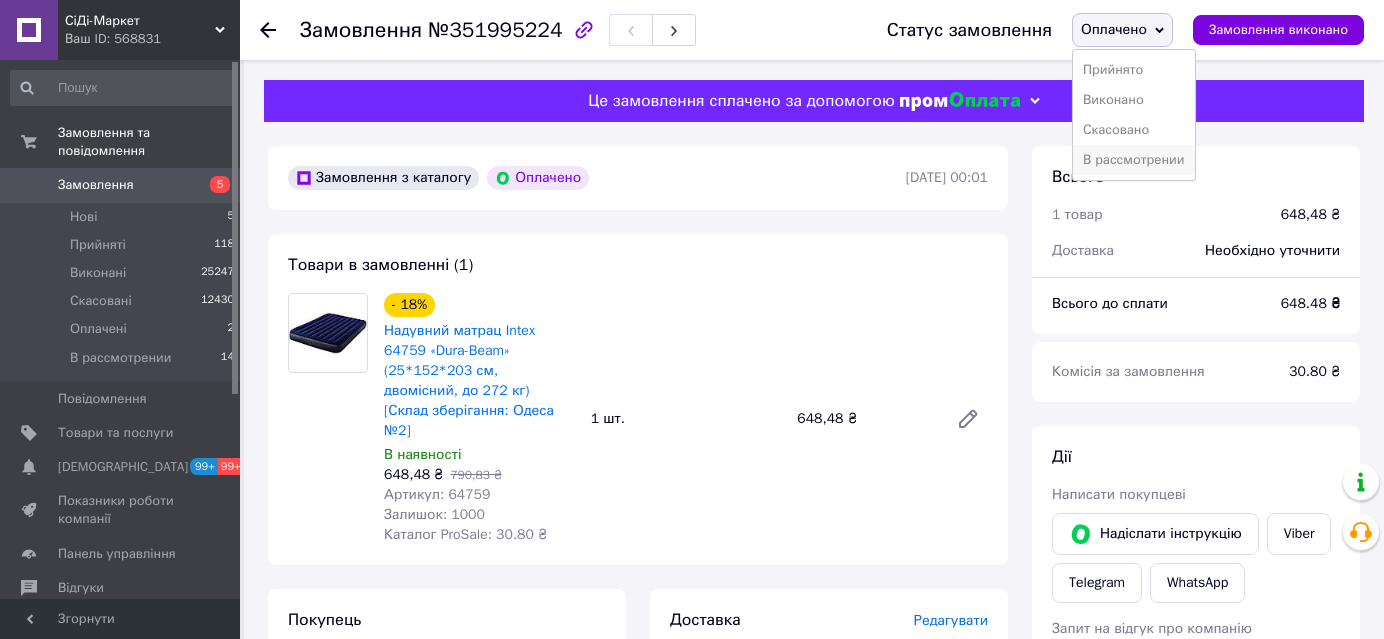 click on "В рассмотрении" at bounding box center [1134, 160] 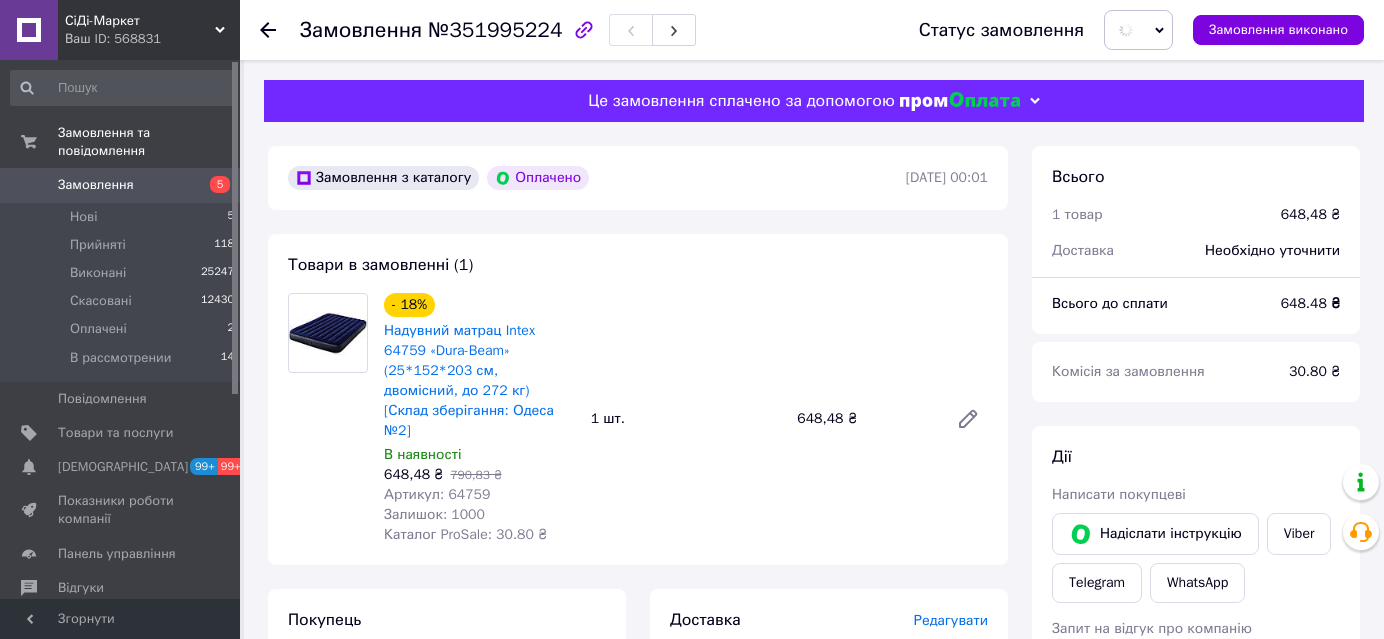 click on "- 18% Надувний матрац Intex 64759 «Dura-Beam» (25*152*203 см, двомісний, до 272 кг) [Склад зберігання: Одеса №2] В наявності 648,48 ₴   790,83 ₴ Артикул: 64759 Залишок: 1000 Каталог ProSale: 30.80 ₴  1 шт. 648,48 ₴" at bounding box center [686, 419] 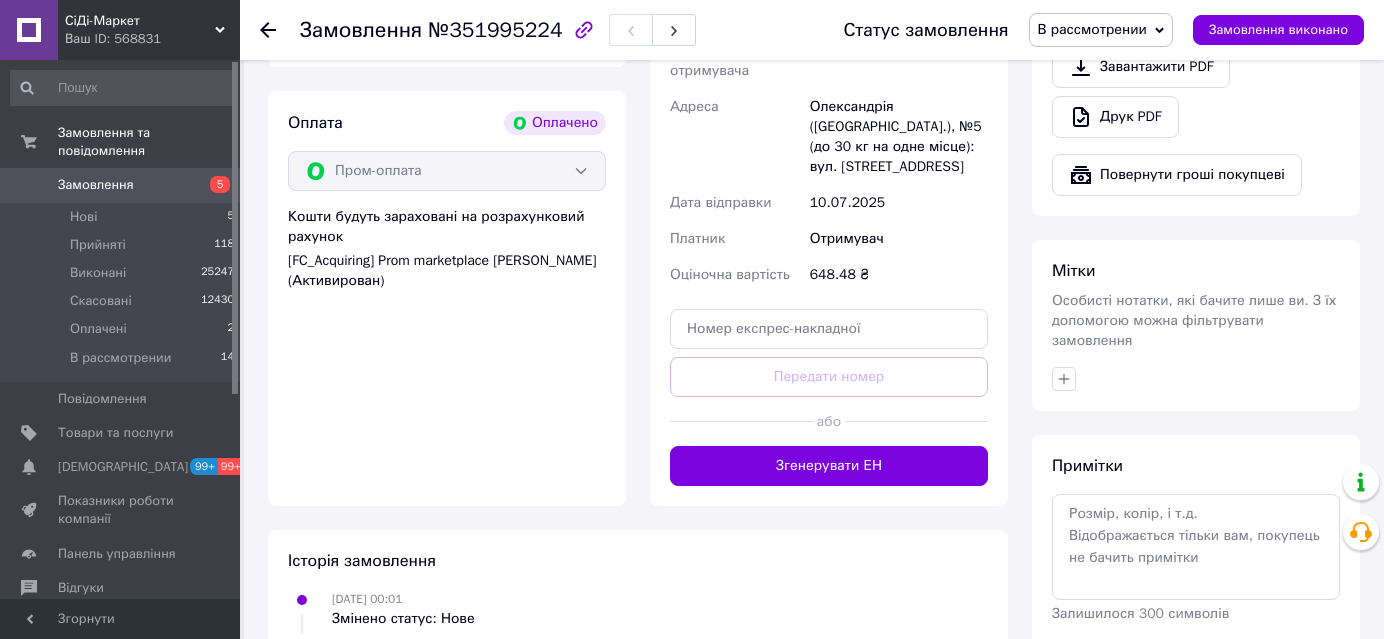 scroll, scrollTop: 873, scrollLeft: 0, axis: vertical 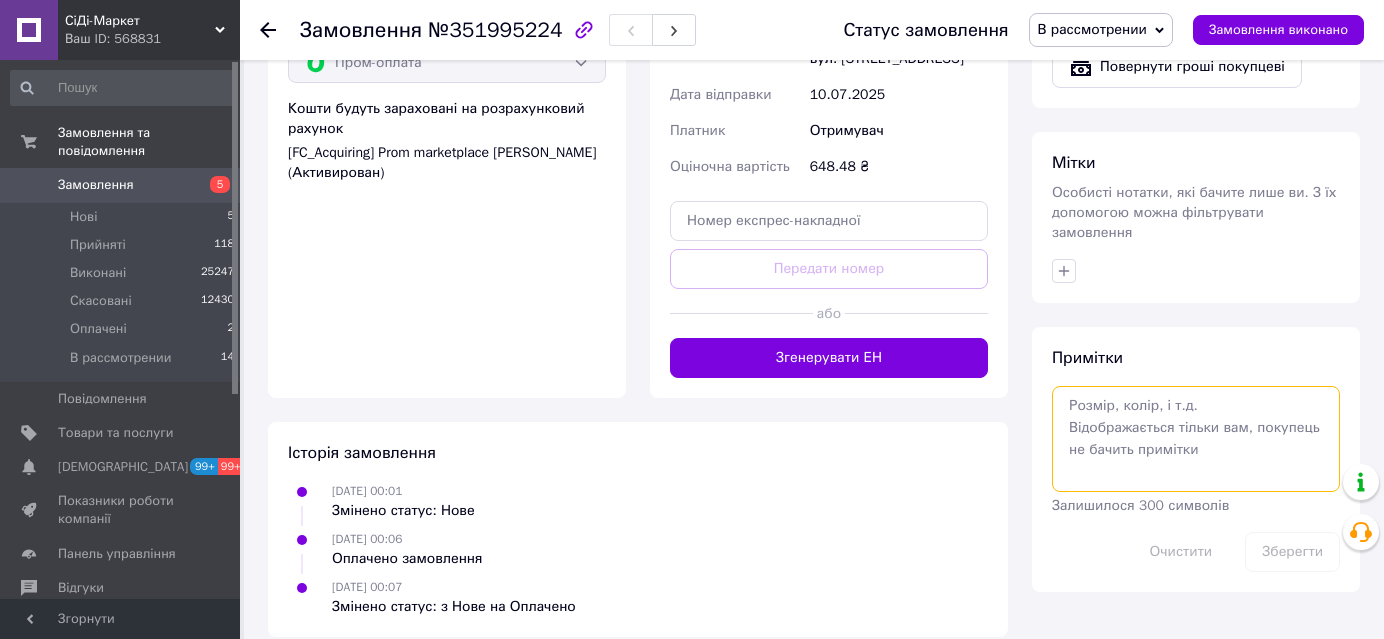 click at bounding box center (1196, 439) 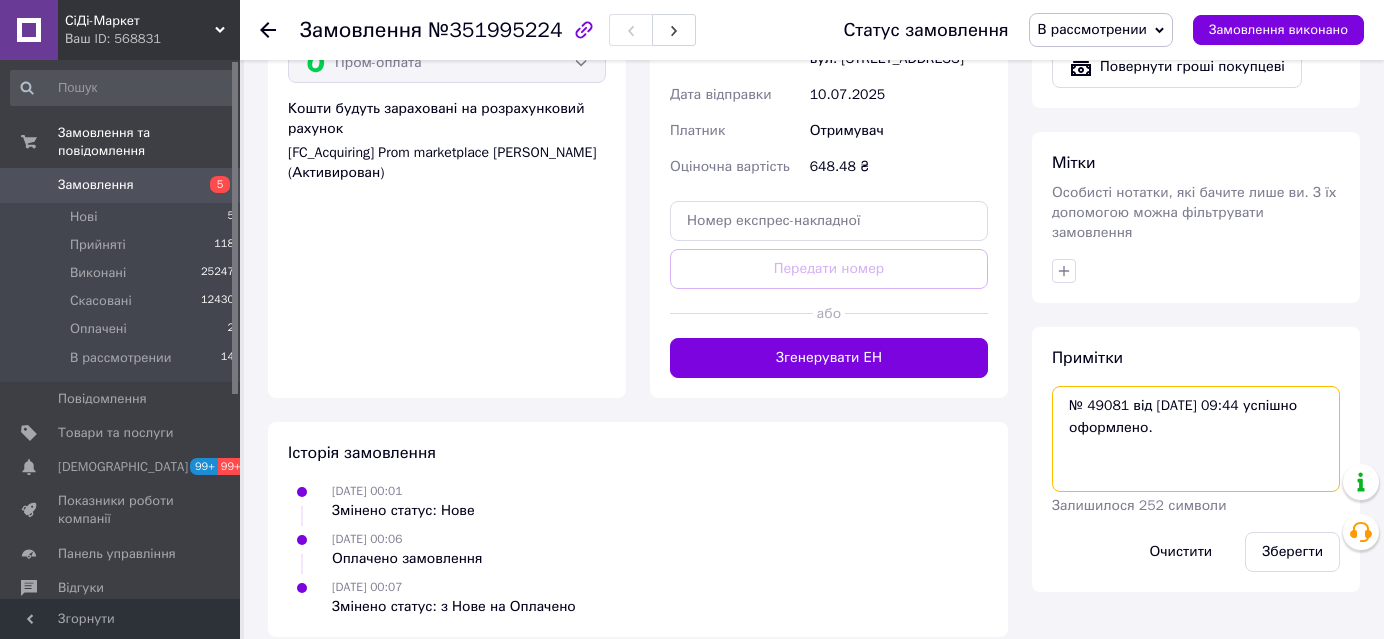 type on "№ 49081 від 10.07.2025 09:44 успішно оформлено." 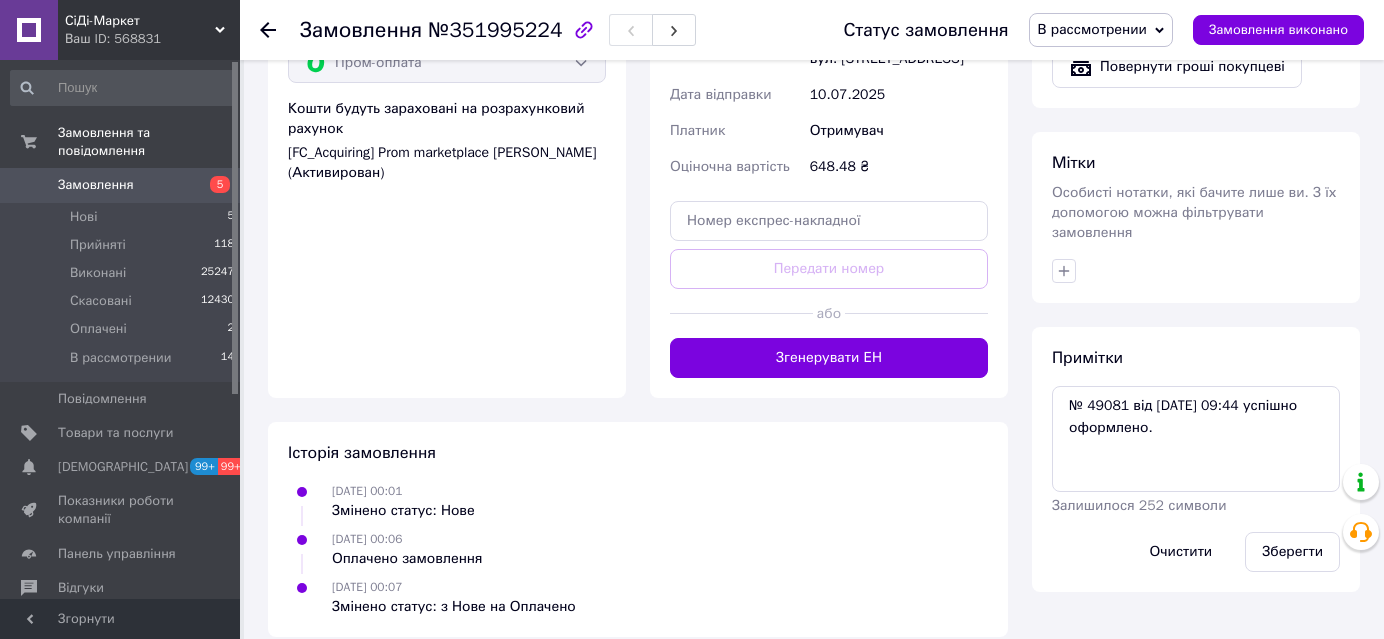 drag, startPoint x: 1292, startPoint y: 527, endPoint x: 1044, endPoint y: 500, distance: 249.46542 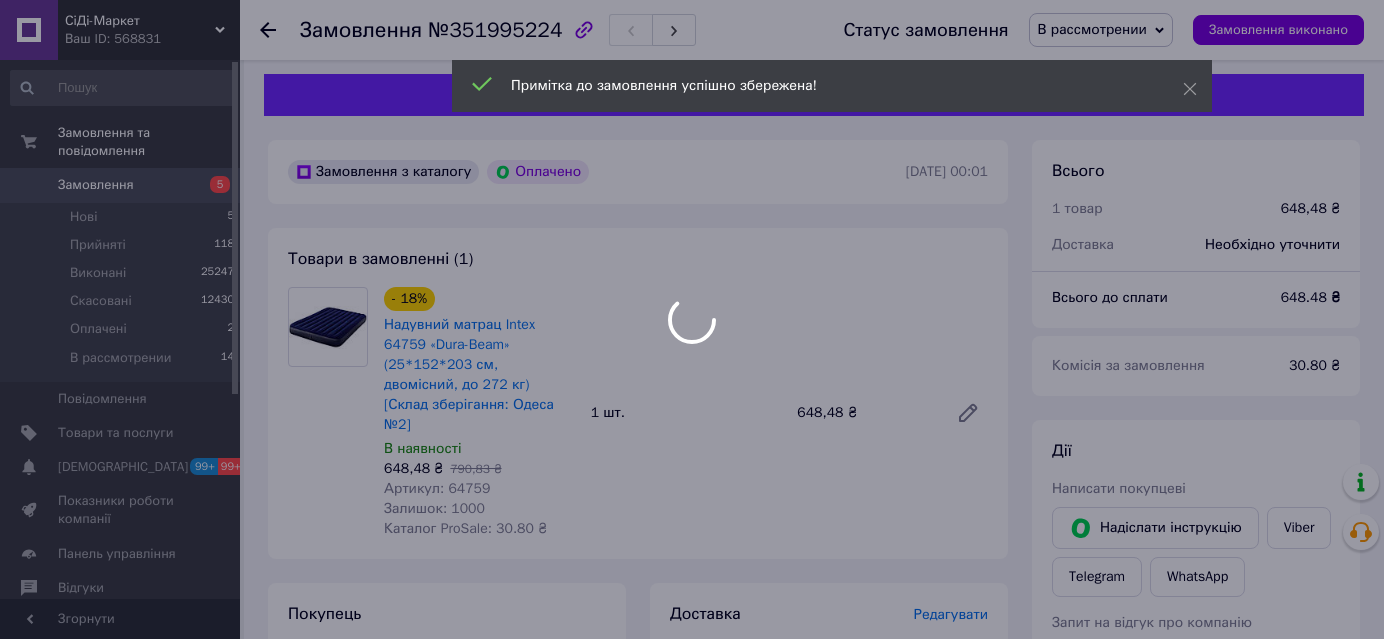 scroll, scrollTop: 0, scrollLeft: 0, axis: both 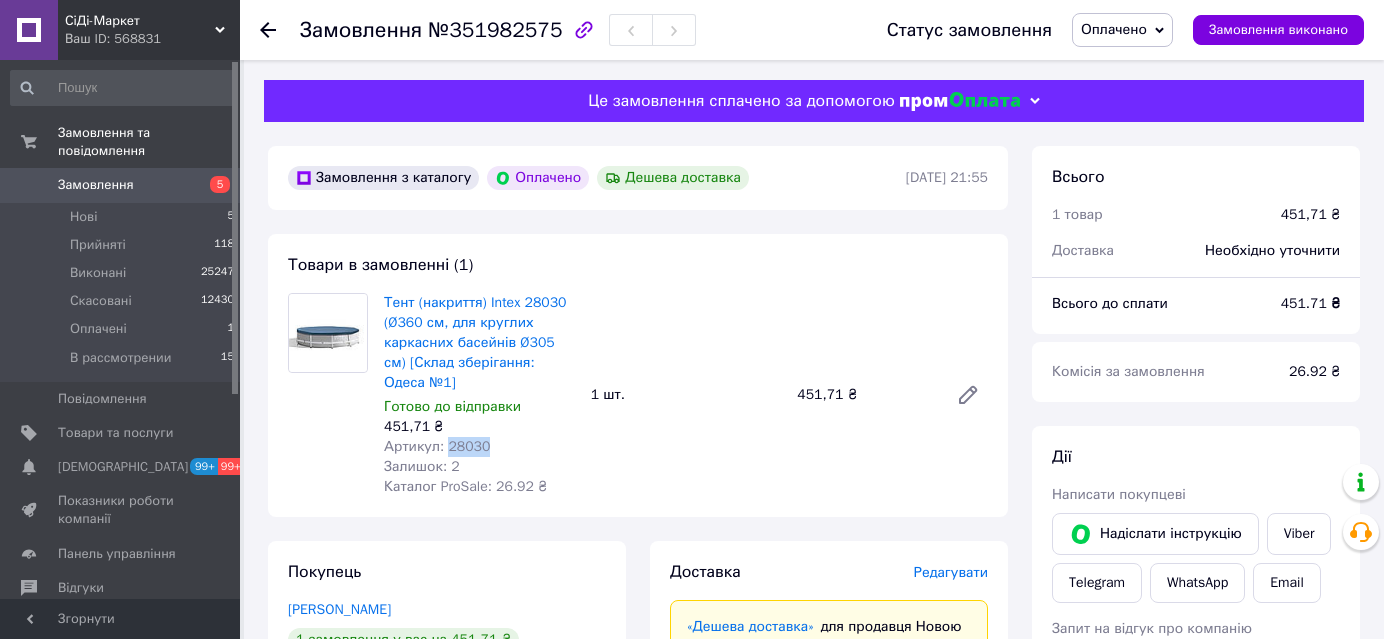 drag, startPoint x: 469, startPoint y: 449, endPoint x: 445, endPoint y: 453, distance: 24.33105 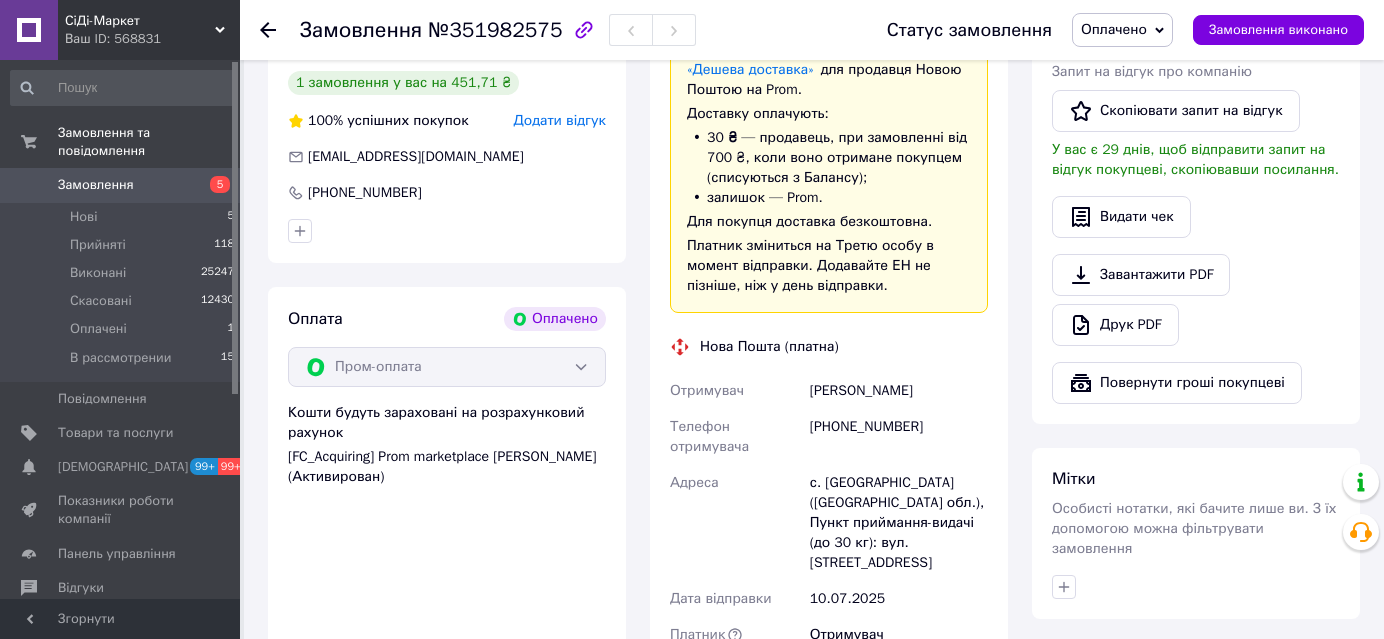scroll, scrollTop: 636, scrollLeft: 0, axis: vertical 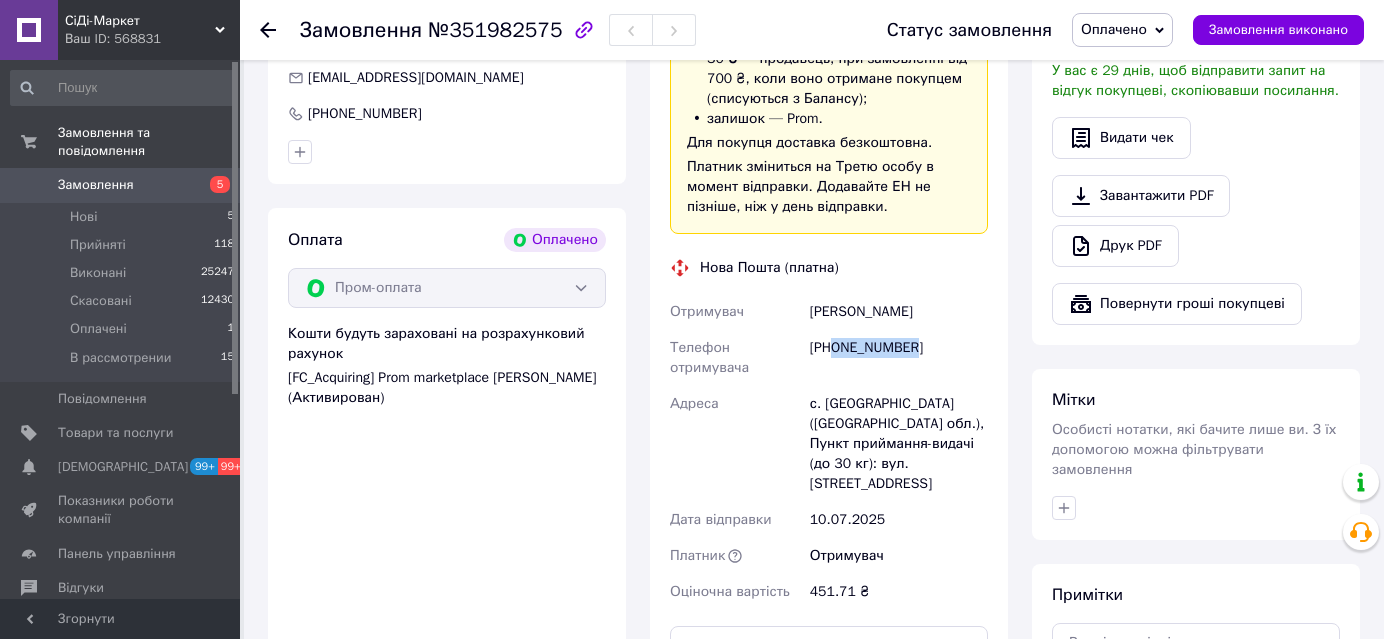 drag, startPoint x: 929, startPoint y: 352, endPoint x: 837, endPoint y: 356, distance: 92.086914 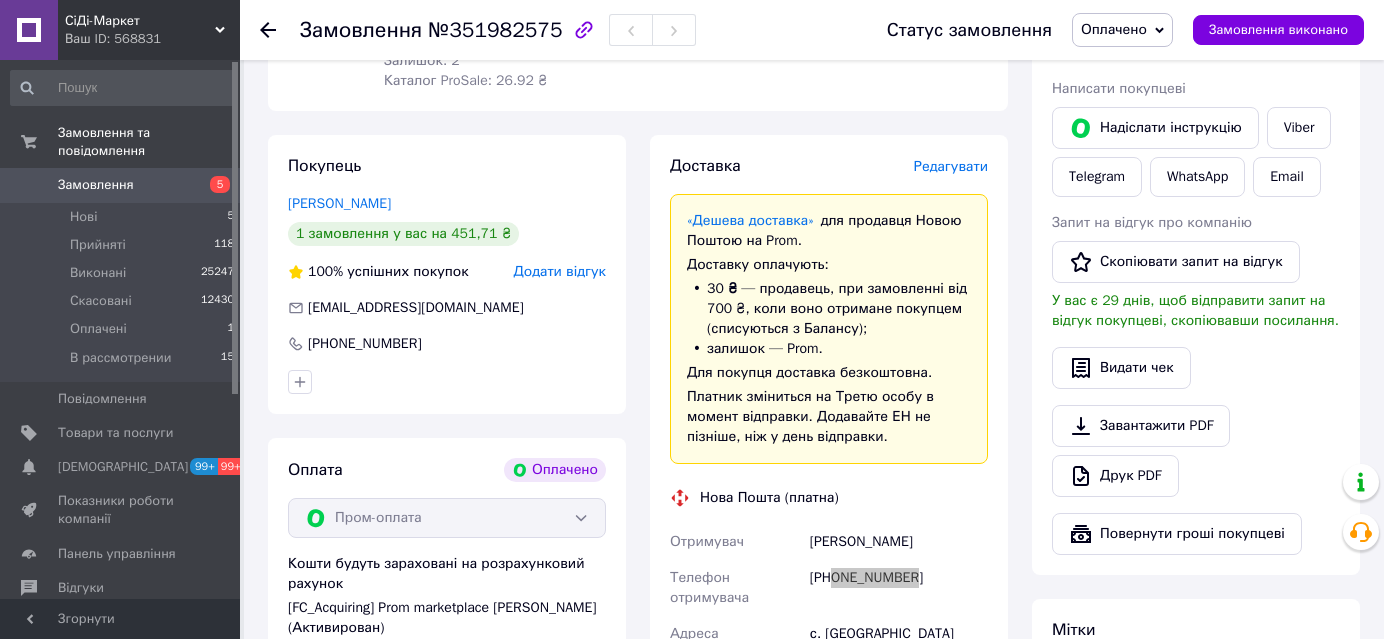 scroll, scrollTop: 363, scrollLeft: 0, axis: vertical 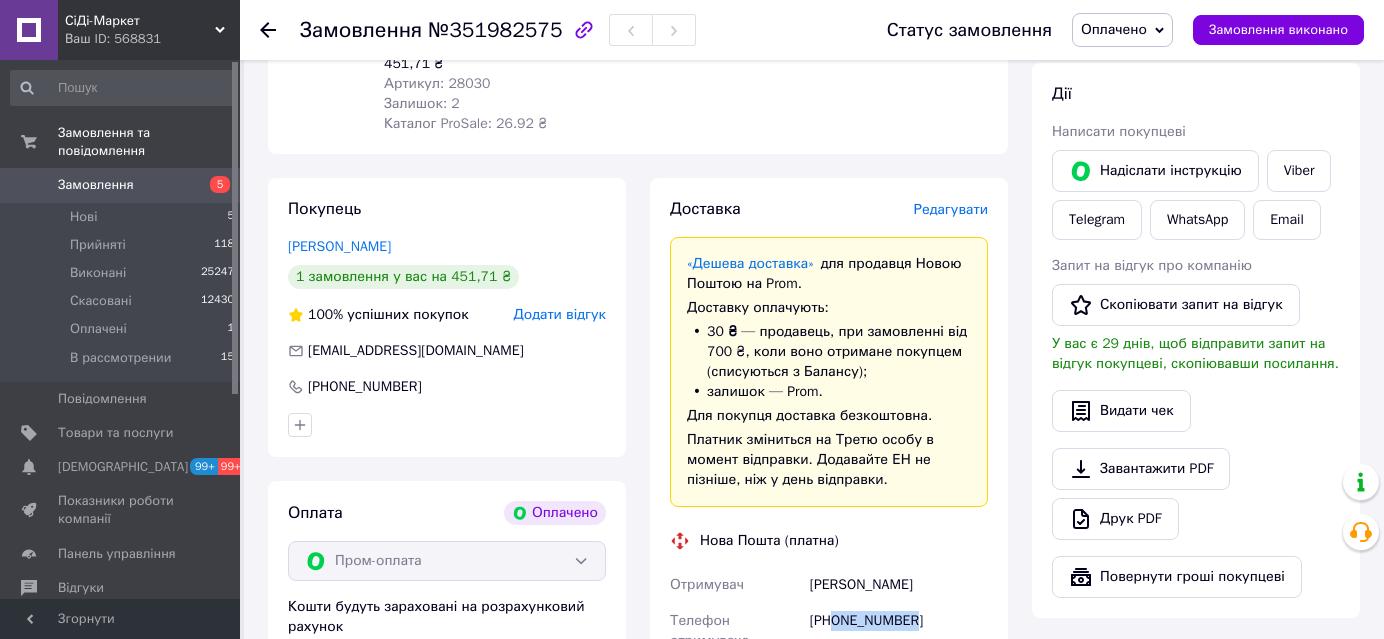 click on "[EMAIL_ADDRESS][DOMAIN_NAME]" at bounding box center (416, 350) 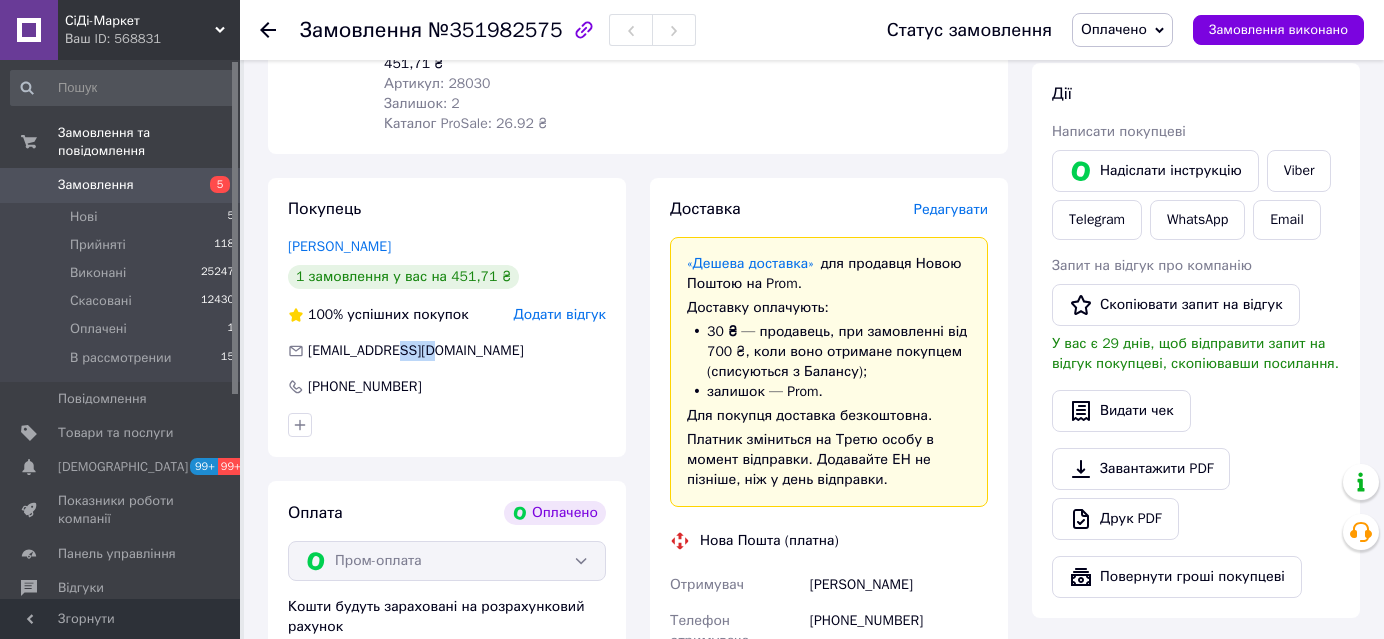 click on "[EMAIL_ADDRESS][DOMAIN_NAME]" at bounding box center (416, 350) 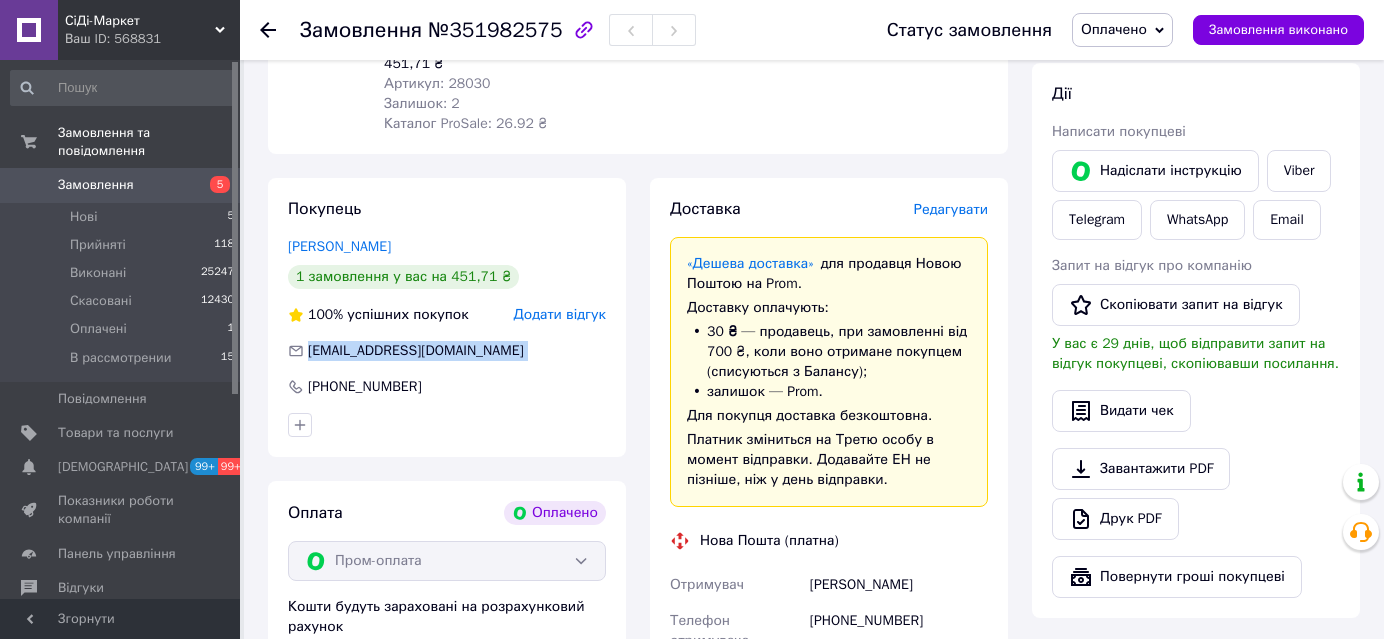 click on "[EMAIL_ADDRESS][DOMAIN_NAME]" at bounding box center (416, 350) 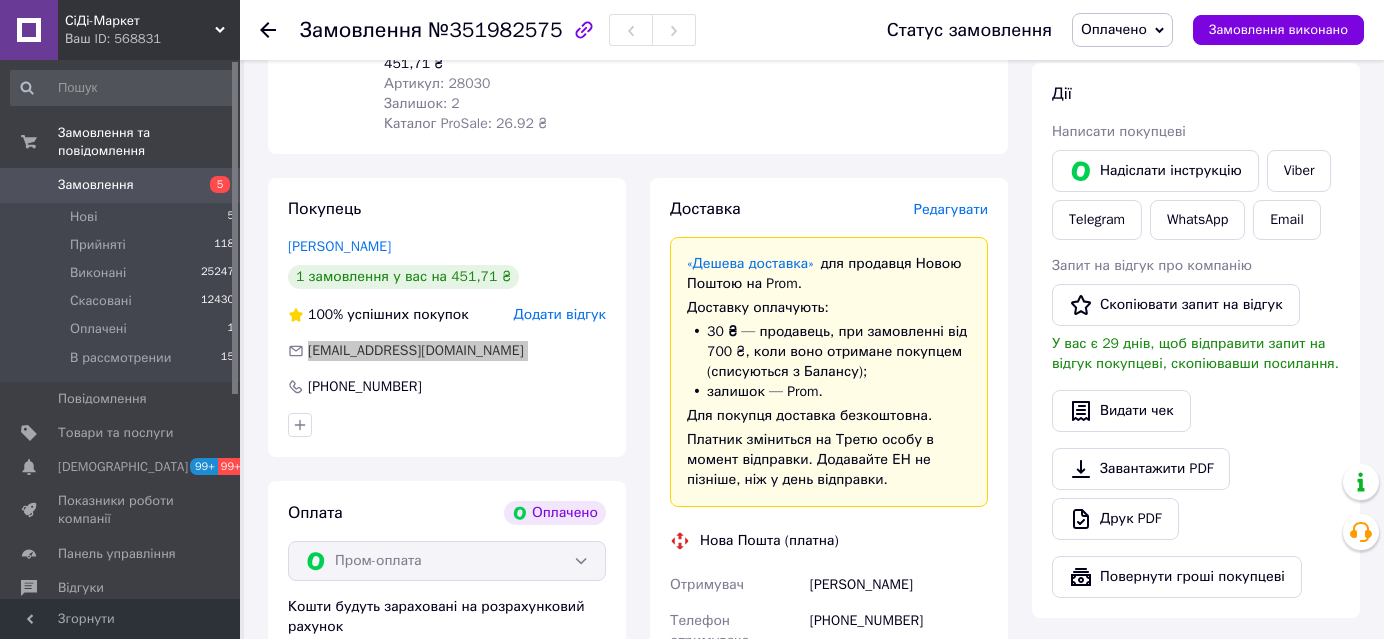 scroll, scrollTop: 636, scrollLeft: 0, axis: vertical 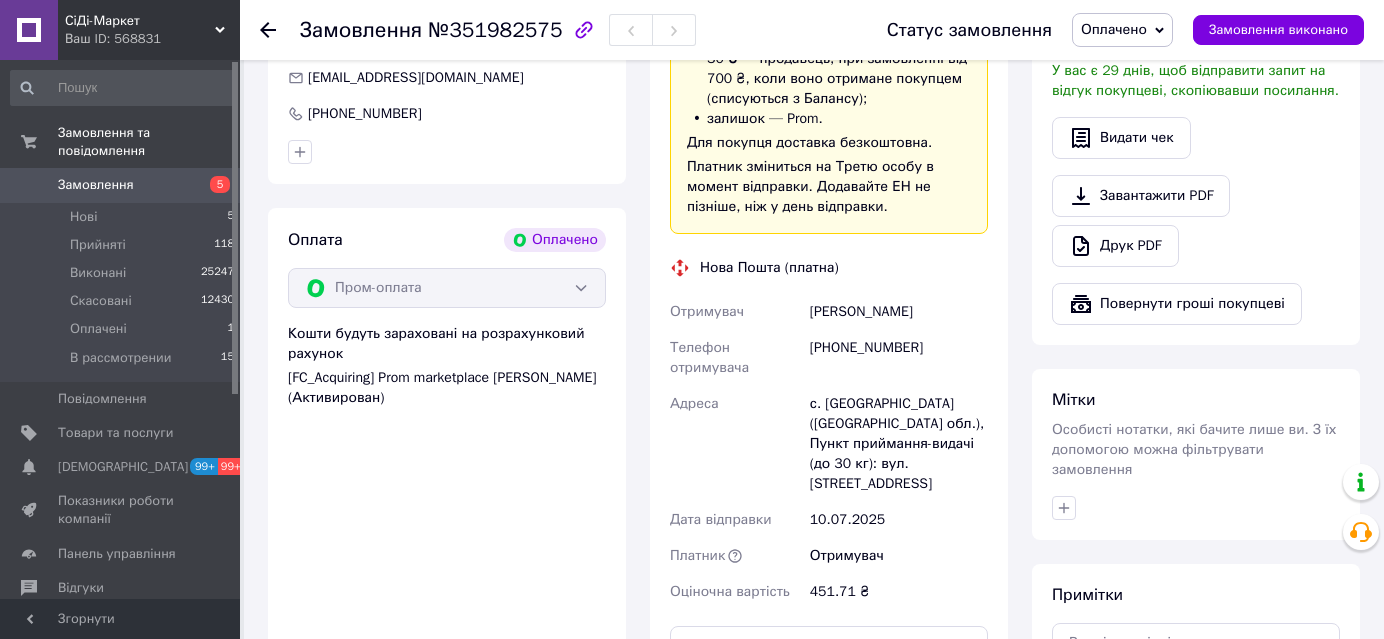 click on "с. [GEOGRAPHIC_DATA] ([GEOGRAPHIC_DATA] обл.), Пункт приймання-видачі (до 30 кг): вул. [STREET_ADDRESS]" at bounding box center (899, 444) 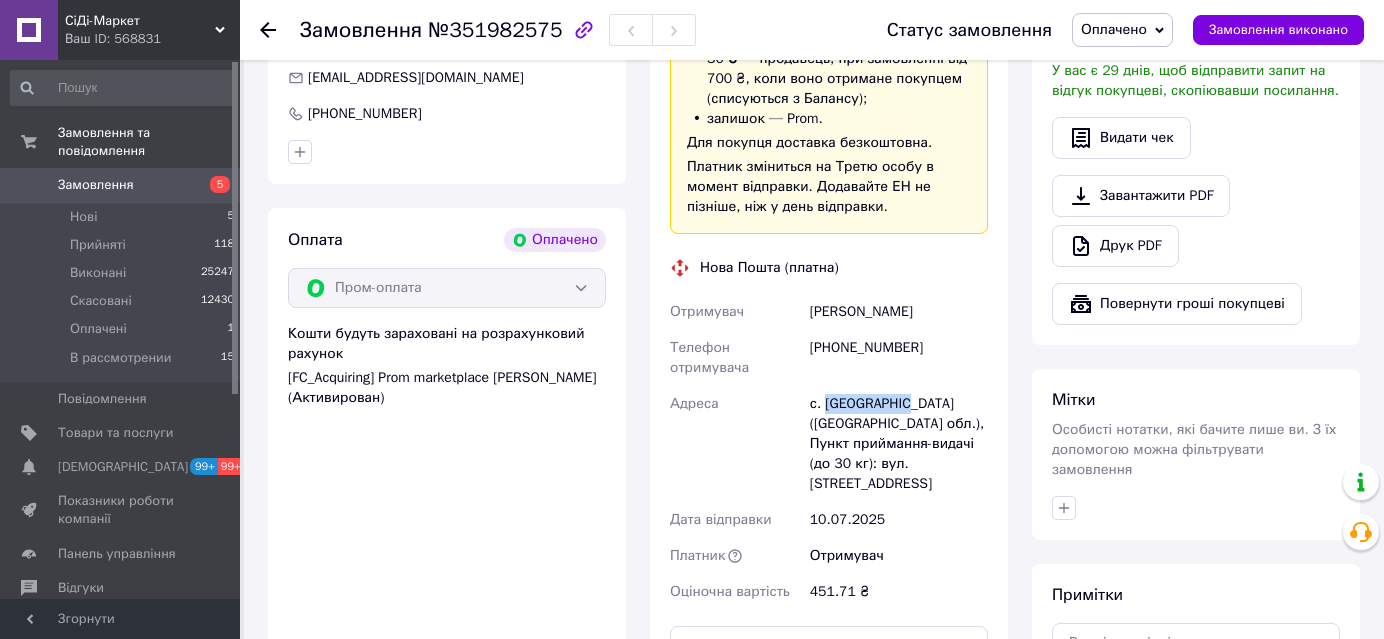 click on "с. [GEOGRAPHIC_DATA] ([GEOGRAPHIC_DATA] обл.), Пункт приймання-видачі (до 30 кг): вул. [STREET_ADDRESS]" at bounding box center [899, 444] 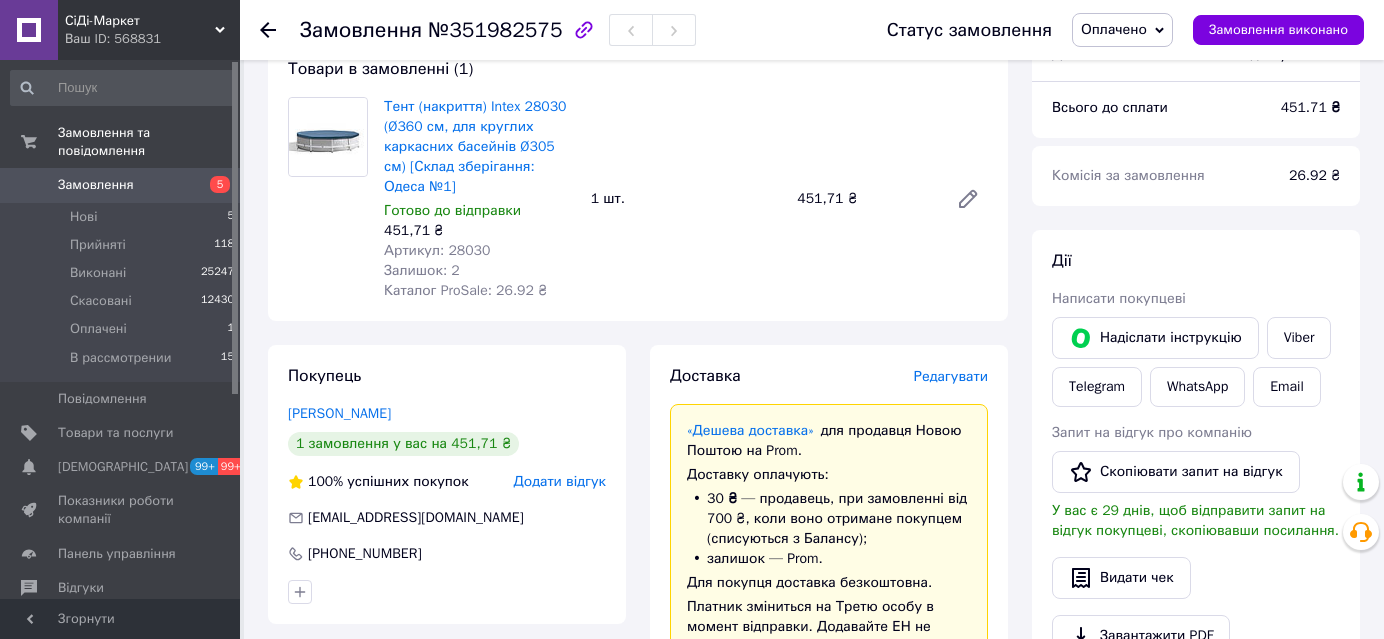 scroll, scrollTop: 90, scrollLeft: 0, axis: vertical 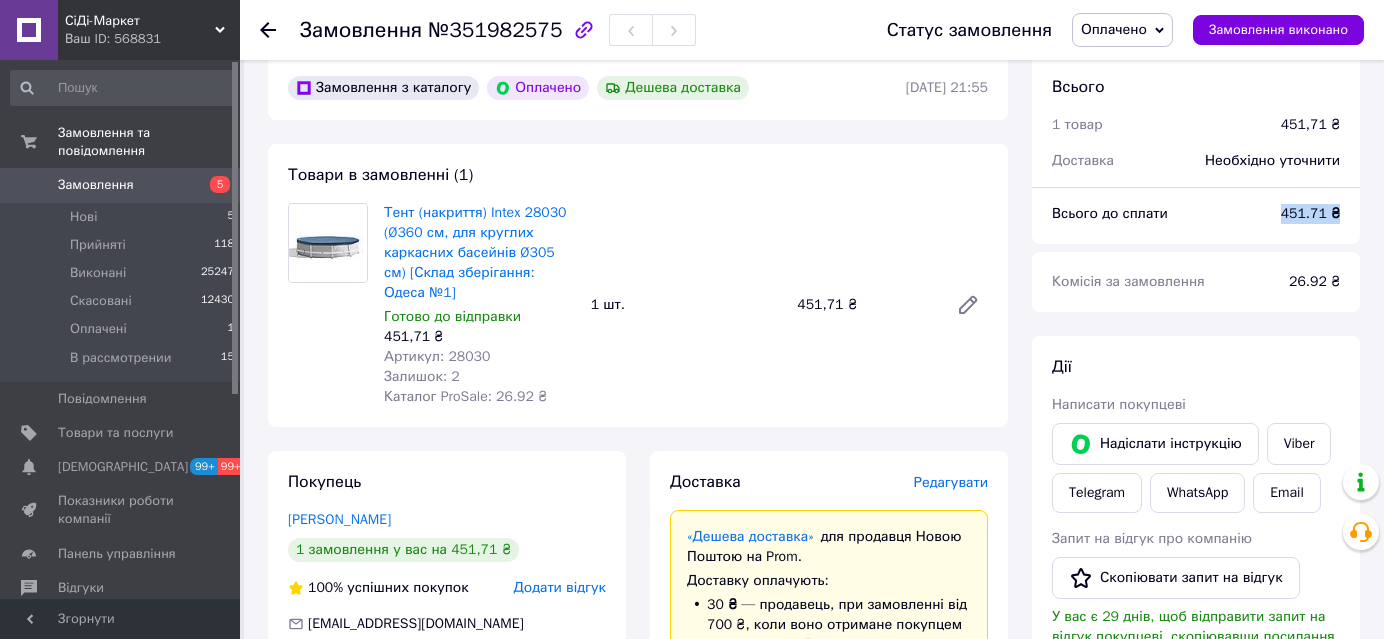 drag, startPoint x: 1285, startPoint y: 212, endPoint x: 1339, endPoint y: 215, distance: 54.08327 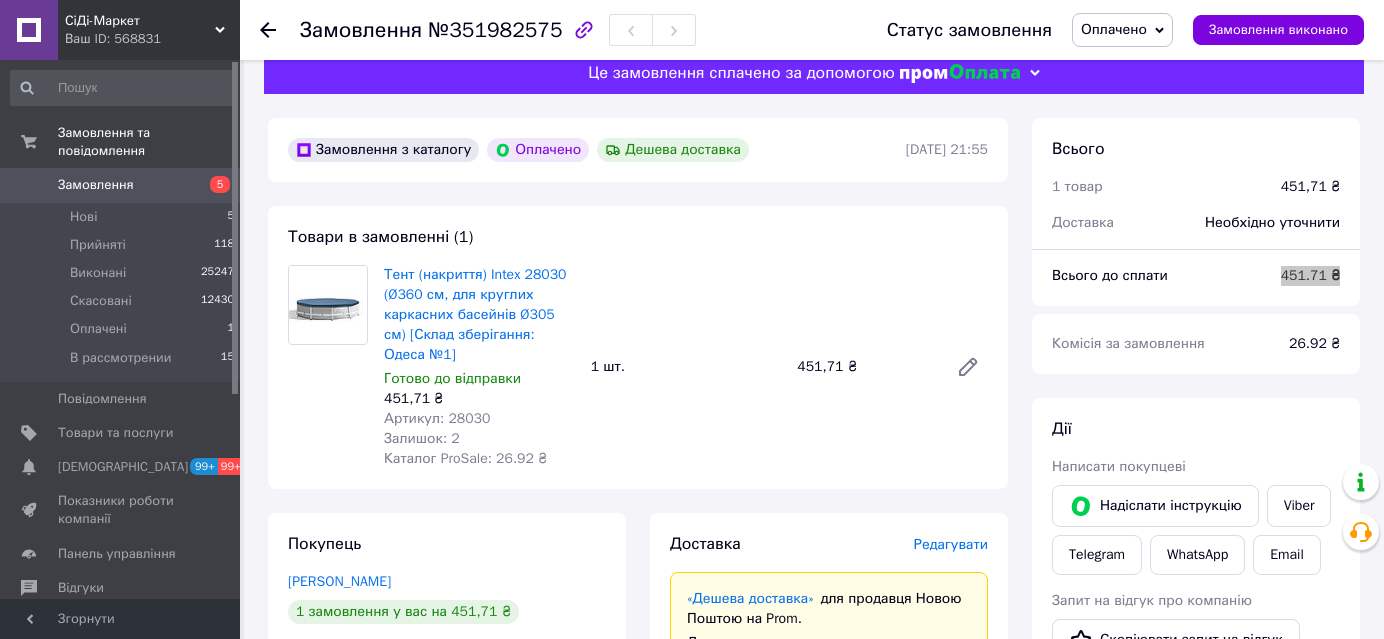 scroll, scrollTop: 0, scrollLeft: 0, axis: both 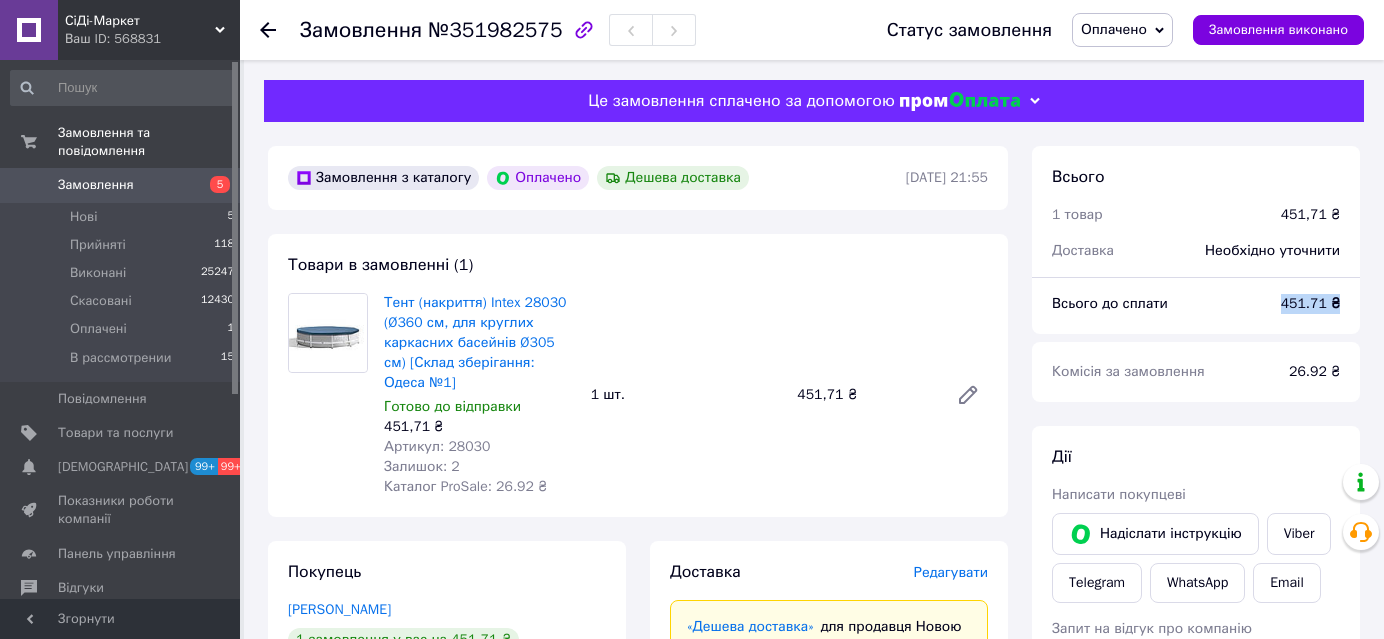 click on "Оплачено" at bounding box center [1114, 29] 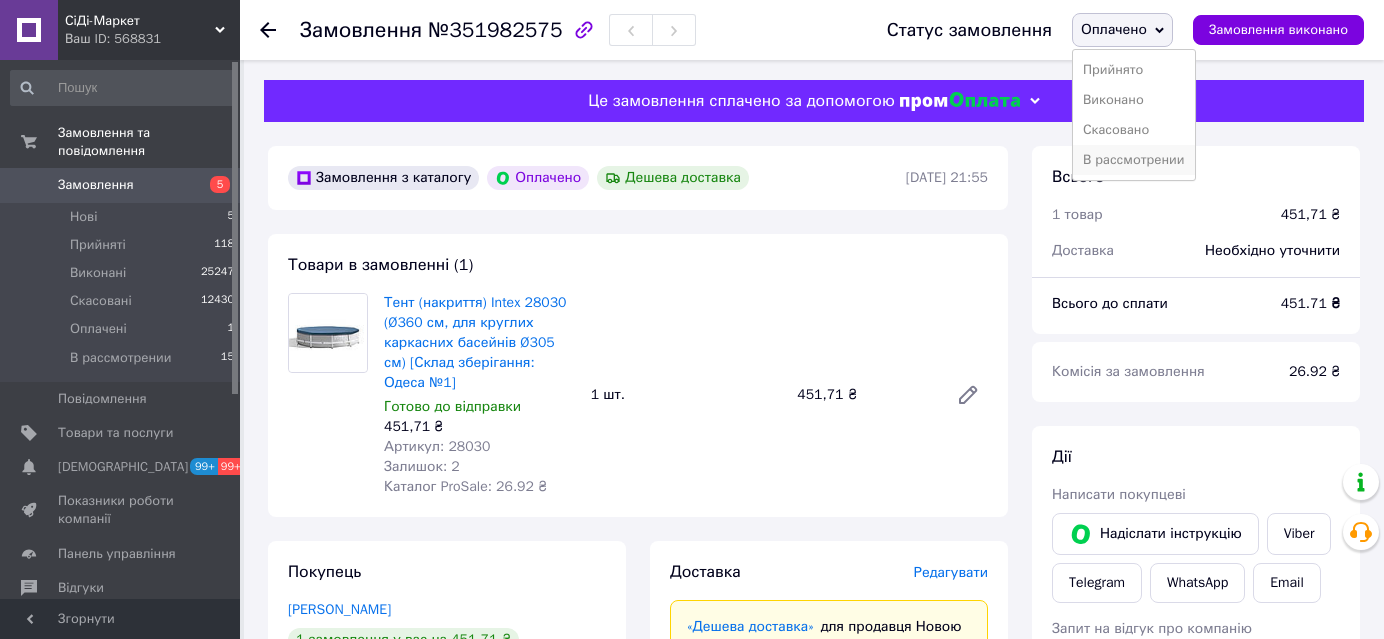 drag, startPoint x: 1114, startPoint y: 151, endPoint x: 1008, endPoint y: 224, distance: 128.7051 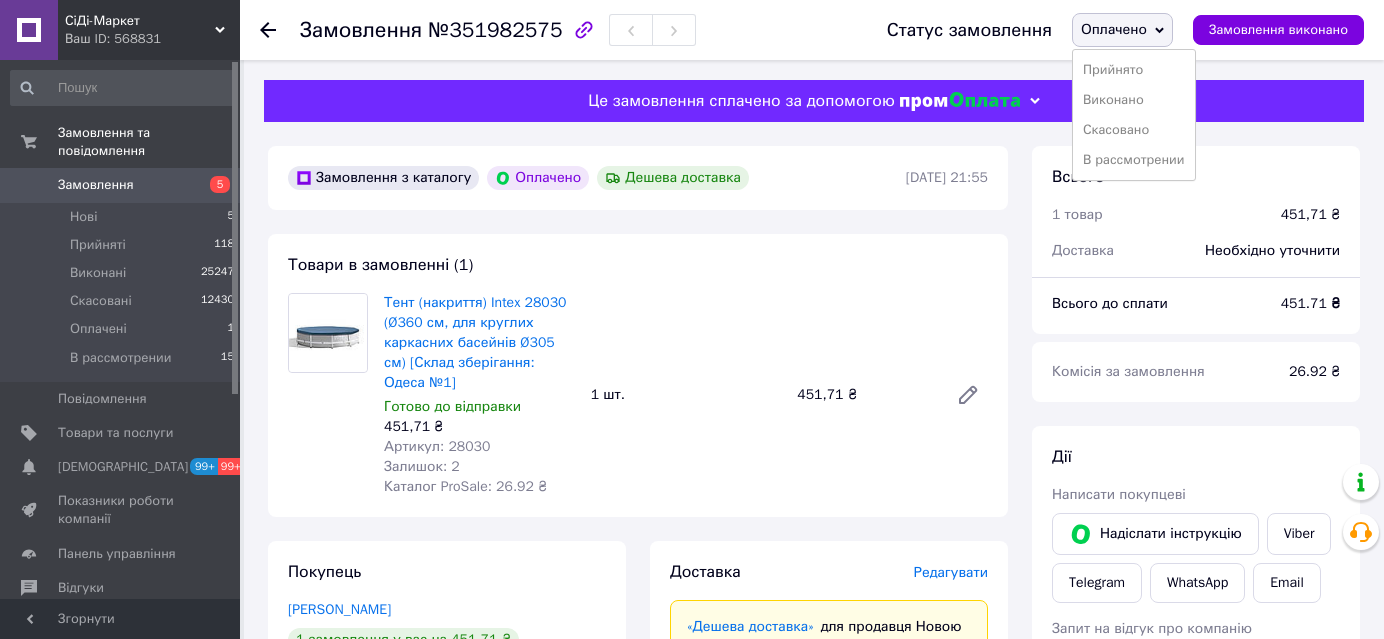 click on "В рассмотрении" at bounding box center (1134, 160) 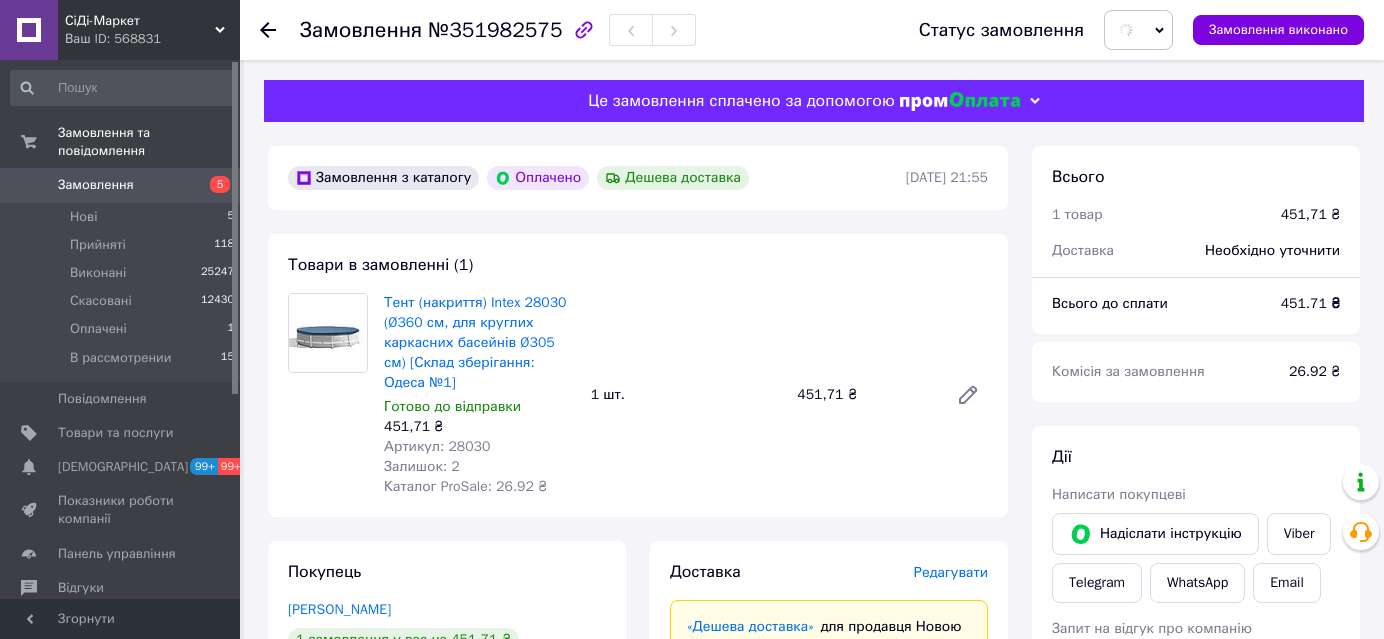 click on "Товари в замовленні (1) Тент (накриття) Intex 28030 (Ø360 см, для круглих каркасних басейнів Ø305 см) [Склад зберігання: Одеса №1] Готово до відправки 451,71 ₴ Артикул: 28030 Залишок: 2 Каталог ProSale: 26.92 ₴  1 шт. 451,71 ₴" at bounding box center (638, 375) 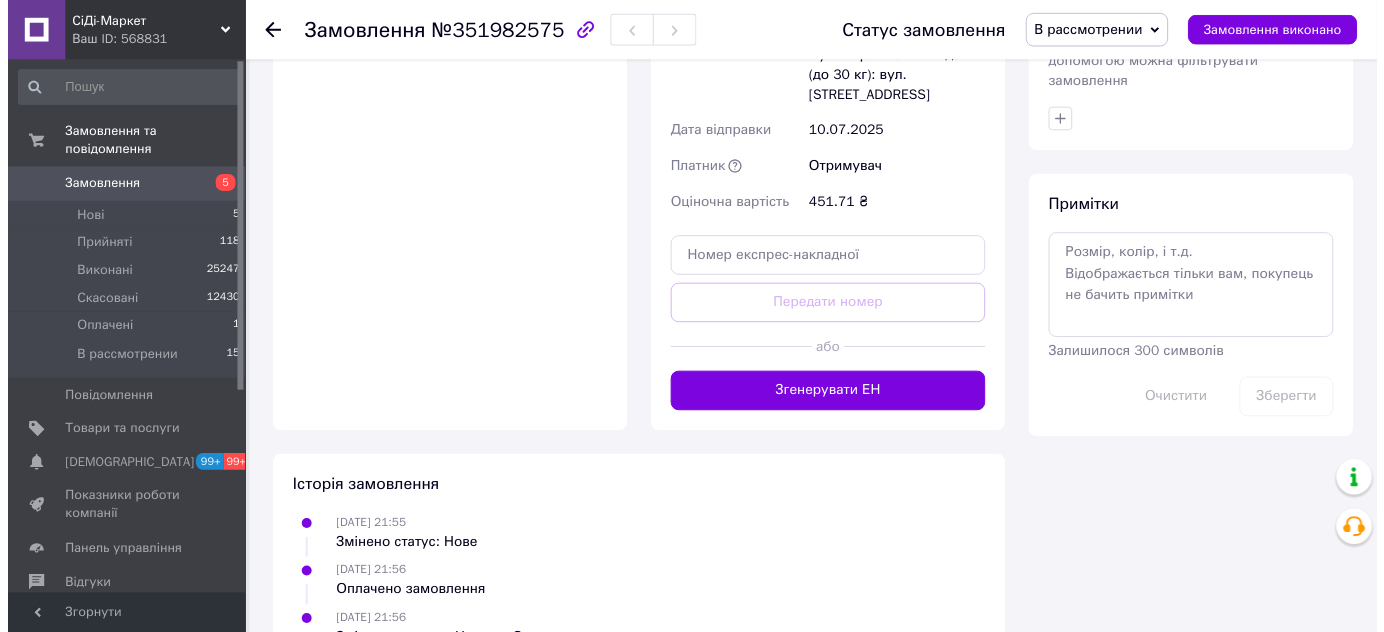 scroll, scrollTop: 1109, scrollLeft: 0, axis: vertical 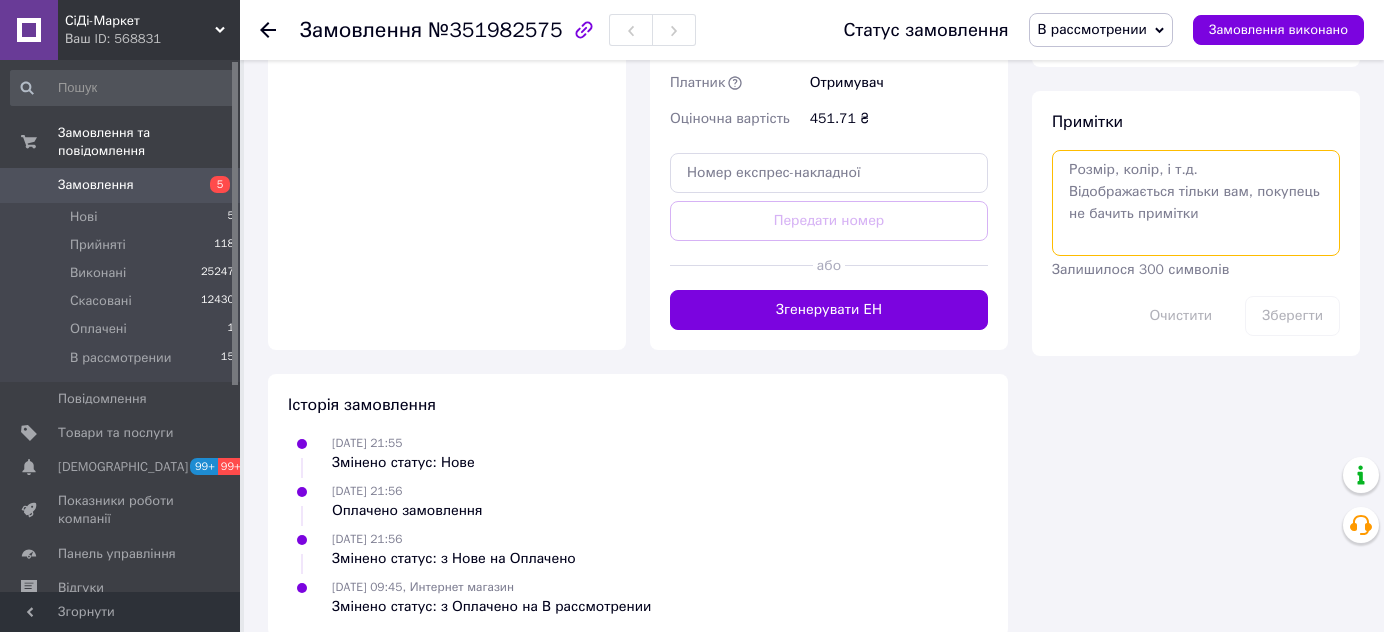 click at bounding box center [1196, 203] 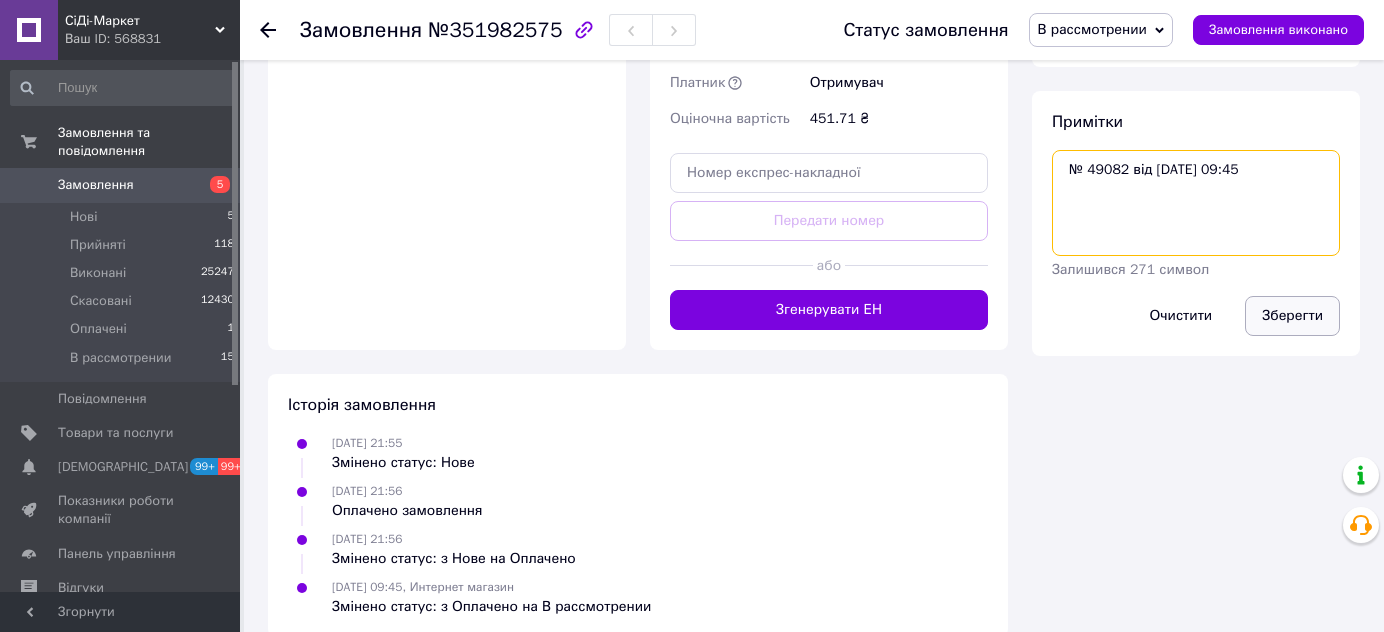 type on "№ 49082 від [DATE] 09:45" 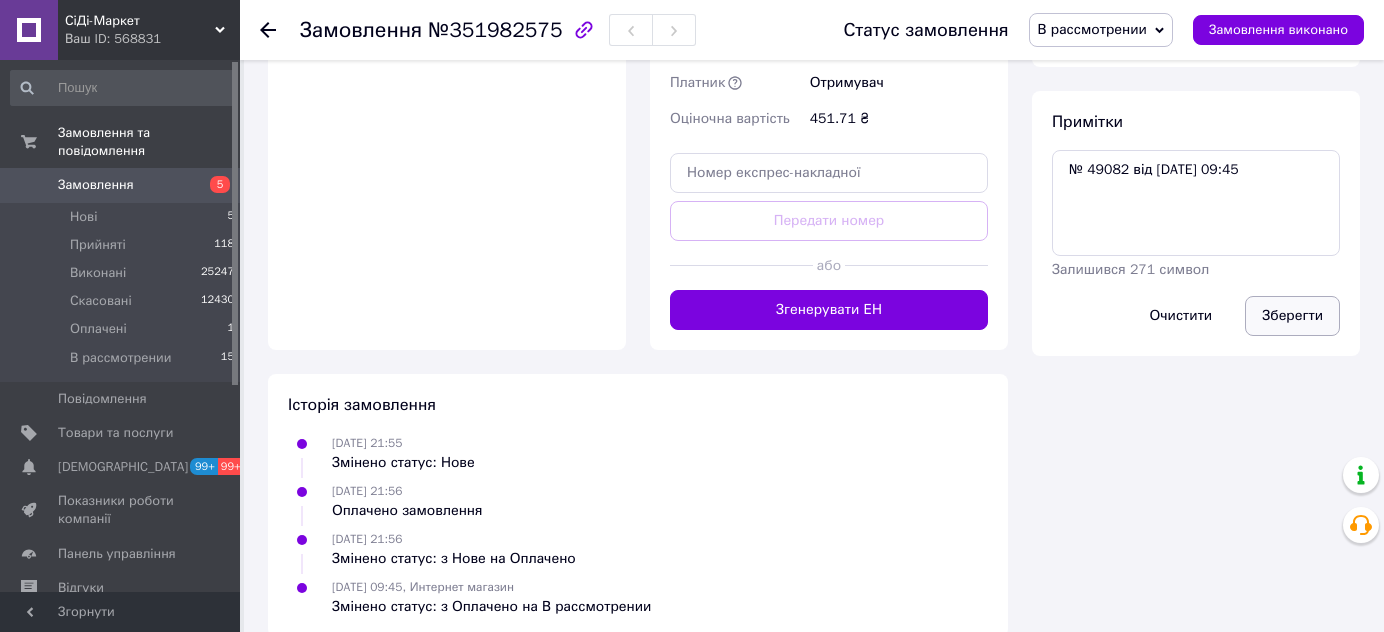 click on "Зберегти" at bounding box center (1292, 316) 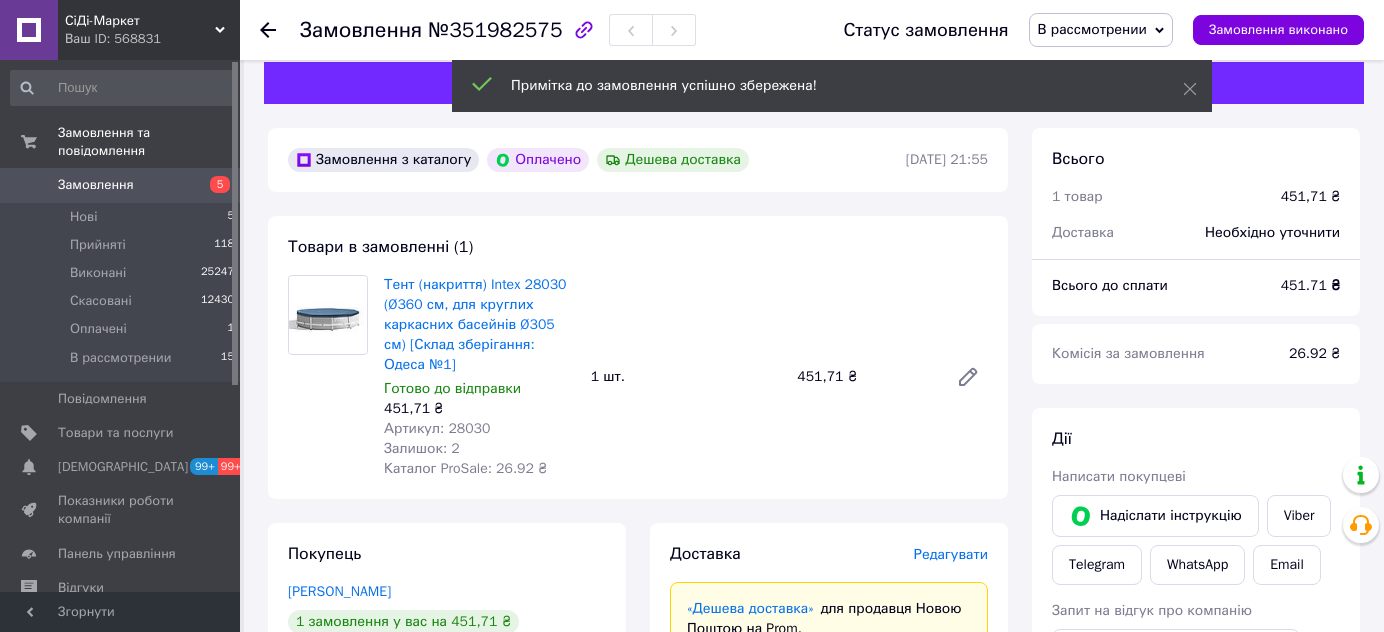 scroll, scrollTop: 0, scrollLeft: 0, axis: both 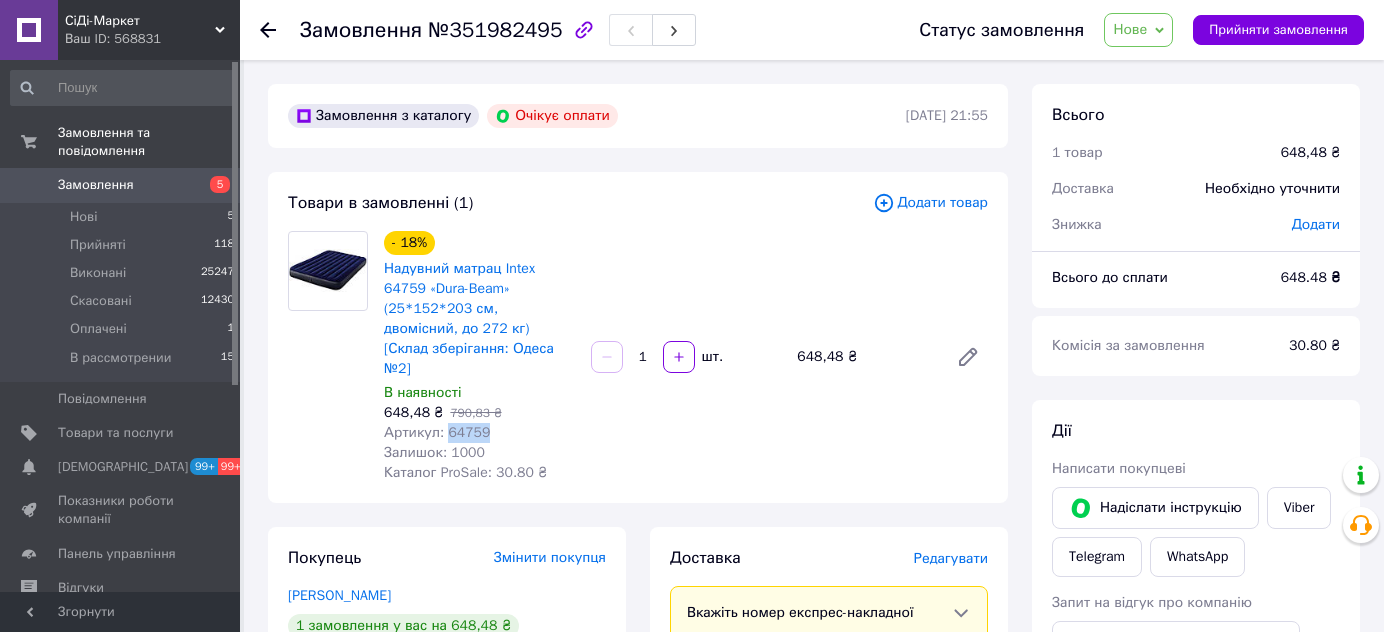 drag, startPoint x: 467, startPoint y: 390, endPoint x: 445, endPoint y: 392, distance: 22.090721 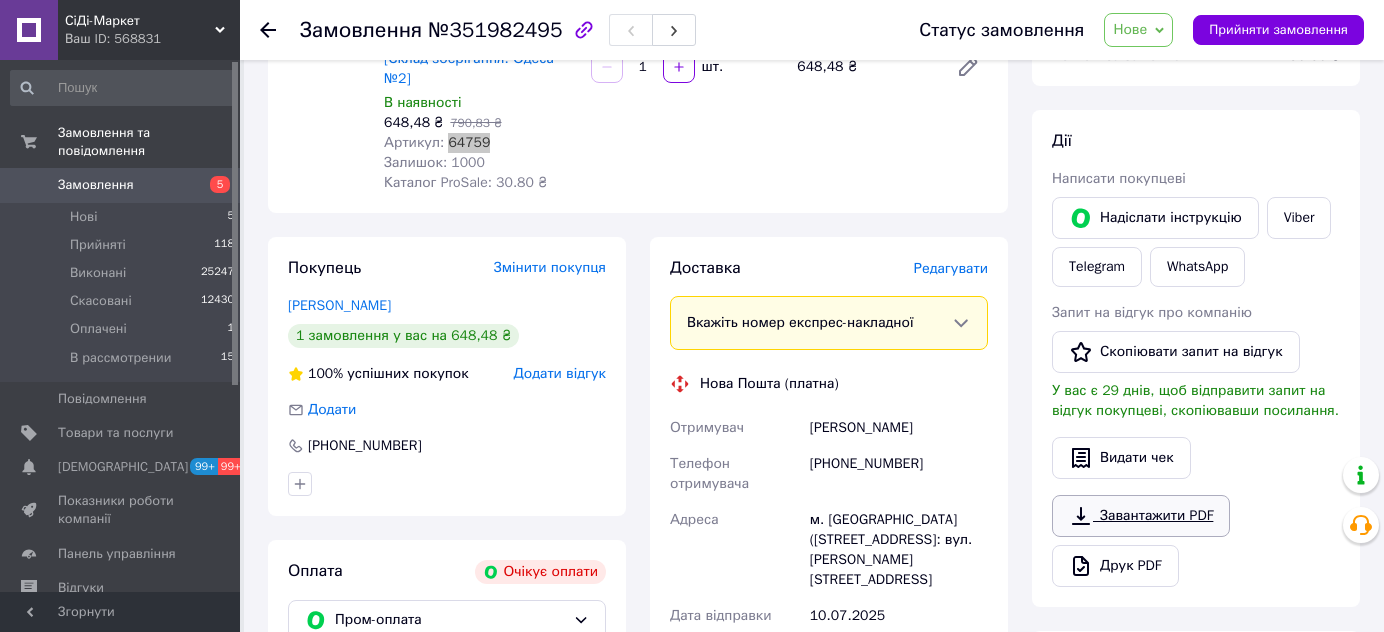 scroll, scrollTop: 454, scrollLeft: 0, axis: vertical 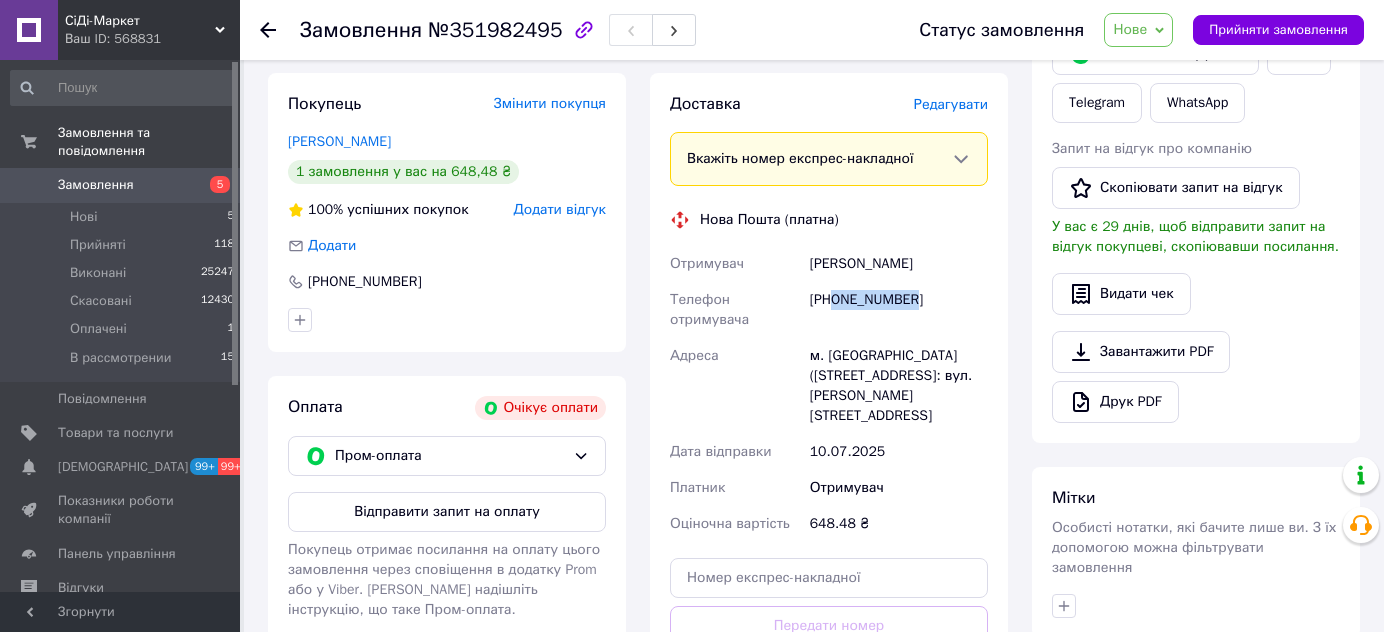drag, startPoint x: 949, startPoint y: 255, endPoint x: 836, endPoint y: 261, distance: 113.15918 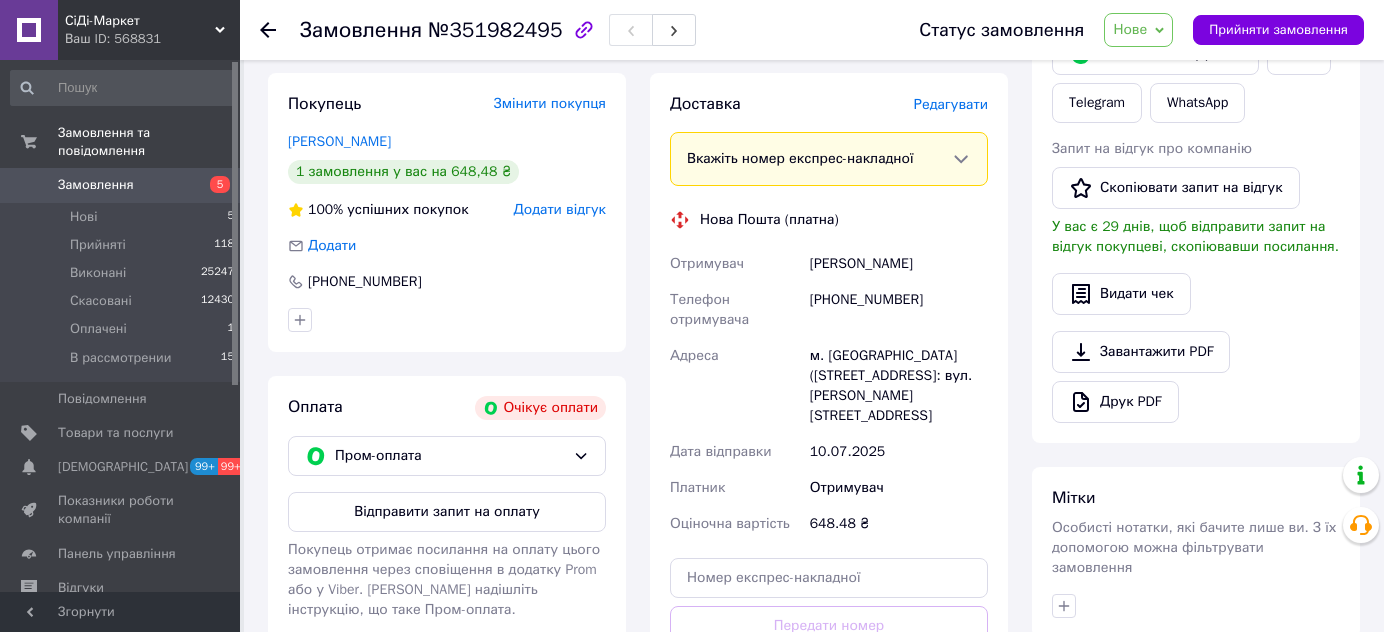 click on "м. Малин (Житомирська обл.), №1: вул. Грушевського, 25" at bounding box center [899, 386] 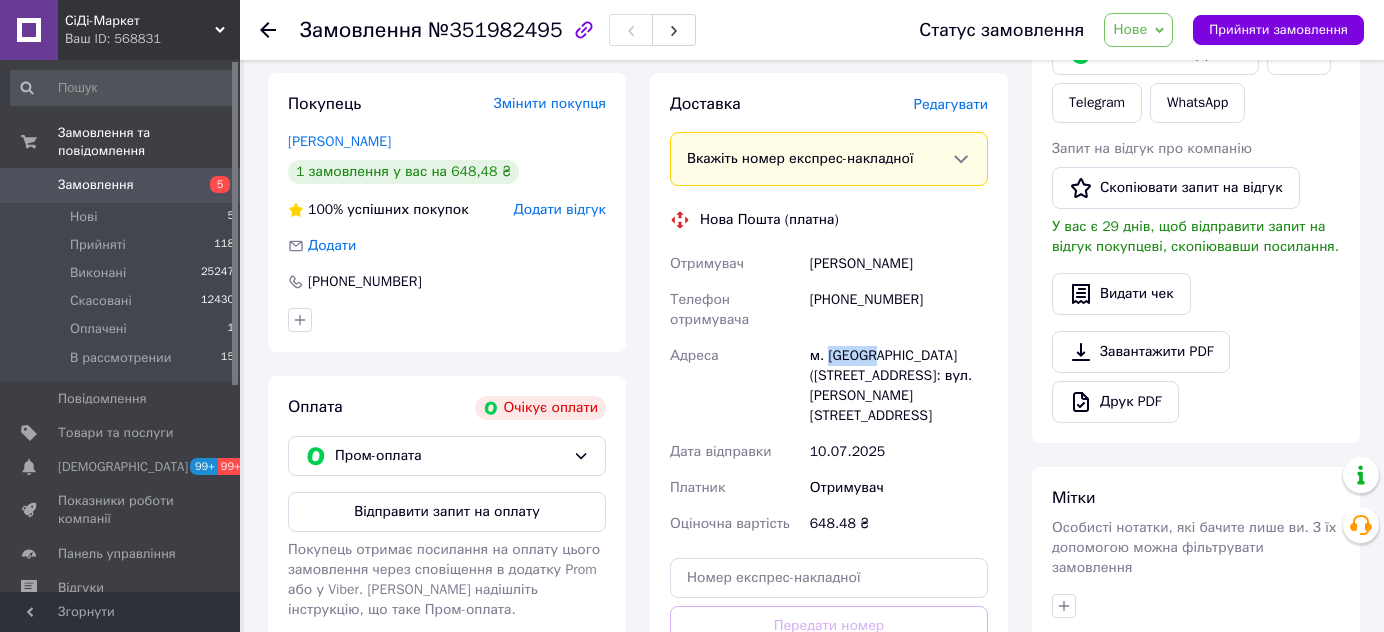 click on "м. Малин (Житомирська обл.), №1: вул. Грушевського, 25" at bounding box center (899, 386) 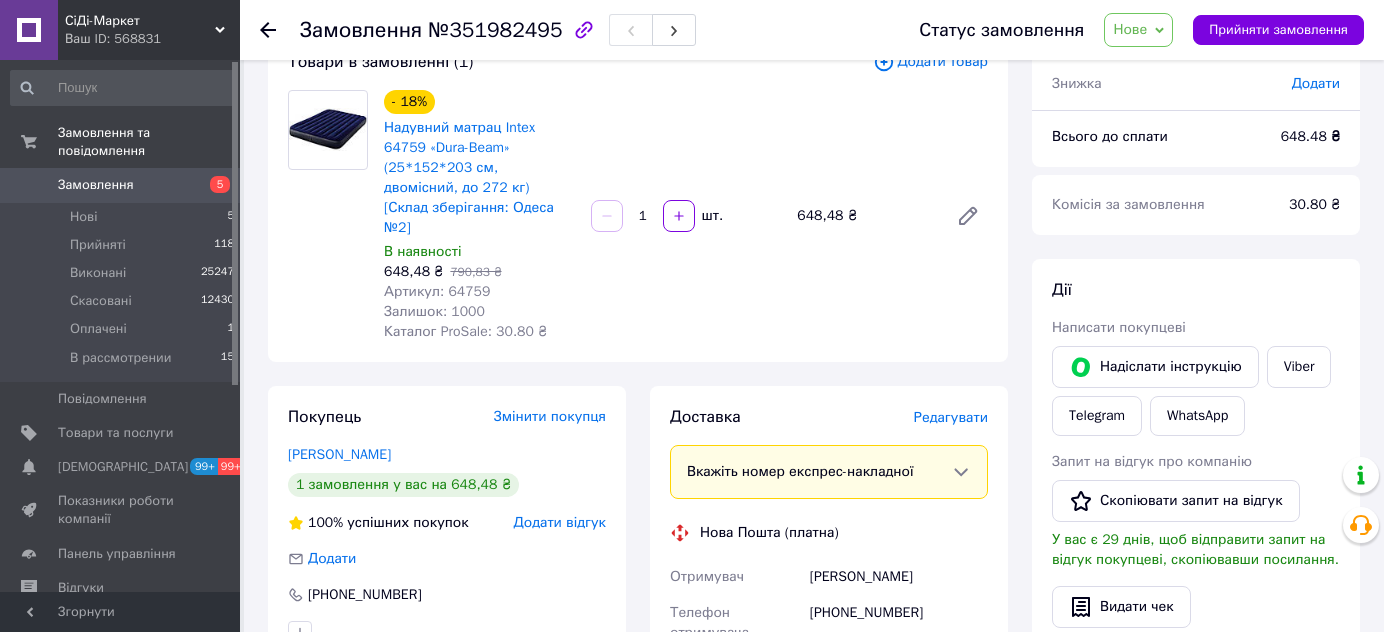 scroll, scrollTop: 181, scrollLeft: 0, axis: vertical 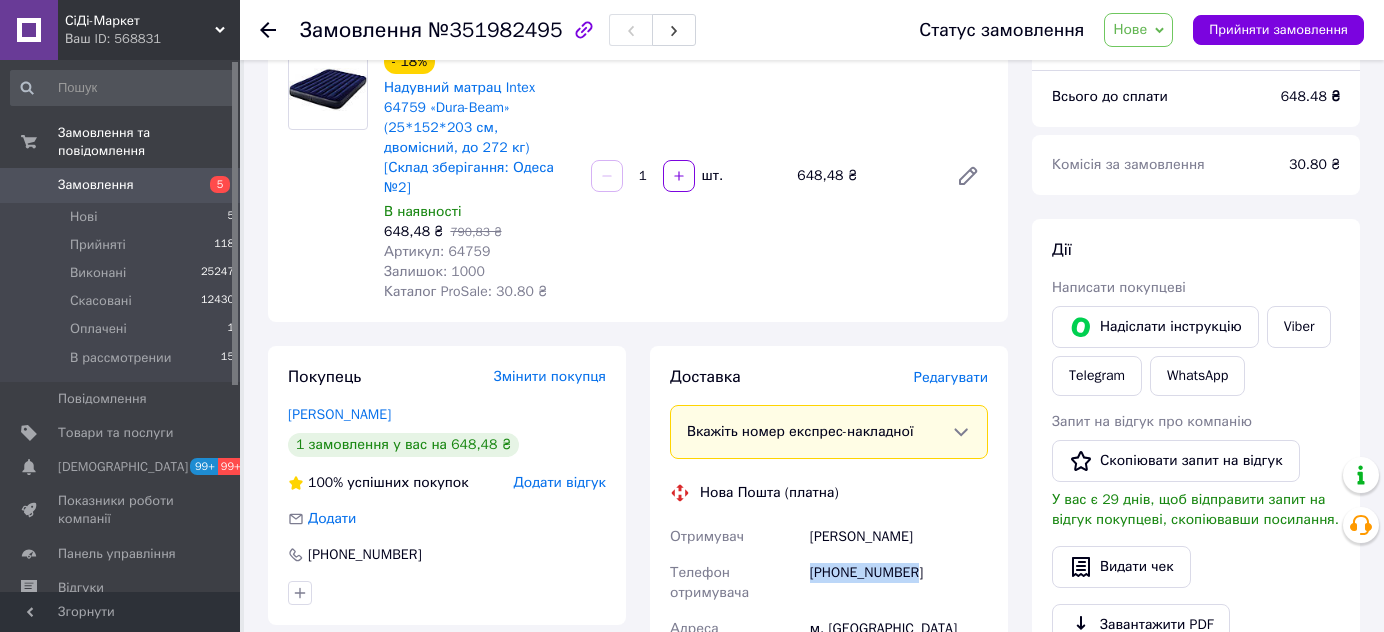 drag, startPoint x: 927, startPoint y: 527, endPoint x: 813, endPoint y: 533, distance: 114.15778 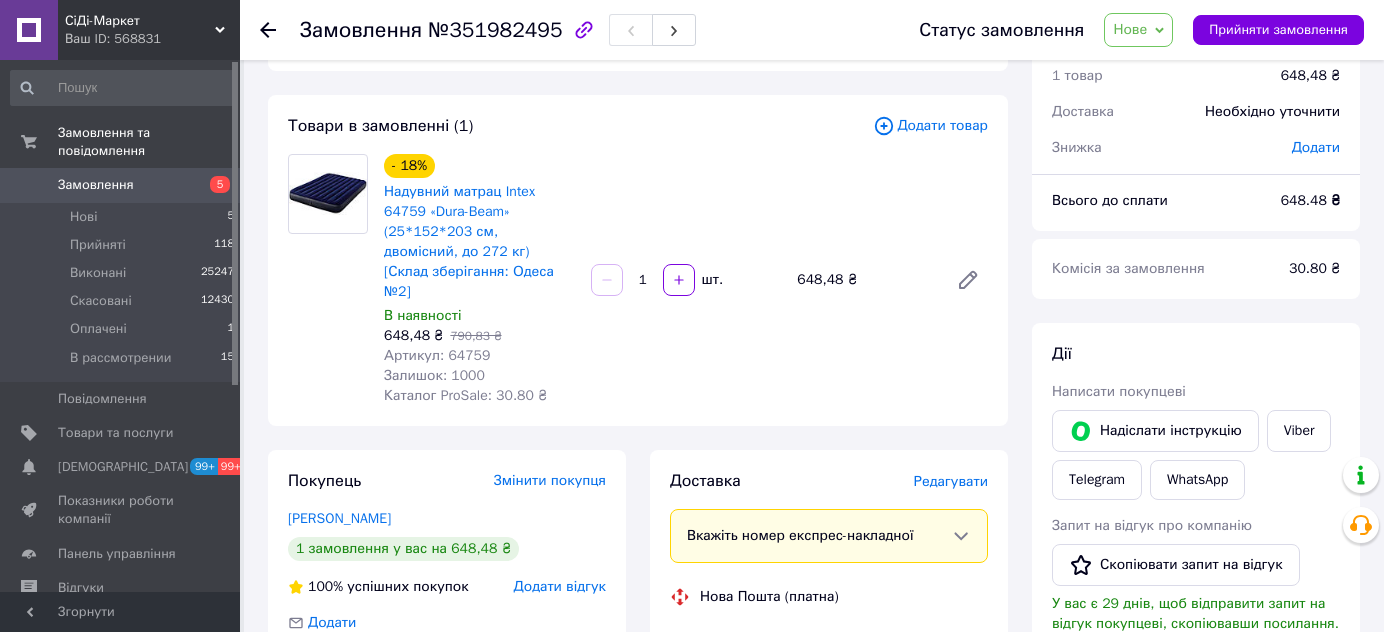 scroll, scrollTop: 0, scrollLeft: 0, axis: both 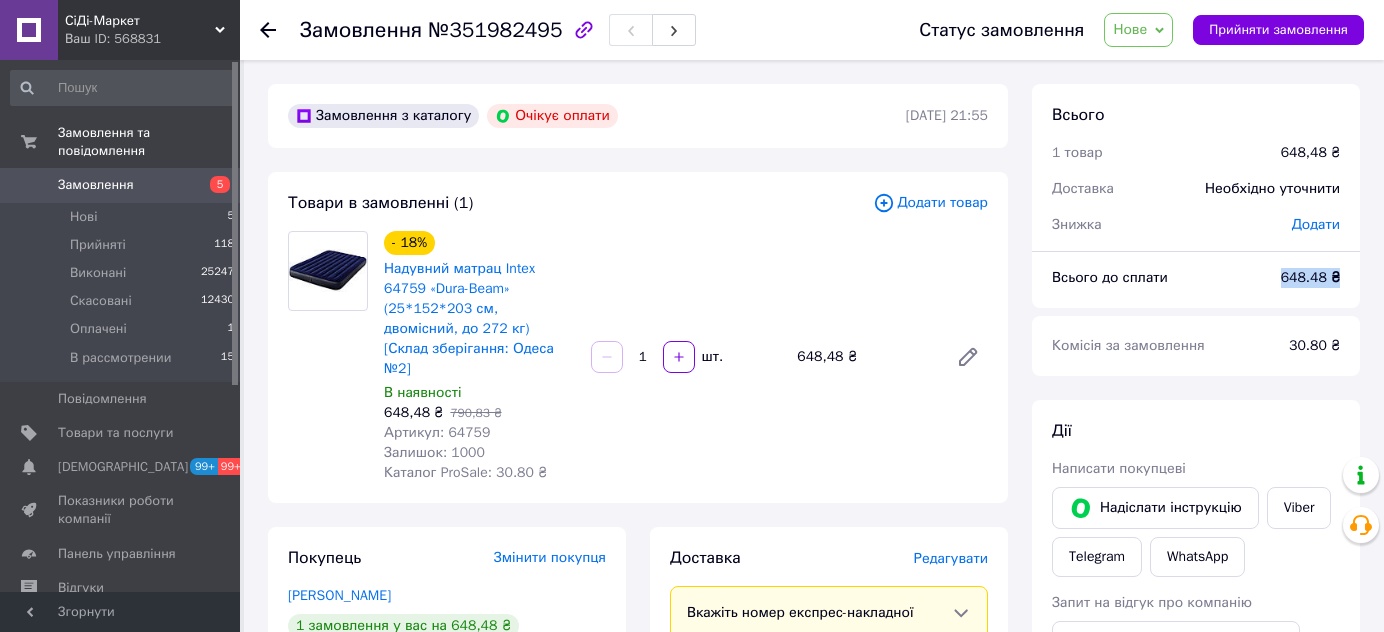 drag, startPoint x: 1276, startPoint y: 278, endPoint x: 1340, endPoint y: 279, distance: 64.00781 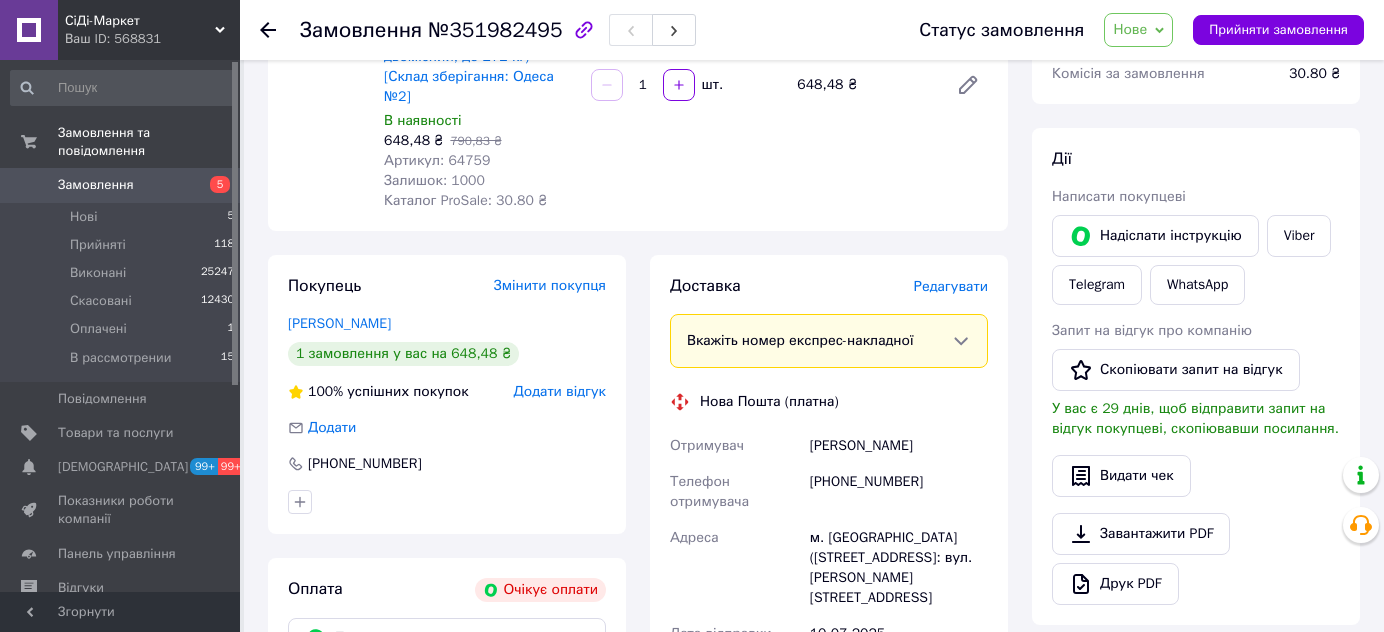 scroll, scrollTop: 545, scrollLeft: 0, axis: vertical 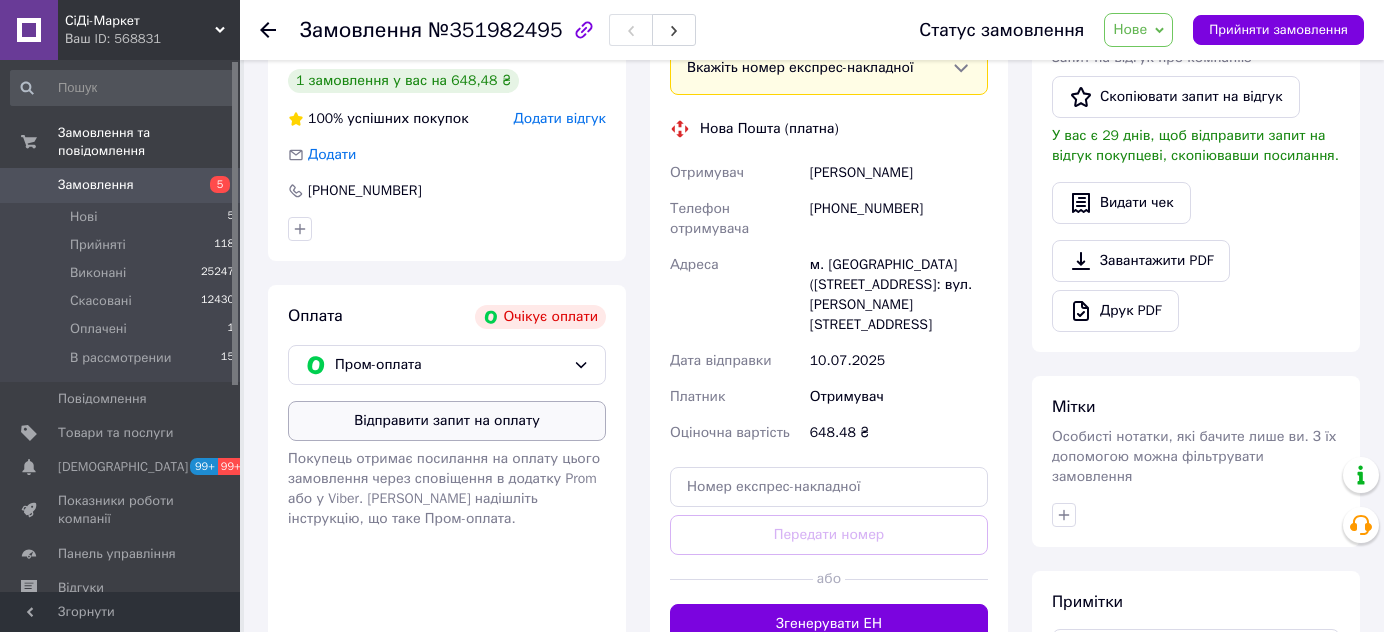 click on "Відправити запит на оплату" at bounding box center (447, 421) 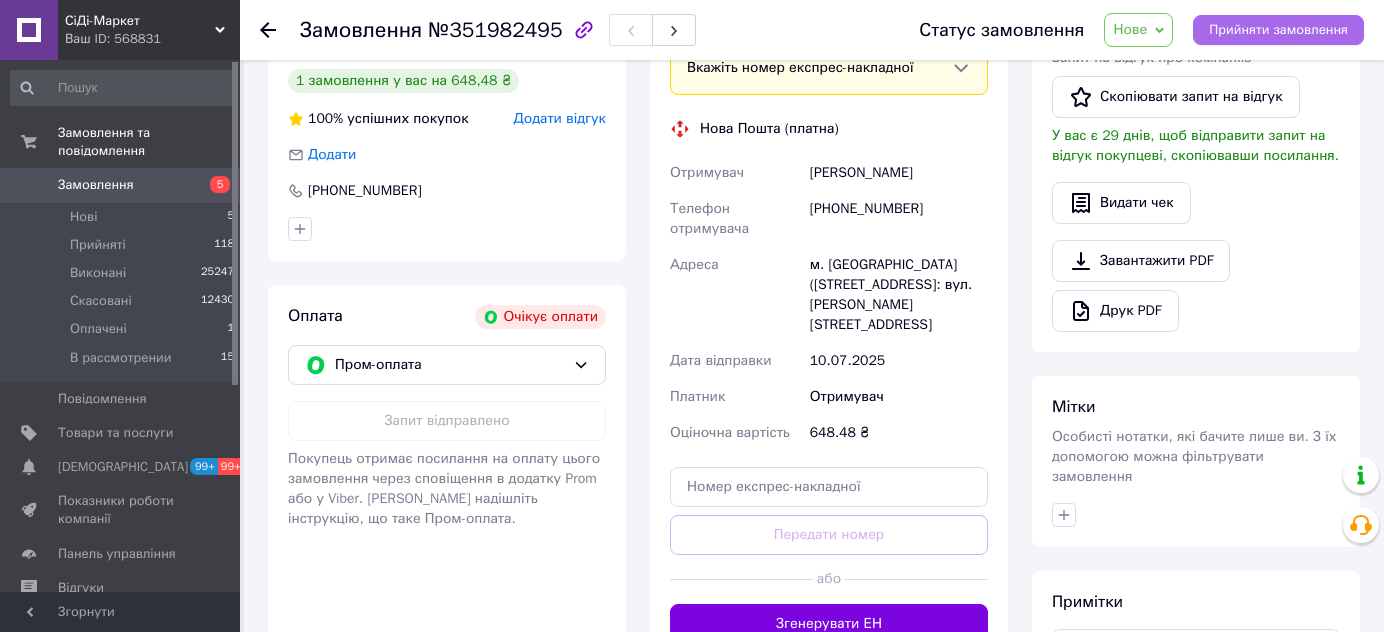 click on "Прийняти замовлення" at bounding box center (1278, 30) 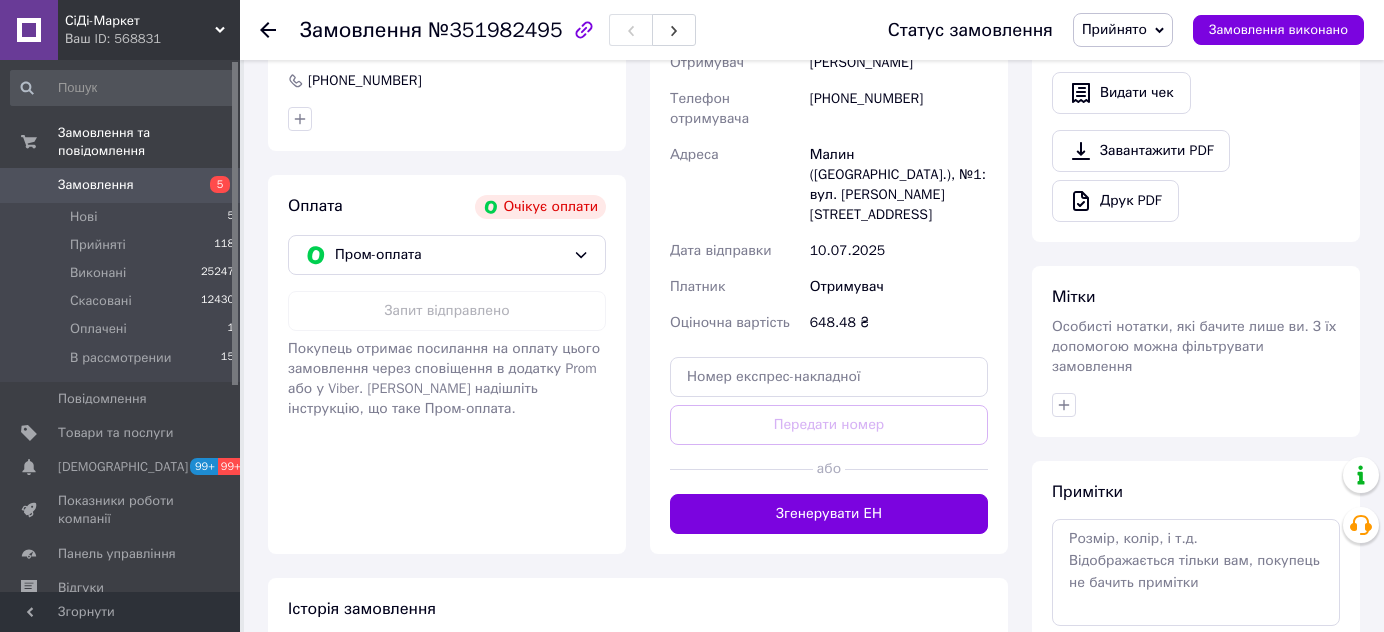 scroll, scrollTop: 749, scrollLeft: 0, axis: vertical 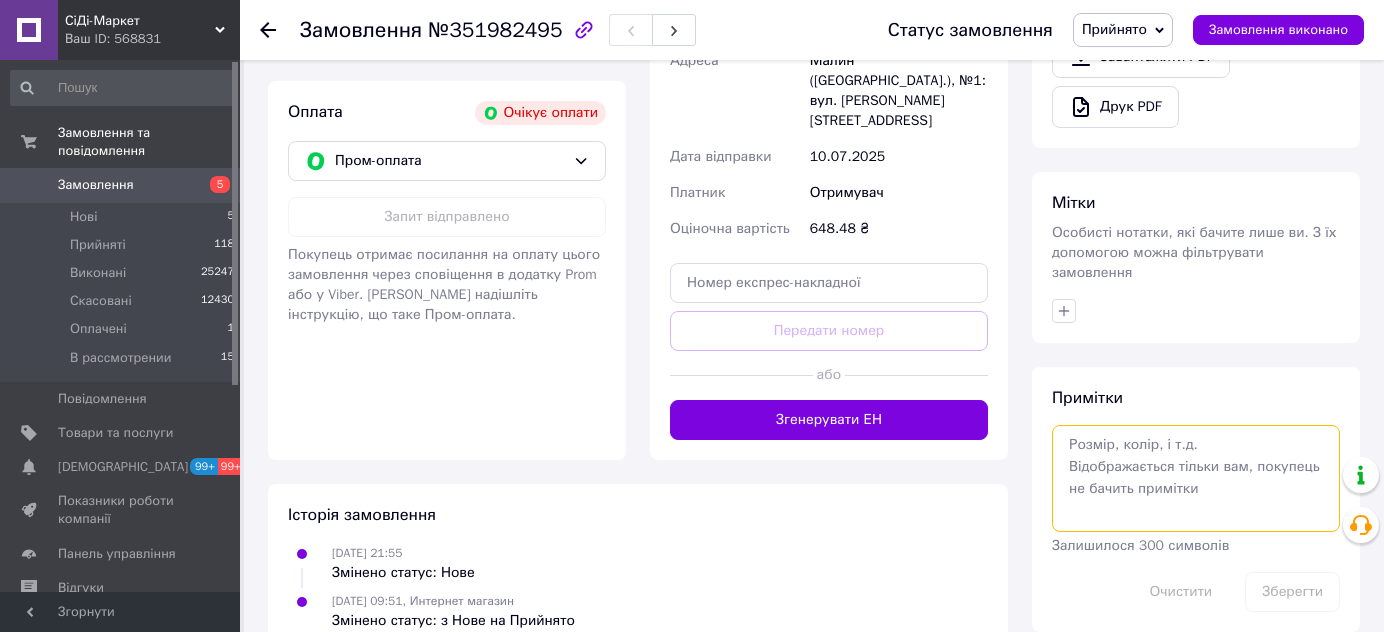 click at bounding box center (1196, 478) 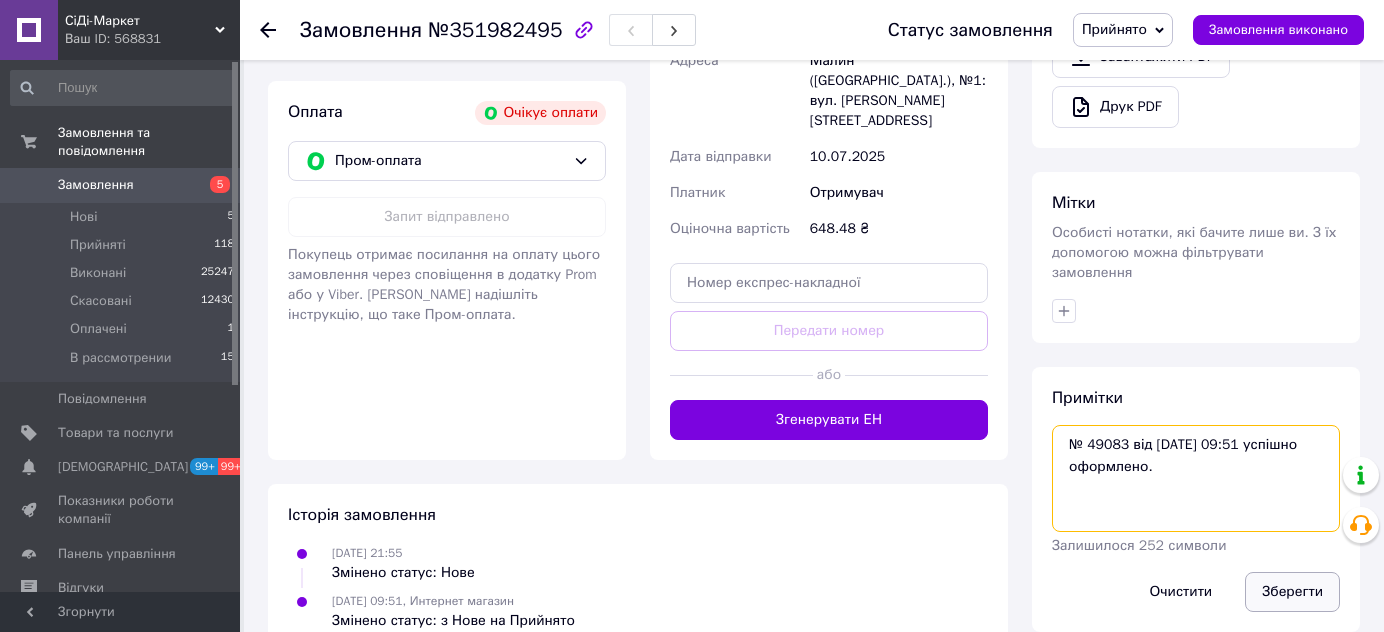 type on "№ 49083 від 10.07.2025 09:51 успішно оформлено." 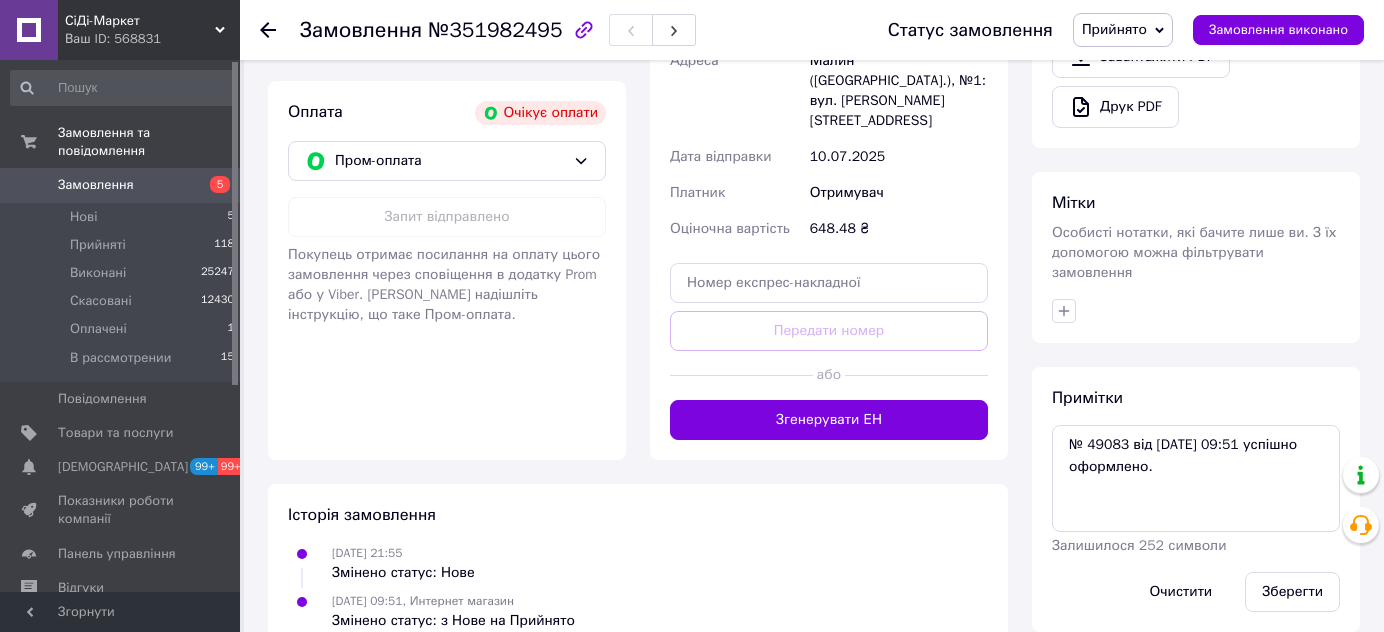drag, startPoint x: 1277, startPoint y: 575, endPoint x: 1379, endPoint y: 544, distance: 106.60675 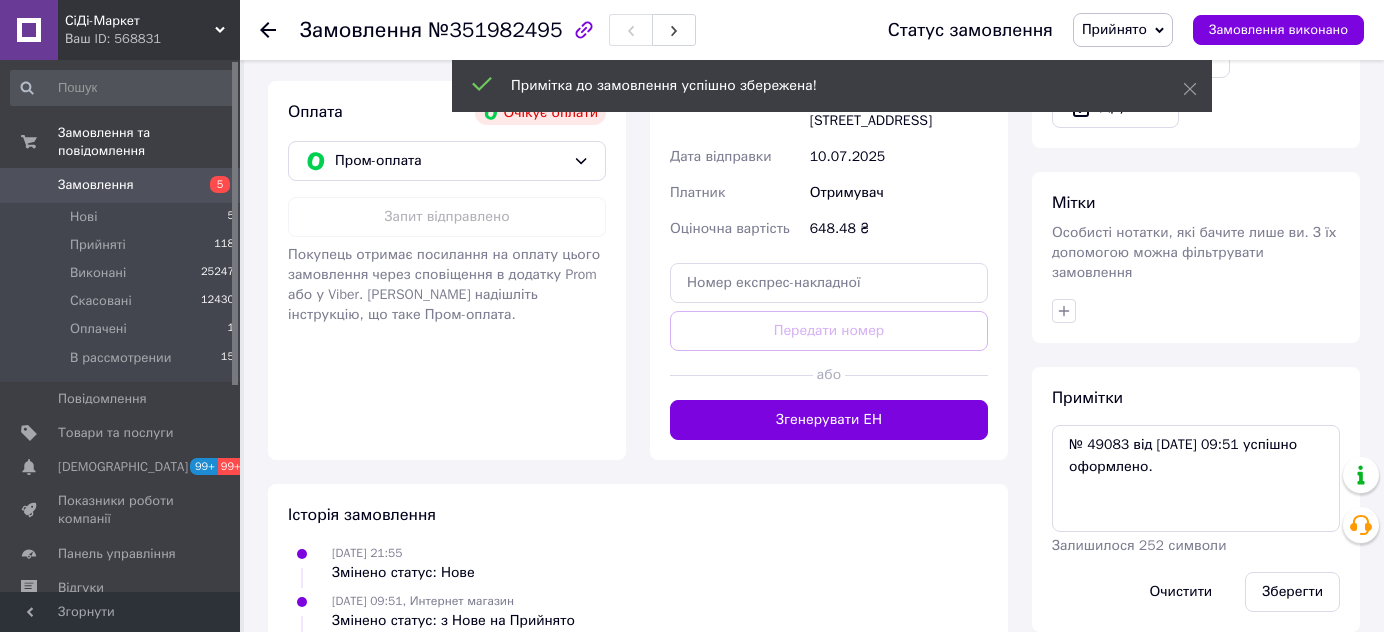 drag, startPoint x: 1283, startPoint y: 572, endPoint x: 1157, endPoint y: 220, distance: 373.87164 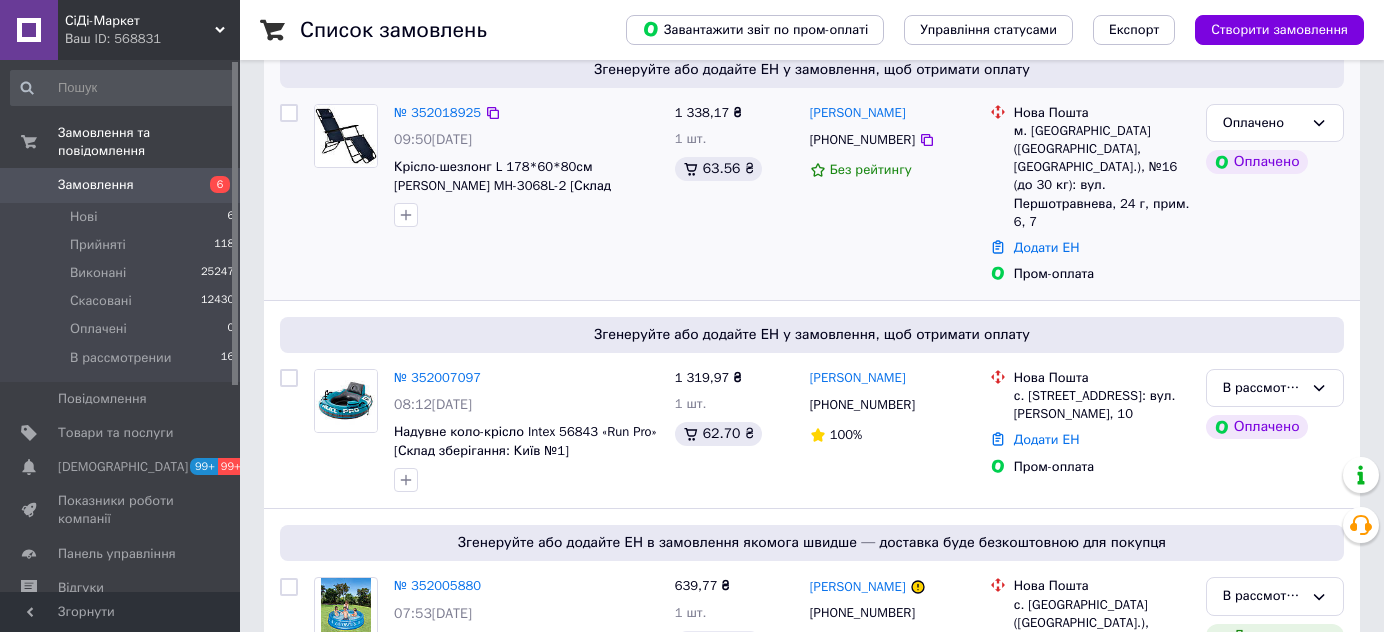 scroll, scrollTop: 181, scrollLeft: 0, axis: vertical 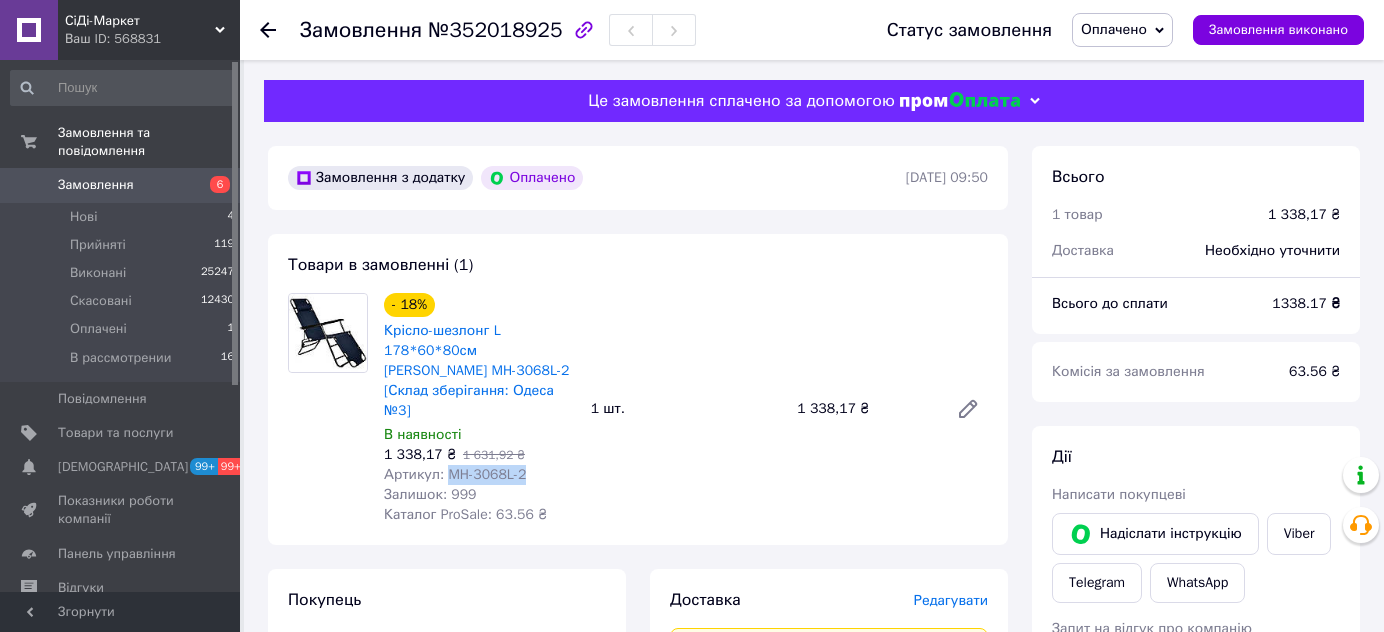 drag, startPoint x: 525, startPoint y: 457, endPoint x: 448, endPoint y: 461, distance: 77.10383 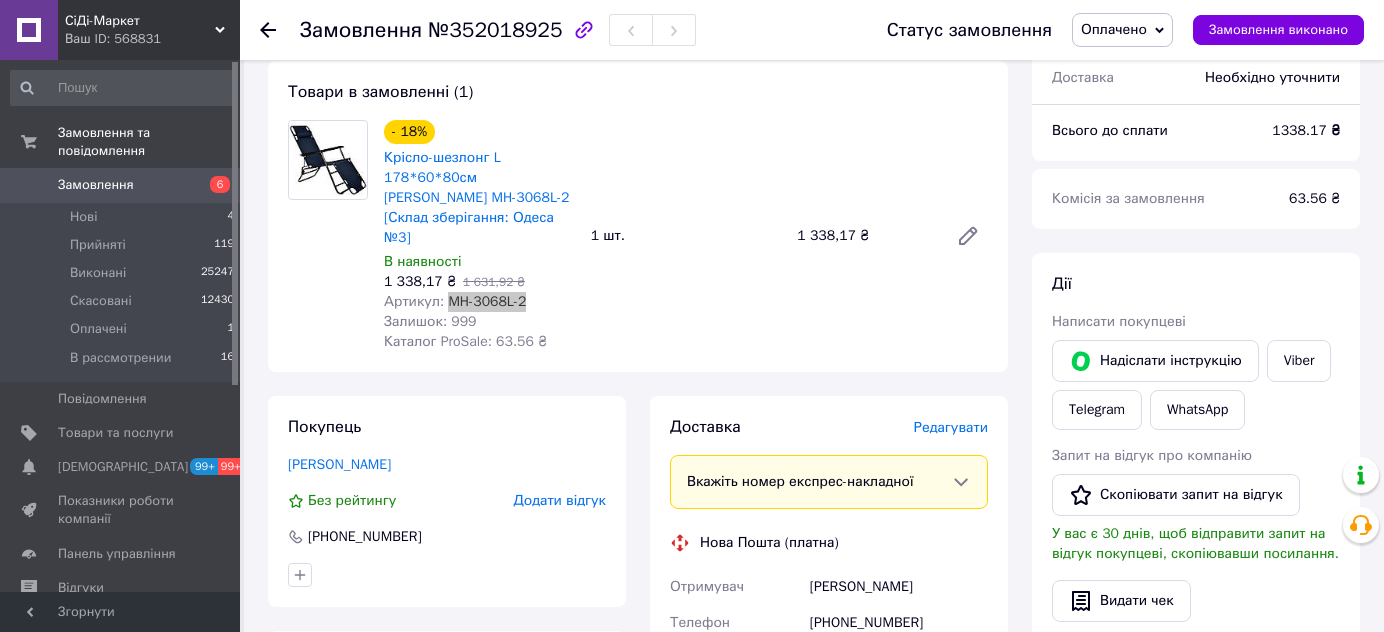 scroll, scrollTop: 272, scrollLeft: 0, axis: vertical 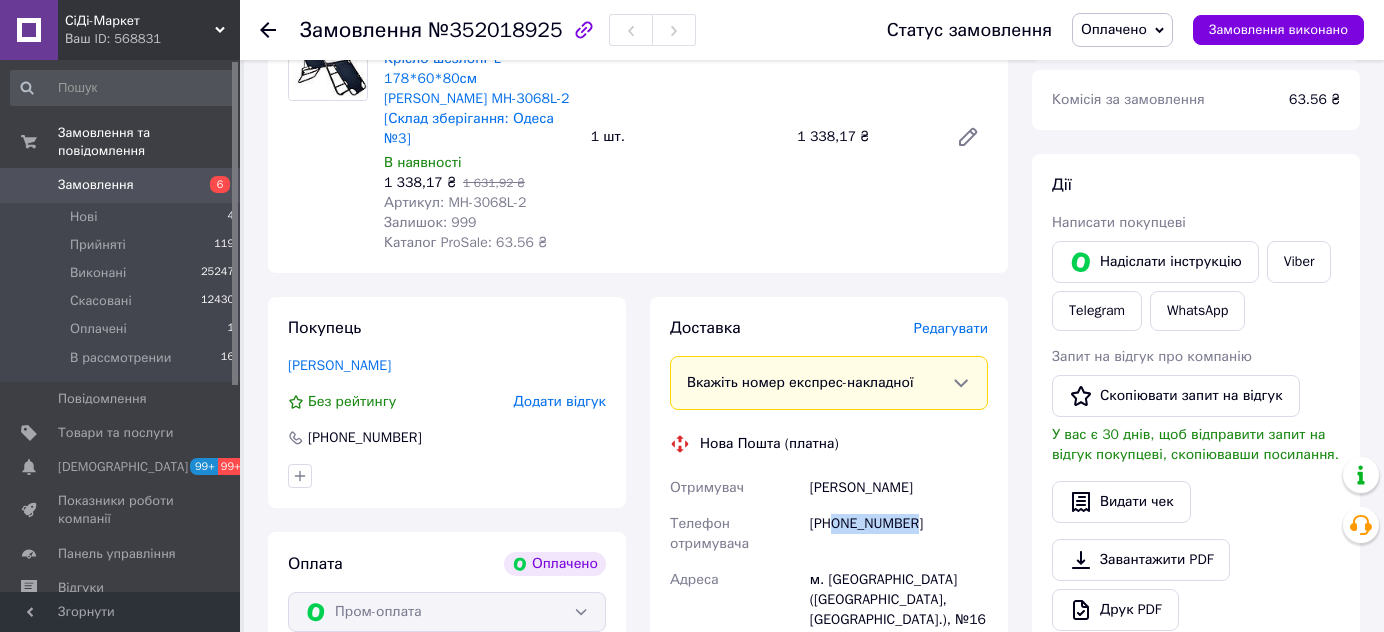 drag, startPoint x: 915, startPoint y: 499, endPoint x: 832, endPoint y: 511, distance: 83.86298 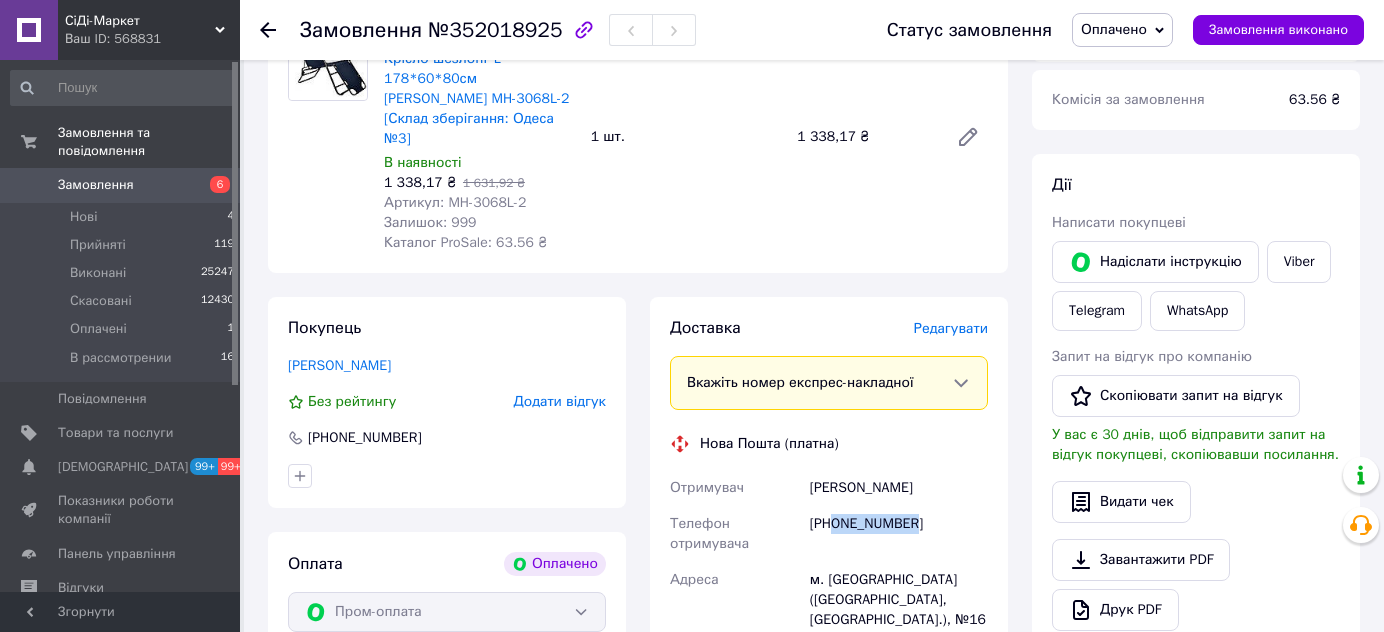 drag, startPoint x: 849, startPoint y: 464, endPoint x: 923, endPoint y: 434, distance: 79.84986 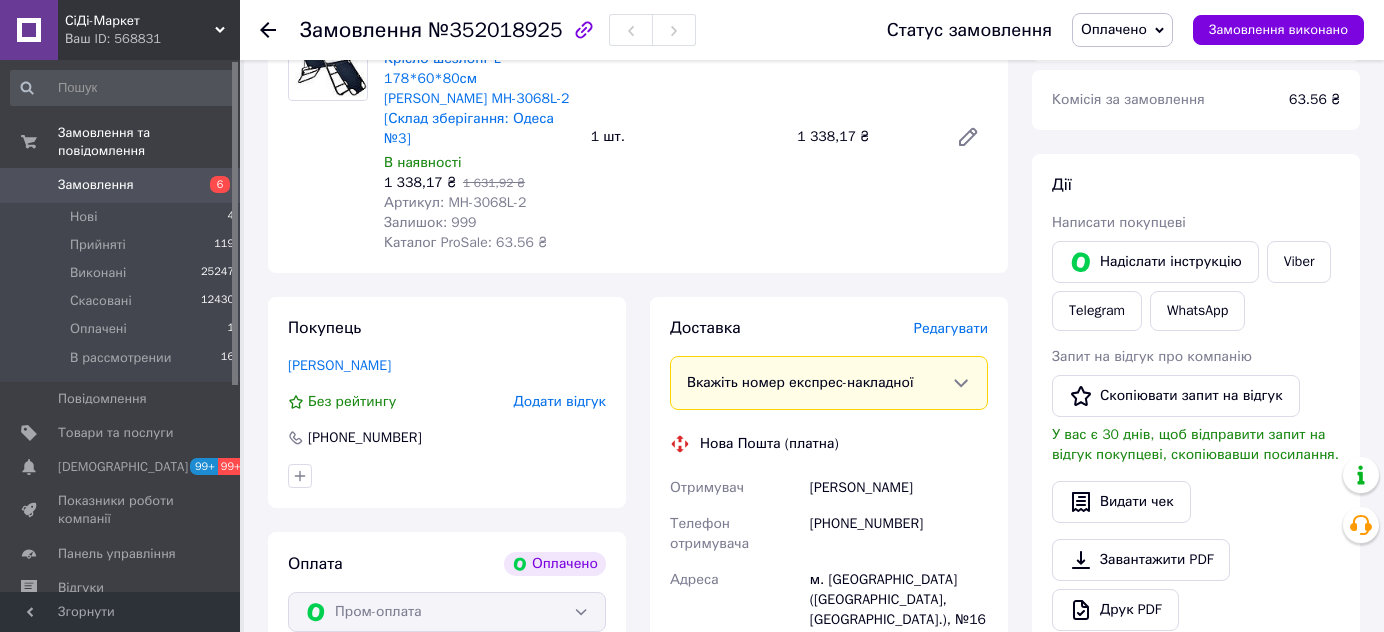 click on "м. Вишневе (Київська обл., Бучанський р-н.), №16 (до 30 кг): вул. Марії Приймаченко, 24Г, прим. 6, 7" at bounding box center (899, 630) 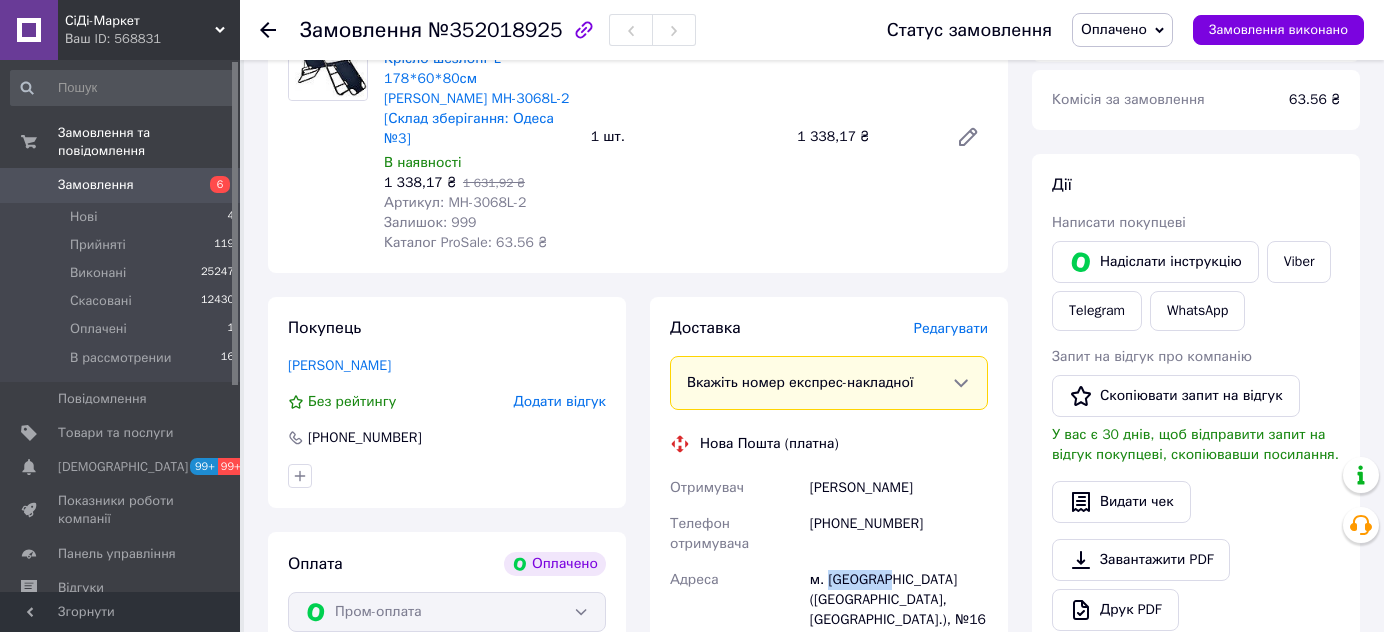click on "м. Вишневе (Київська обл., Бучанський р-н.), №16 (до 30 кг): вул. Марії Приймаченко, 24Г, прим. 6, 7" at bounding box center (899, 630) 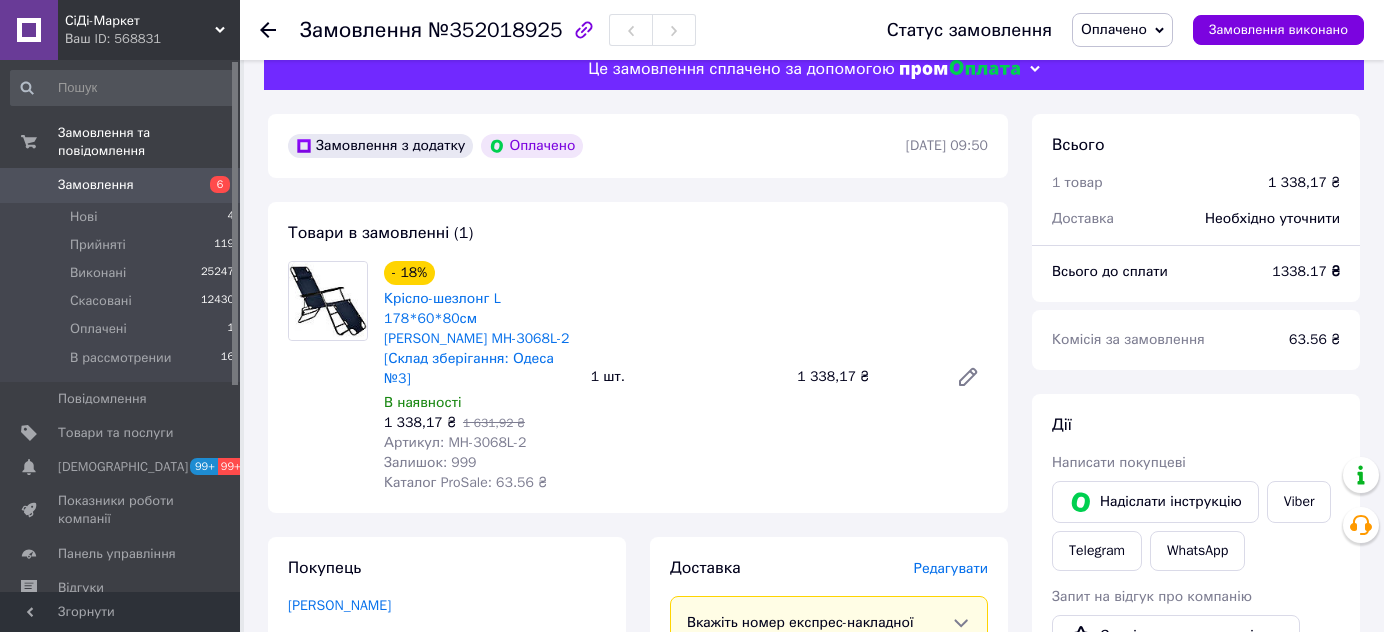 scroll, scrollTop: 0, scrollLeft: 0, axis: both 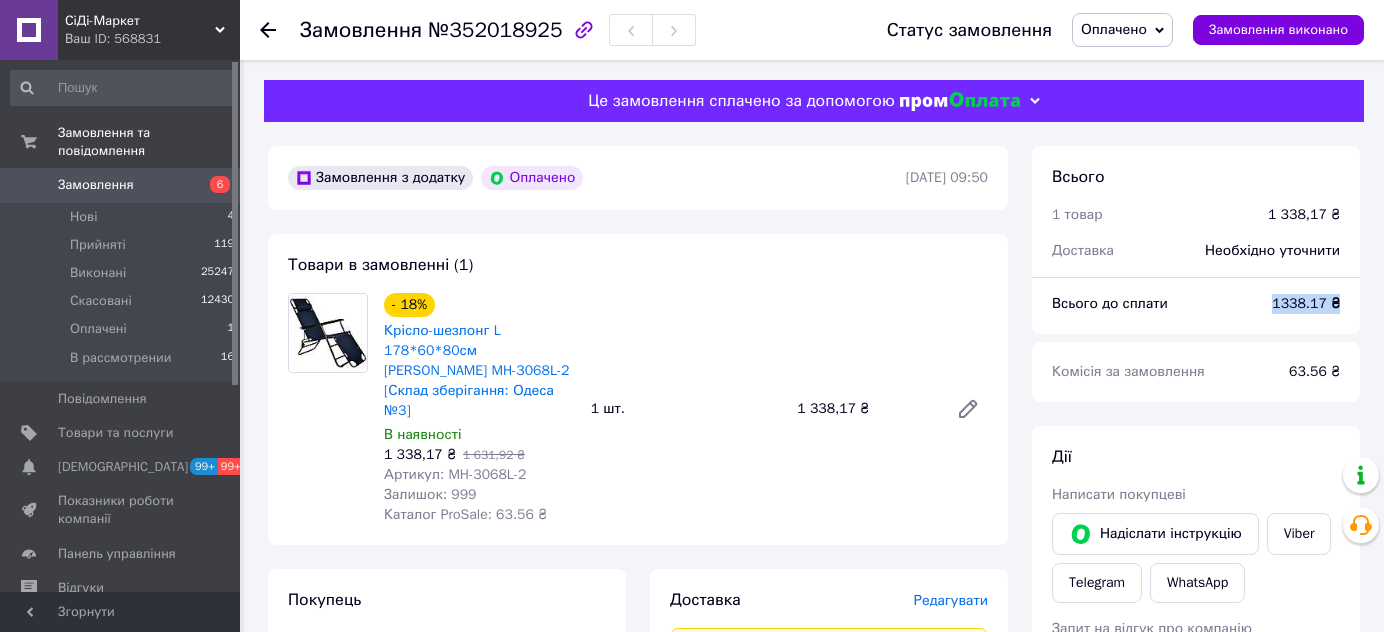drag, startPoint x: 1266, startPoint y: 300, endPoint x: 1339, endPoint y: 303, distance: 73.061615 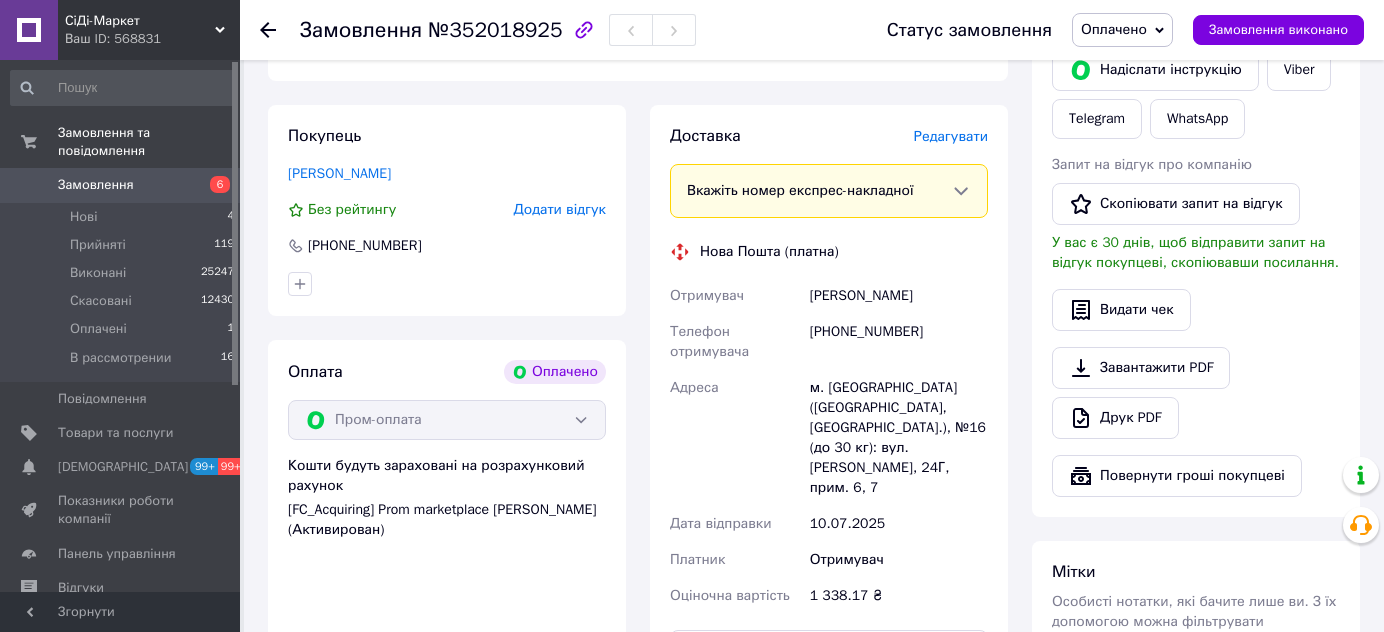 scroll, scrollTop: 545, scrollLeft: 0, axis: vertical 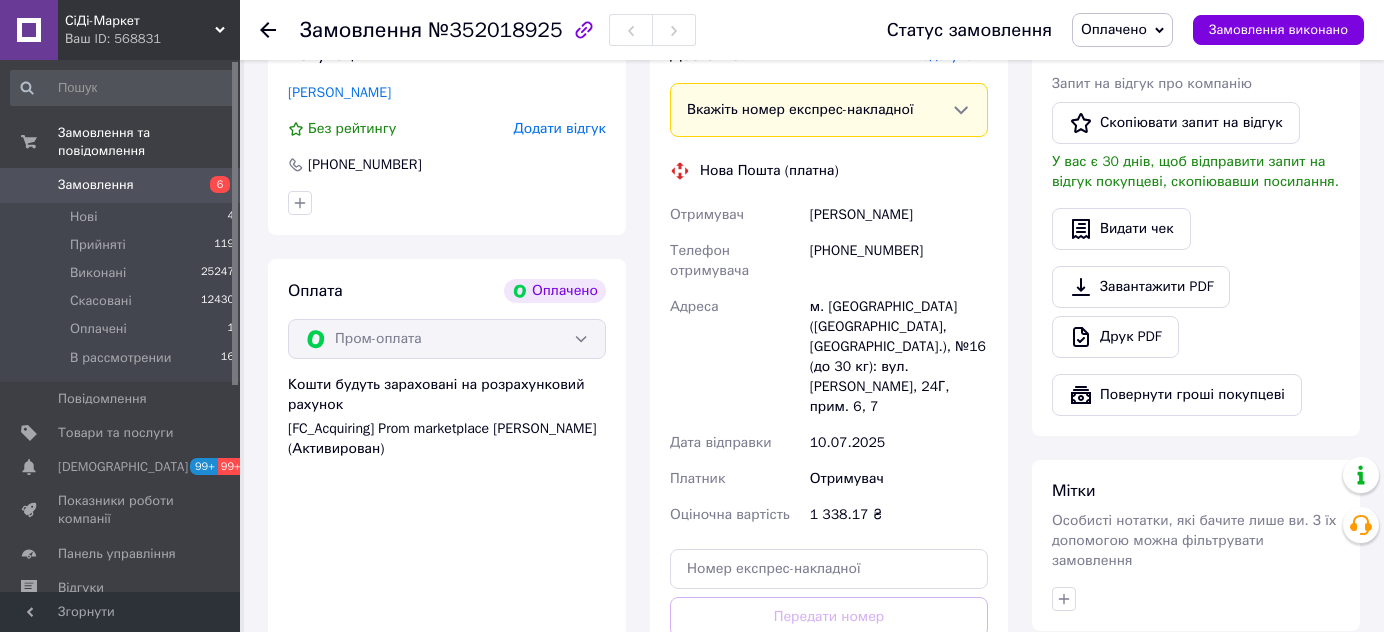 click on "10.07.2025" at bounding box center (899, 443) 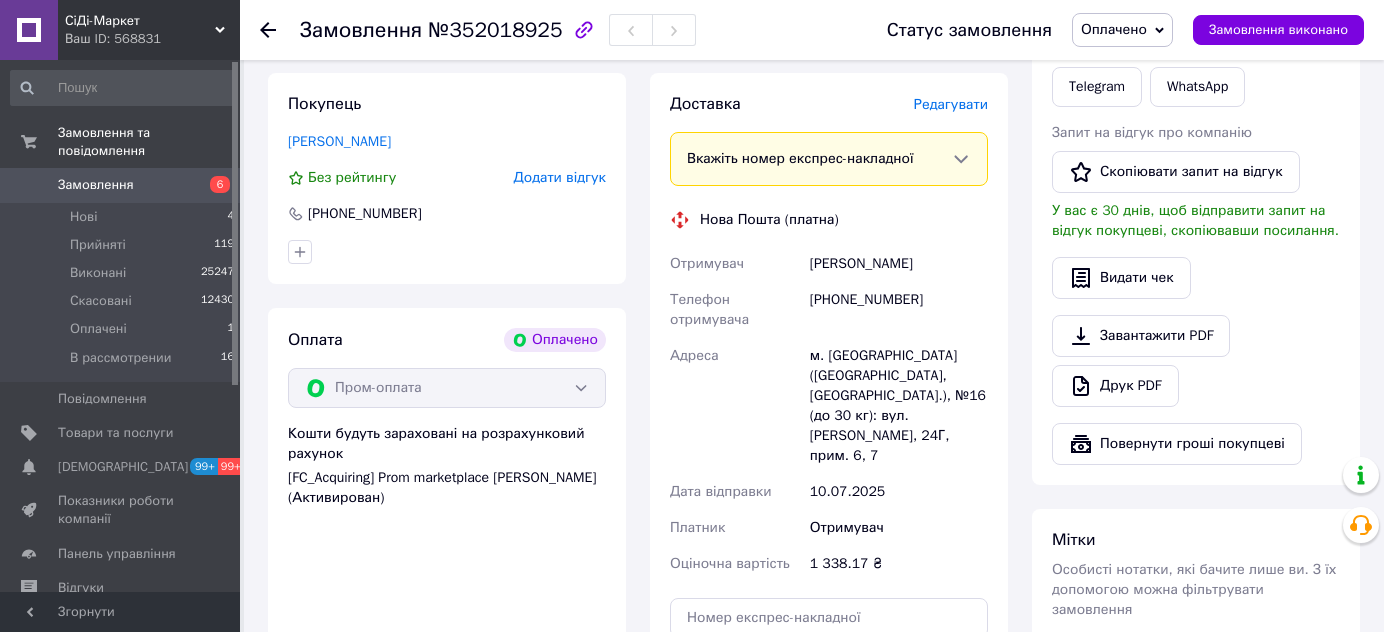 scroll, scrollTop: 363, scrollLeft: 0, axis: vertical 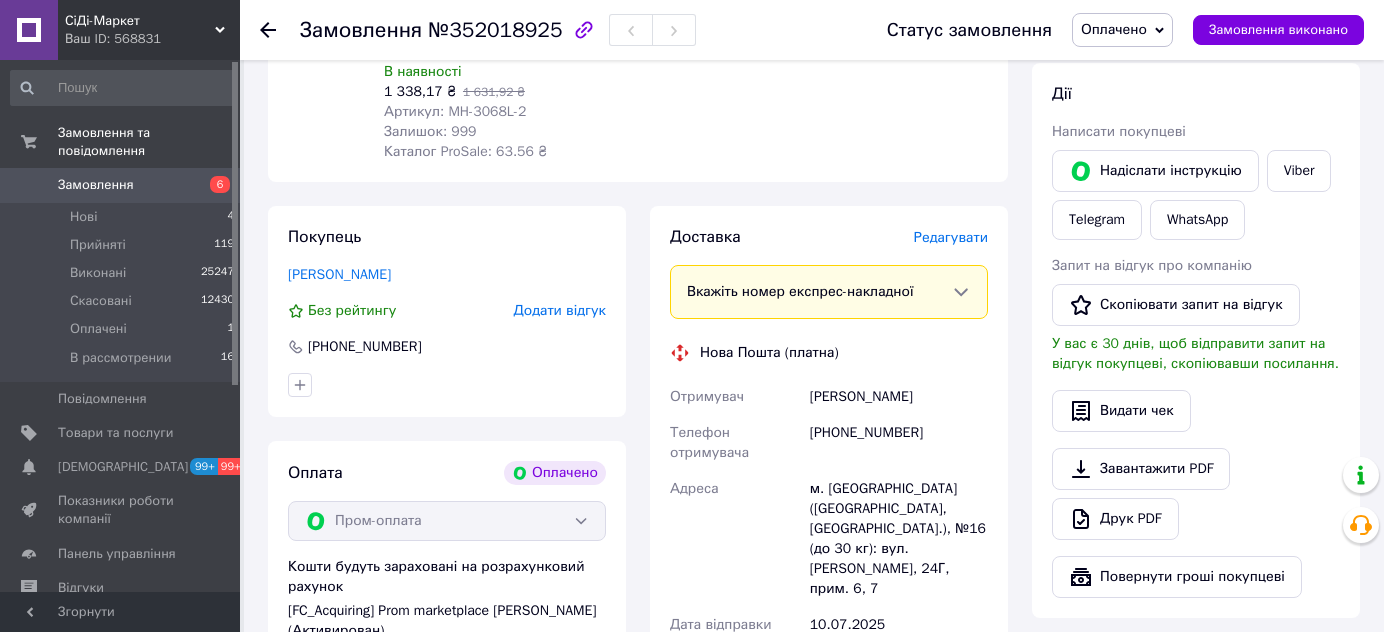 click on "Оплачено" at bounding box center [1114, 29] 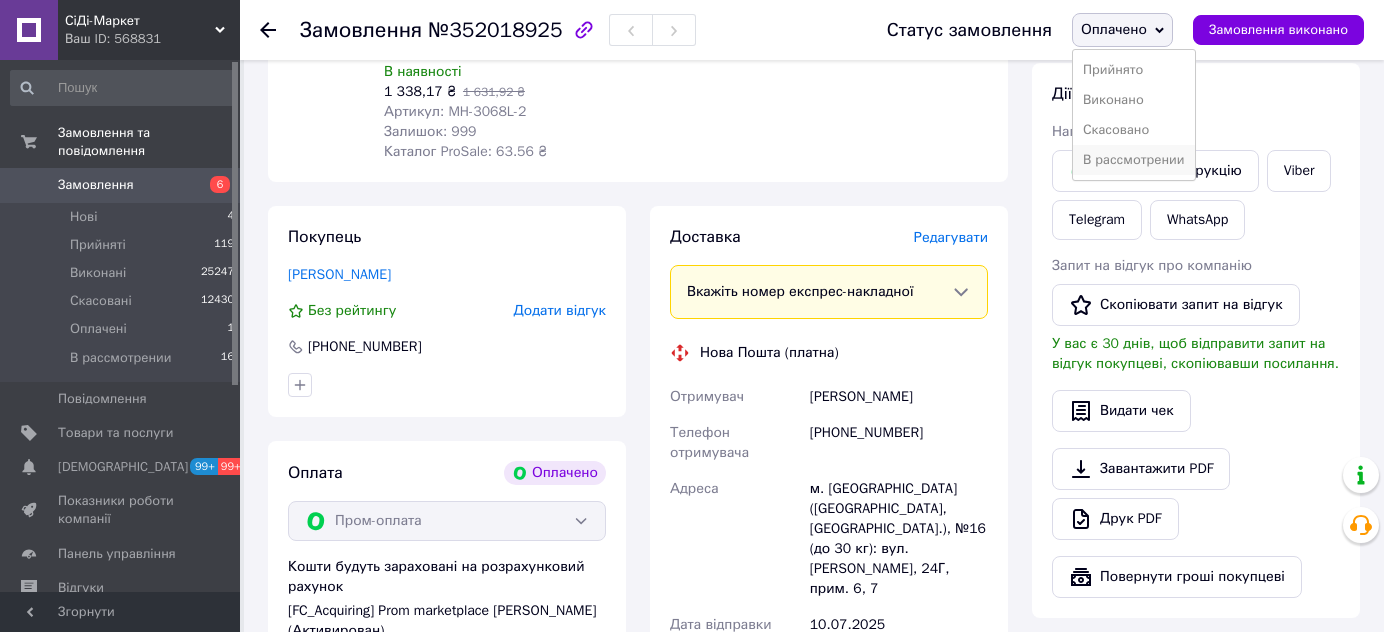click on "В рассмотрении" at bounding box center (1134, 160) 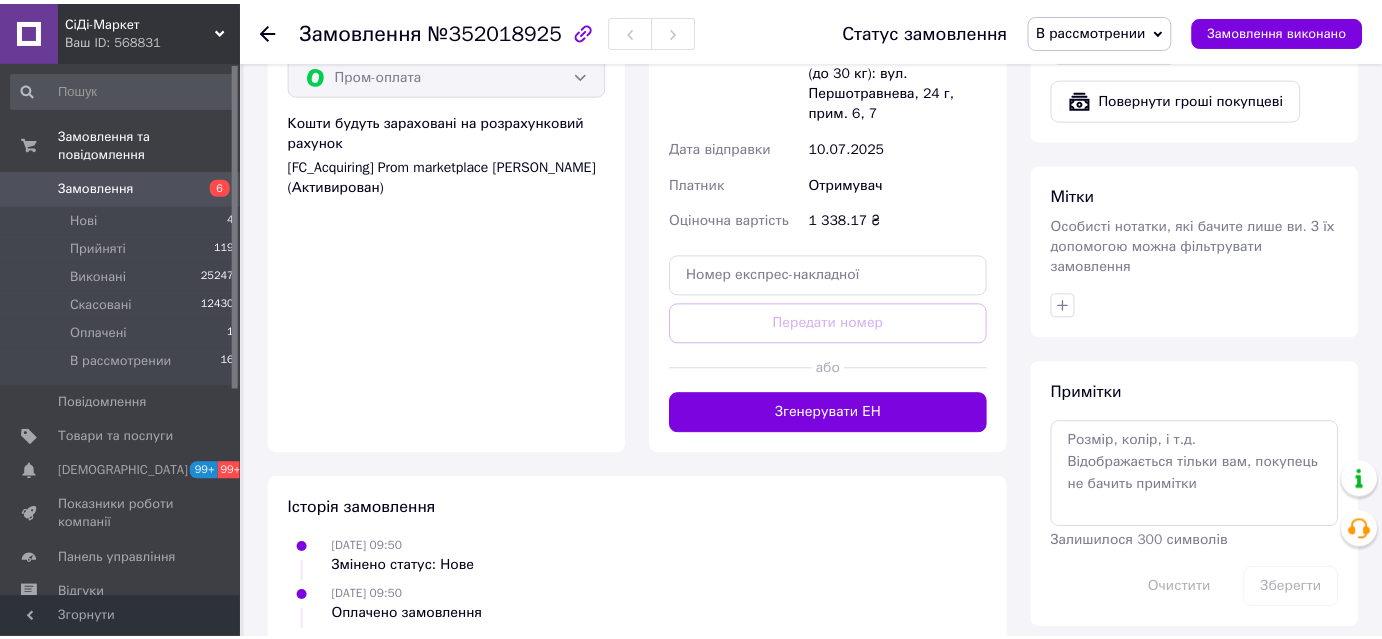 scroll, scrollTop: 860, scrollLeft: 0, axis: vertical 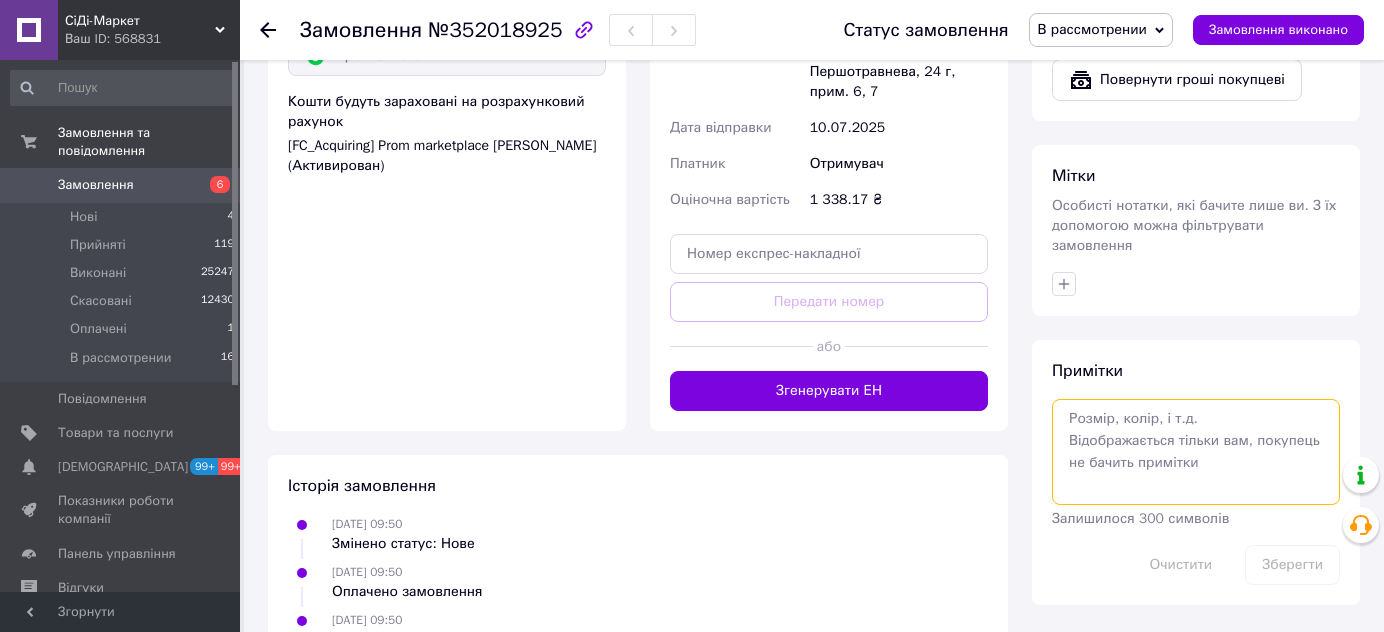 click at bounding box center (1196, 452) 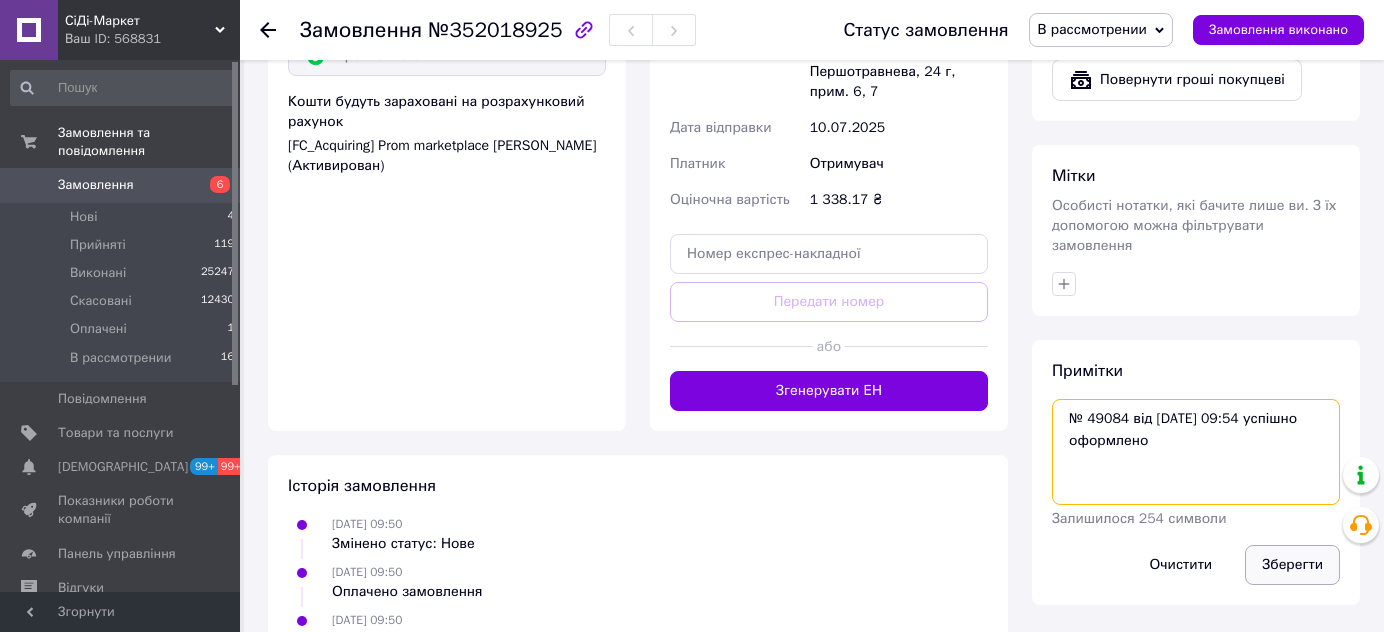 type on "№ 49084 від 10.07.2025 09:54 успішно оформлено" 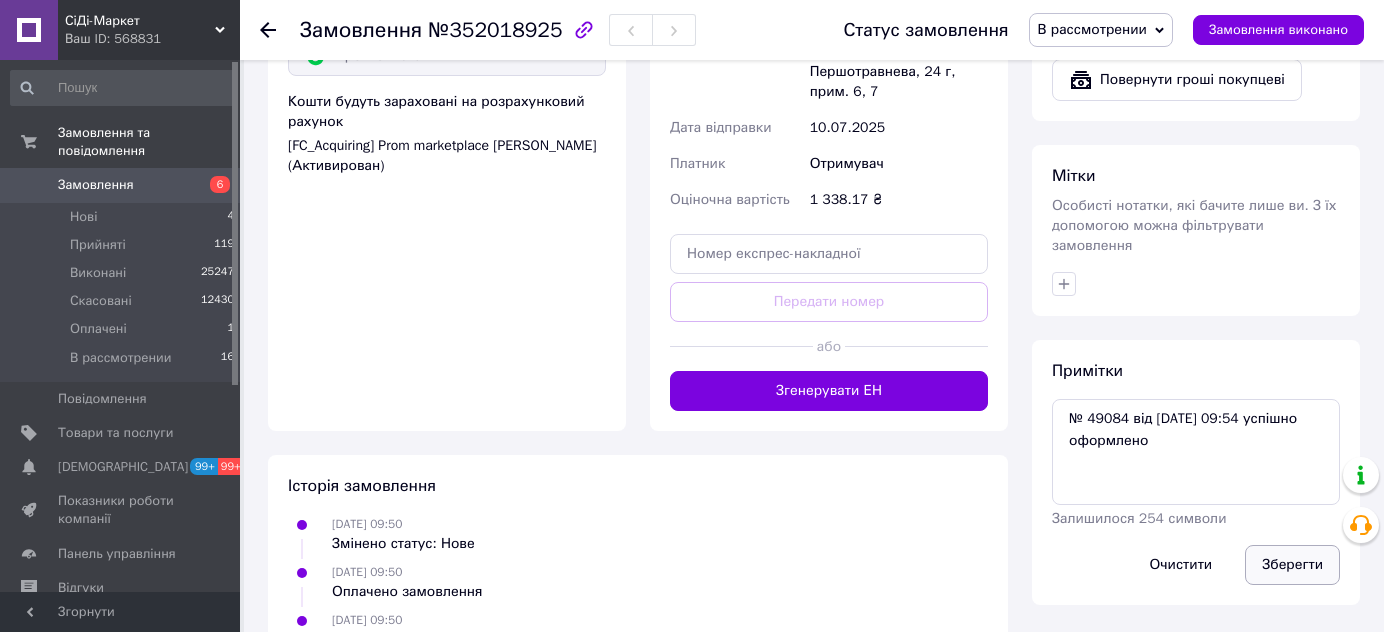 click on "Зберегти" at bounding box center [1292, 565] 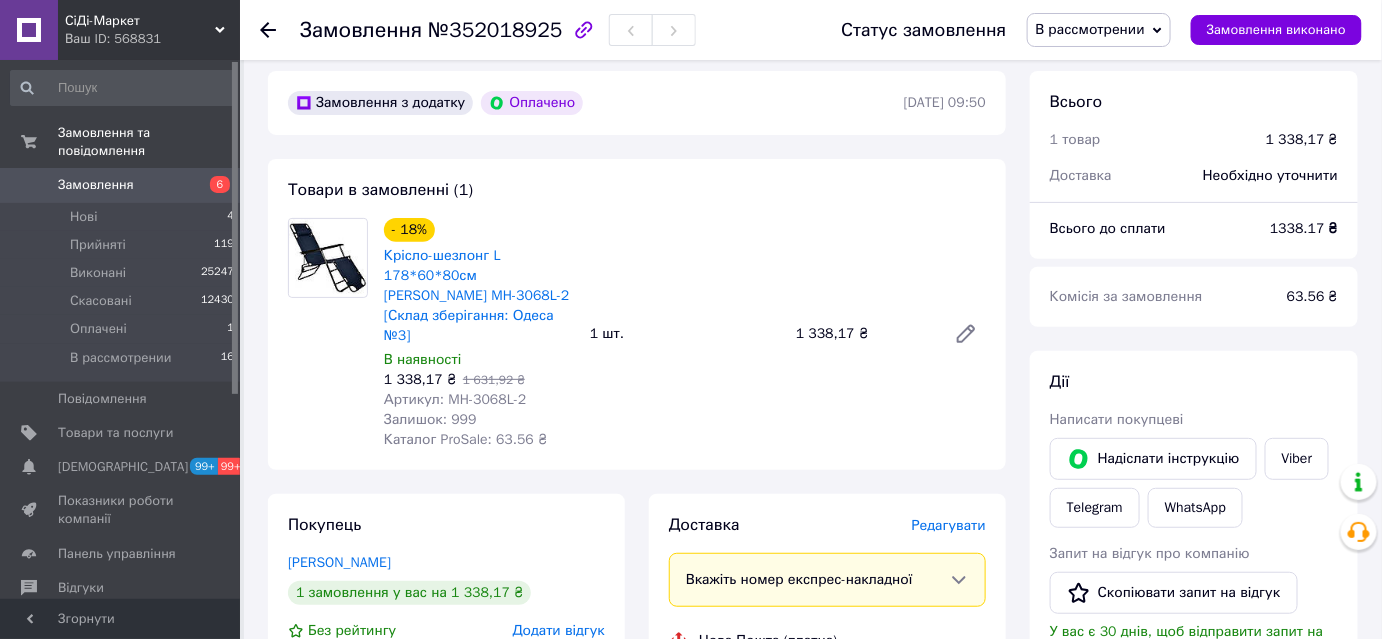 scroll, scrollTop: 0, scrollLeft: 0, axis: both 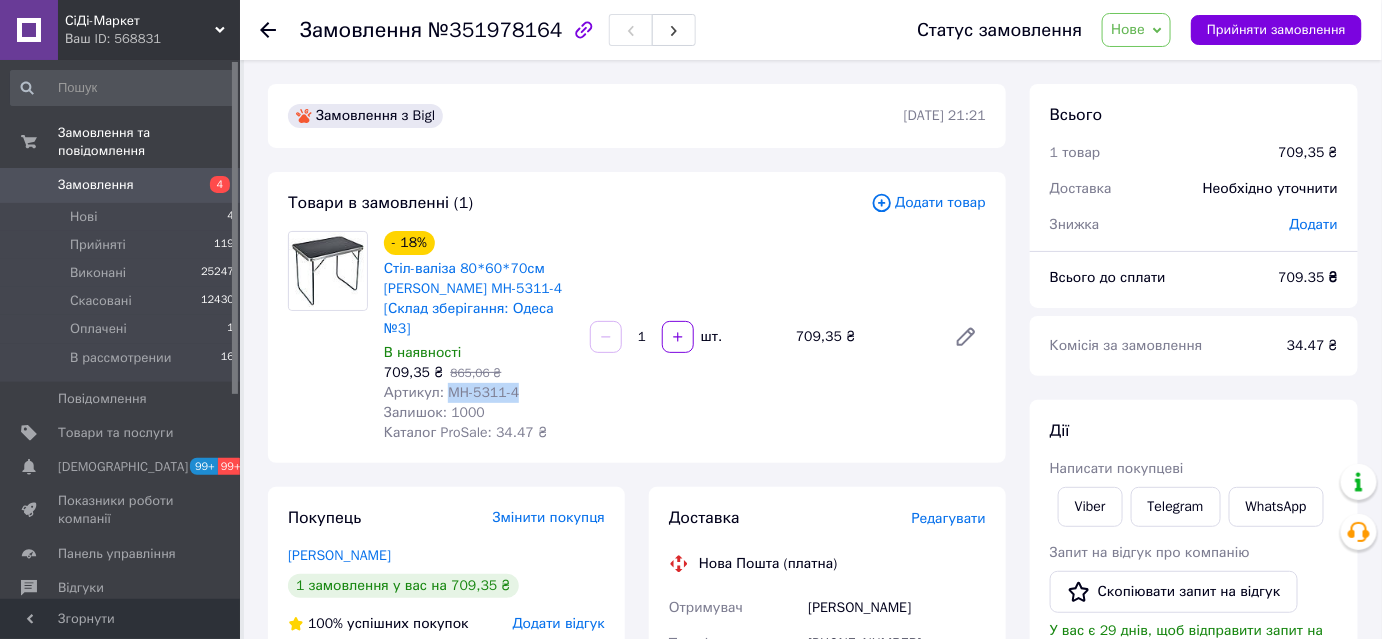 drag, startPoint x: 507, startPoint y: 378, endPoint x: 448, endPoint y: 378, distance: 59 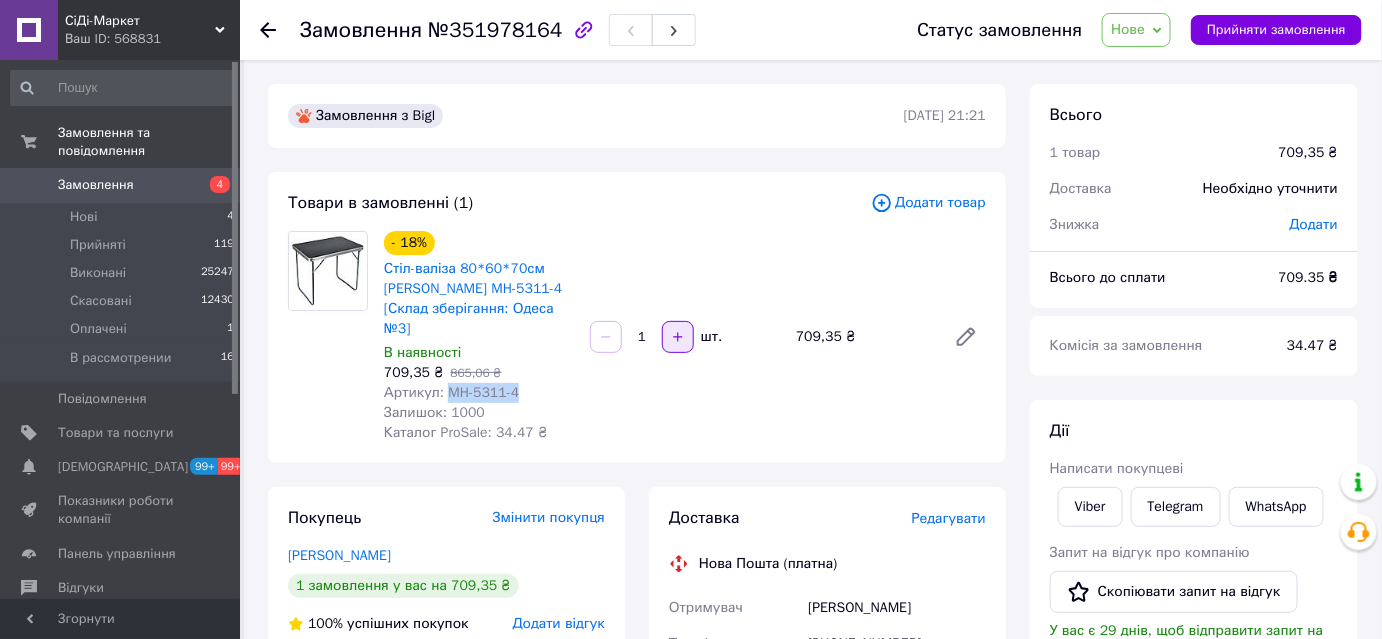 copy on "MH-5311-4" 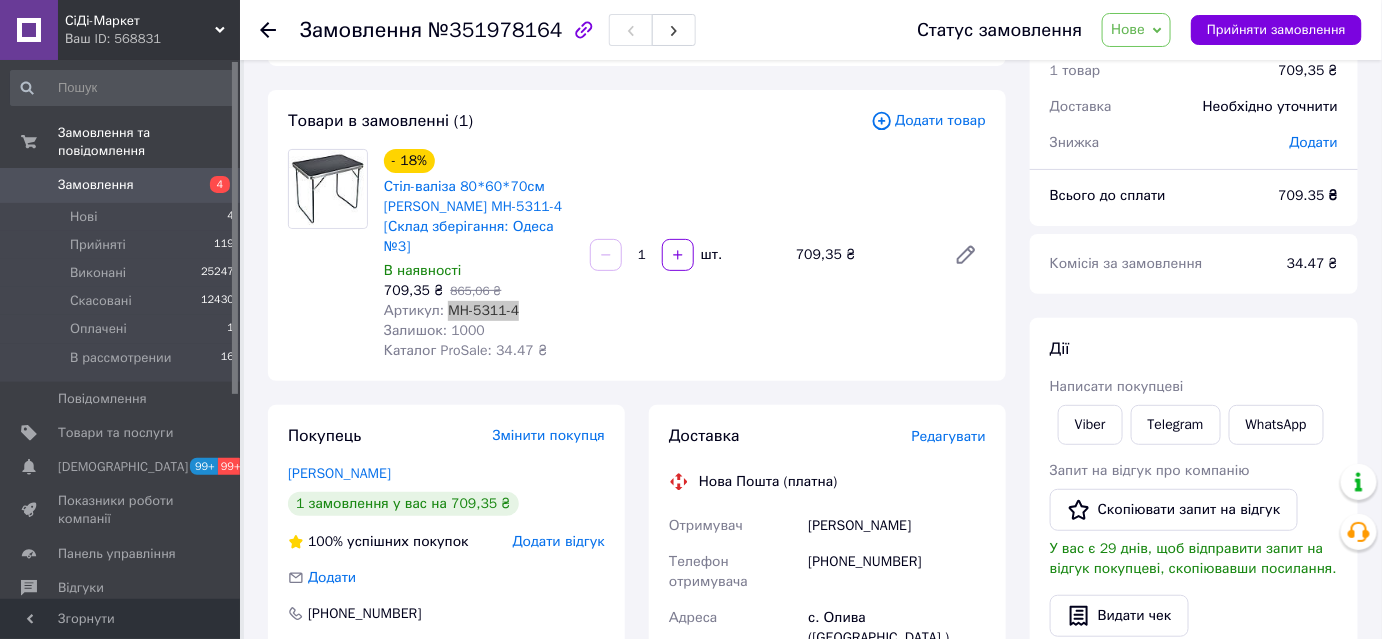 scroll, scrollTop: 181, scrollLeft: 0, axis: vertical 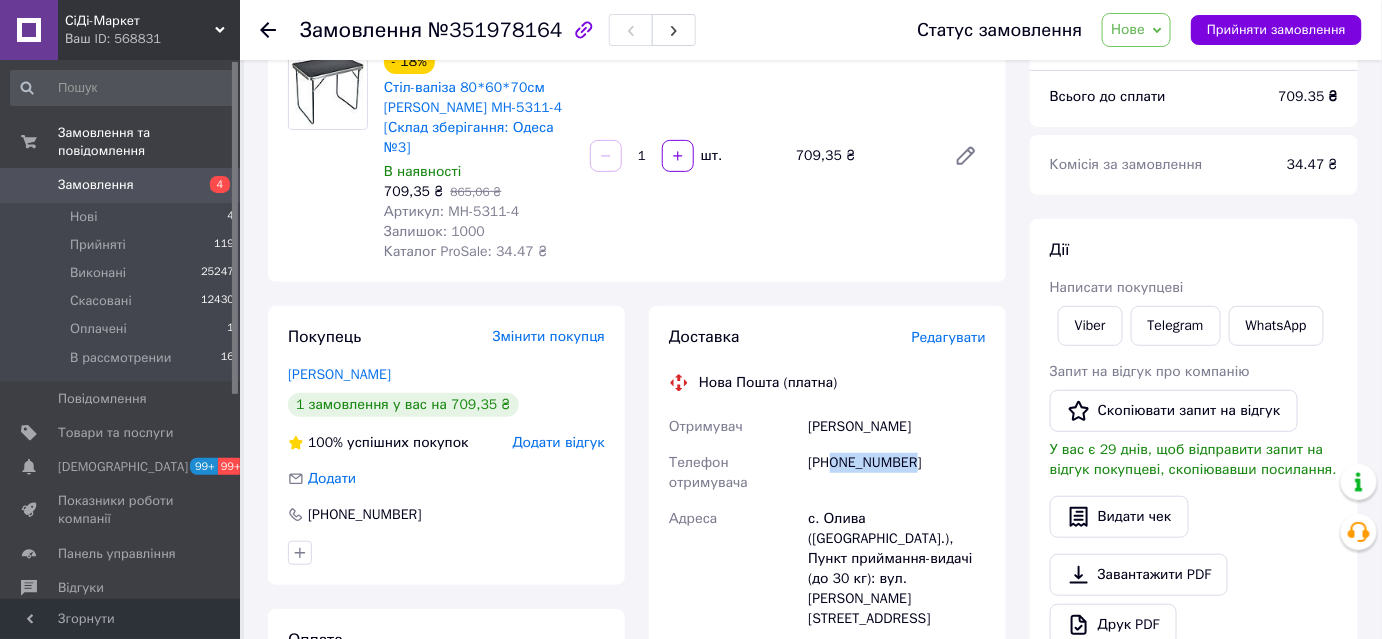 drag, startPoint x: 927, startPoint y: 436, endPoint x: 830, endPoint y: 444, distance: 97.32934 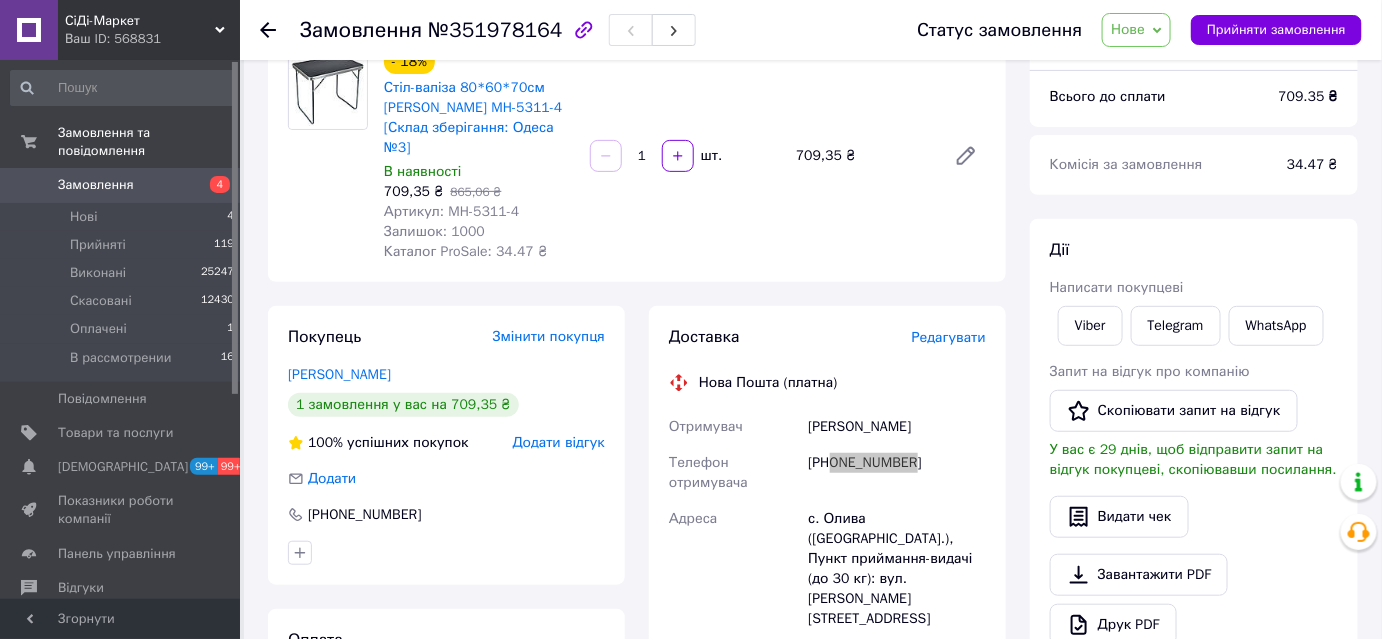 scroll, scrollTop: 90, scrollLeft: 0, axis: vertical 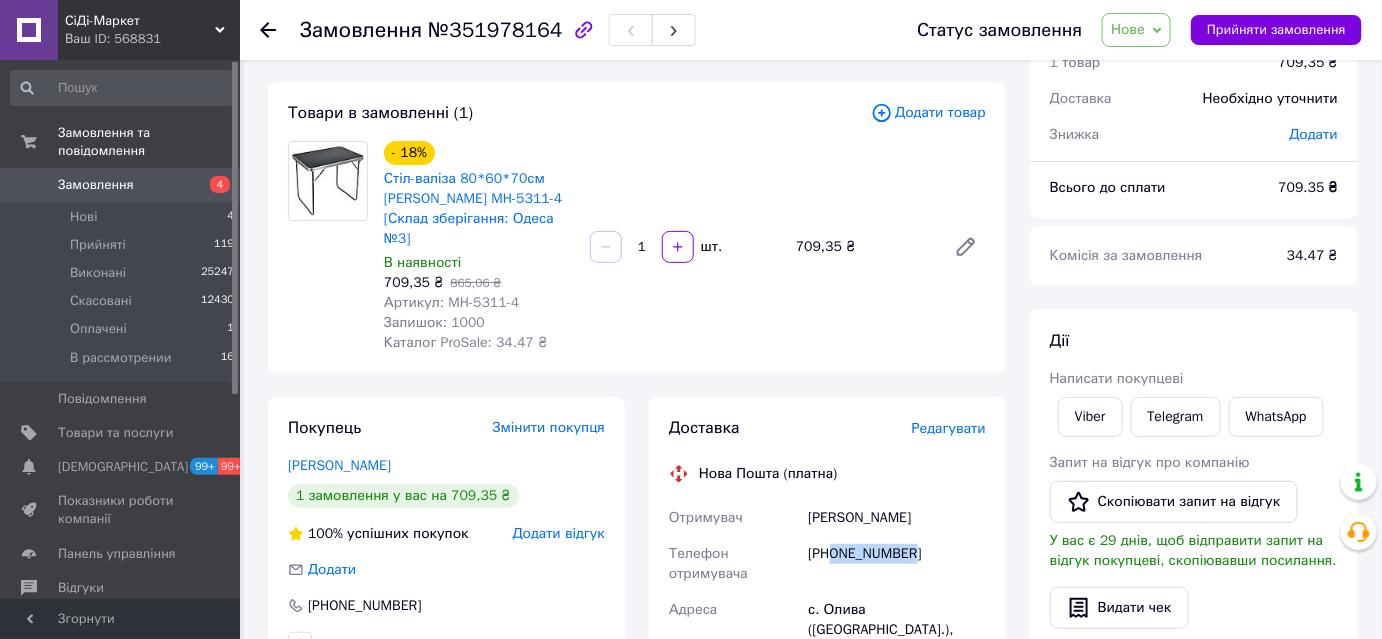 click on "Нове" at bounding box center [1128, 29] 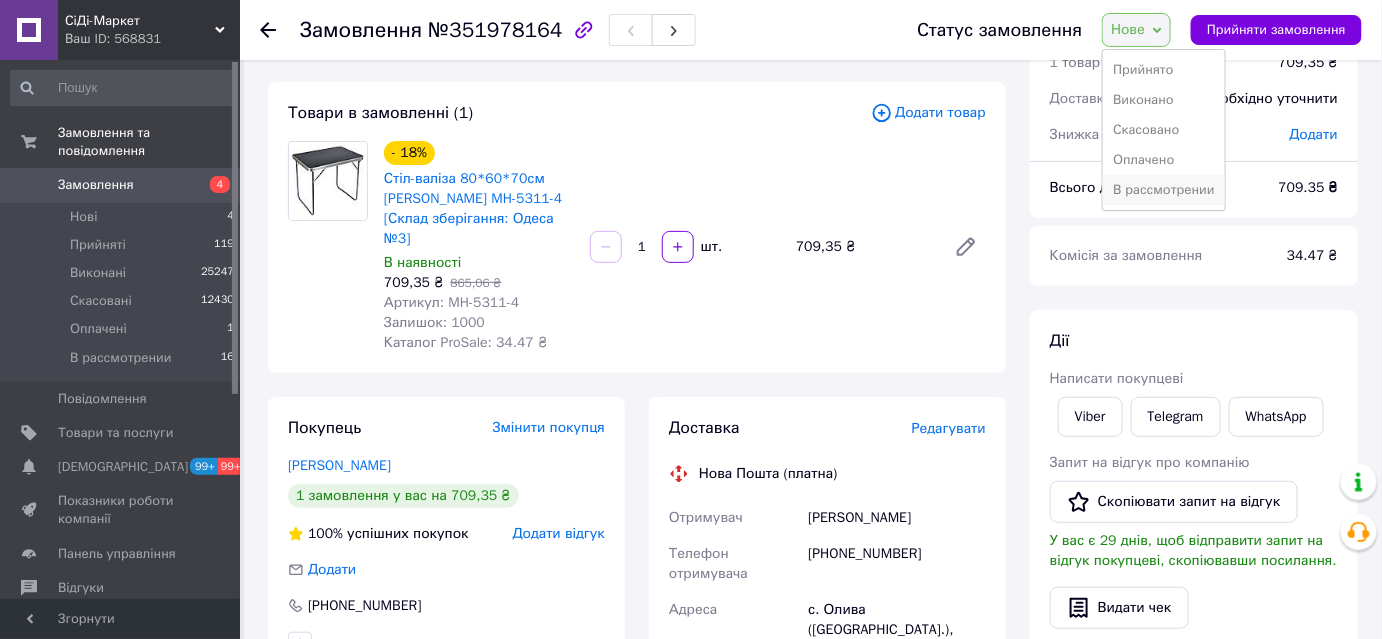 click on "В рассмотрении" at bounding box center (1164, 190) 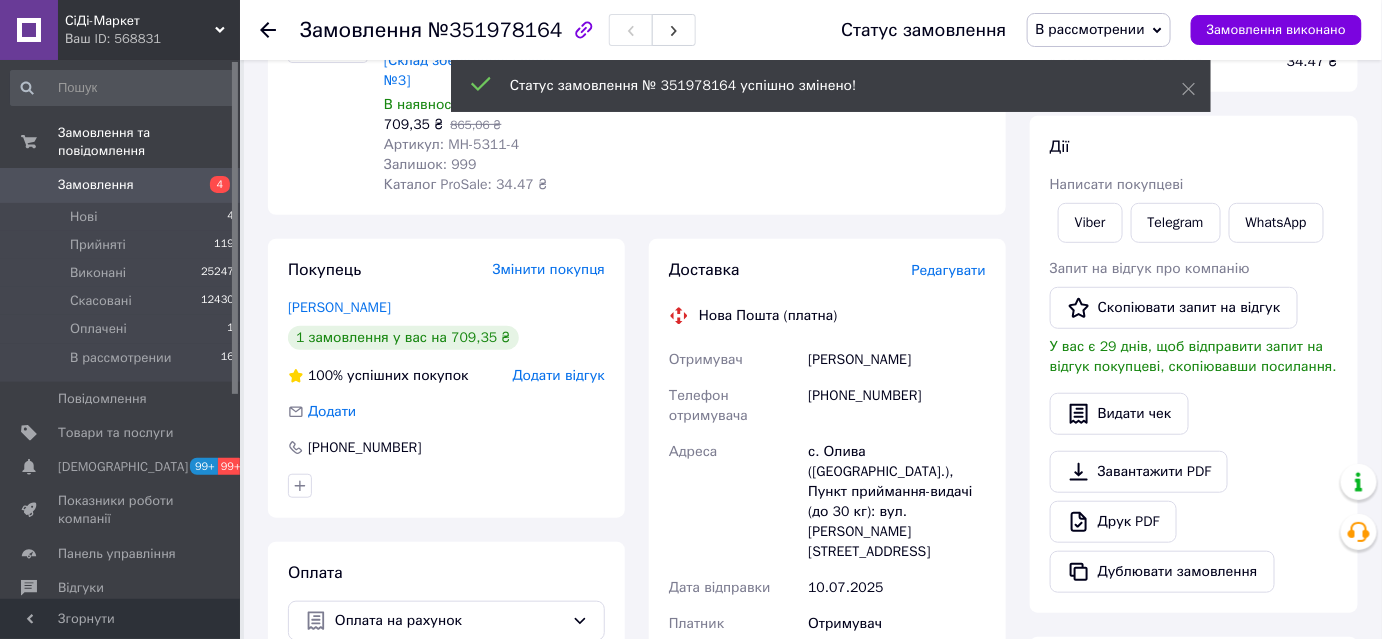scroll, scrollTop: 363, scrollLeft: 0, axis: vertical 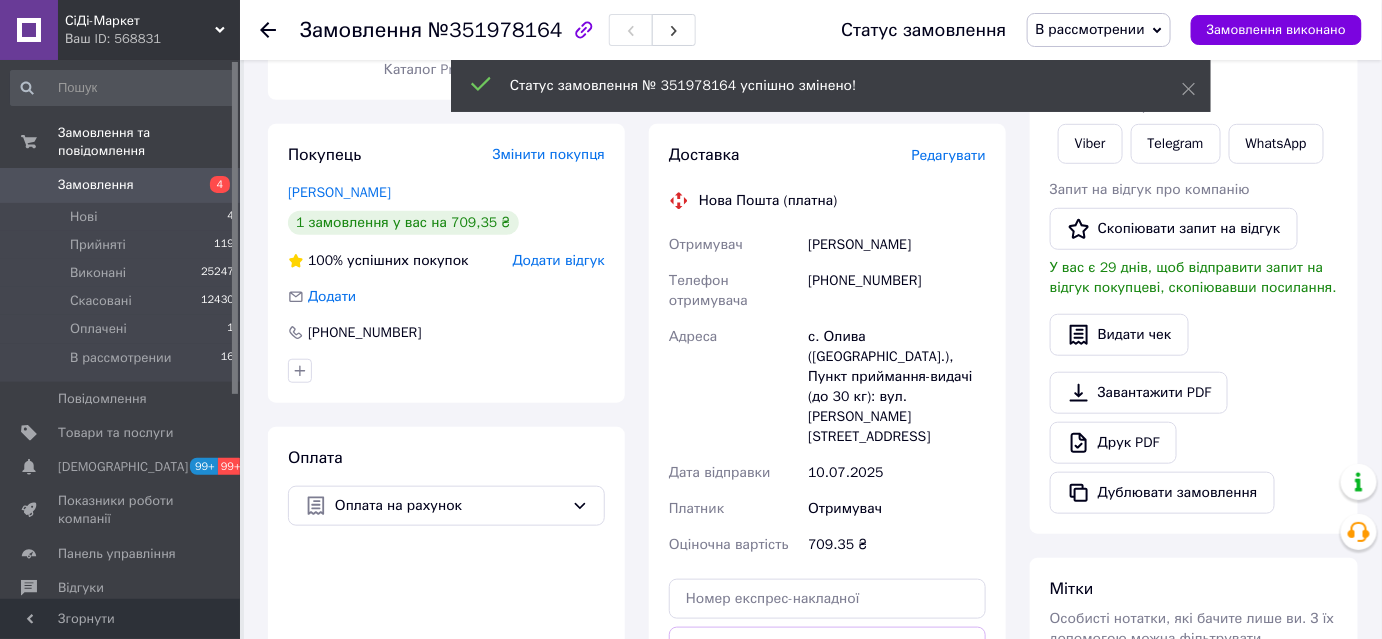 click on "с. Олива ([GEOGRAPHIC_DATA].), Пункт приймання-видачі (до 30 кг): вул. [PERSON_NAME][STREET_ADDRESS]" at bounding box center (897, 387) 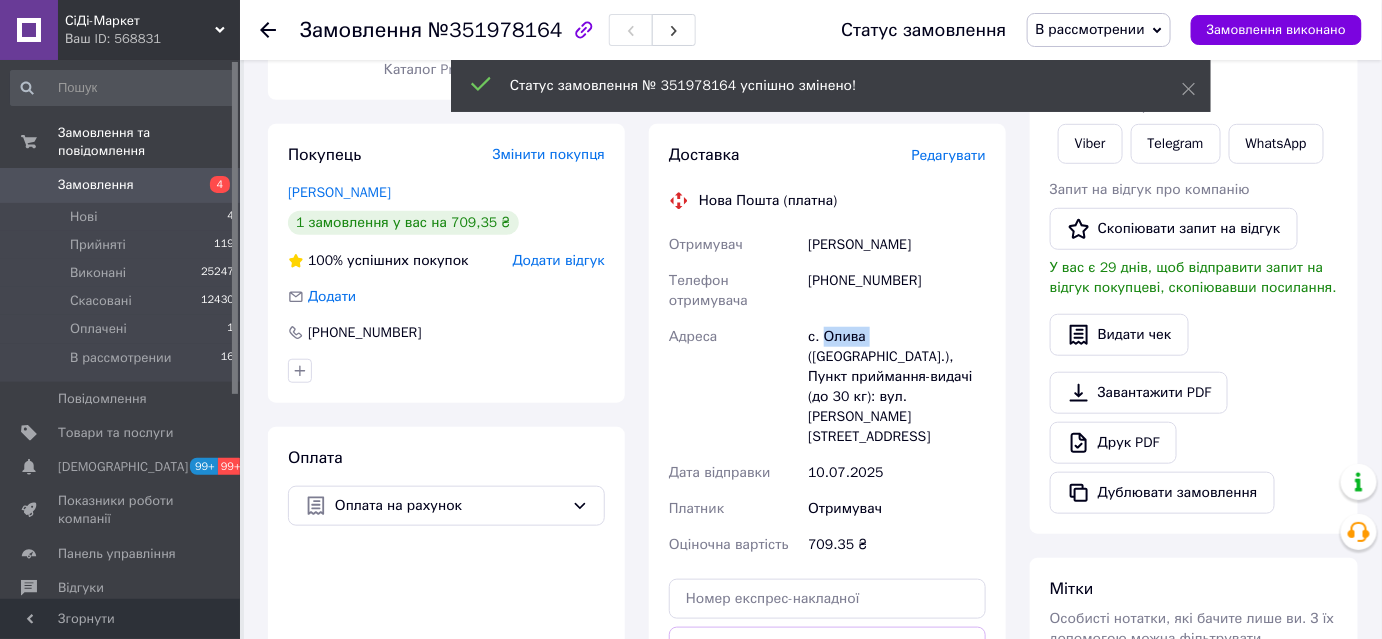 click on "с. Олива ([GEOGRAPHIC_DATA].), Пункт приймання-видачі (до 30 кг): вул. [PERSON_NAME][STREET_ADDRESS]" at bounding box center [897, 387] 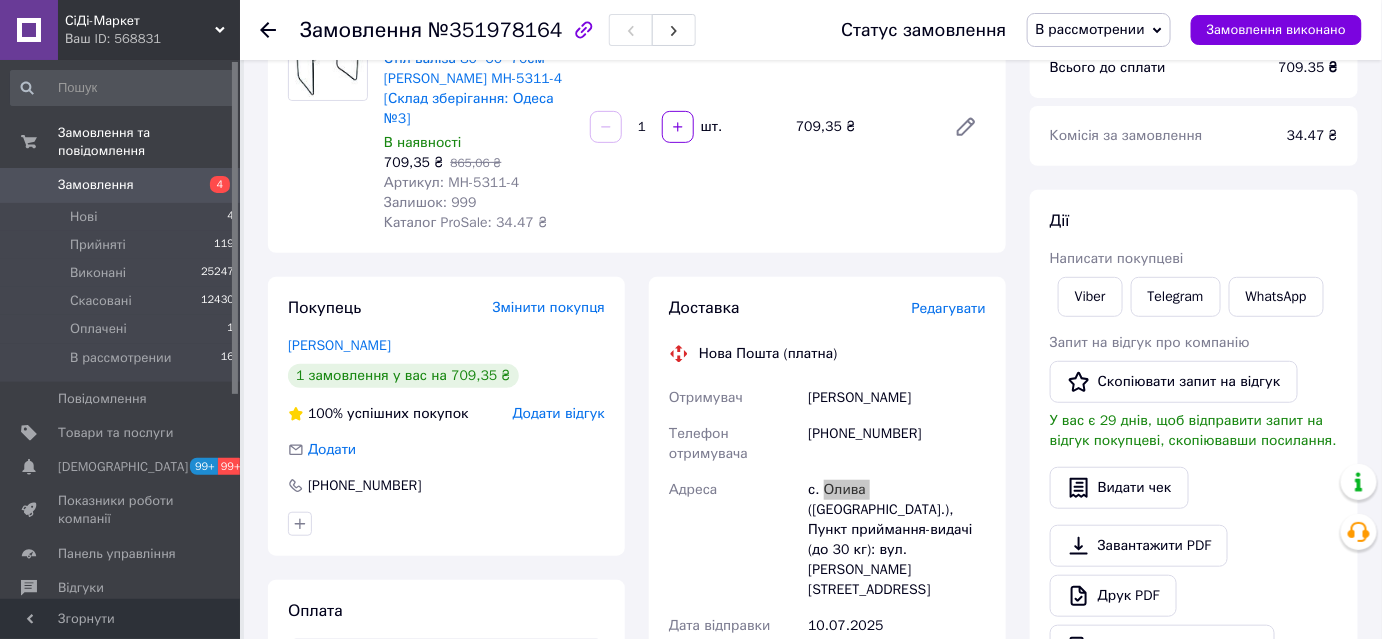 scroll, scrollTop: 0, scrollLeft: 0, axis: both 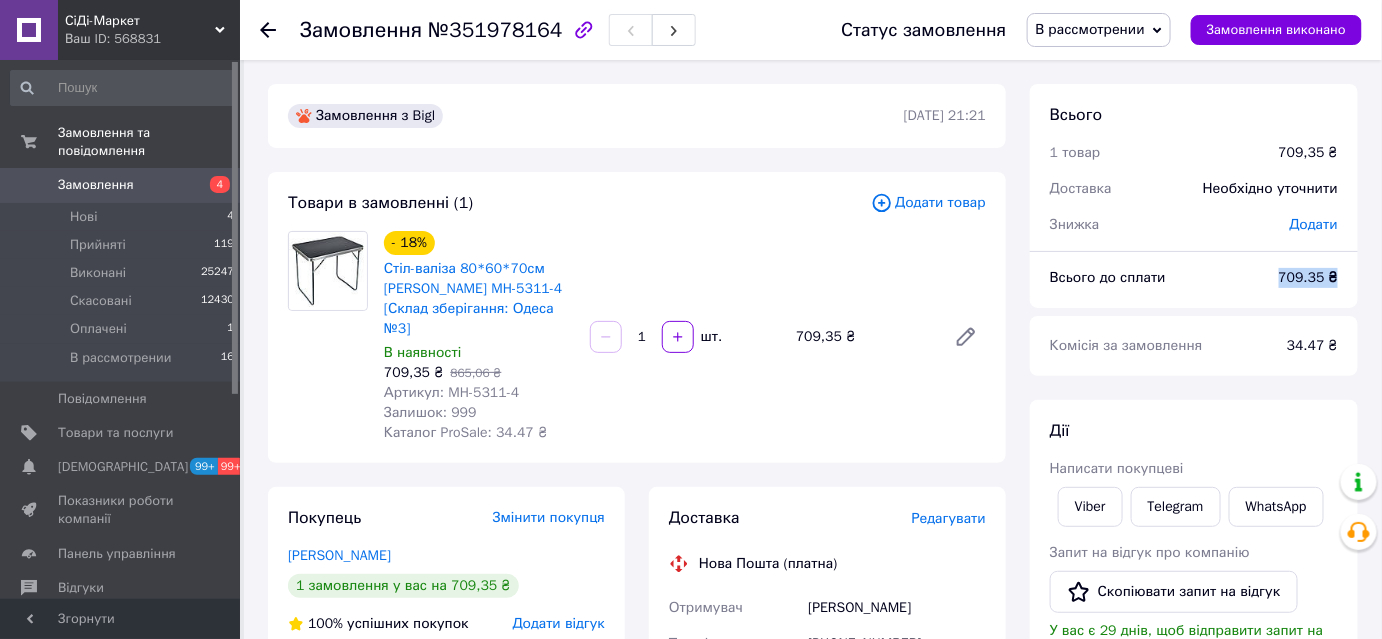 drag, startPoint x: 1274, startPoint y: 276, endPoint x: 1336, endPoint y: 281, distance: 62.201286 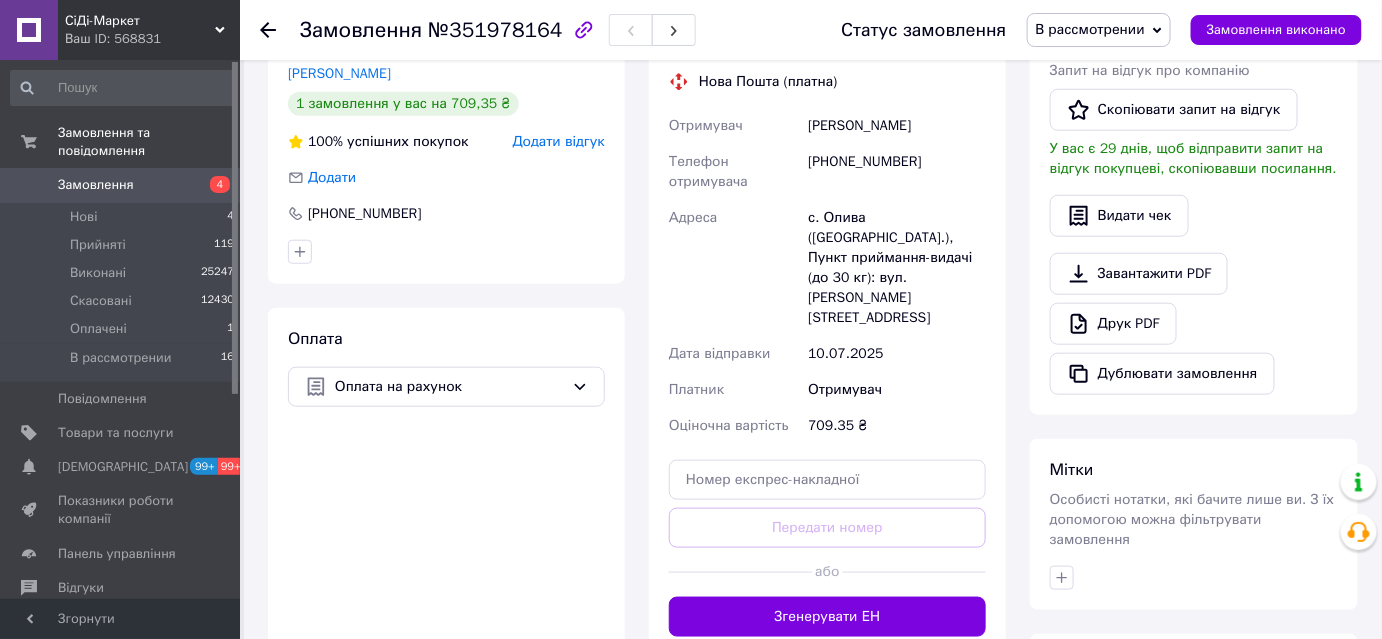 scroll, scrollTop: 727, scrollLeft: 0, axis: vertical 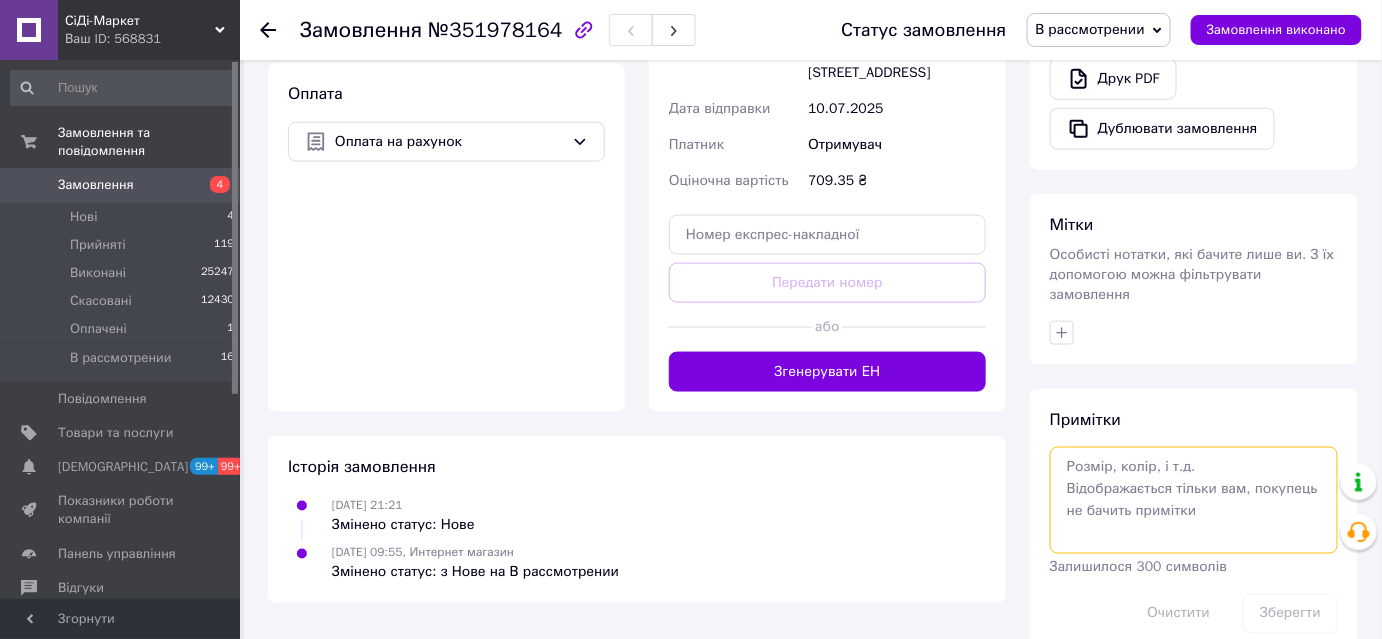 click at bounding box center [1194, 500] 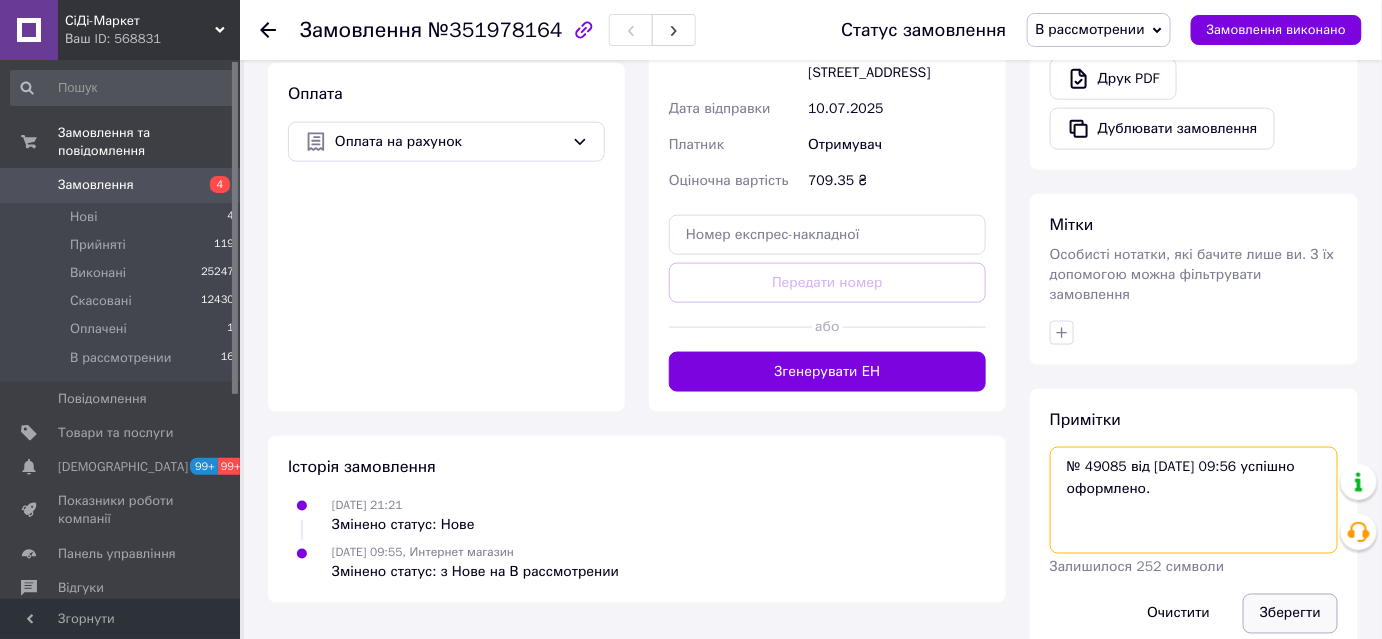 type on "№ 49085 від [DATE] 09:56 успішно оформлено." 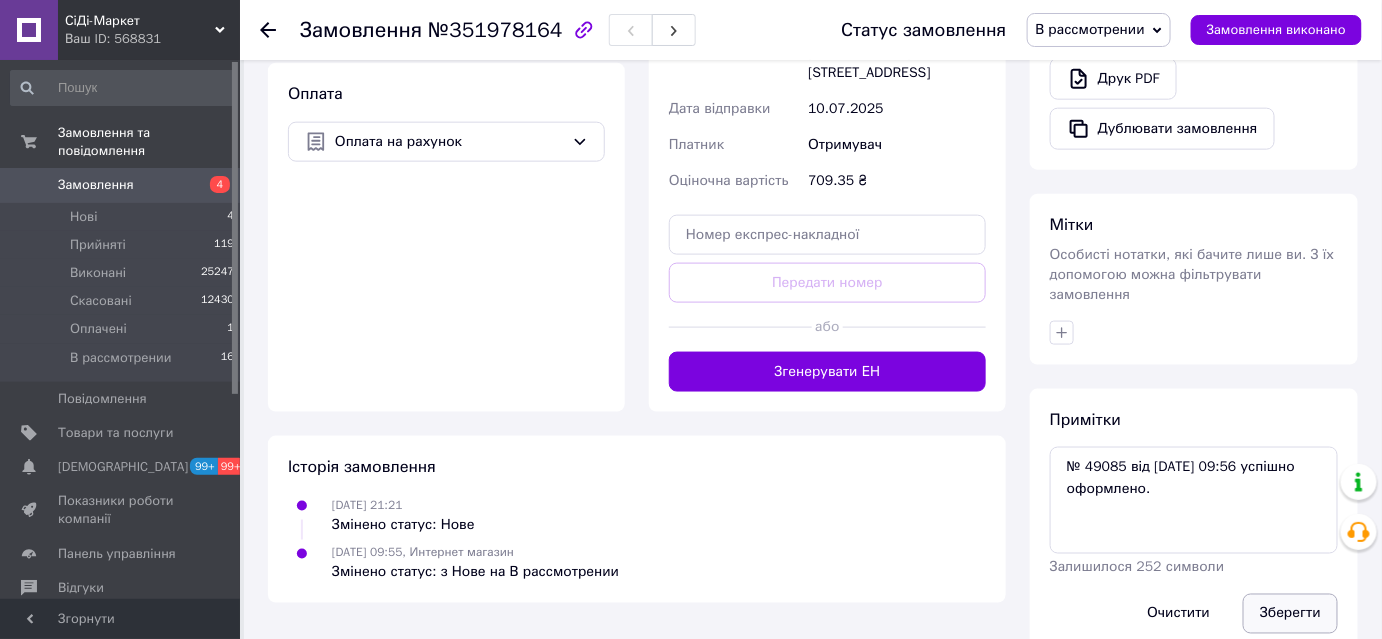 drag, startPoint x: 1265, startPoint y: 591, endPoint x: 1376, endPoint y: 561, distance: 114.982605 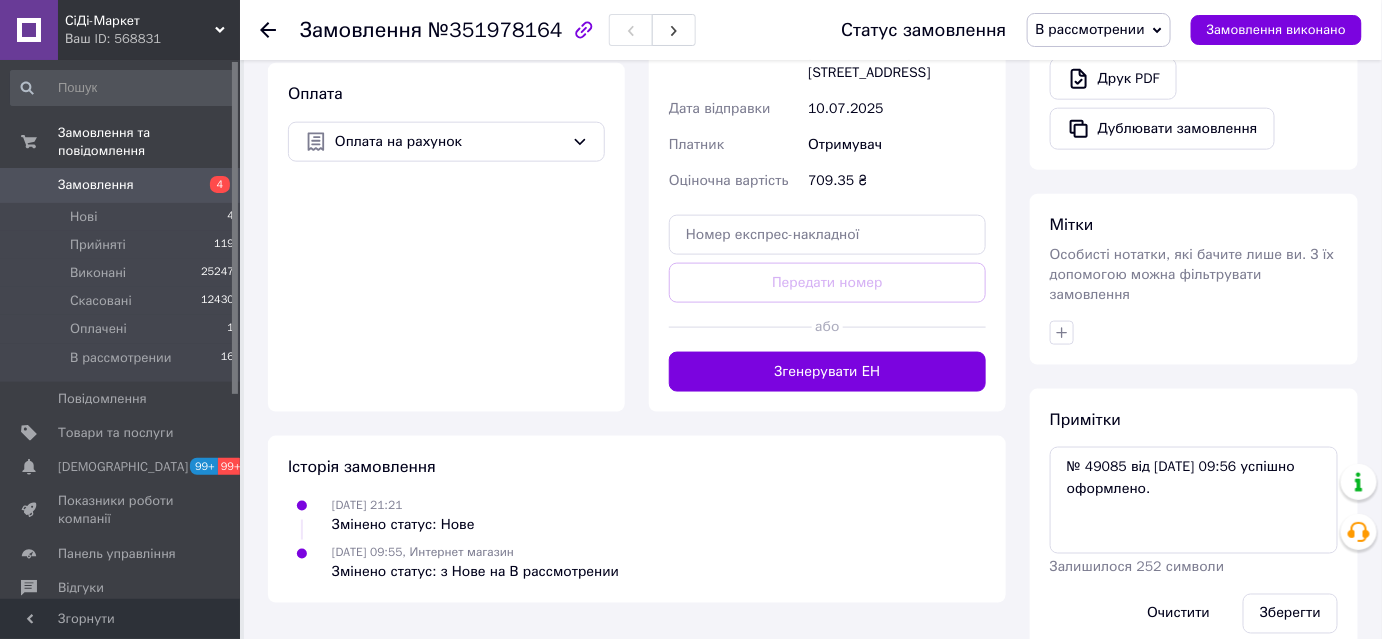 click on "Зберегти" at bounding box center (1290, 614) 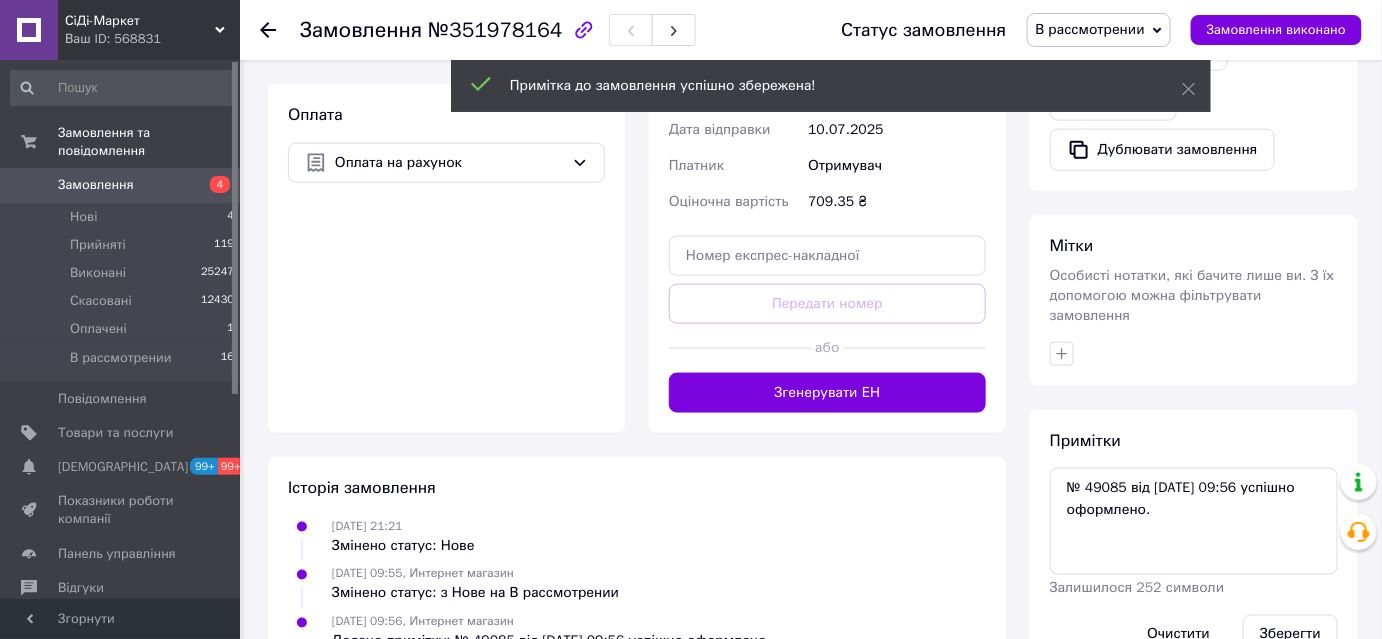 scroll, scrollTop: 727, scrollLeft: 0, axis: vertical 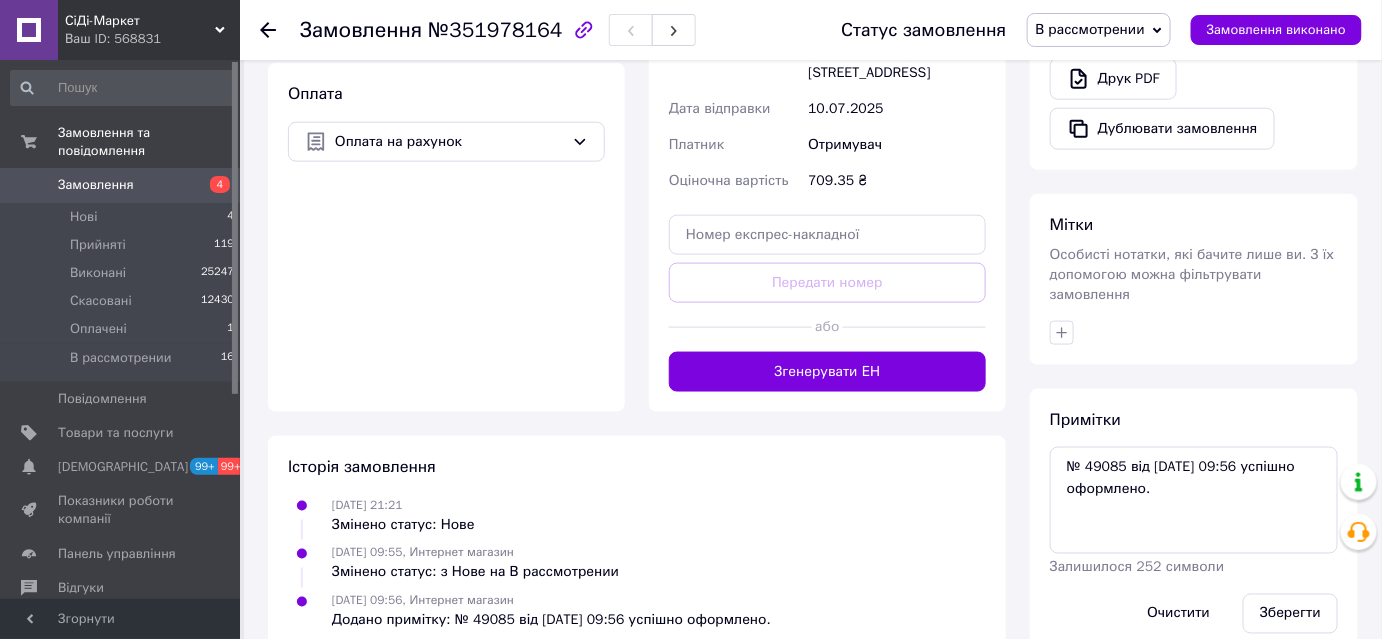 drag, startPoint x: 1261, startPoint y: 593, endPoint x: 1158, endPoint y: 318, distance: 293.65625 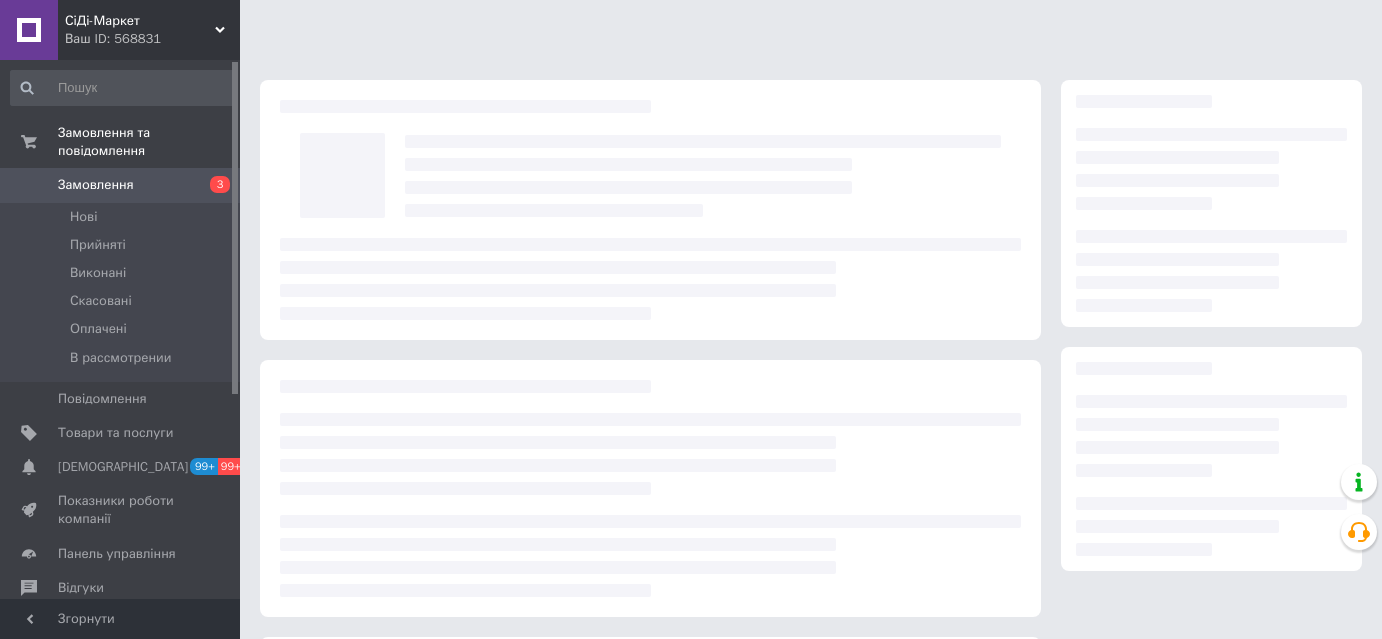 scroll, scrollTop: 0, scrollLeft: 0, axis: both 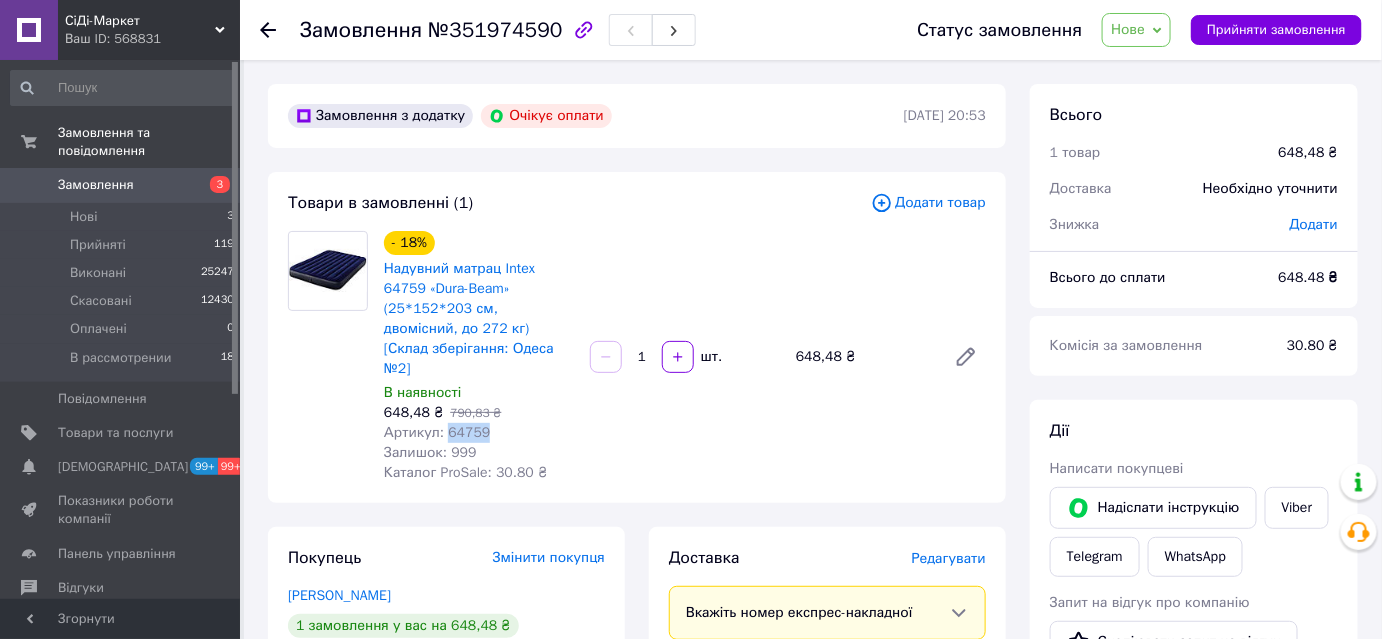 drag, startPoint x: 460, startPoint y: 394, endPoint x: 445, endPoint y: 396, distance: 15.132746 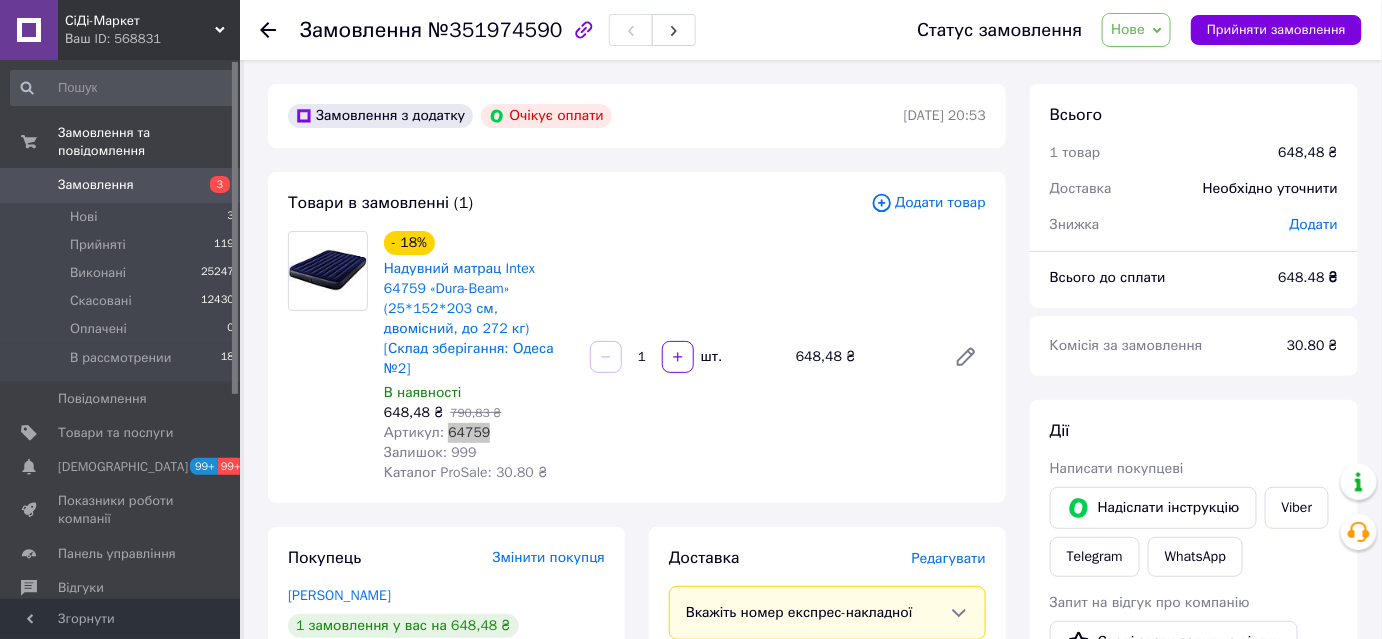 scroll, scrollTop: 272, scrollLeft: 0, axis: vertical 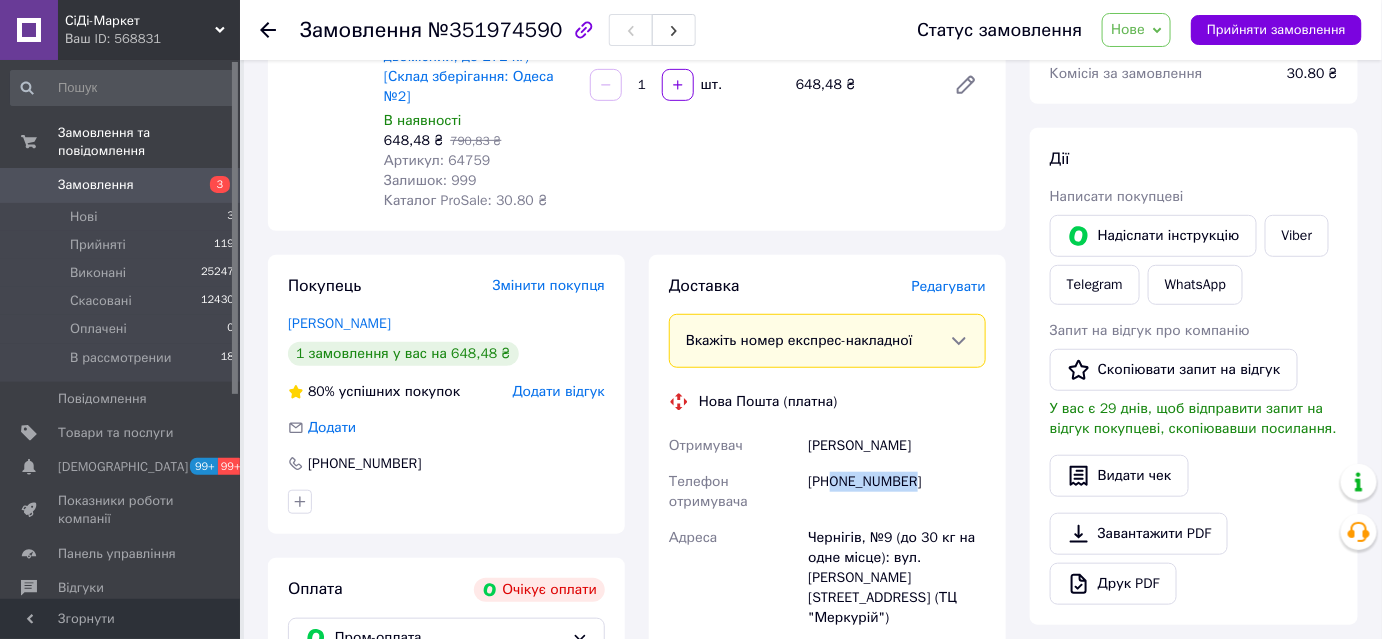 drag, startPoint x: 930, startPoint y: 442, endPoint x: 835, endPoint y: 446, distance: 95.084175 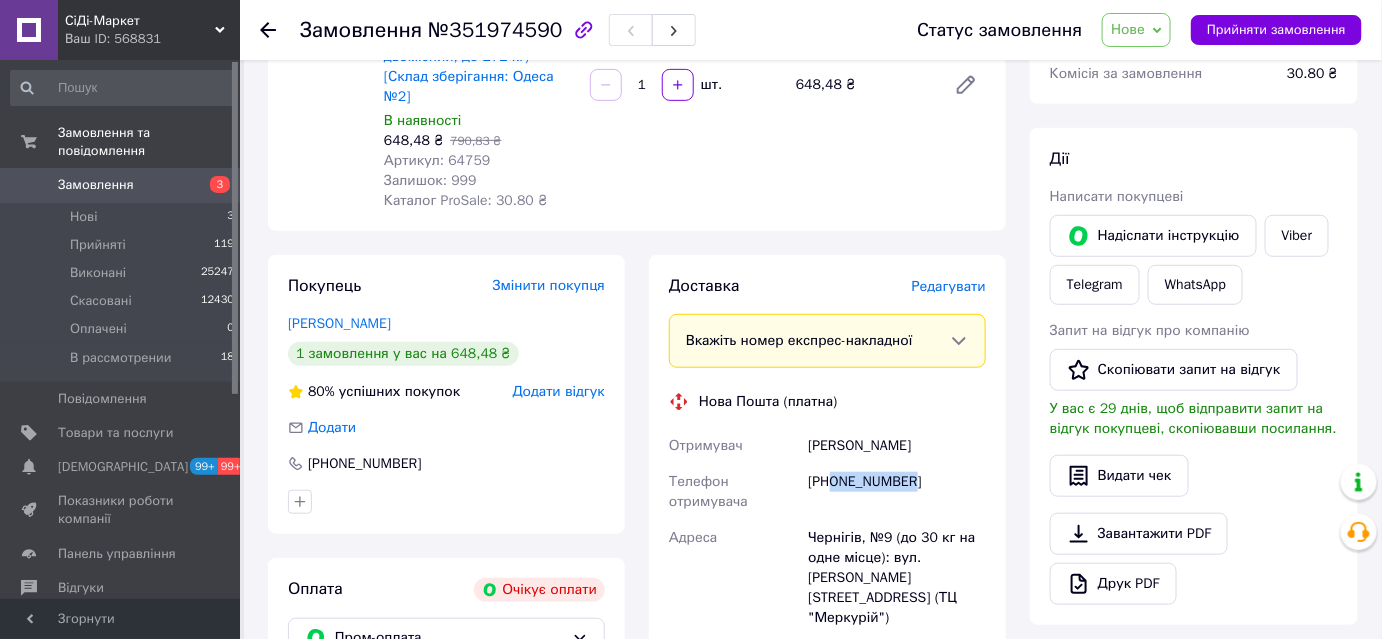 drag, startPoint x: 944, startPoint y: 409, endPoint x: 802, endPoint y: 407, distance: 142.01408 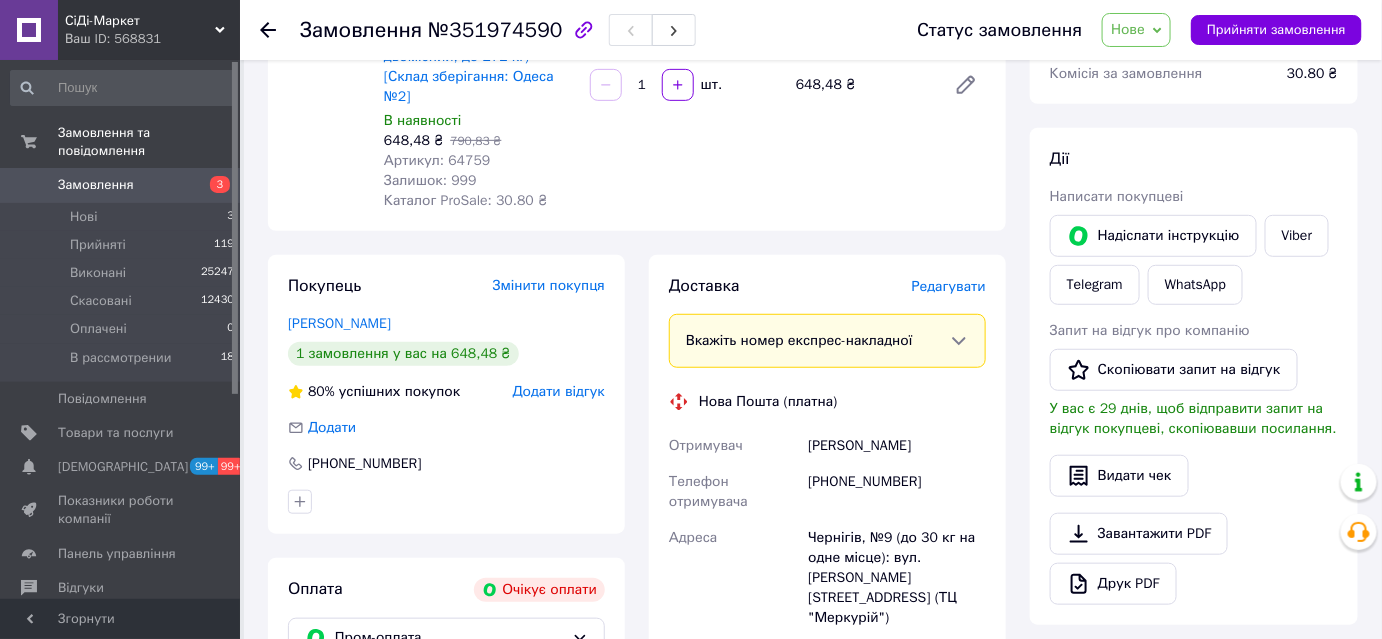 click on "Чернігів, №9 (до 30 кг на одне місце): вул. Красносільського, 59а (ТЦ "Меркурій")" at bounding box center [897, 578] 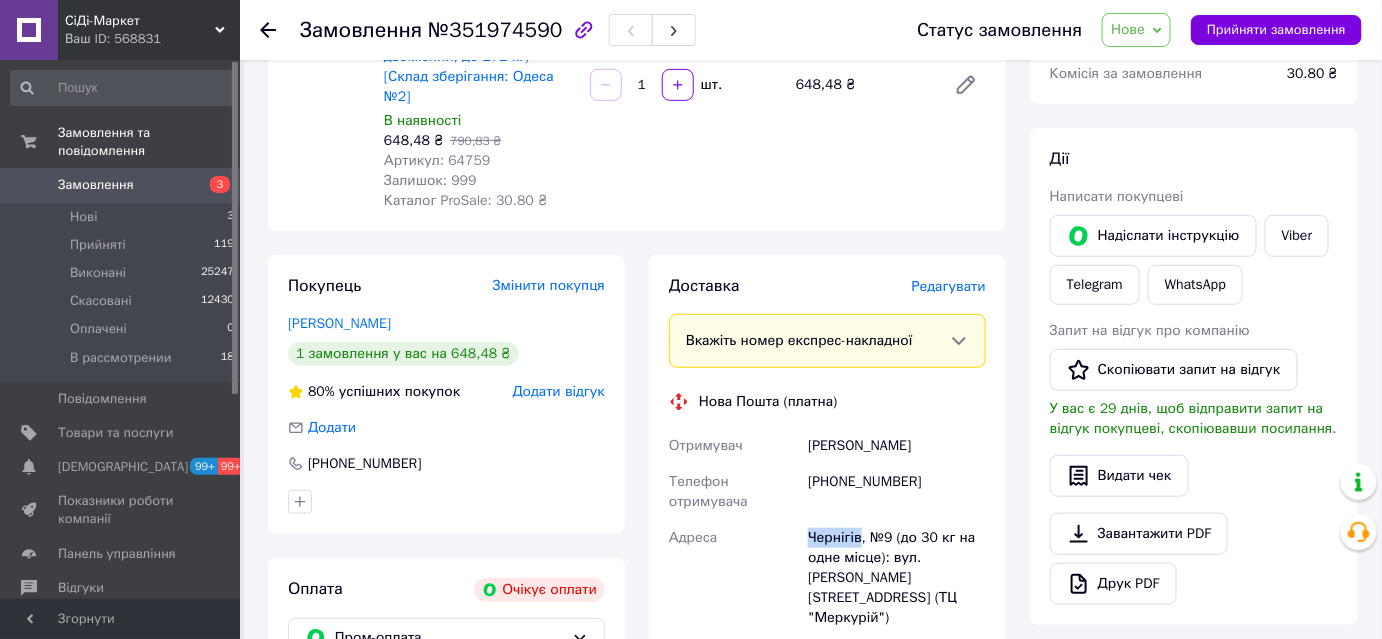 click on "Чернігів, №9 (до 30 кг на одне місце): вул. Красносільського, 59а (ТЦ "Меркурій")" at bounding box center (897, 578) 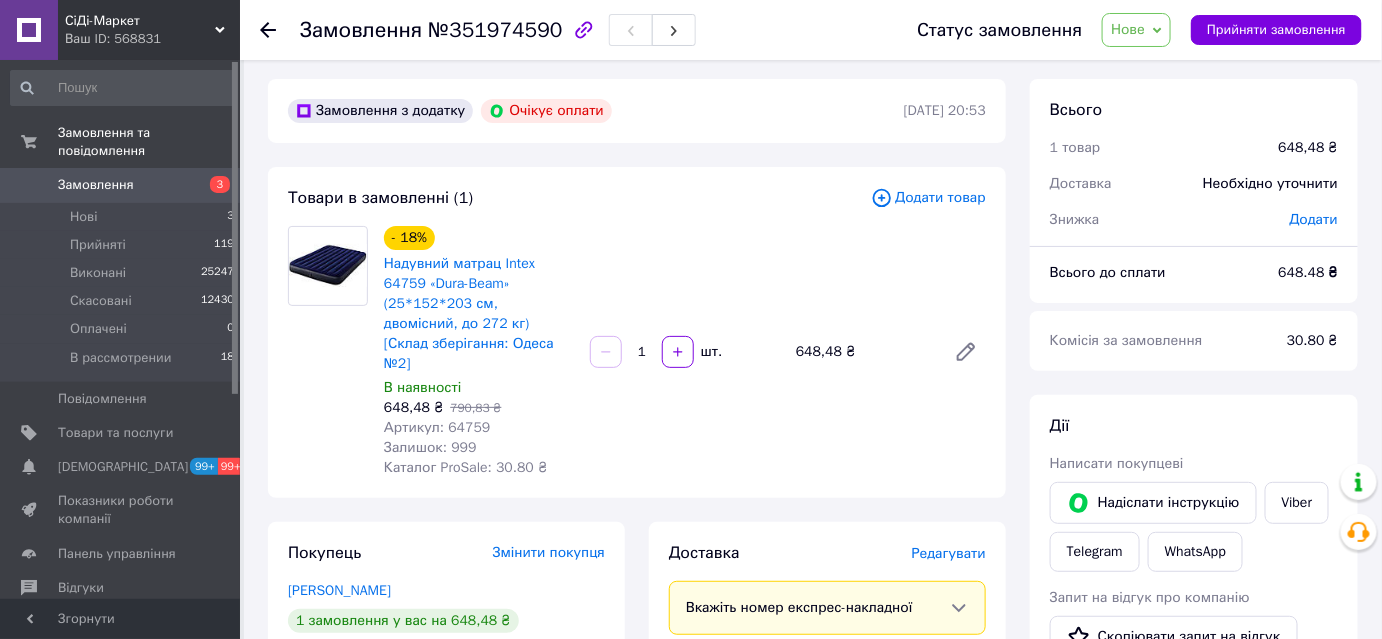 scroll, scrollTop: 0, scrollLeft: 0, axis: both 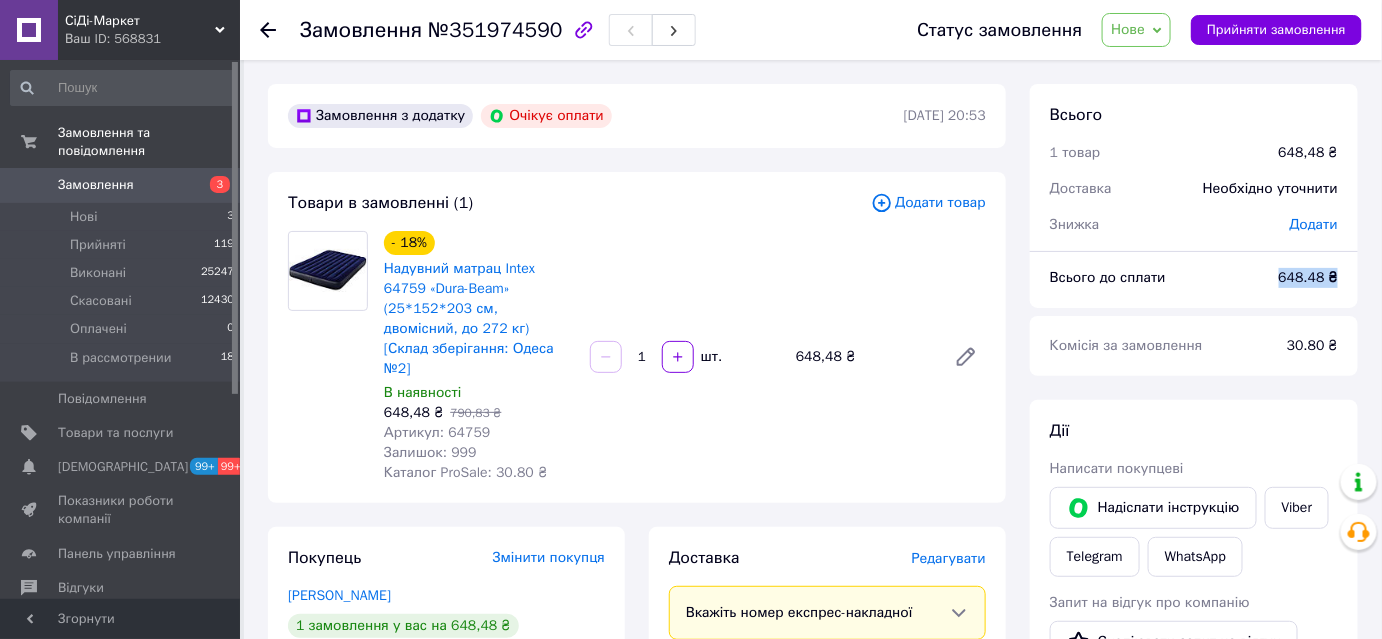 drag, startPoint x: 1265, startPoint y: 276, endPoint x: 1338, endPoint y: 276, distance: 73 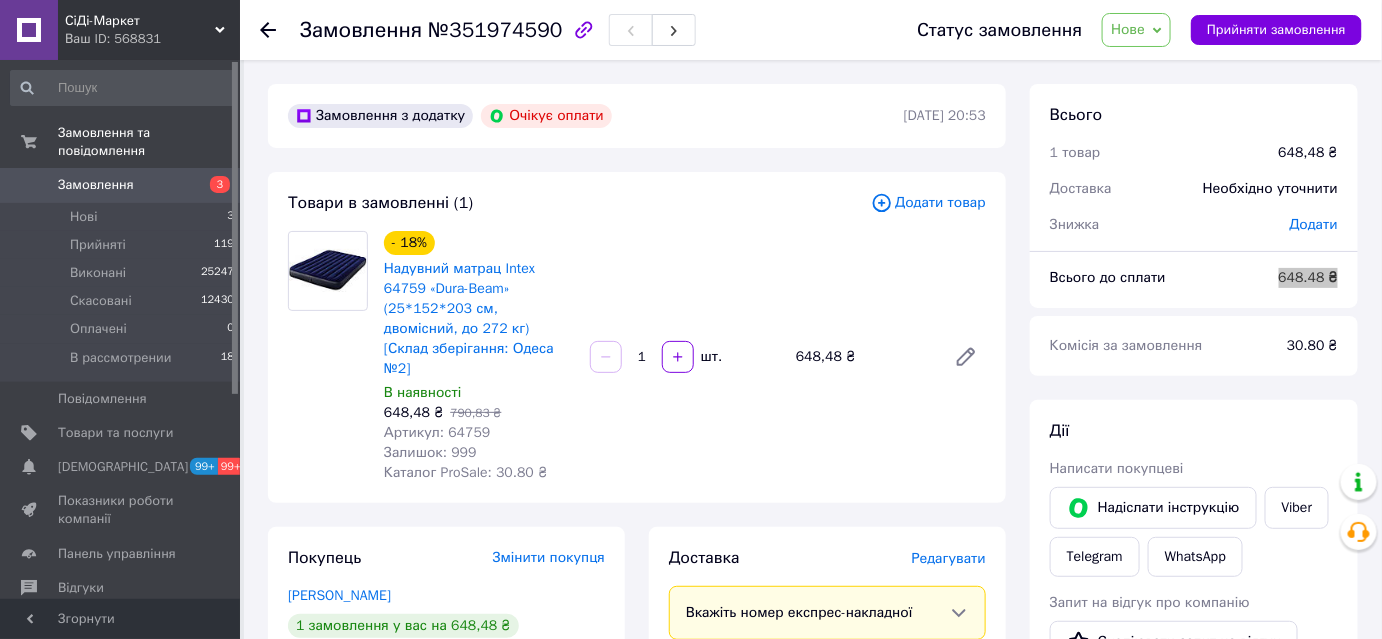scroll, scrollTop: 181, scrollLeft: 0, axis: vertical 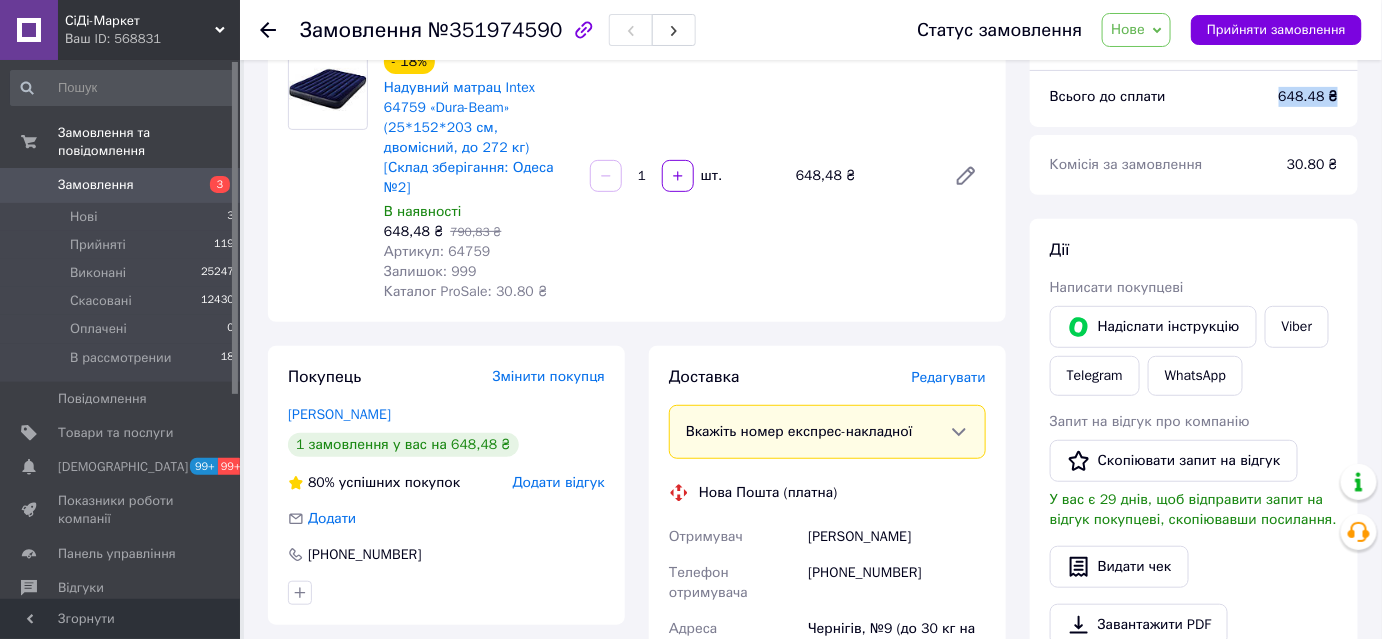 click on "Нове" at bounding box center [1128, 29] 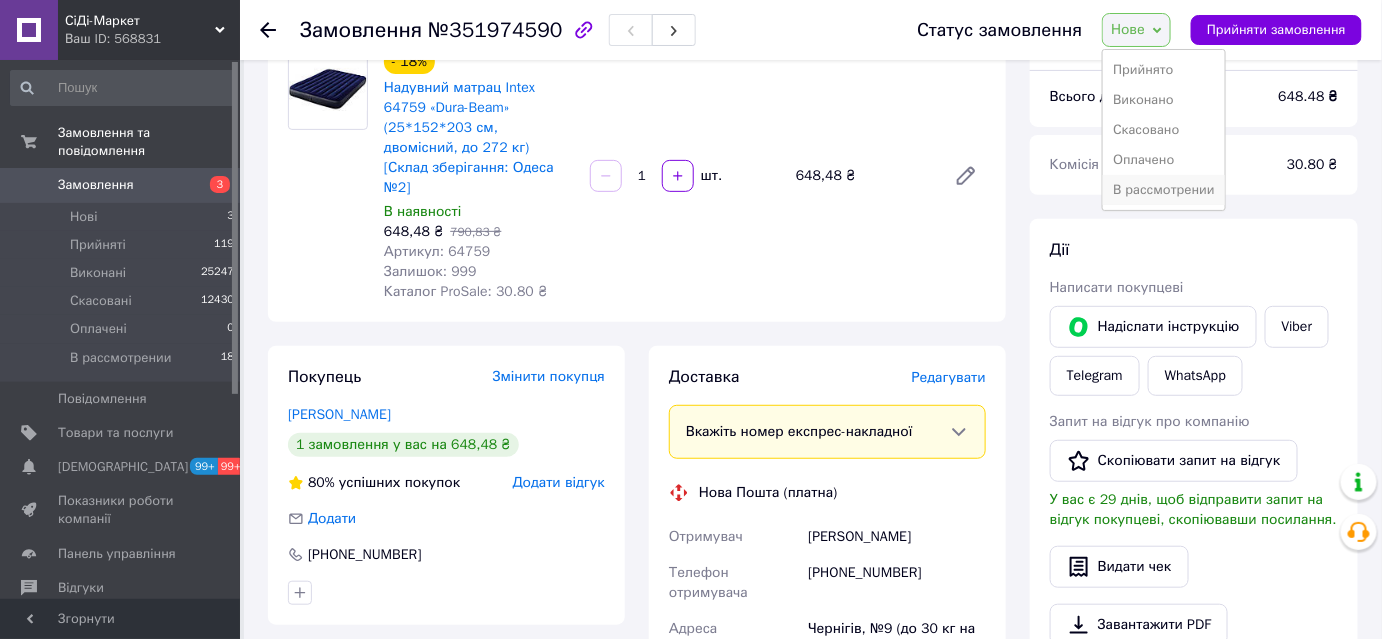 click on "В рассмотрении" at bounding box center [1164, 190] 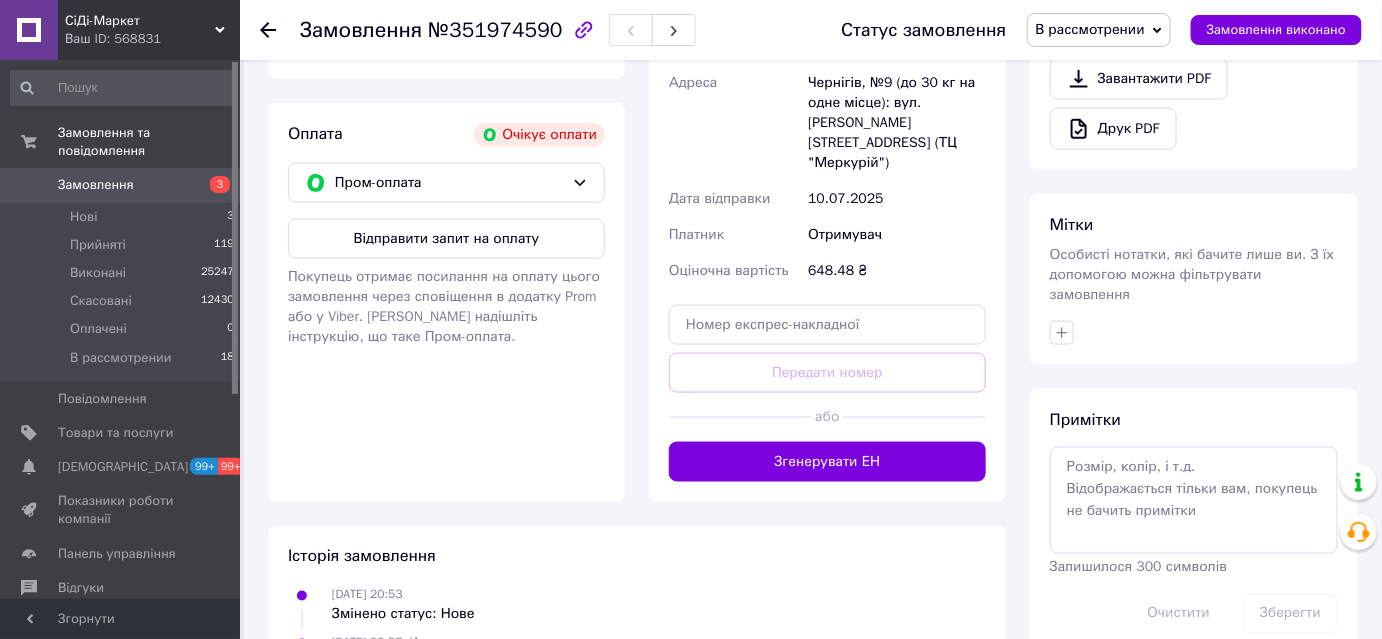scroll, scrollTop: 741, scrollLeft: 0, axis: vertical 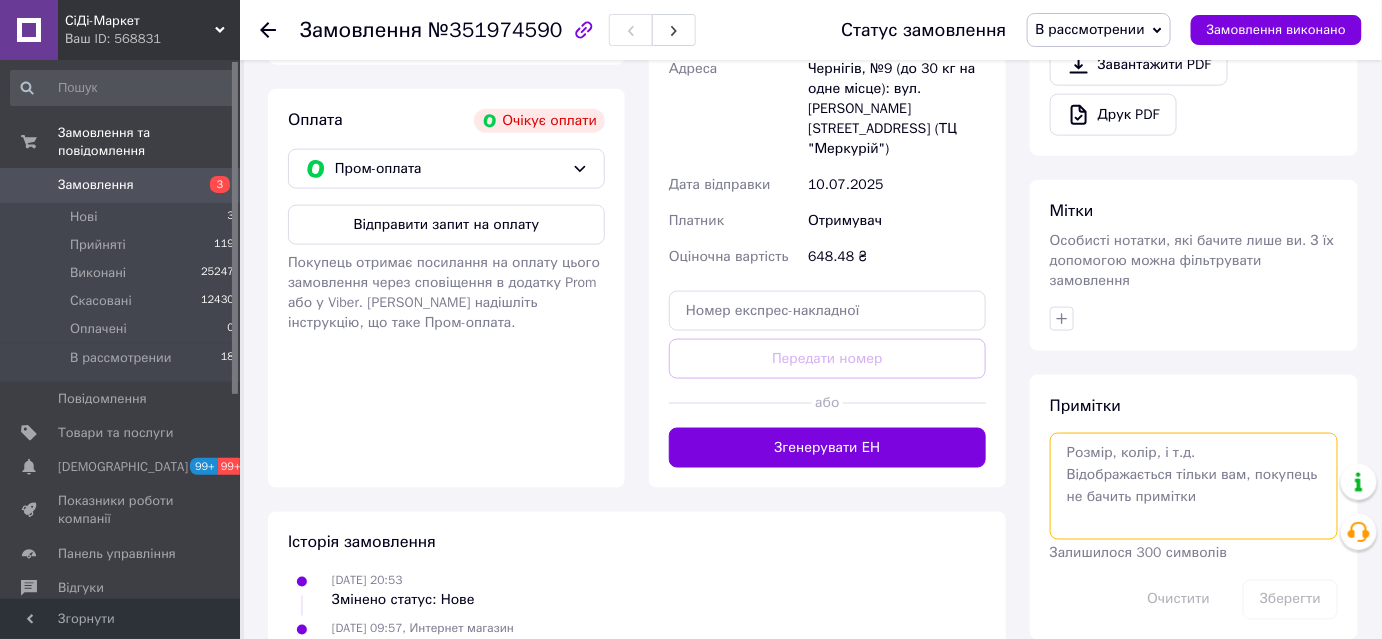 click at bounding box center (1194, 486) 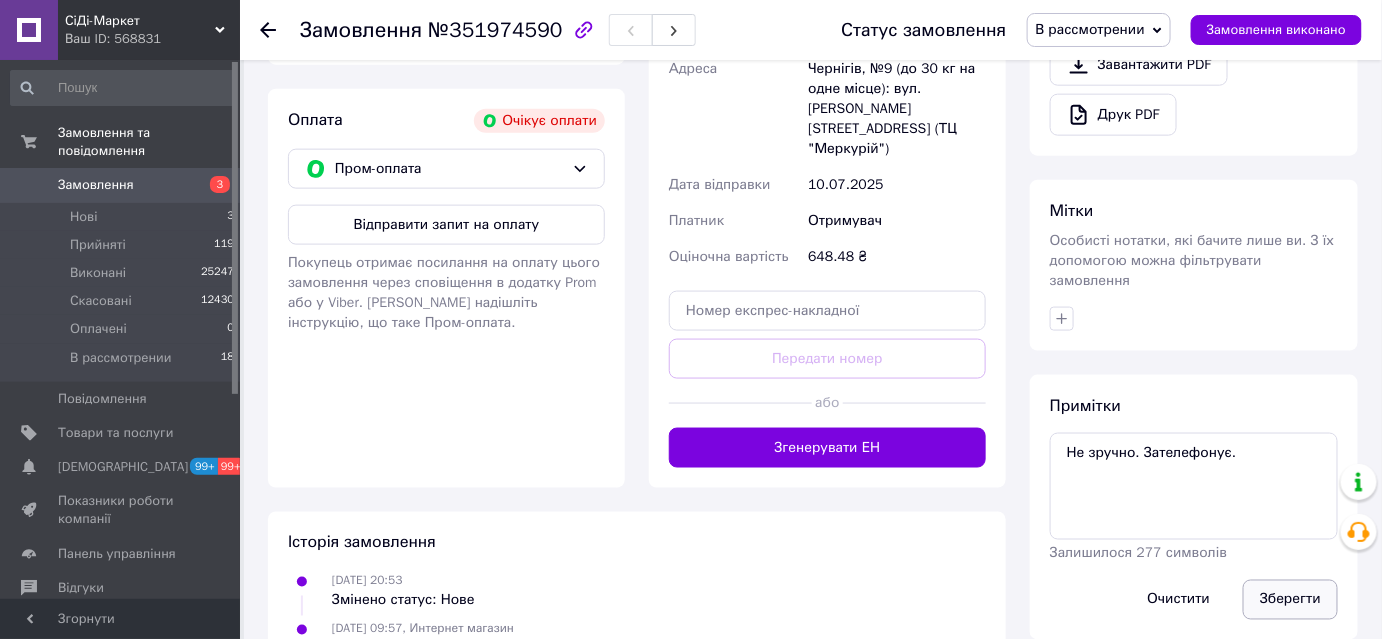 click on "Зберегти" at bounding box center (1290, 600) 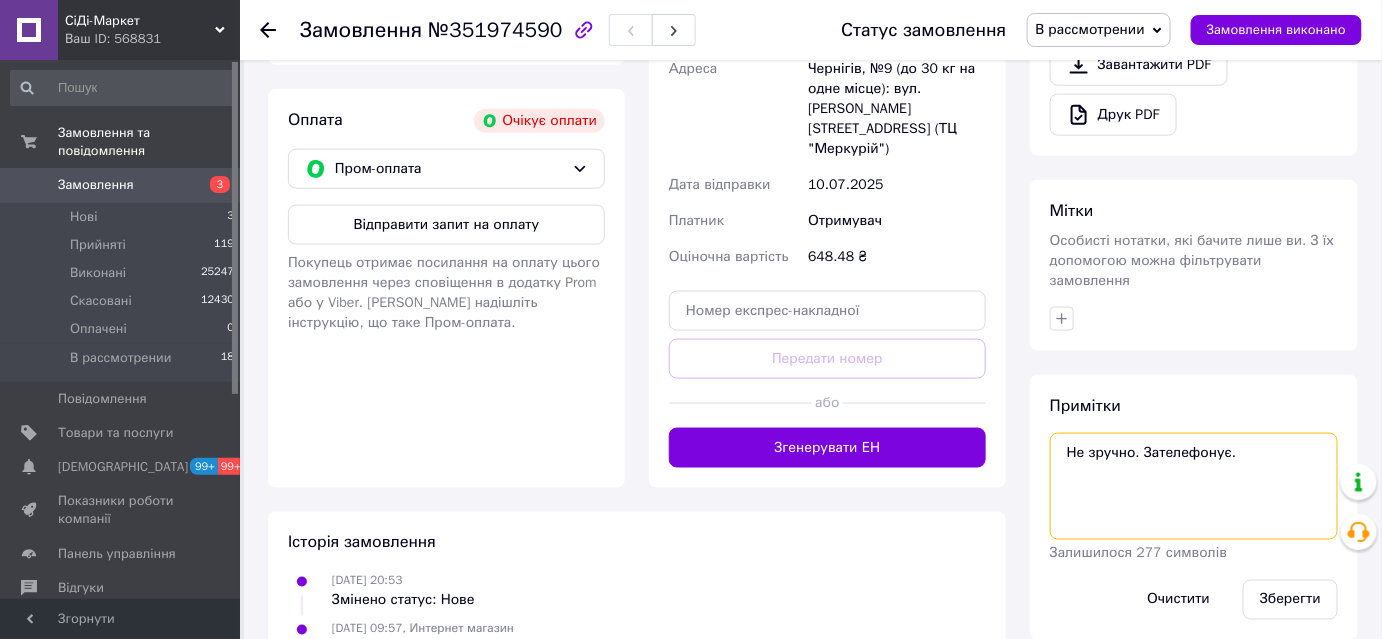 click on "Не зручно. Зателефонує." at bounding box center [1194, 486] 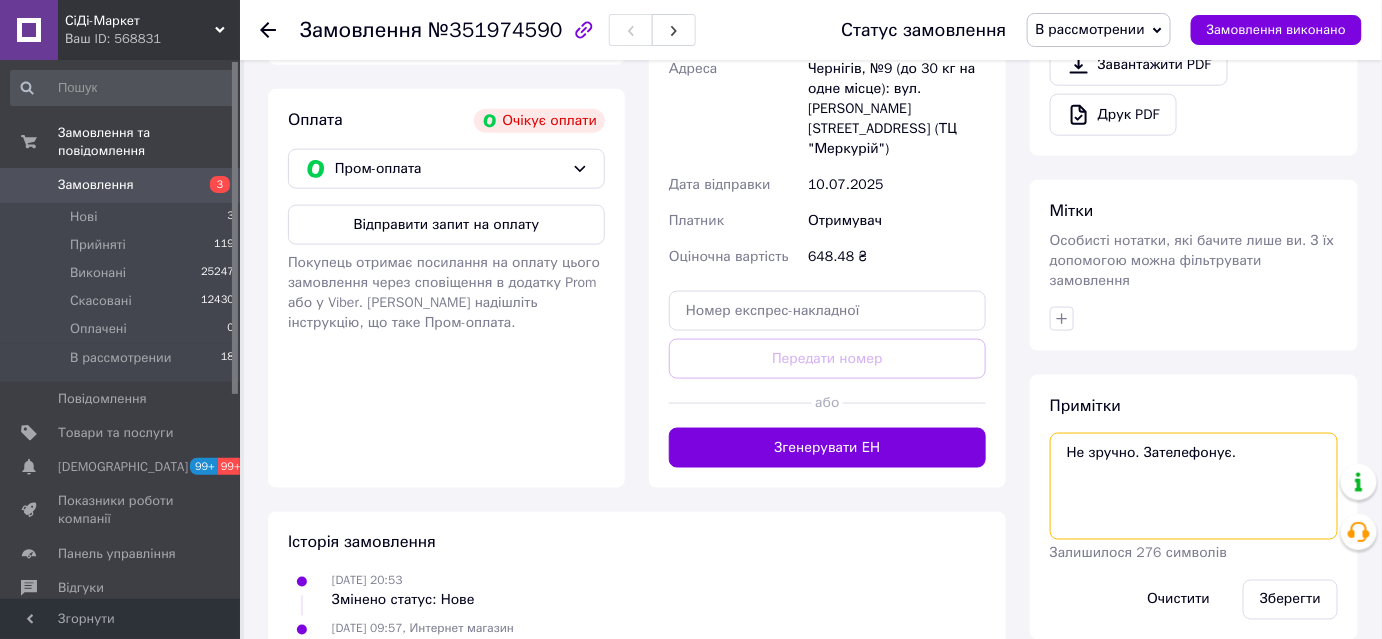 paste on "№ 49086 від 10.07.2025 09:57" 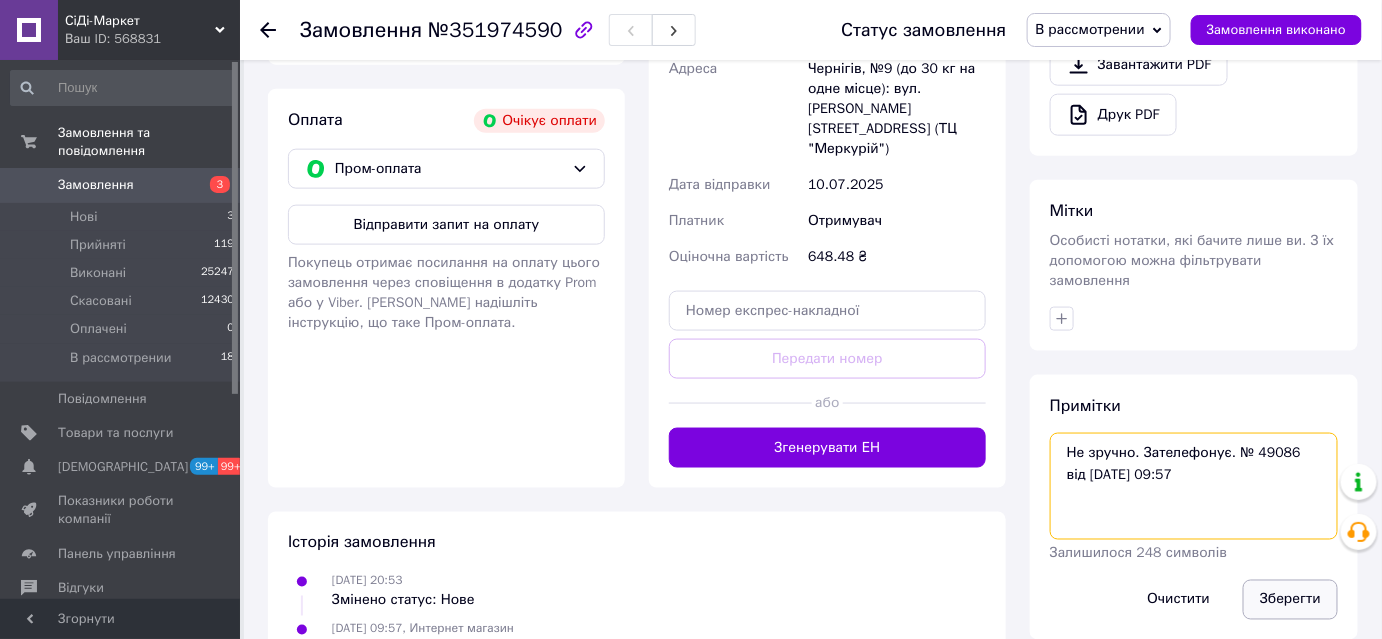 type on "Не зручно. Зателефонує. № 49086 від 10.07.2025 09:57" 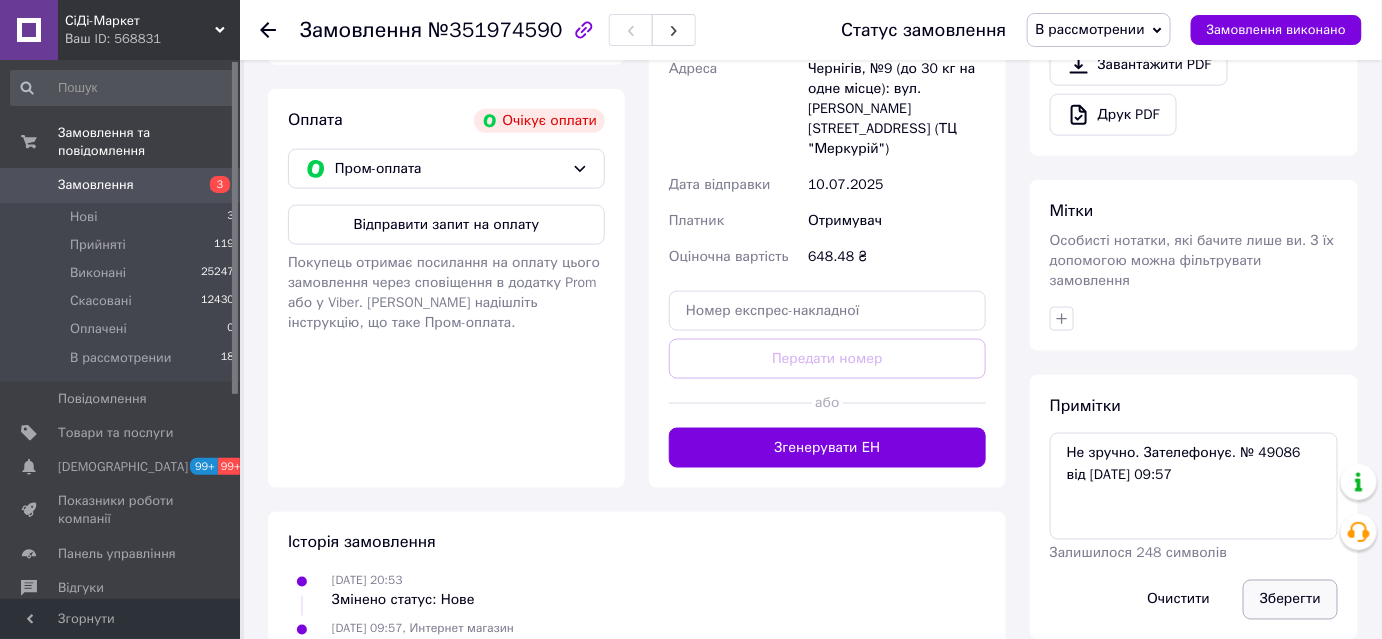 click on "Зберегти" at bounding box center (1290, 600) 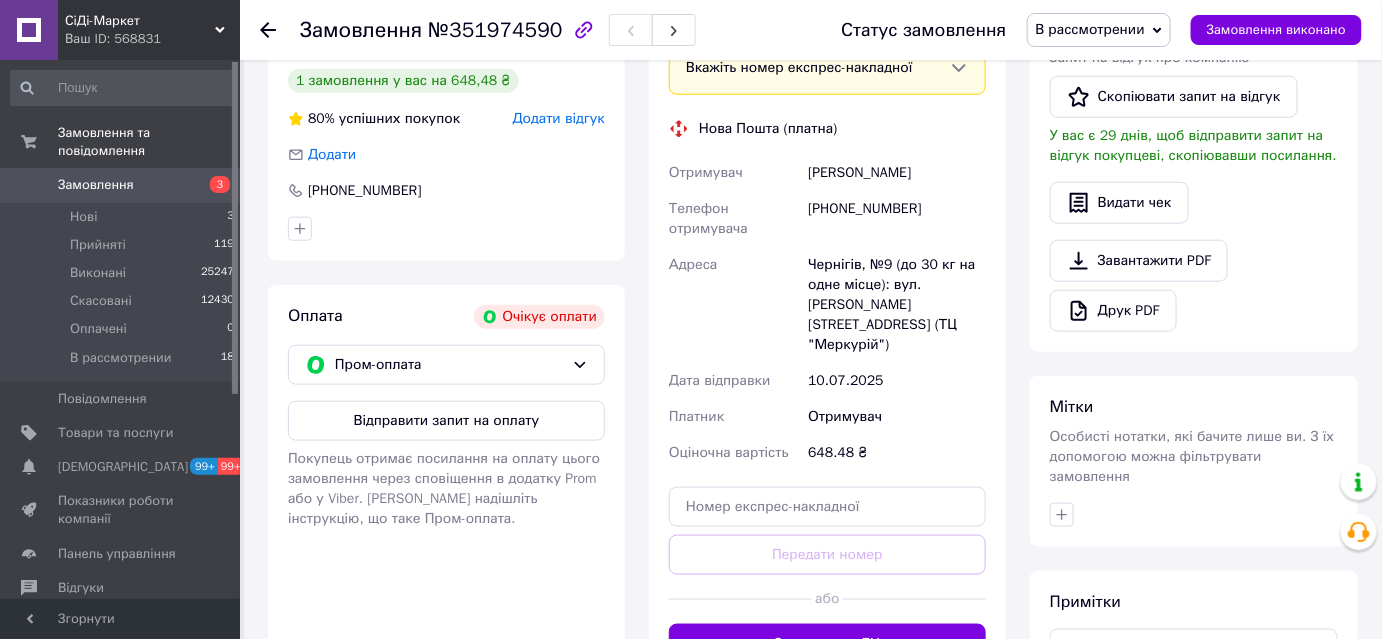 scroll, scrollTop: 838, scrollLeft: 0, axis: vertical 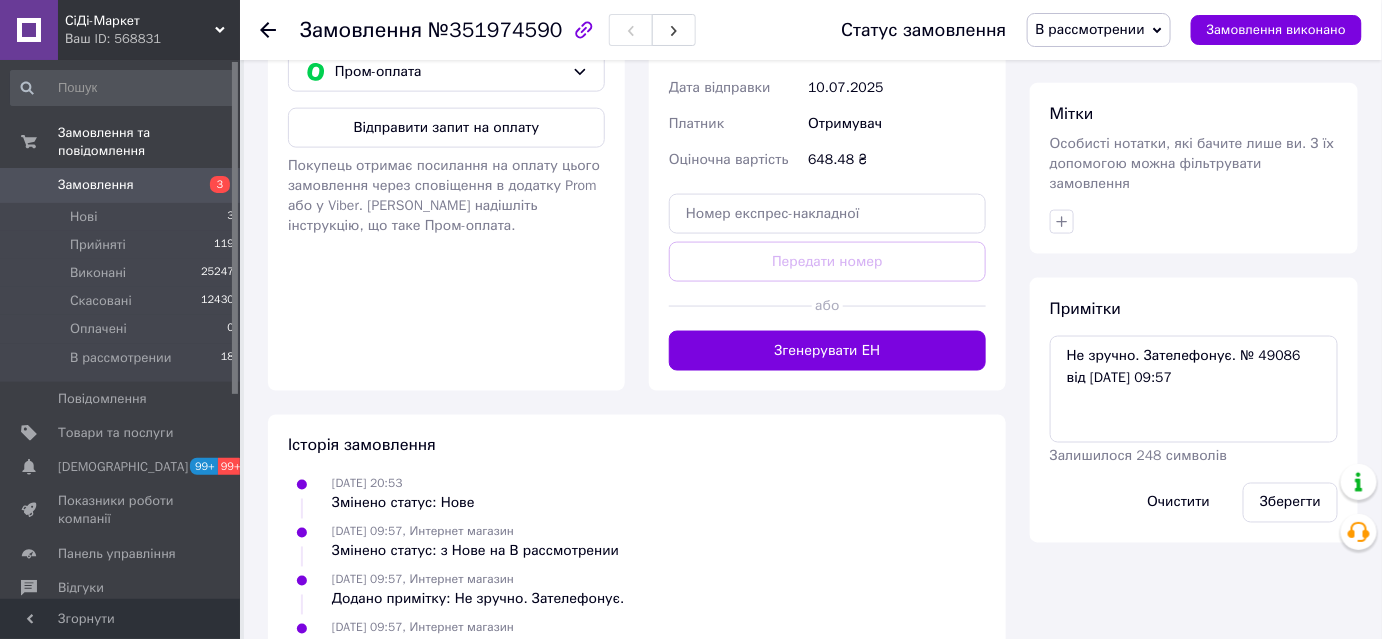 drag, startPoint x: 1289, startPoint y: 484, endPoint x: 1192, endPoint y: 422, distance: 115.12167 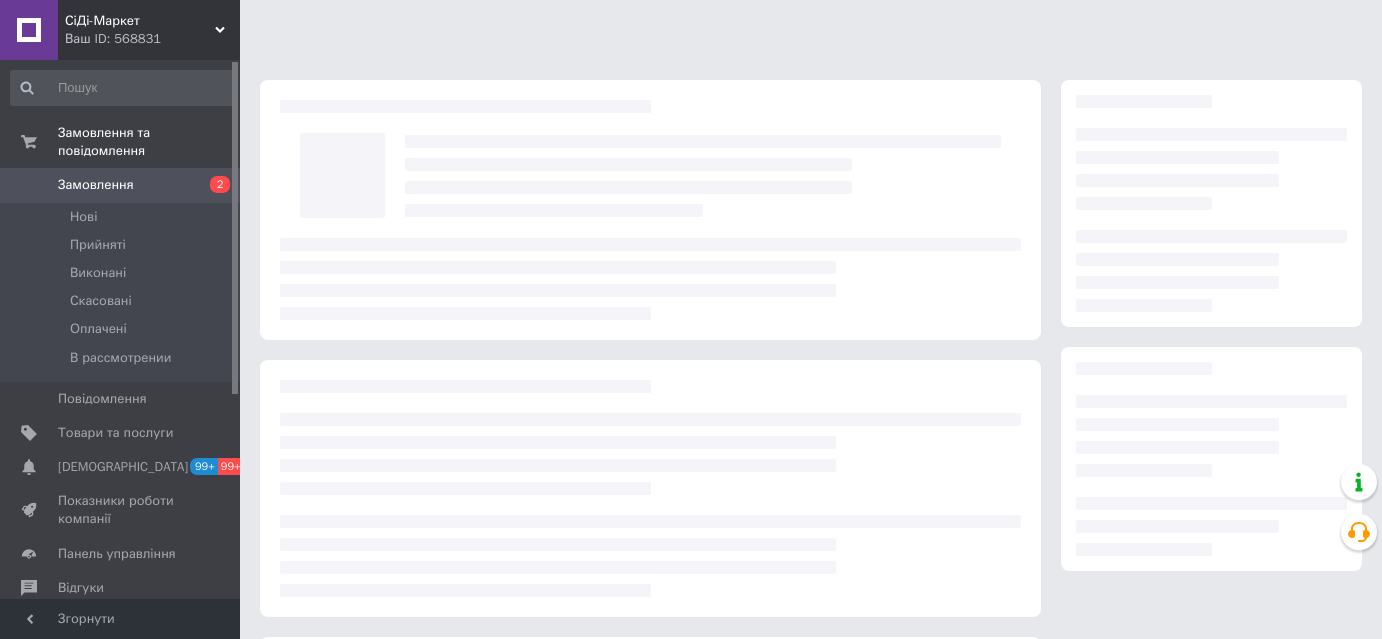 scroll, scrollTop: 0, scrollLeft: 0, axis: both 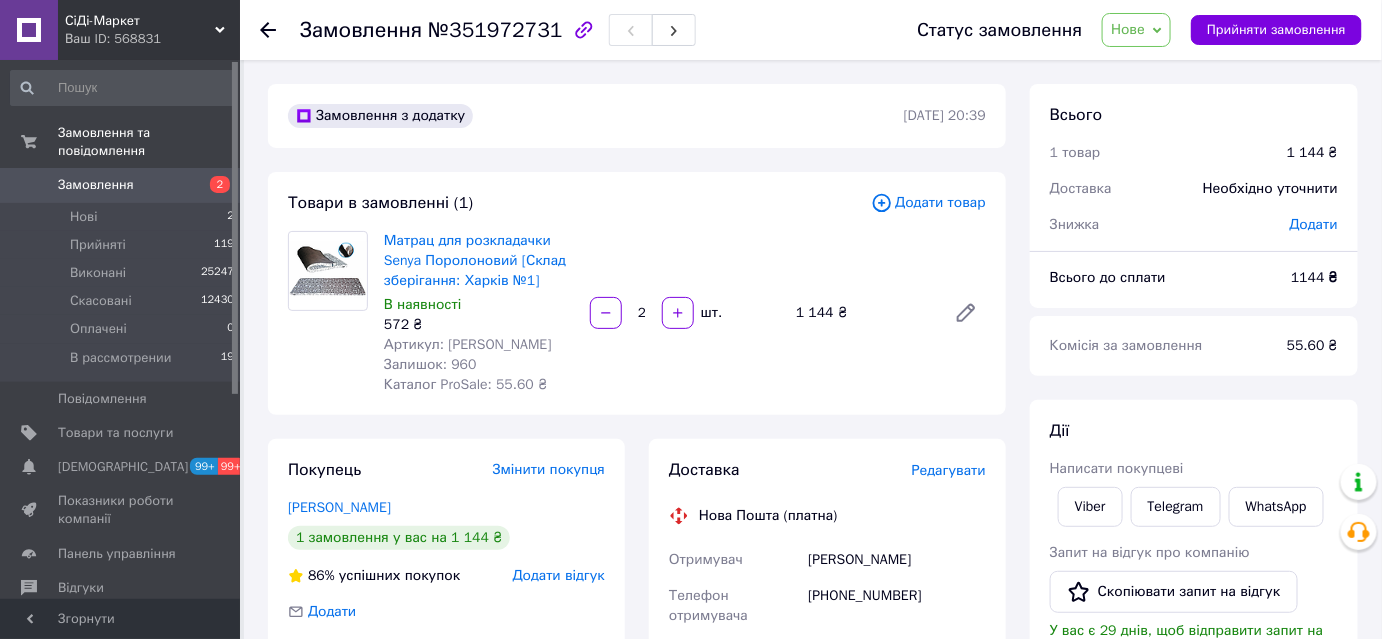 drag, startPoint x: 467, startPoint y: 357, endPoint x: 384, endPoint y: 346, distance: 83.725746 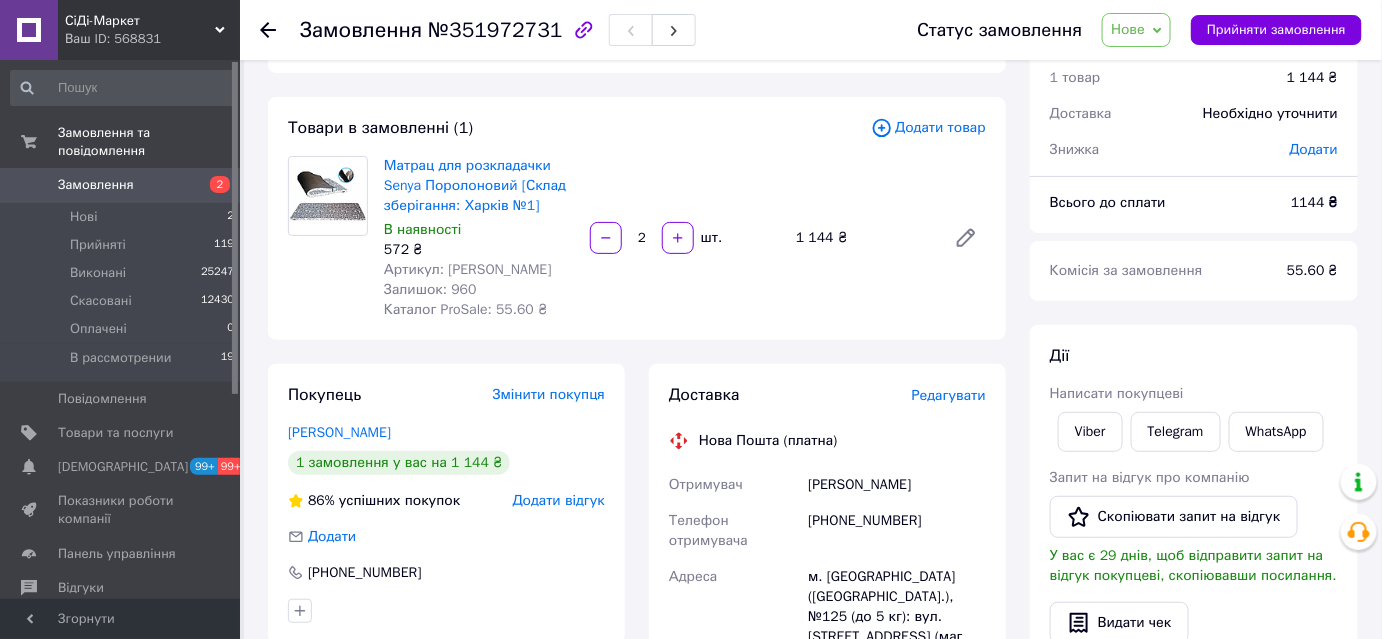 scroll, scrollTop: 181, scrollLeft: 0, axis: vertical 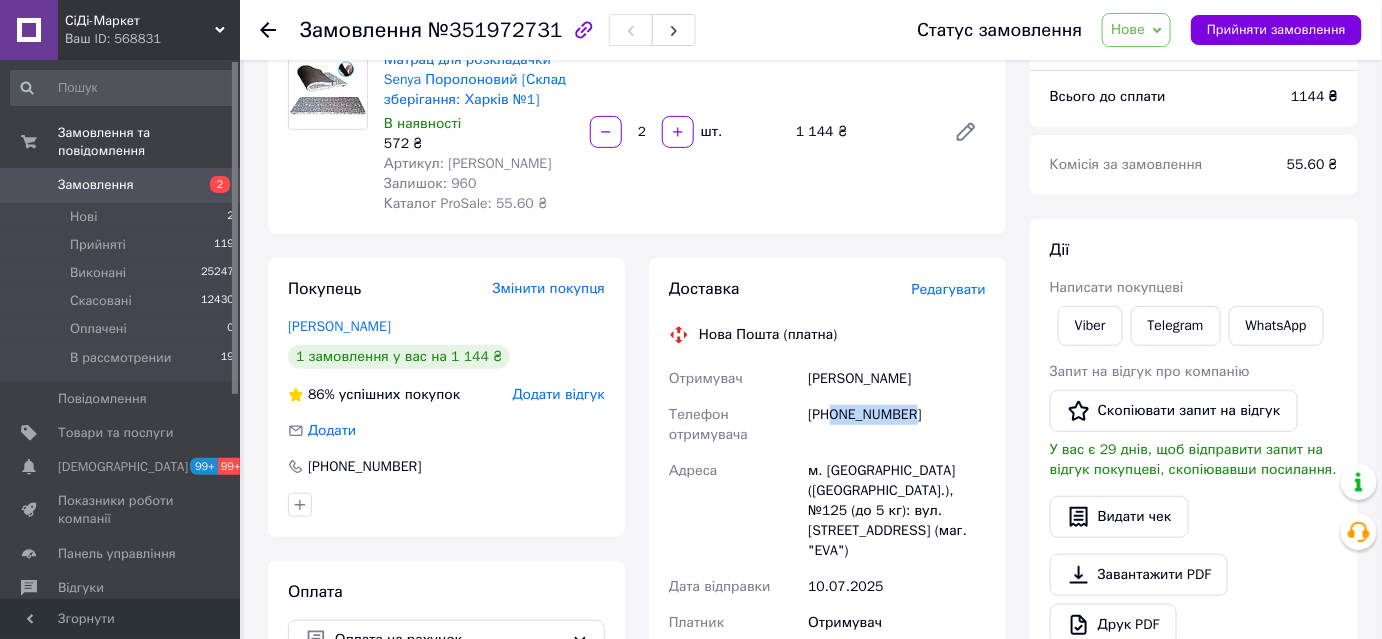 drag, startPoint x: 887, startPoint y: 431, endPoint x: 832, endPoint y: 434, distance: 55.081757 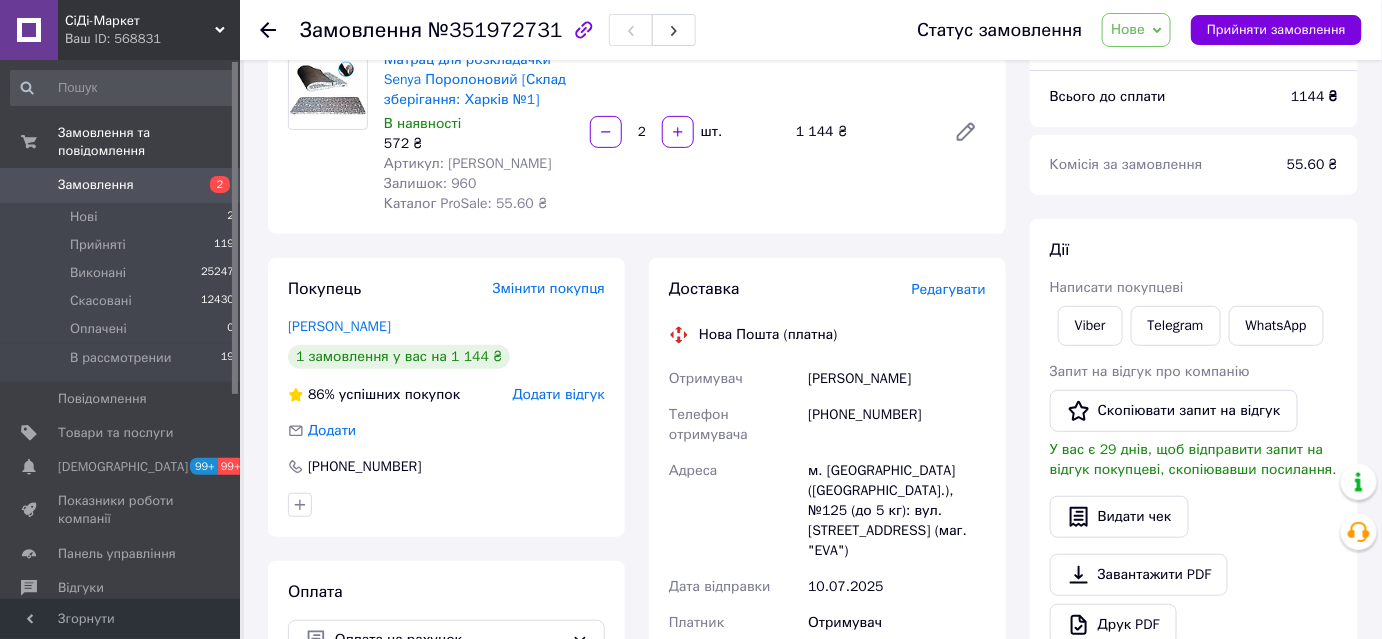click on "м. [GEOGRAPHIC_DATA] ([GEOGRAPHIC_DATA].), №125 (до 5 кг): вул. [STREET_ADDRESS] (маг. "EVA")" at bounding box center (897, 511) 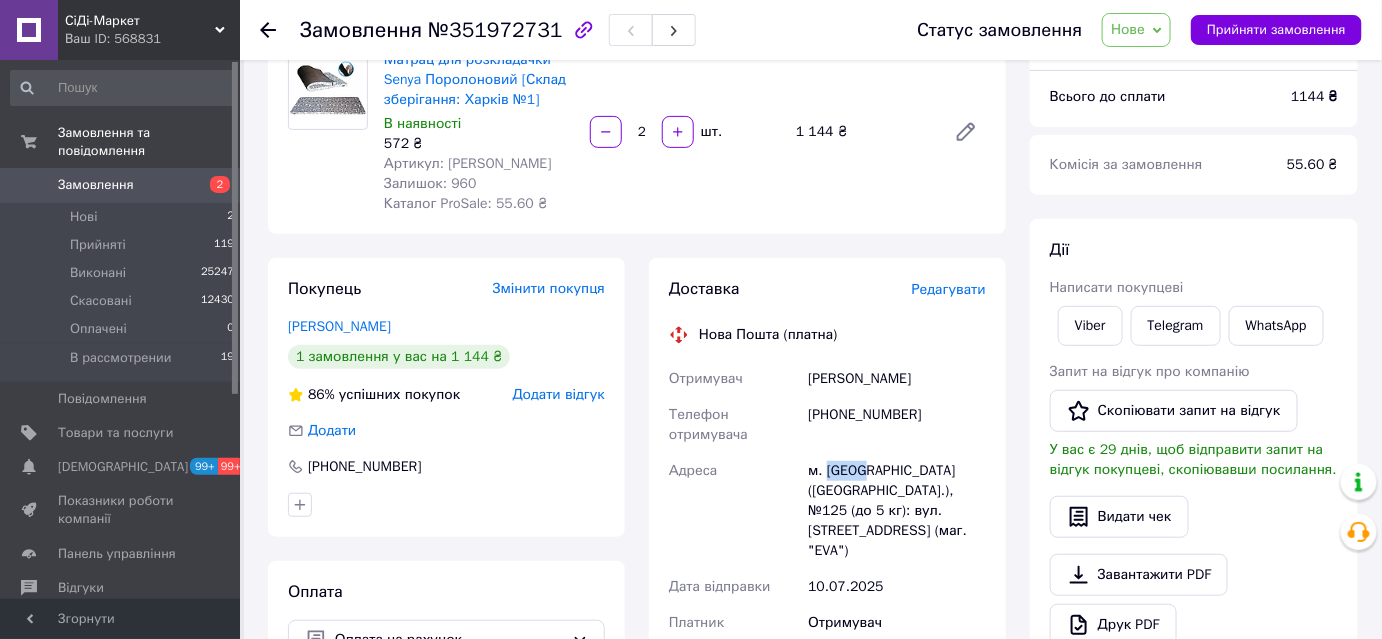 click on "м. [GEOGRAPHIC_DATA] ([GEOGRAPHIC_DATA].), №125 (до 5 кг): вул. [STREET_ADDRESS] (маг. "EVA")" at bounding box center (897, 511) 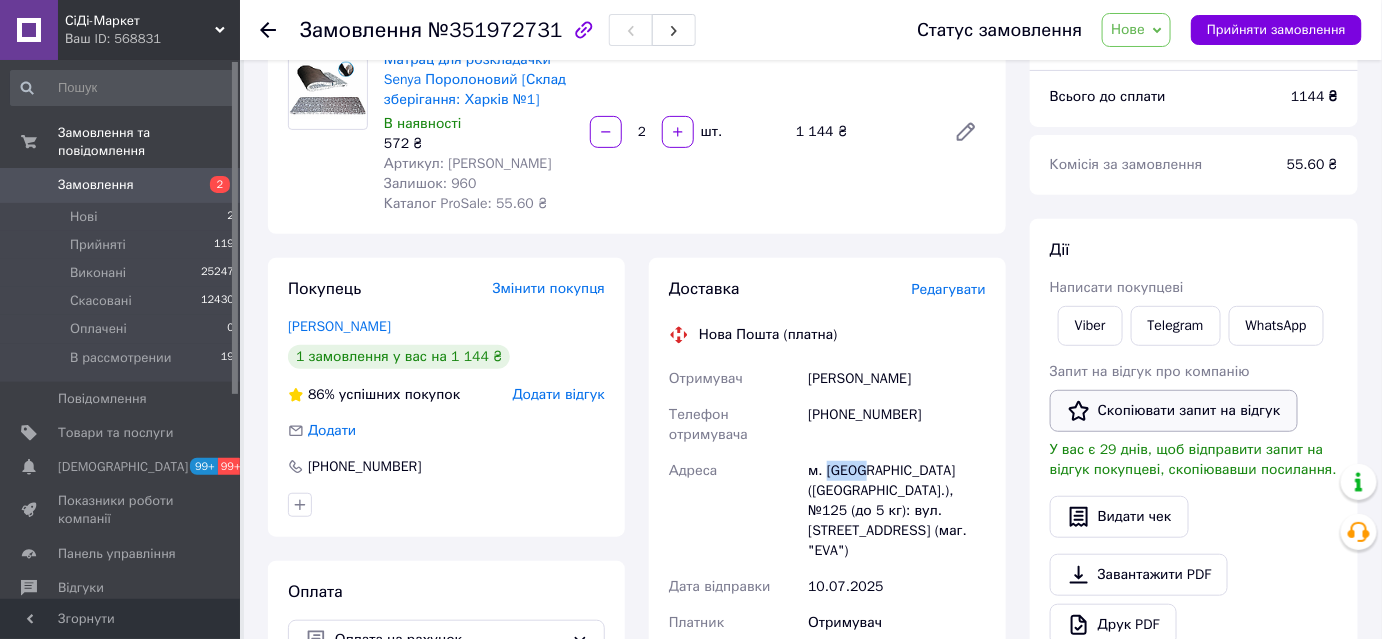 copy on "[GEOGRAPHIC_DATA]" 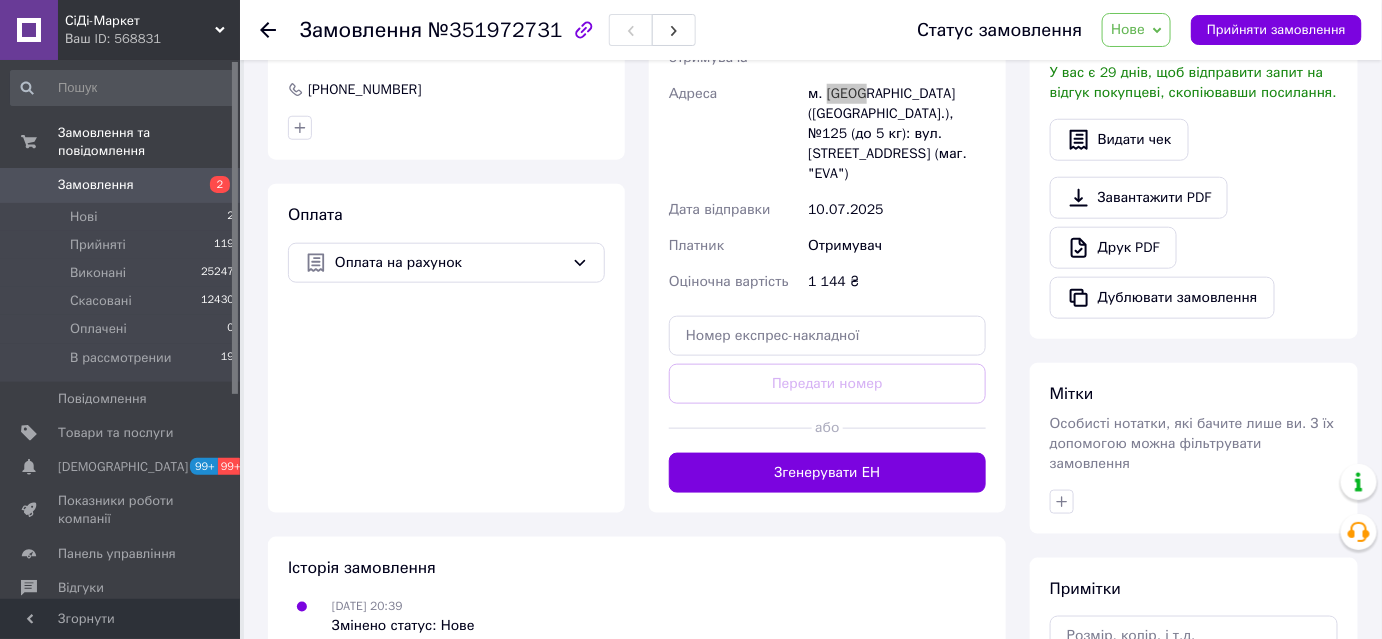 scroll, scrollTop: 741, scrollLeft: 0, axis: vertical 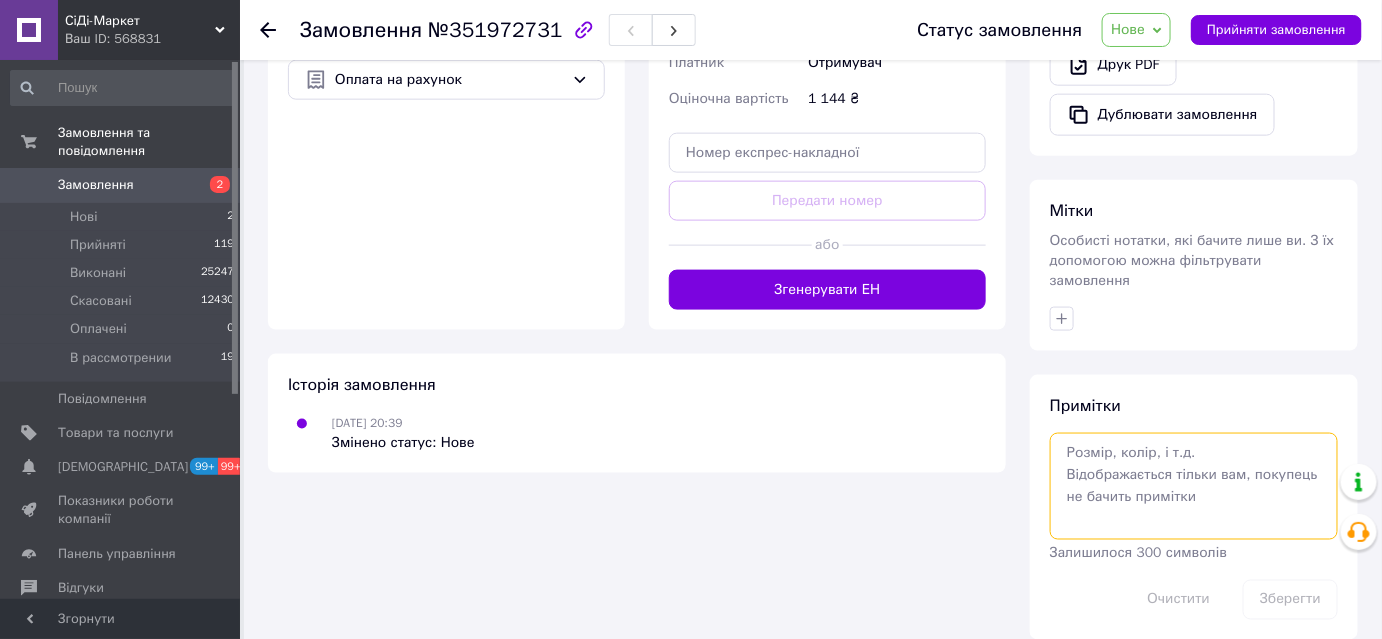 click at bounding box center (1194, 486) 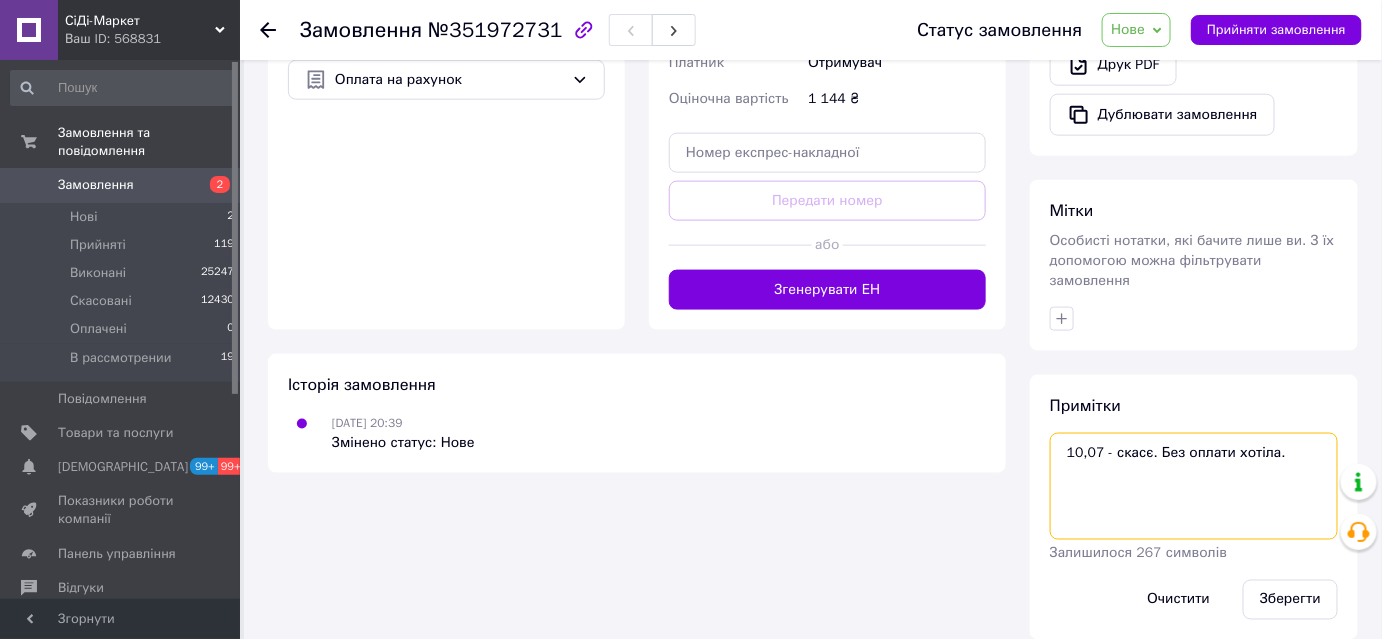 click on "10,07 - скасє. Без оплати хотіла." at bounding box center [1194, 486] 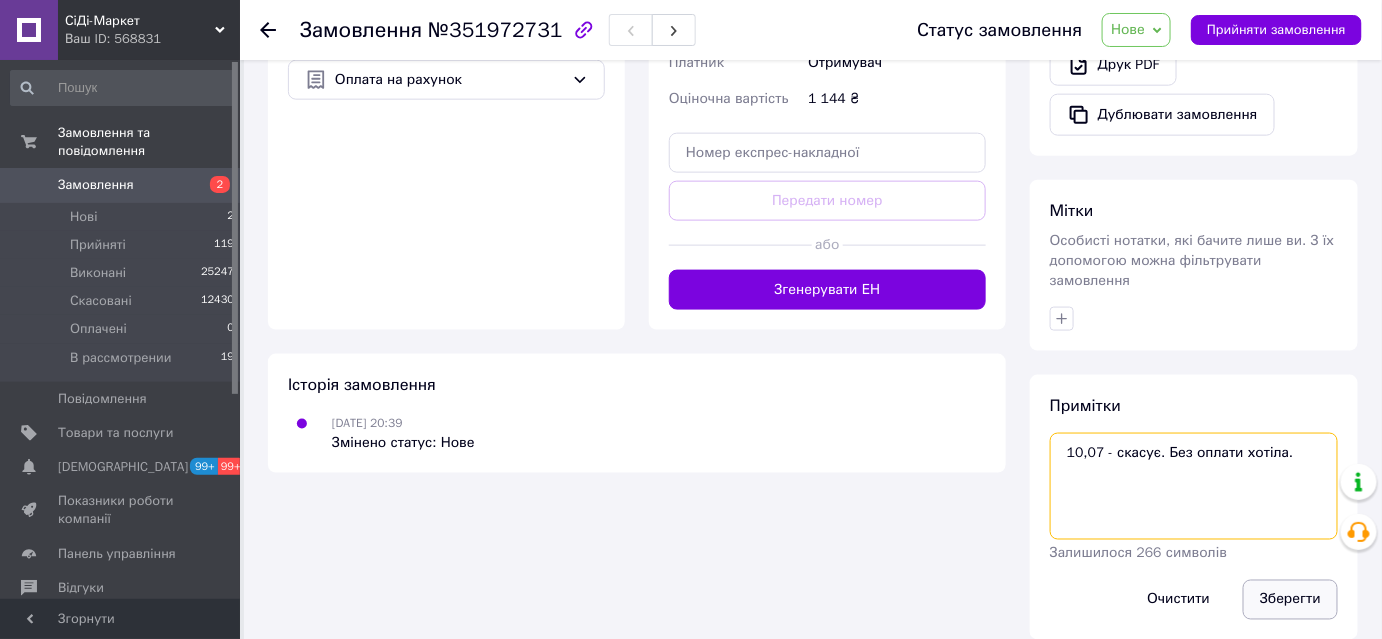 type on "10,07 - скасує. Без оплати хотіла." 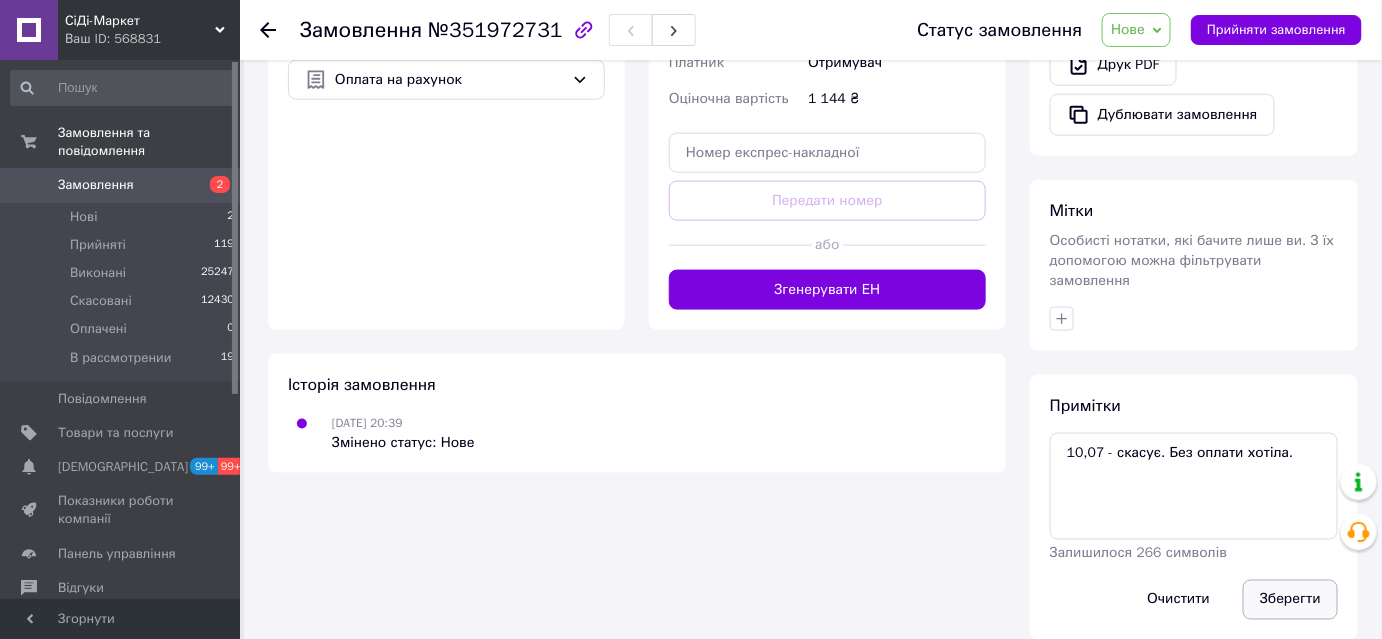click on "Зберегти" at bounding box center [1290, 600] 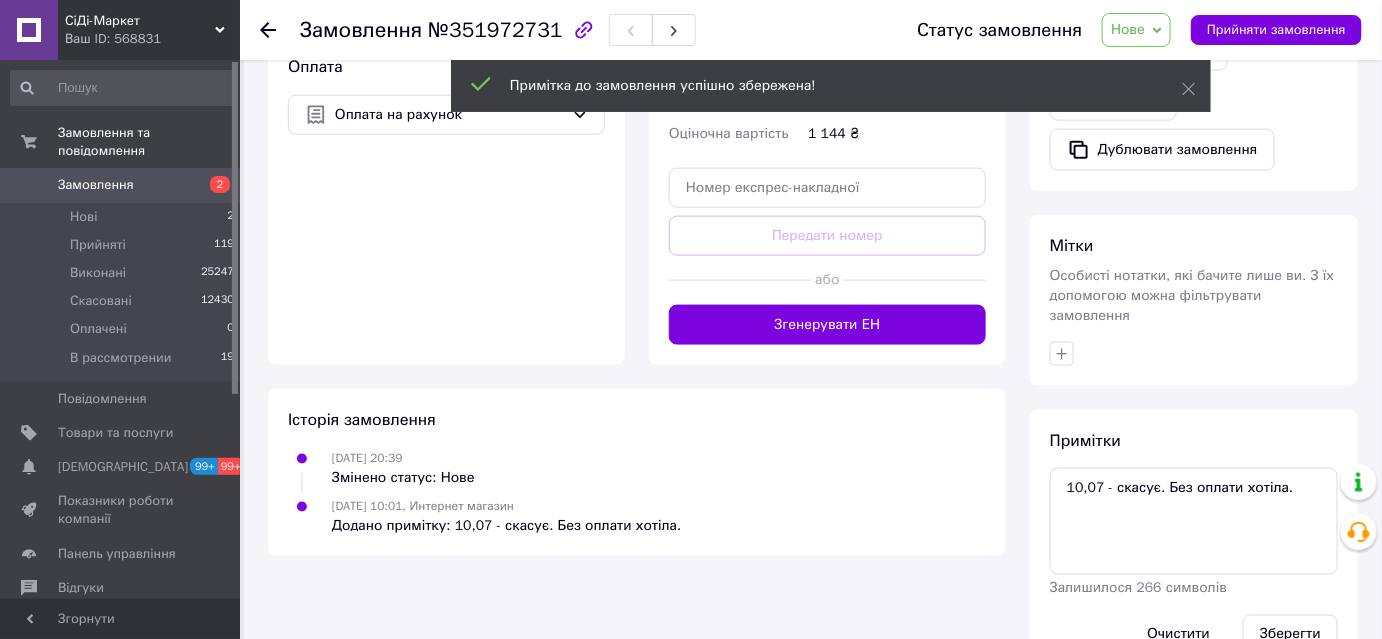scroll, scrollTop: 741, scrollLeft: 0, axis: vertical 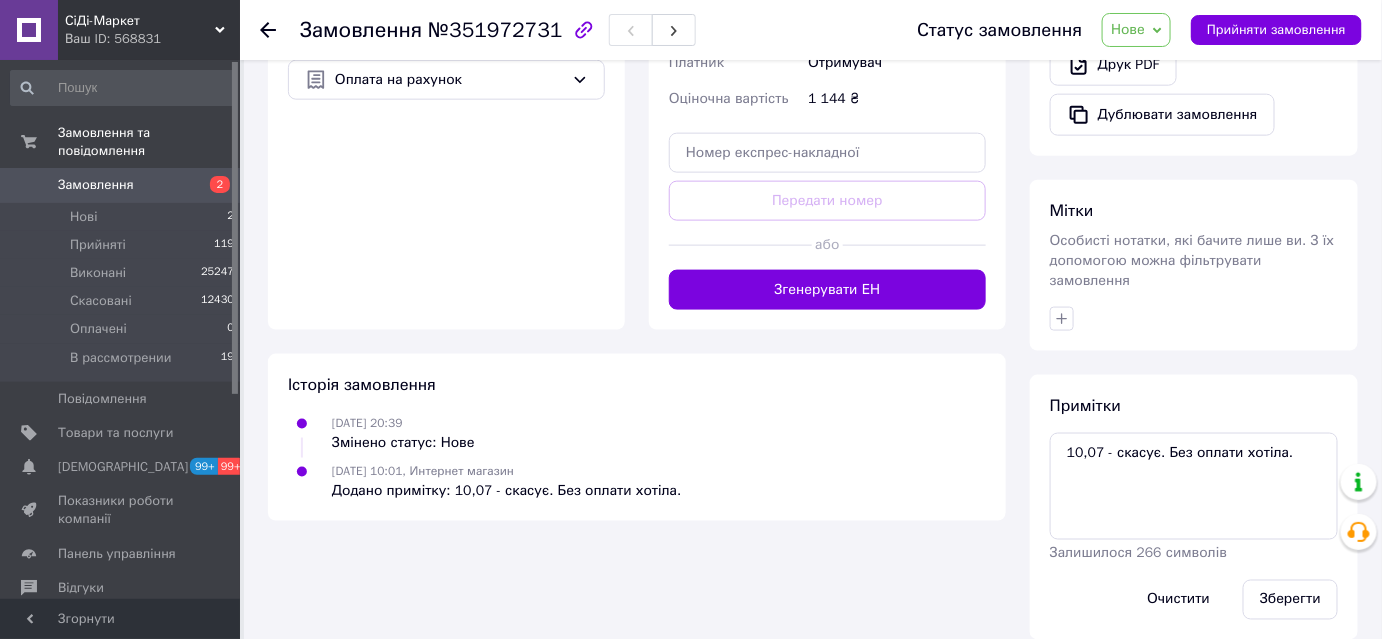 click on "Нове" at bounding box center (1128, 29) 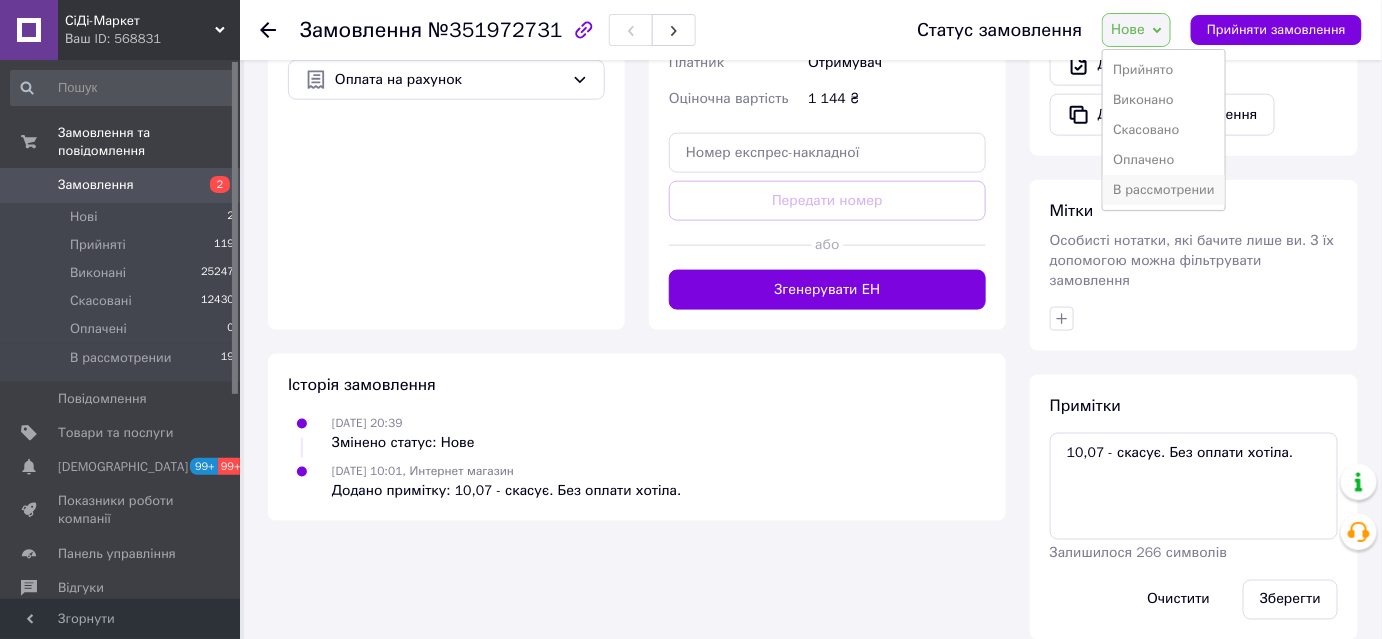 click on "В рассмотрении" at bounding box center (1164, 190) 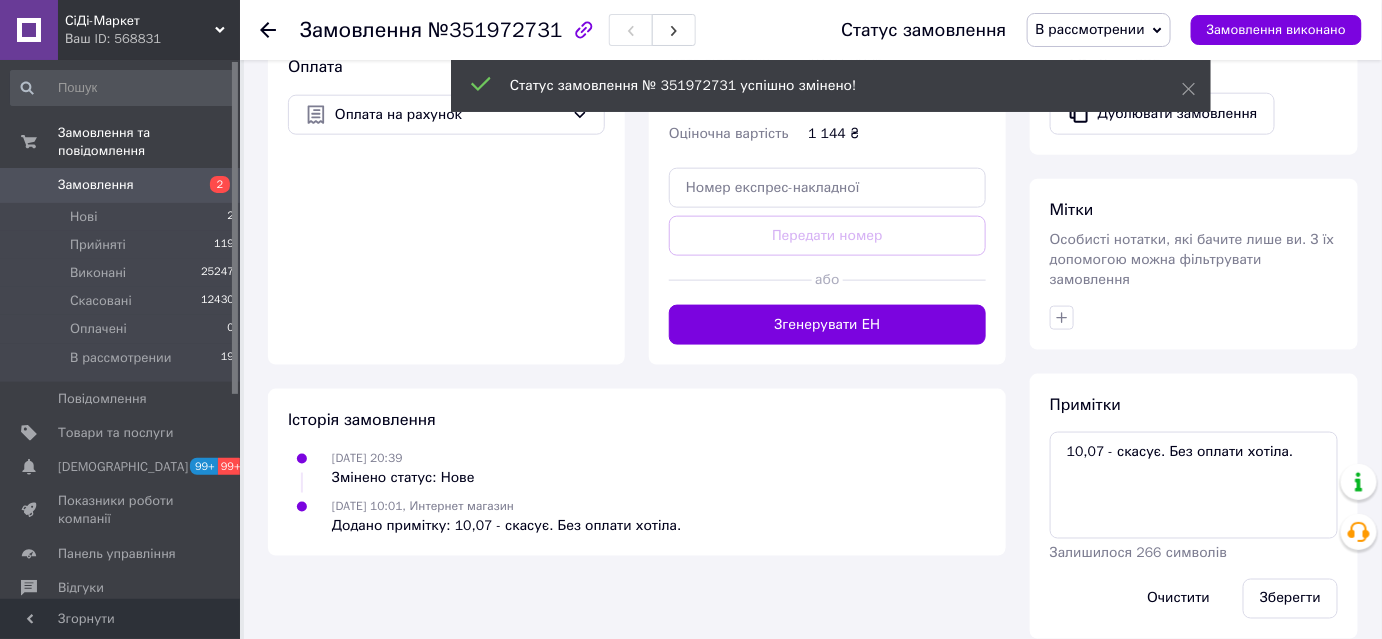 scroll, scrollTop: 741, scrollLeft: 0, axis: vertical 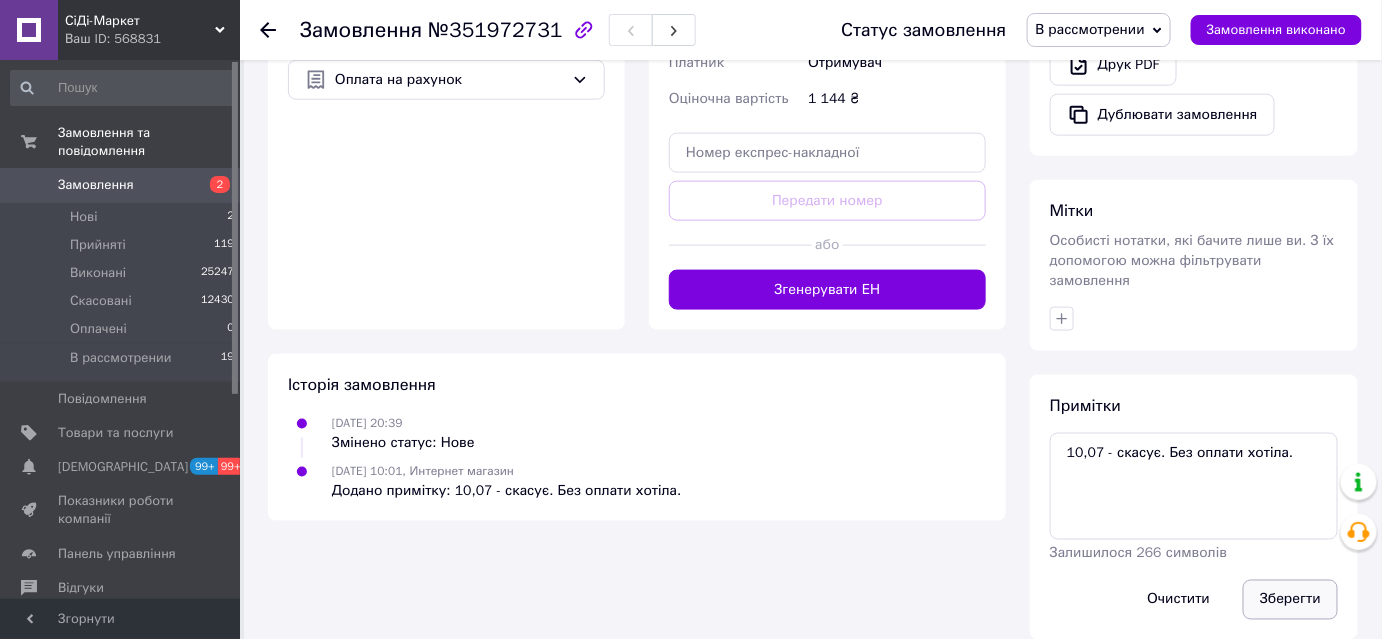 click on "Зберегти" at bounding box center (1290, 600) 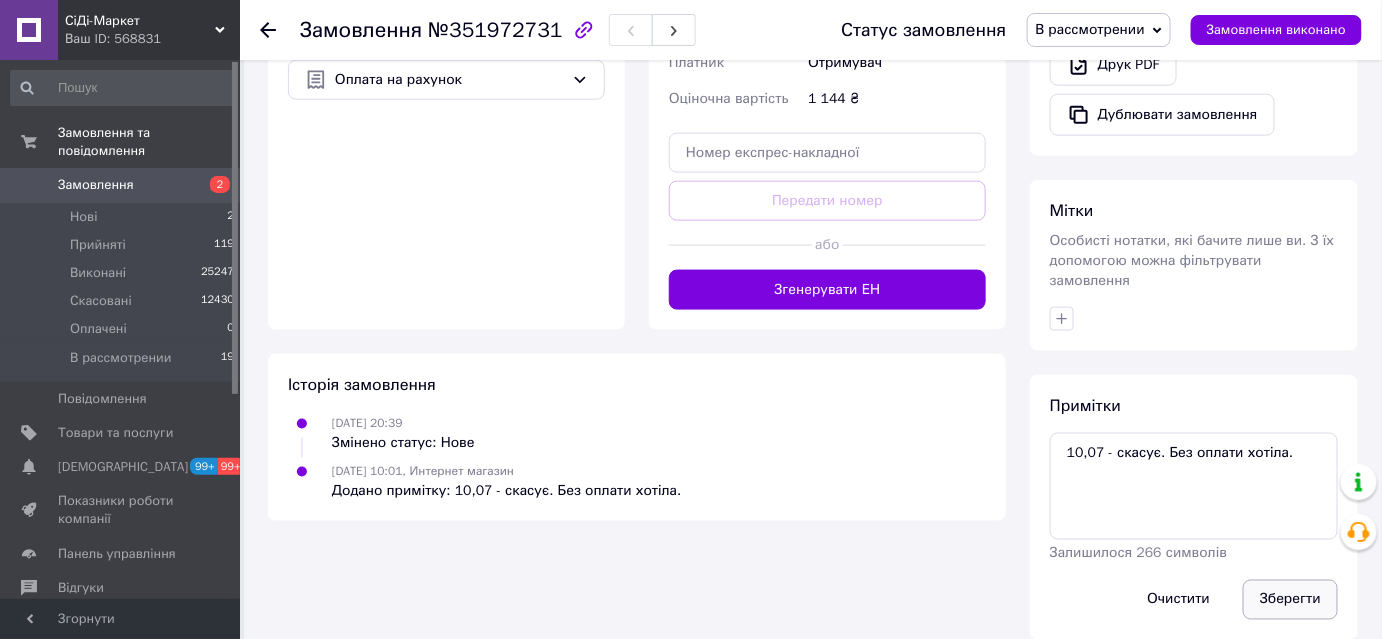 click on "Зберегти" at bounding box center (1290, 600) 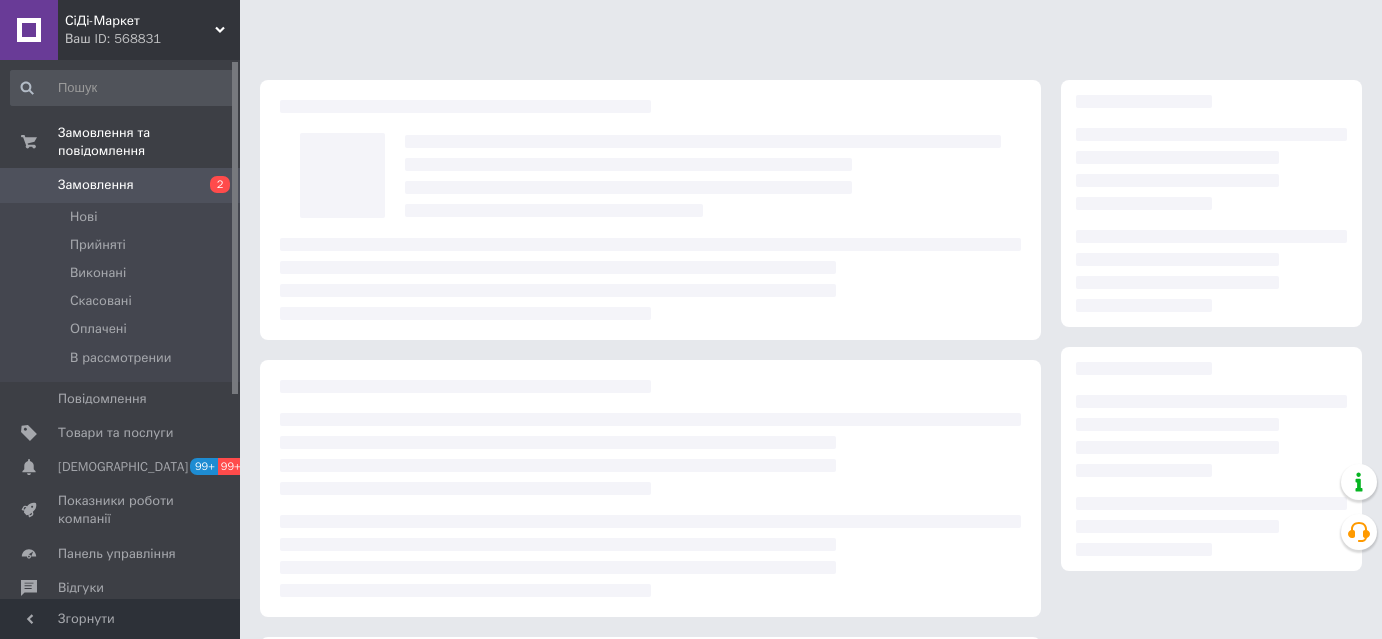 scroll, scrollTop: 0, scrollLeft: 0, axis: both 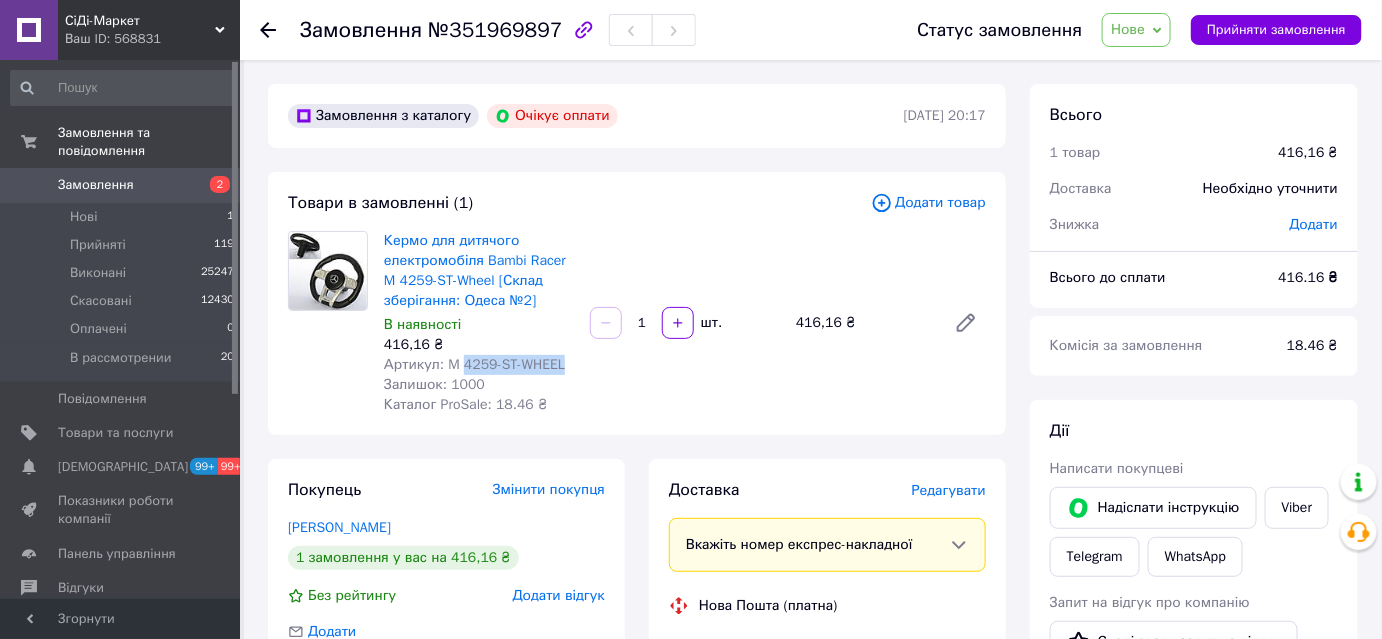 drag, startPoint x: 575, startPoint y: 362, endPoint x: 463, endPoint y: 365, distance: 112.04017 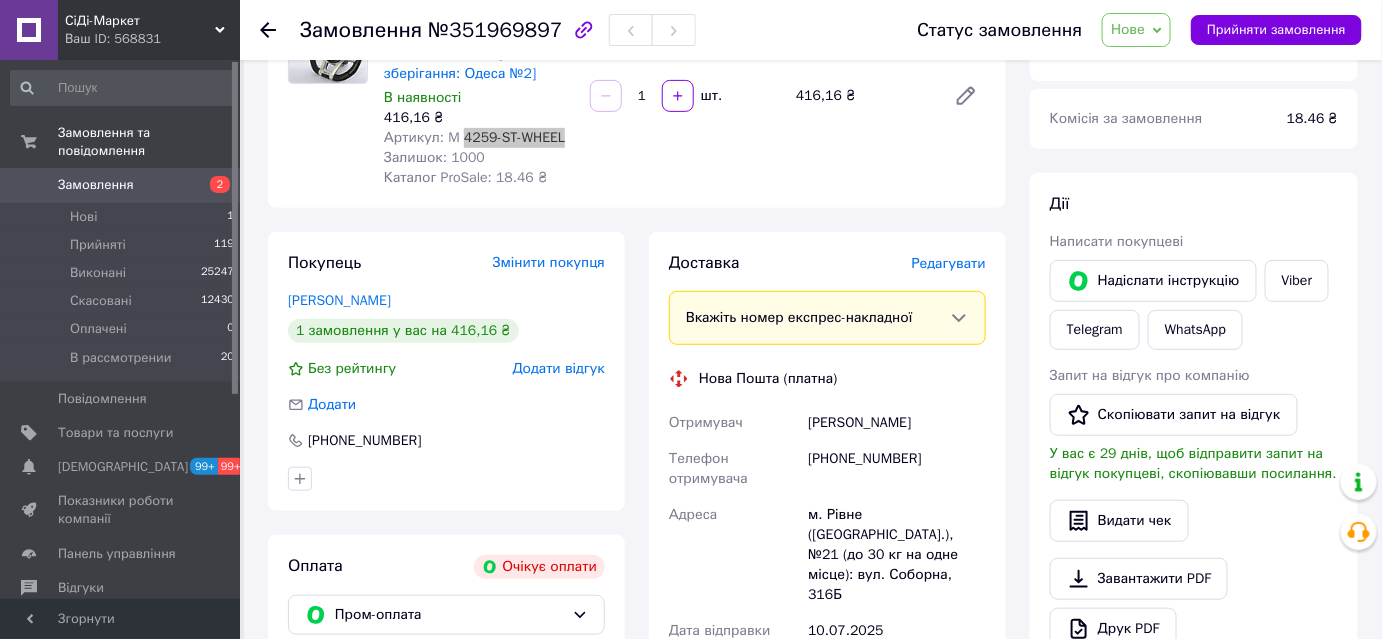 scroll, scrollTop: 272, scrollLeft: 0, axis: vertical 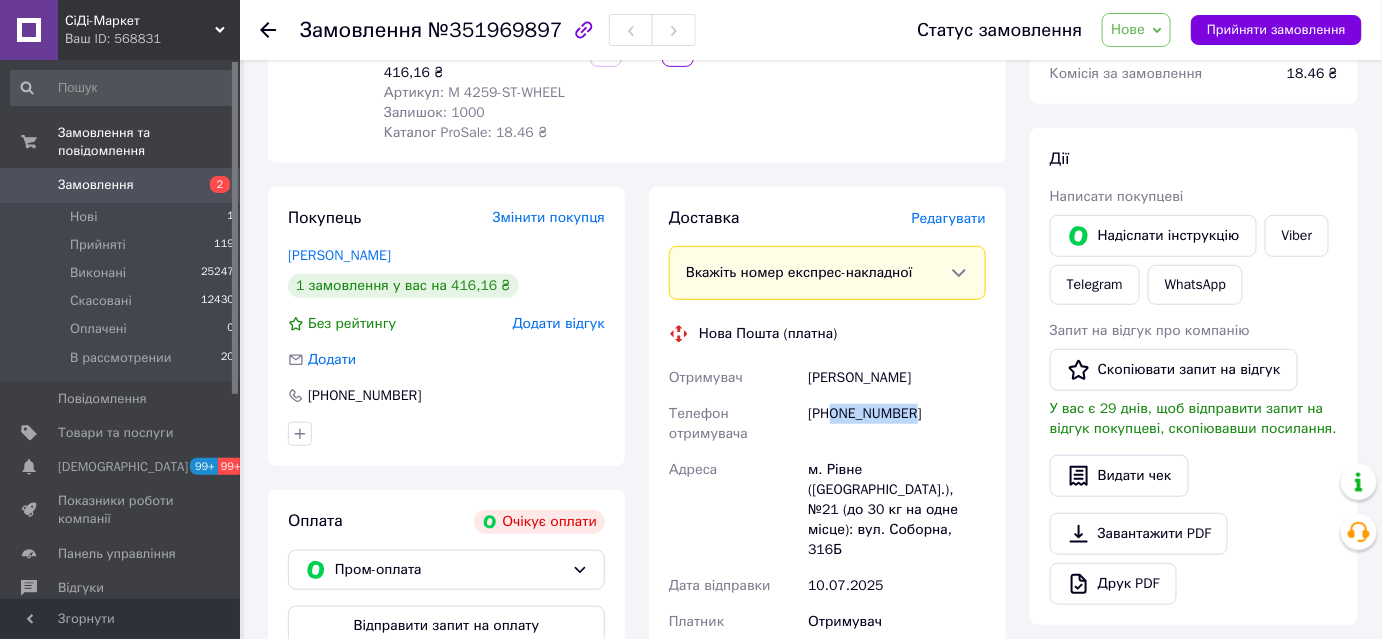 drag, startPoint x: 920, startPoint y: 412, endPoint x: 829, endPoint y: 426, distance: 92.070625 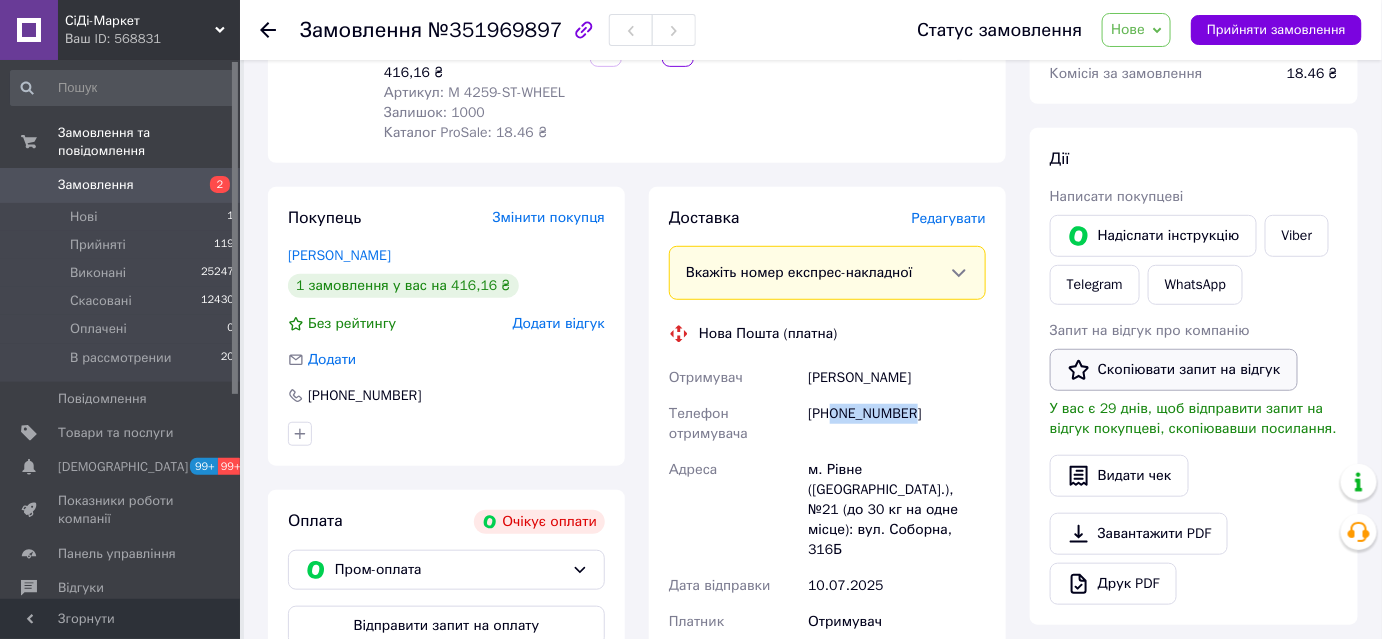 copy on "0988244633" 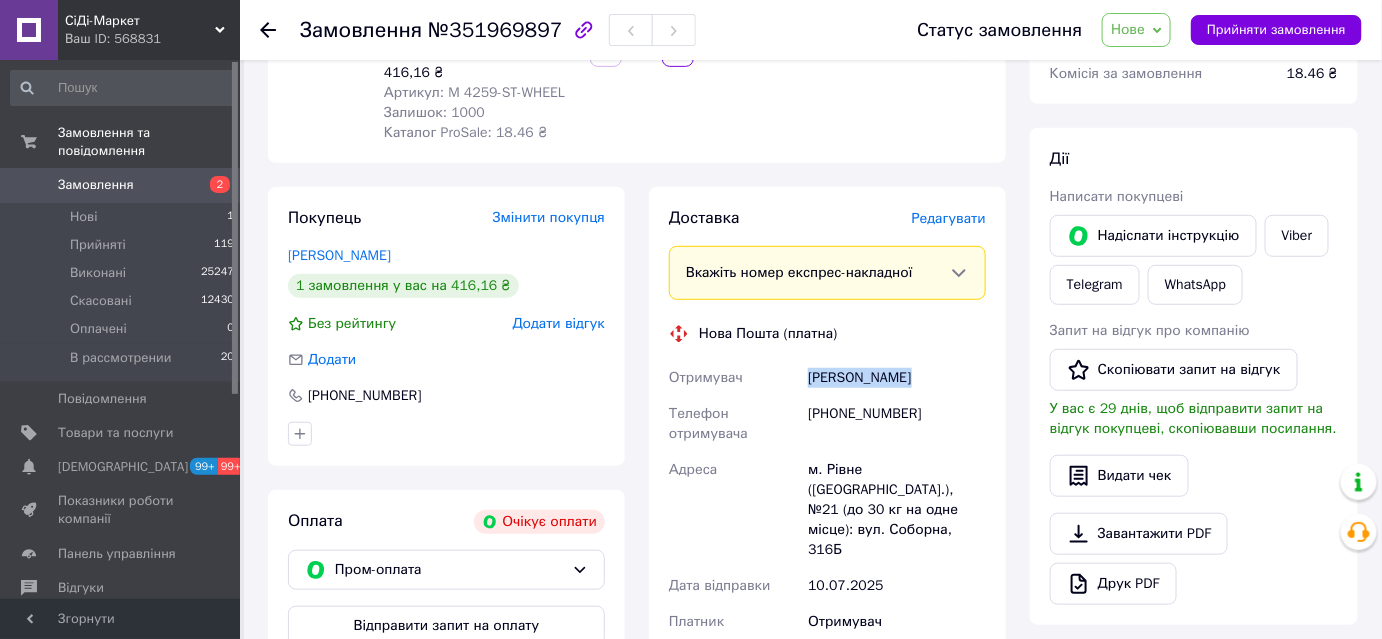 drag, startPoint x: 873, startPoint y: 377, endPoint x: 809, endPoint y: 377, distance: 64 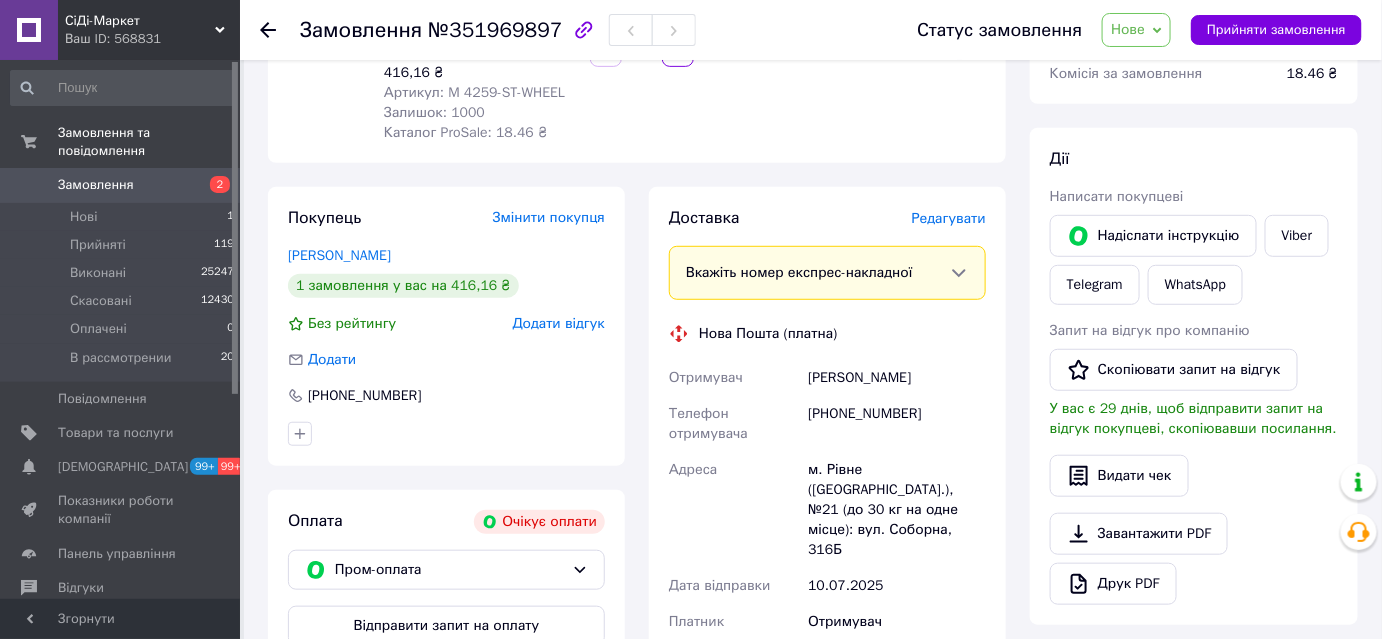 click on "м. Рівне (Рівненська обл.), №21 (до 30 кг на одне місце): вул. Соборна, 316Б" at bounding box center [897, 510] 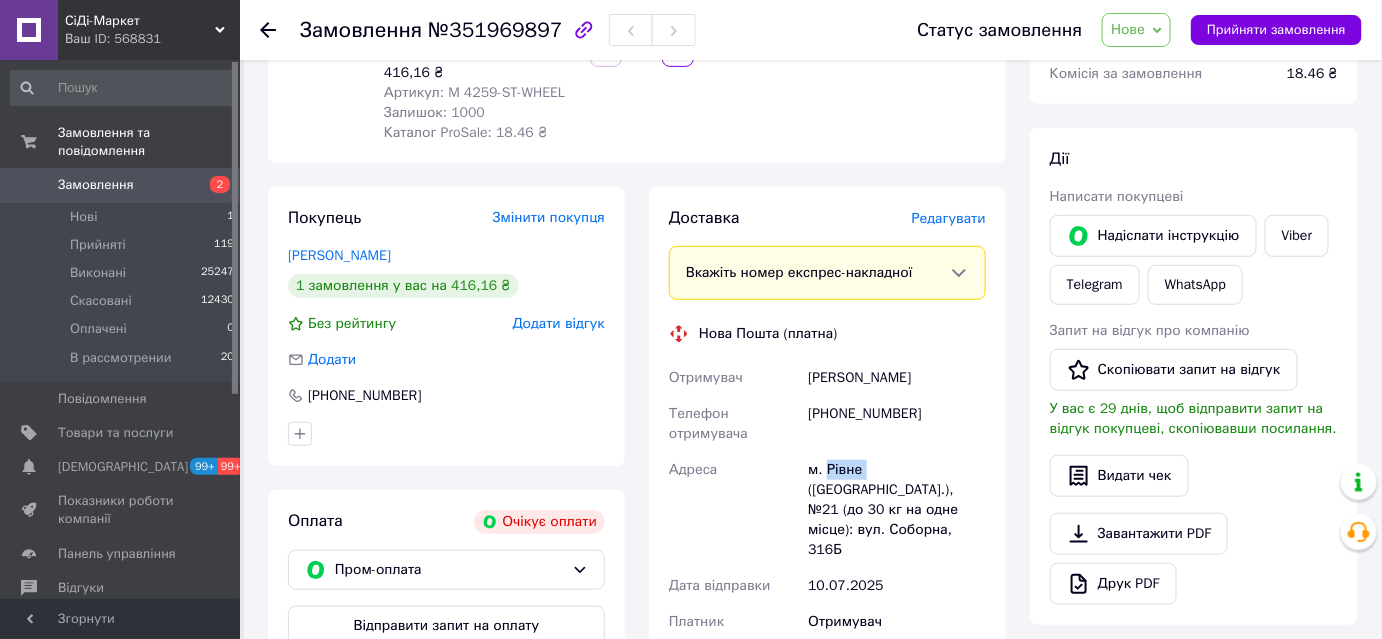 click on "м. Рівне (Рівненська обл.), №21 (до 30 кг на одне місце): вул. Соборна, 316Б" at bounding box center (897, 510) 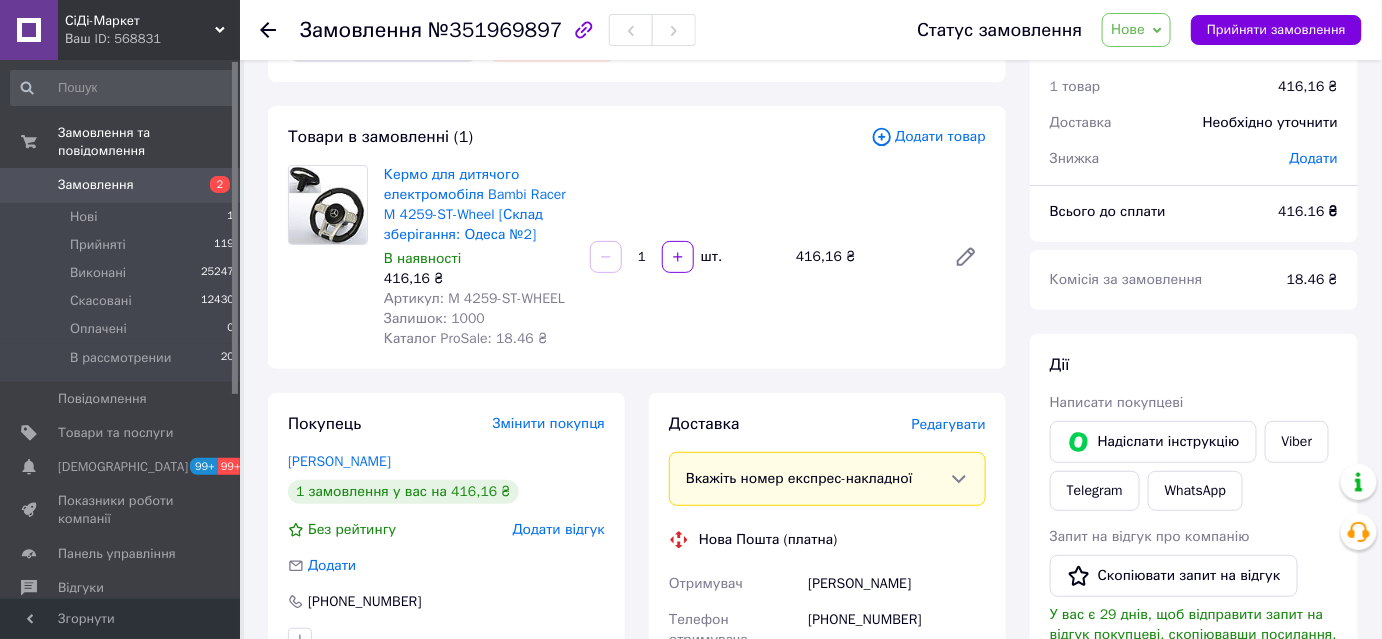 scroll, scrollTop: 0, scrollLeft: 0, axis: both 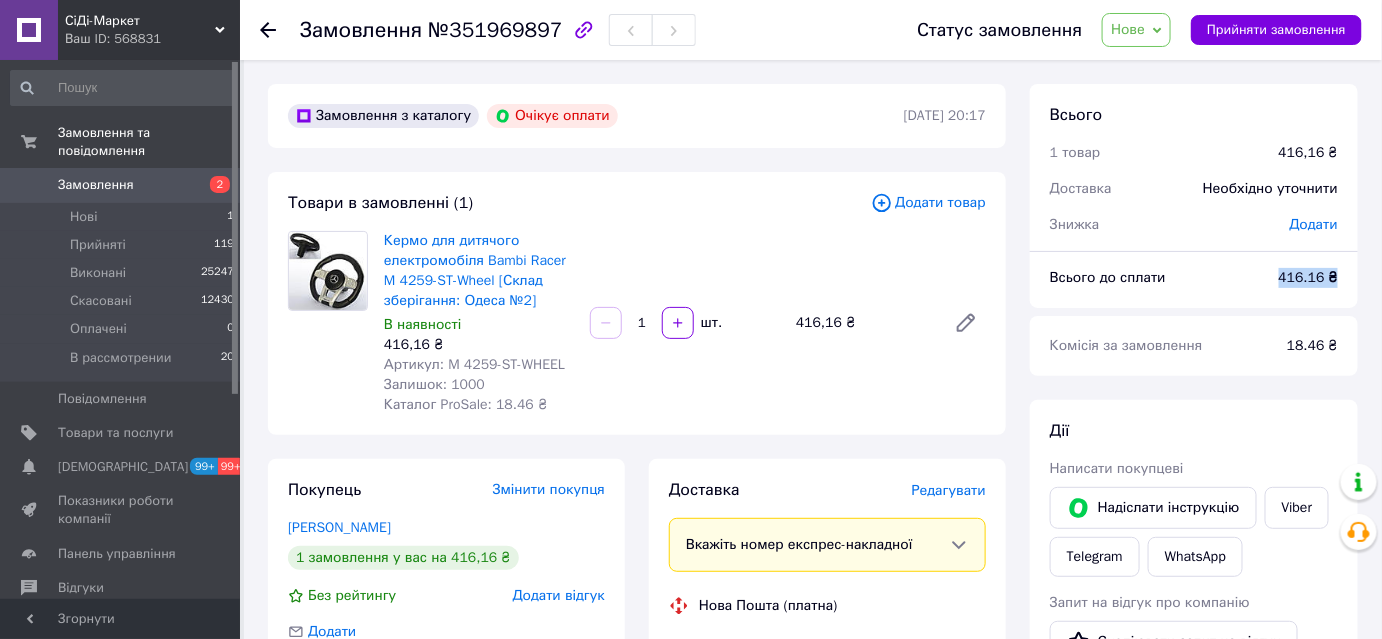 drag, startPoint x: 1272, startPoint y: 279, endPoint x: 1337, endPoint y: 284, distance: 65.192024 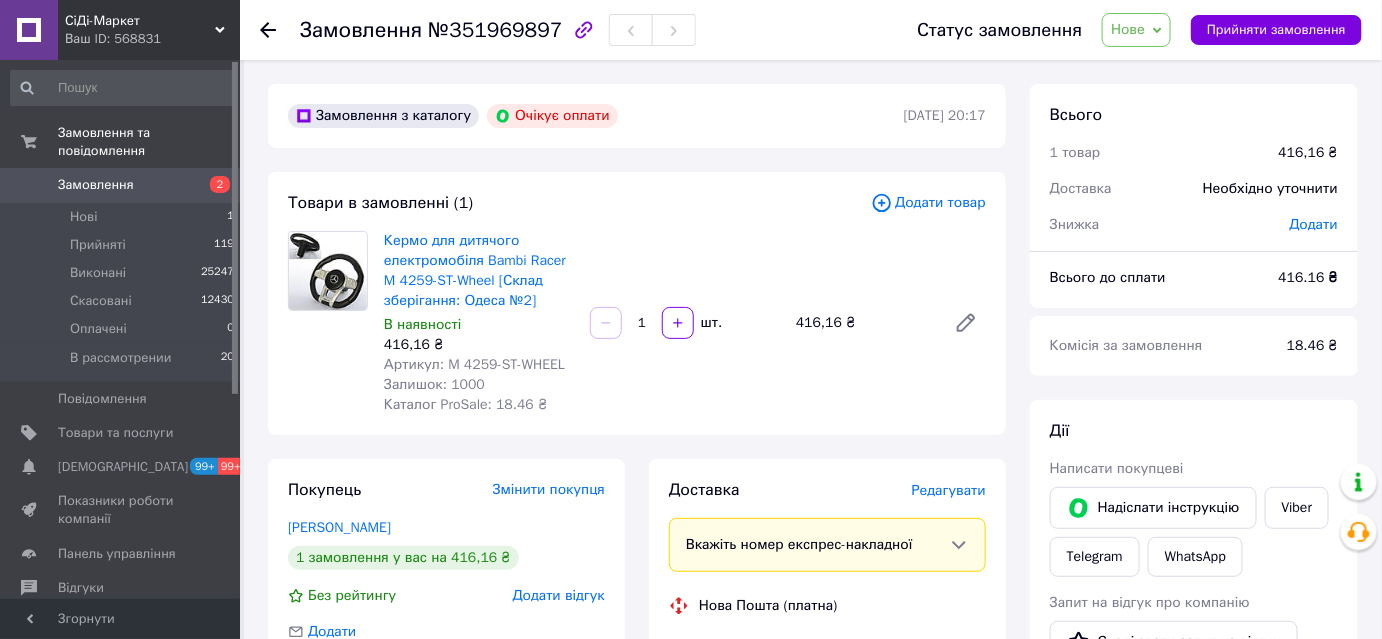 click 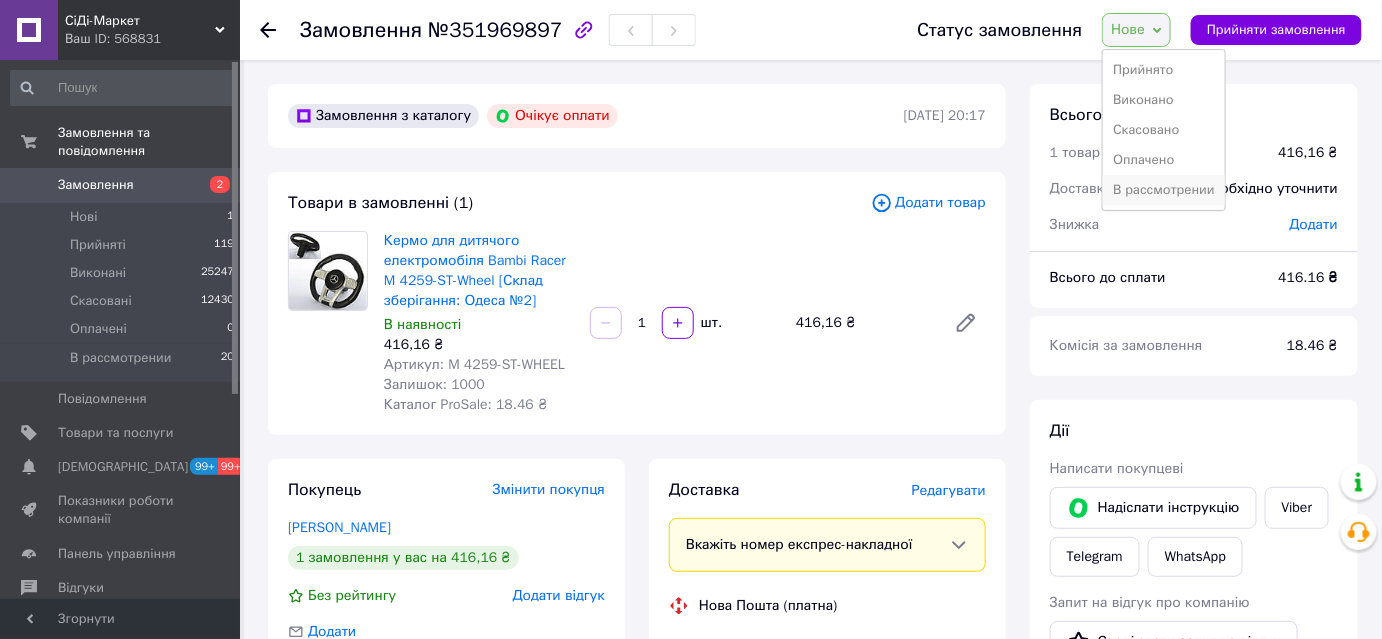 click on "В рассмотрении" at bounding box center [1164, 190] 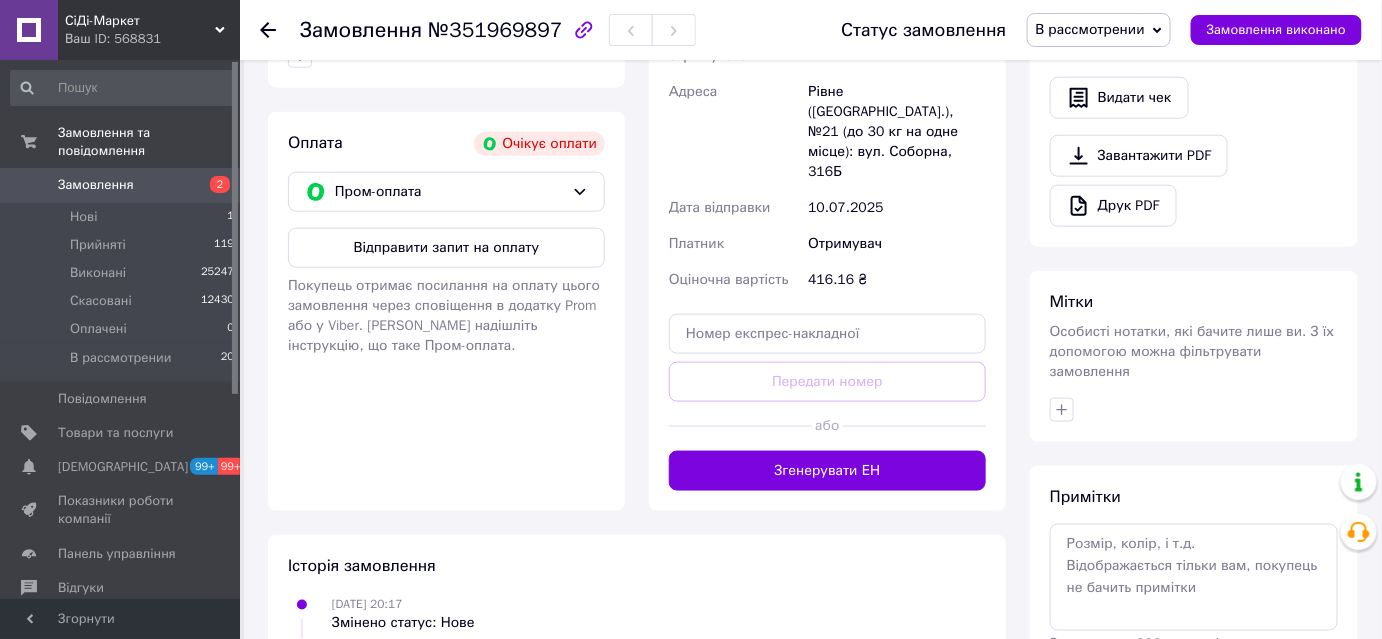 scroll, scrollTop: 741, scrollLeft: 0, axis: vertical 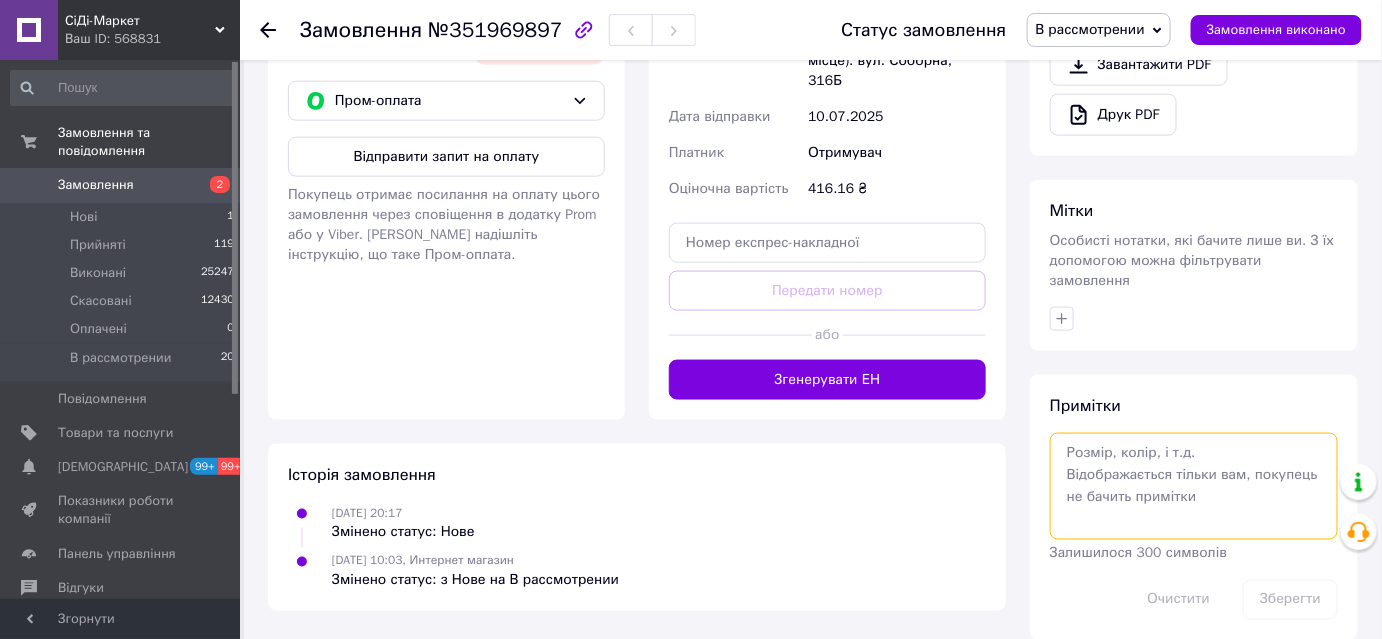 click at bounding box center (1194, 486) 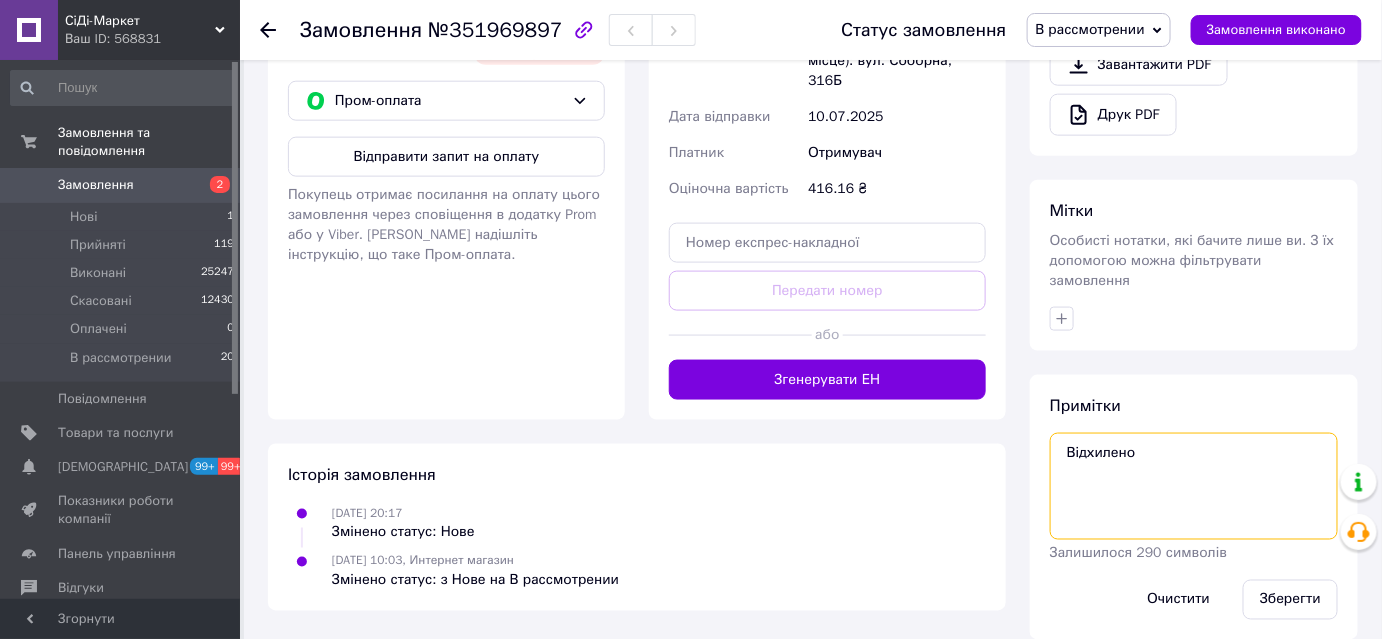 paste on "№ 49088 від 10.07.2025 10:04" 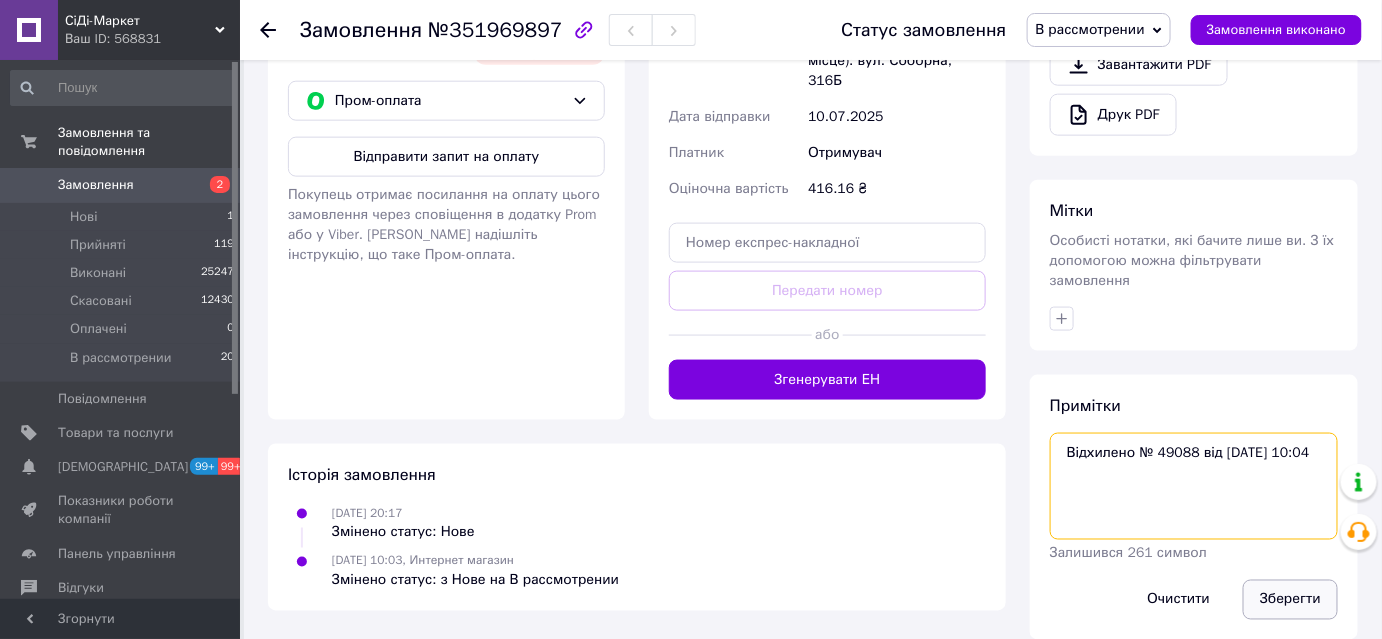 type on "Відхилено № 49088 від 10.07.2025 10:04" 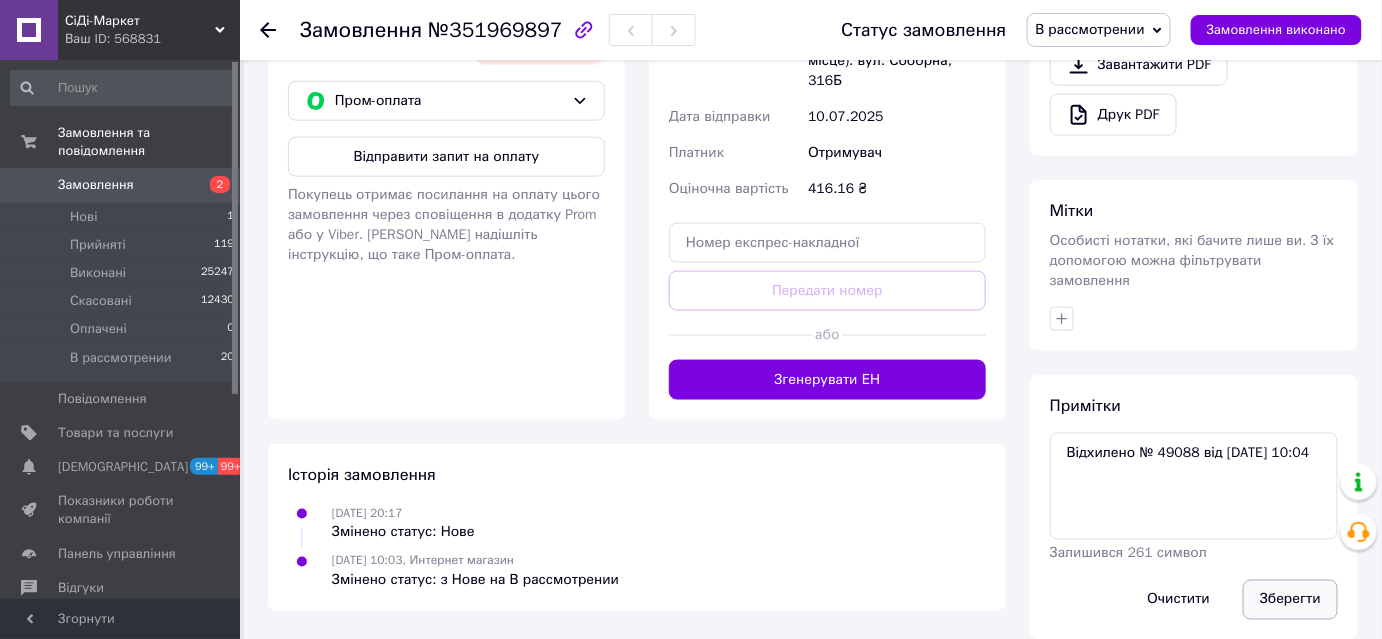 click on "Зберегти" at bounding box center [1290, 600] 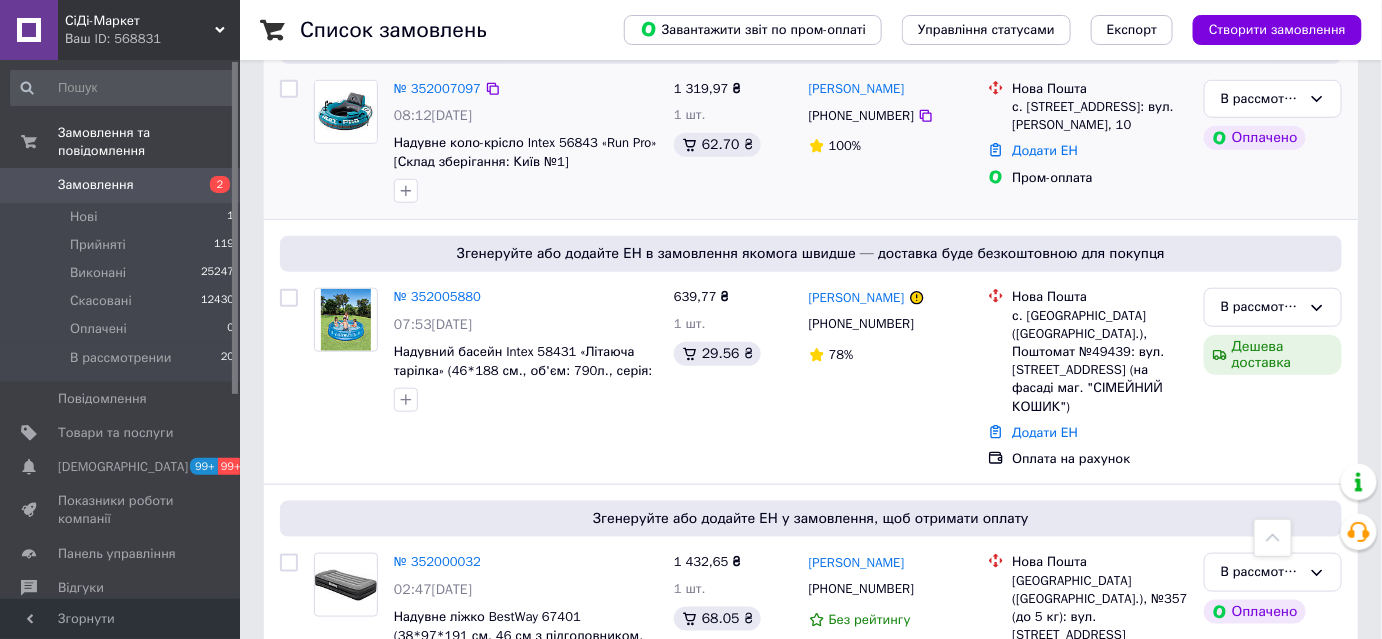 scroll, scrollTop: 545, scrollLeft: 0, axis: vertical 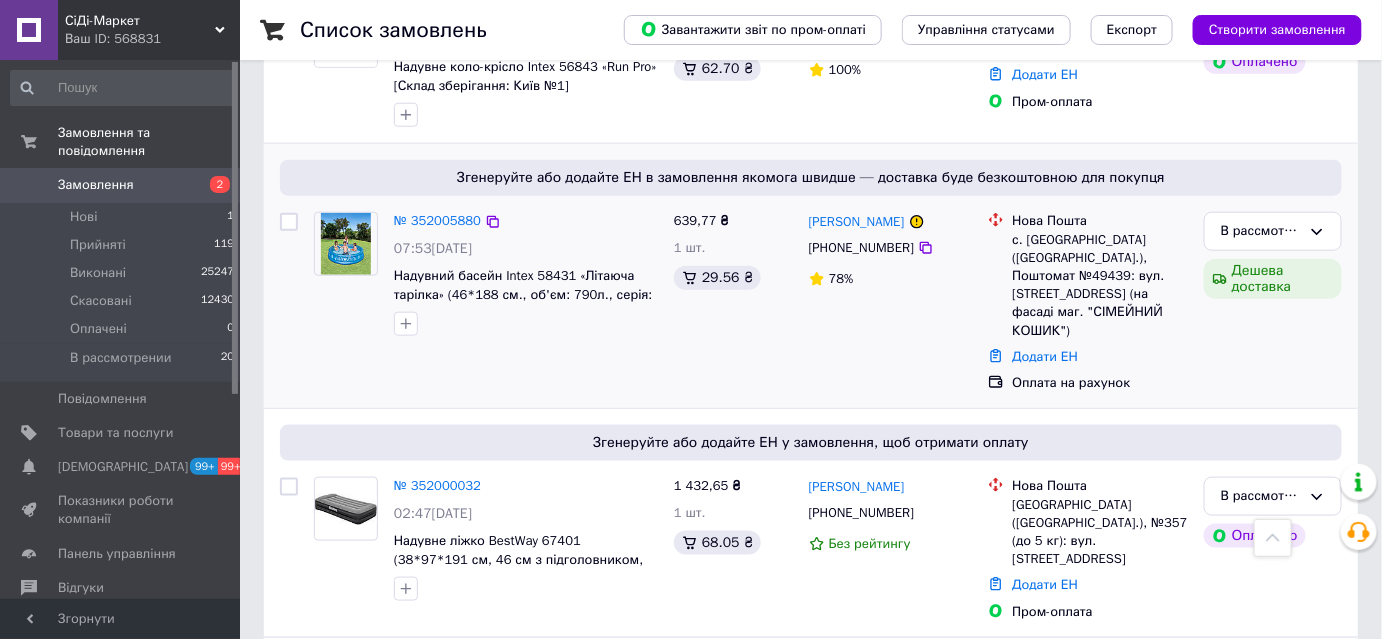 drag, startPoint x: 135, startPoint y: 197, endPoint x: 379, endPoint y: 236, distance: 247.09715 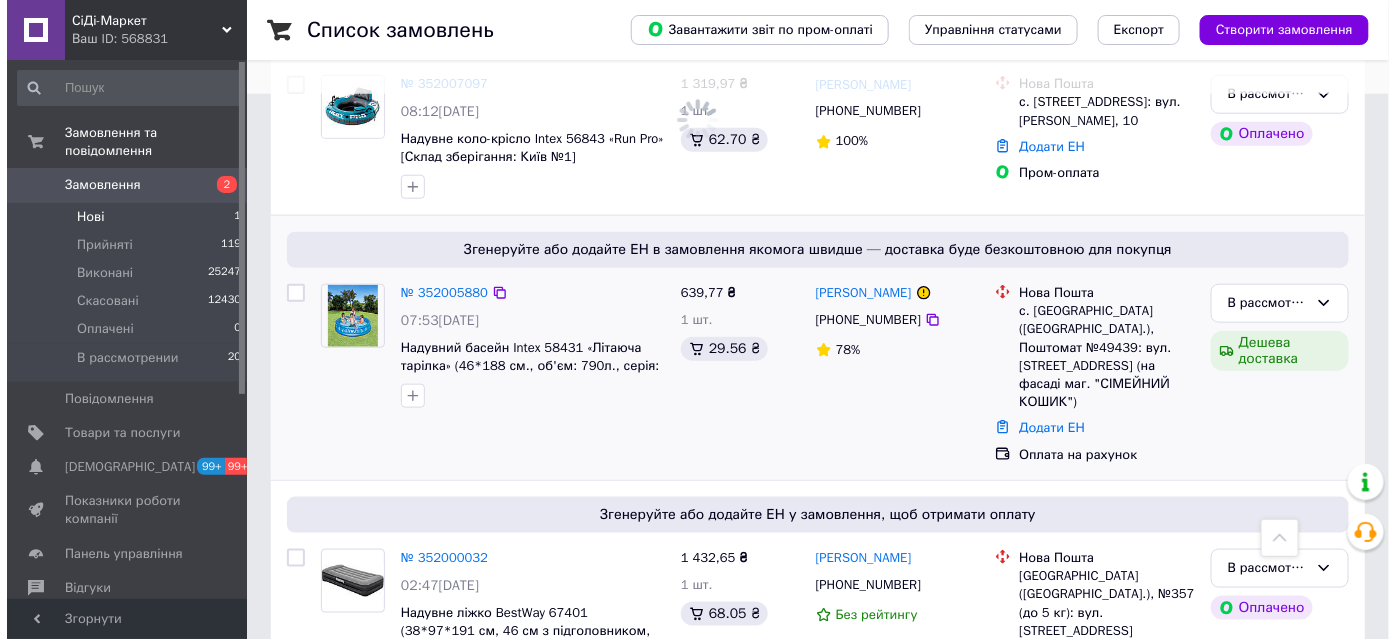 scroll, scrollTop: 0, scrollLeft: 0, axis: both 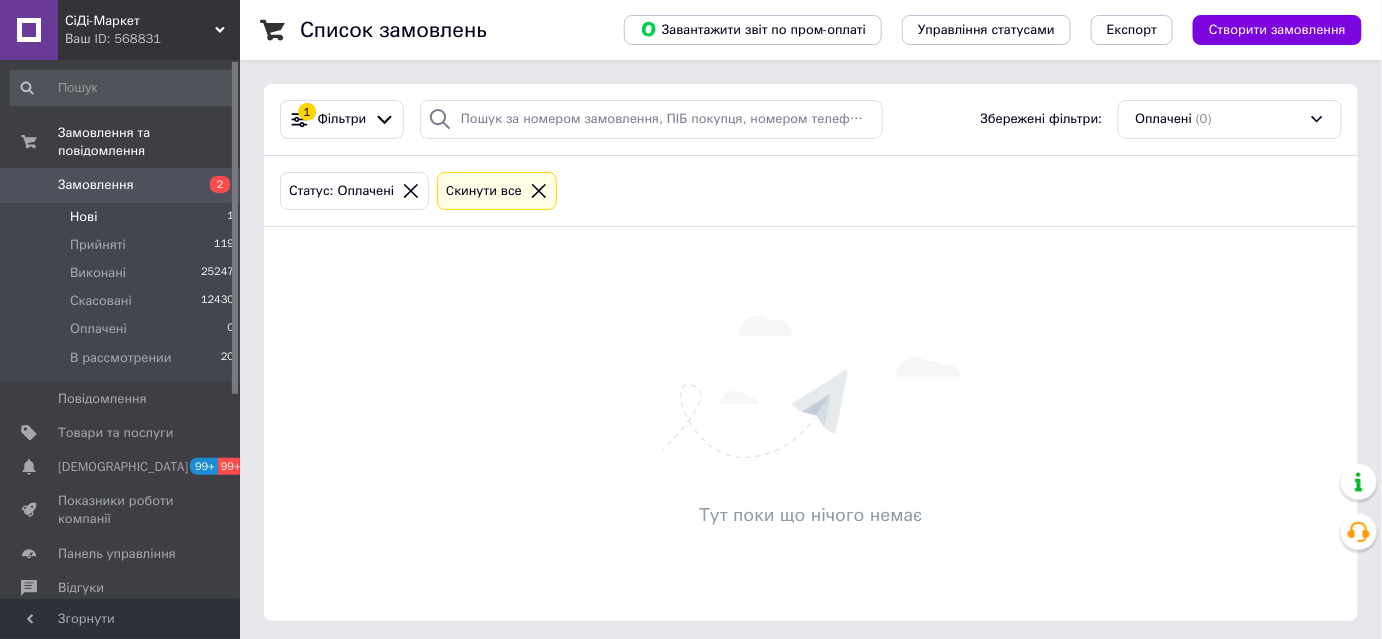click 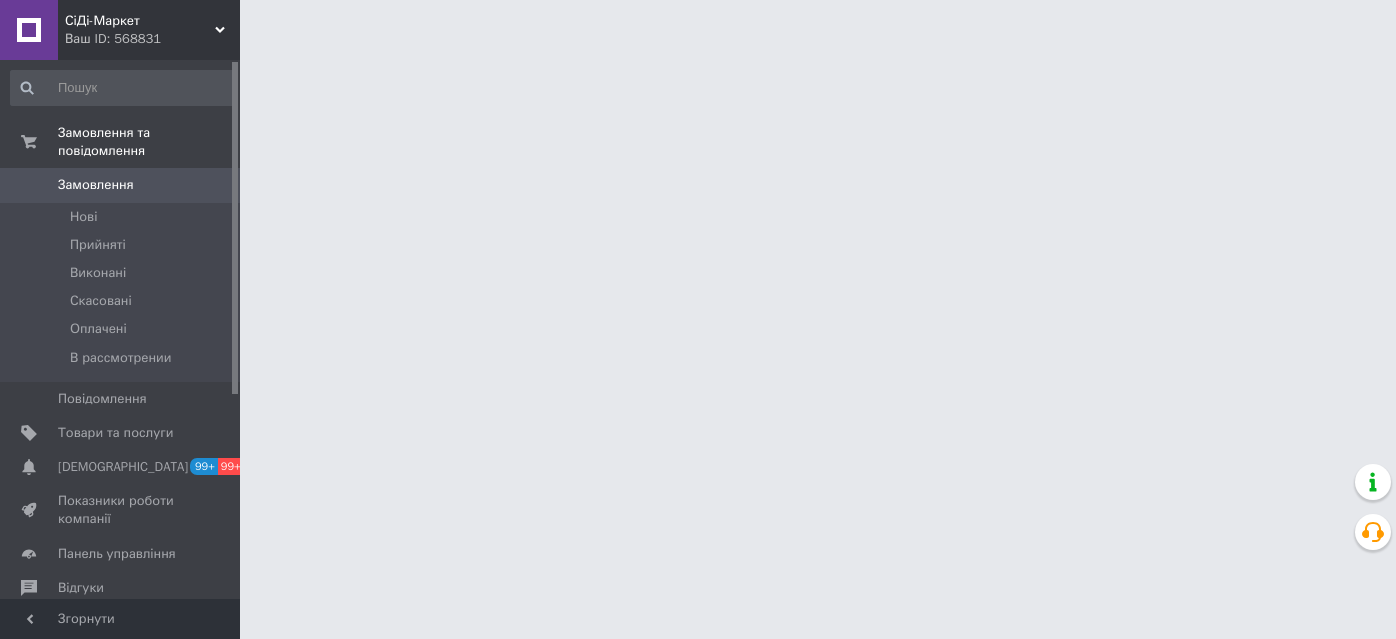 scroll, scrollTop: 0, scrollLeft: 0, axis: both 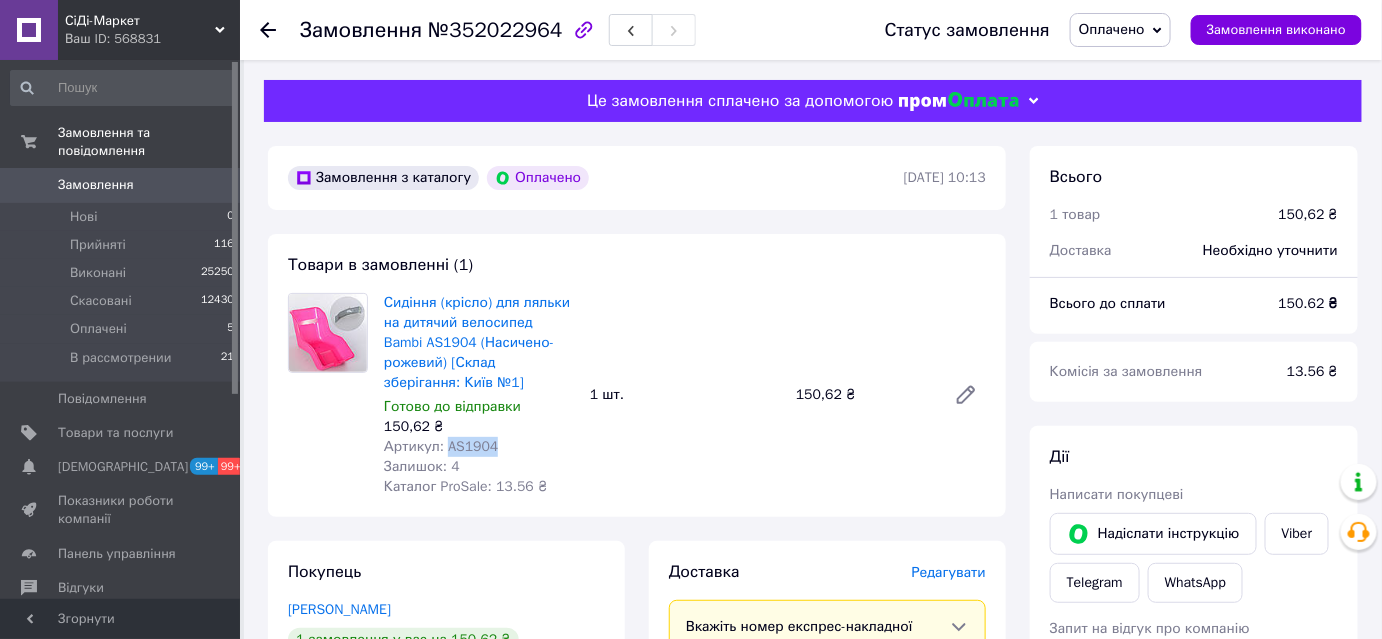drag, startPoint x: 507, startPoint y: 429, endPoint x: 442, endPoint y: 429, distance: 65 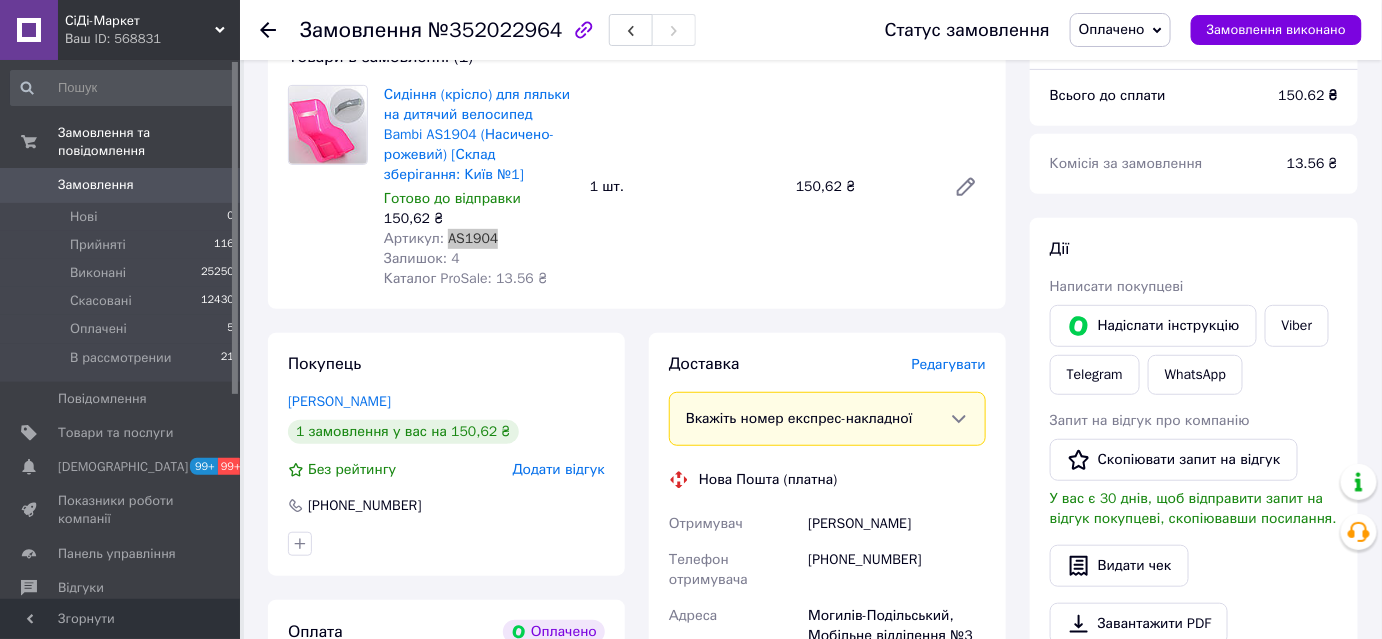 scroll, scrollTop: 272, scrollLeft: 0, axis: vertical 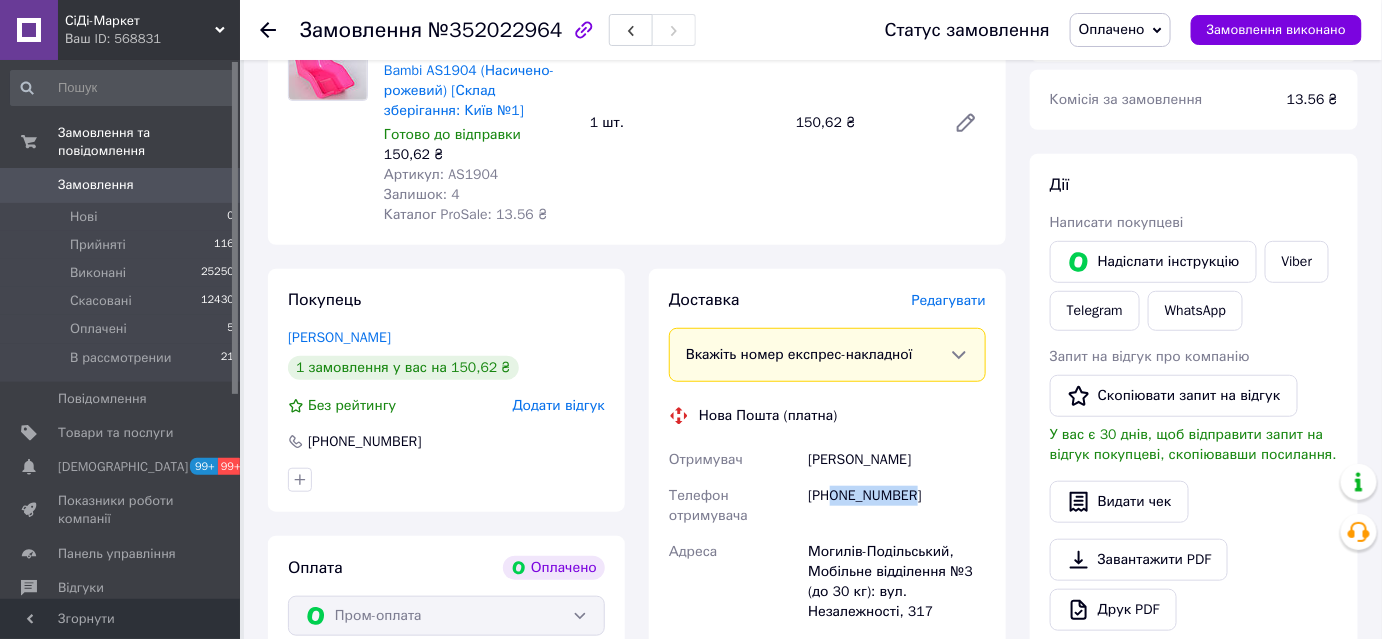 drag, startPoint x: 877, startPoint y: 479, endPoint x: 833, endPoint y: 479, distance: 44 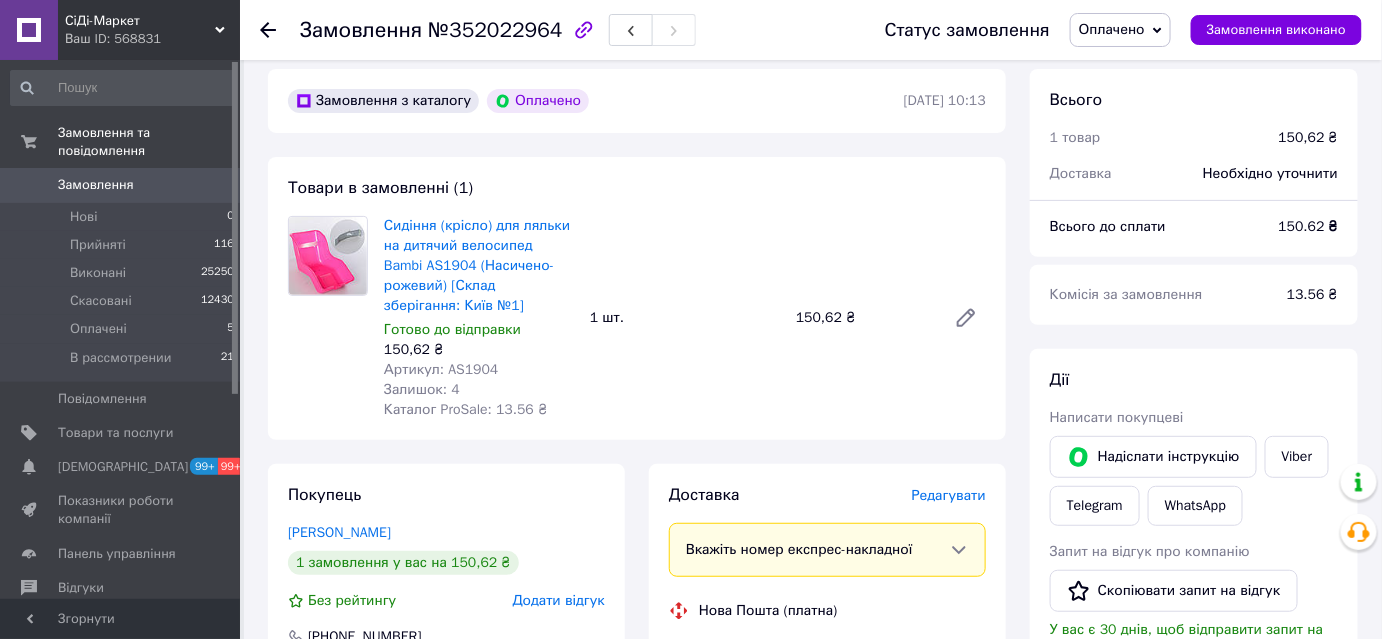 scroll, scrollTop: 0, scrollLeft: 0, axis: both 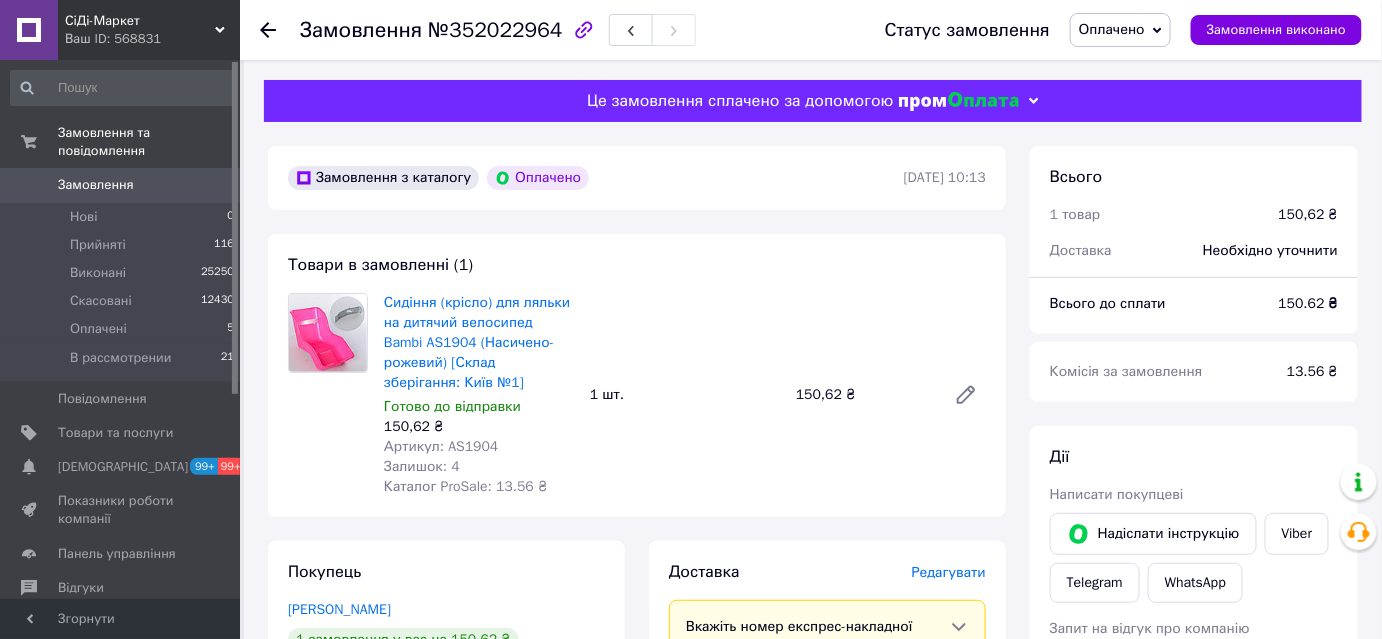 click on "Оплачено" at bounding box center [1112, 29] 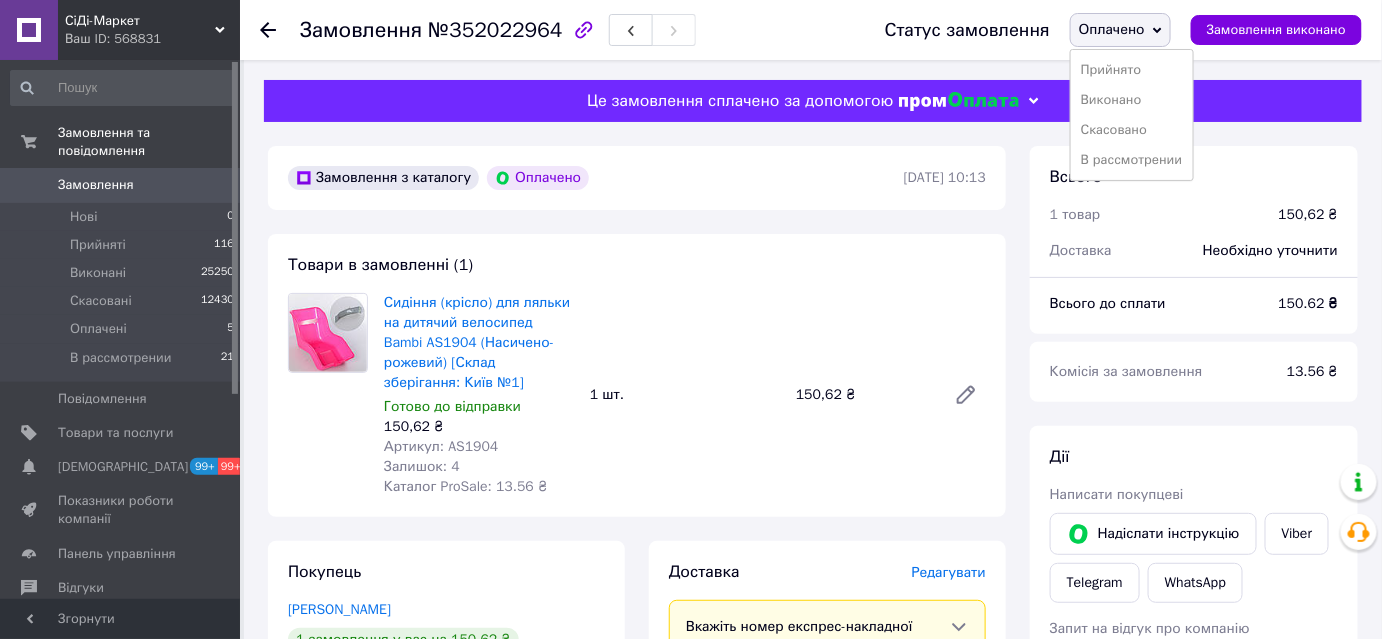 drag, startPoint x: 1141, startPoint y: 156, endPoint x: 1002, endPoint y: 254, distance: 170.07352 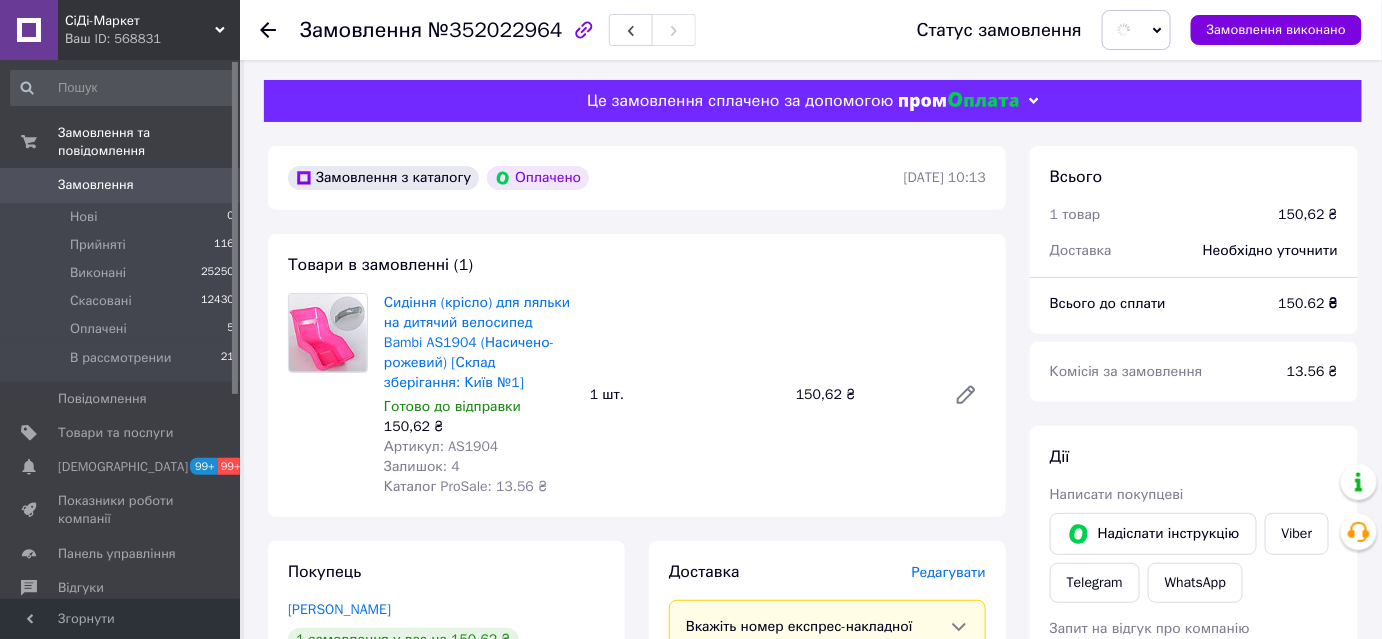click on "Сидіння (крісло) для ляльки на дитячий велосипед Bambi AS1904 (Насичено-рожевий) [Склад зберігання: Київ №1] Готово до відправки 150,62 ₴ Артикул: AS1904 Залишок: 4 Каталог ProSale: 13.56 ₴  1 шт. 150,62 ₴" at bounding box center (685, 395) 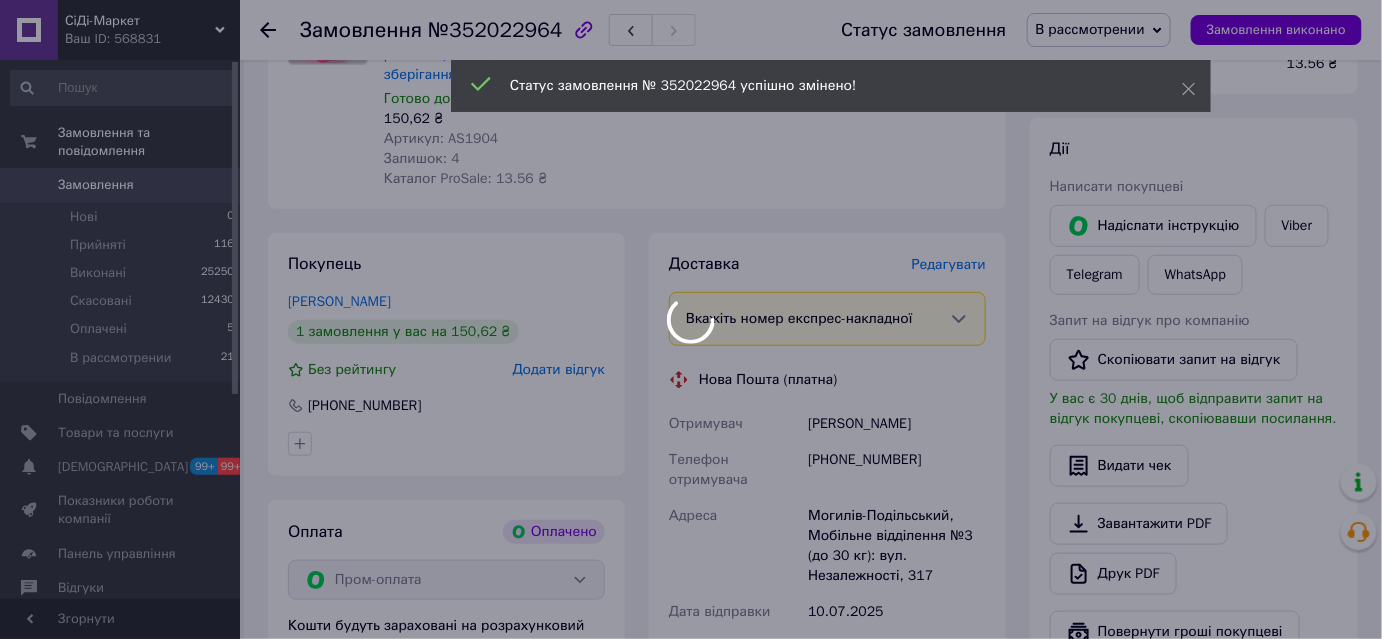 scroll, scrollTop: 454, scrollLeft: 0, axis: vertical 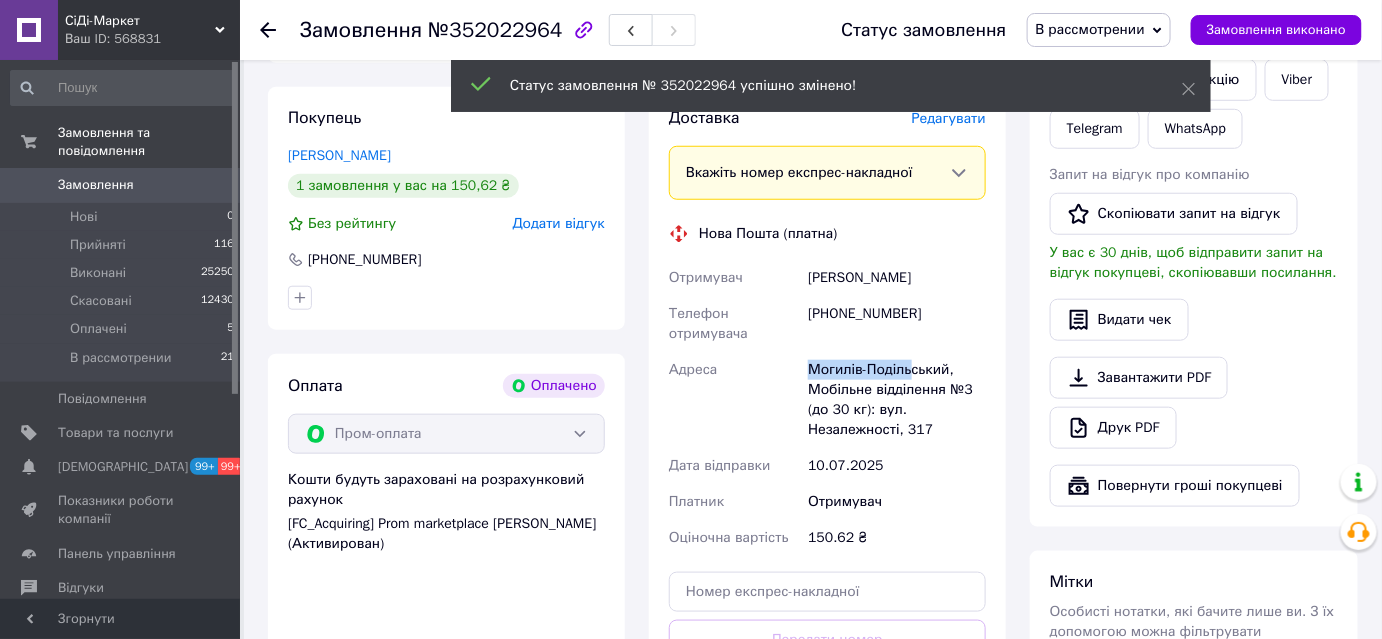 drag, startPoint x: 805, startPoint y: 345, endPoint x: 907, endPoint y: 350, distance: 102.122475 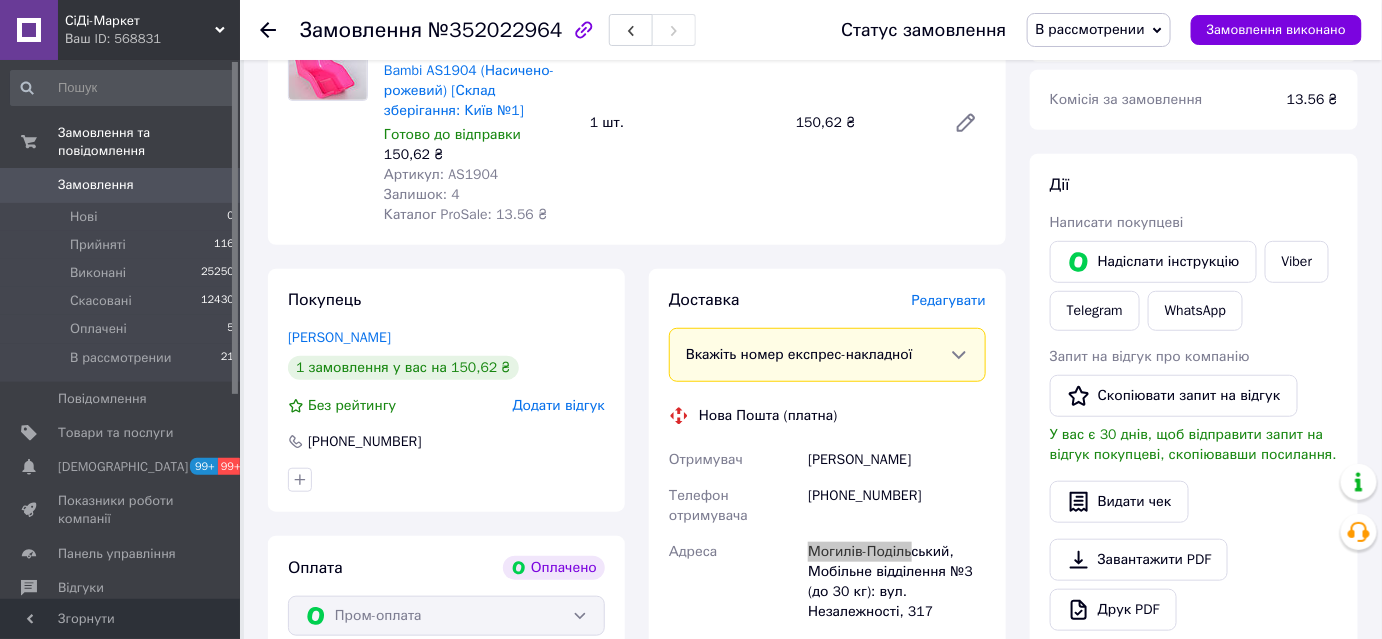 scroll, scrollTop: 0, scrollLeft: 0, axis: both 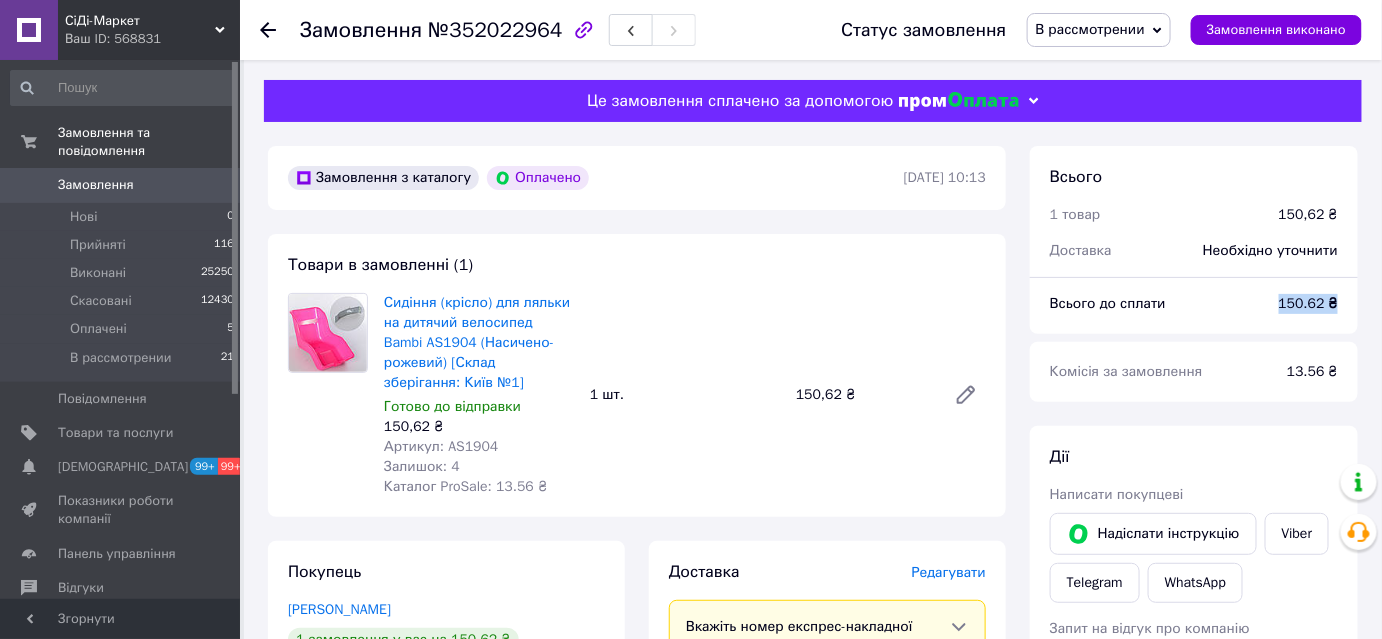 drag, startPoint x: 1280, startPoint y: 295, endPoint x: 1342, endPoint y: 300, distance: 62.201286 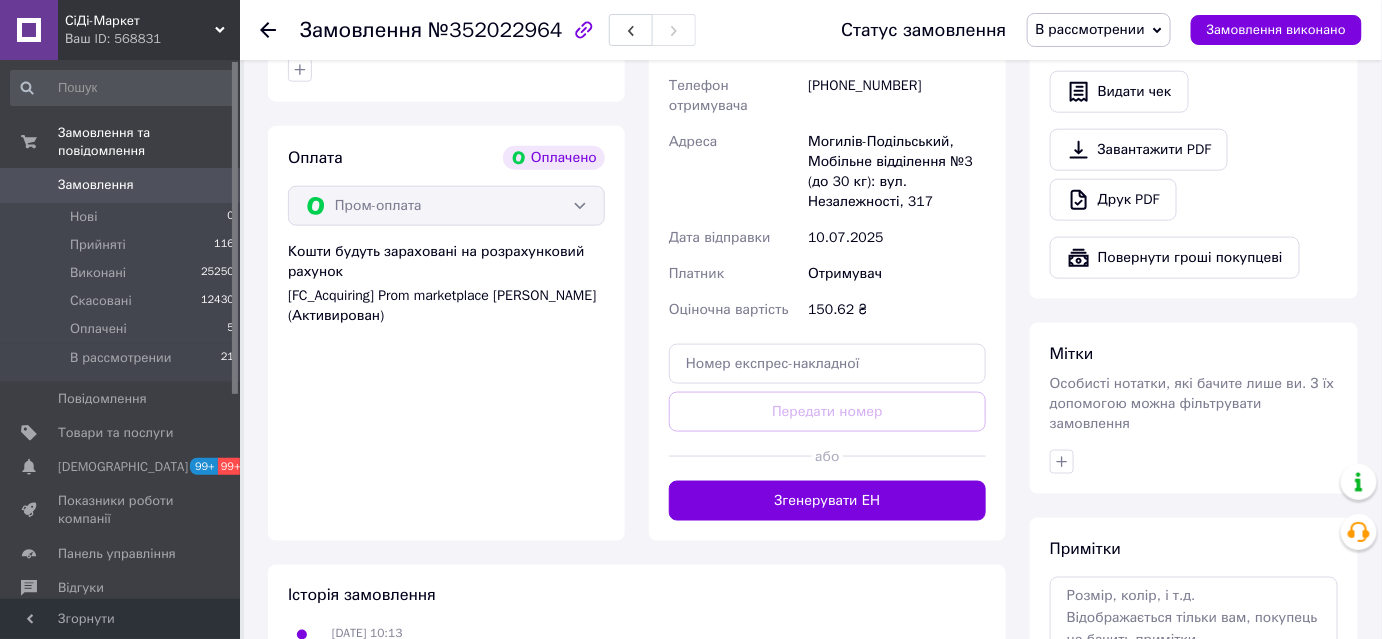 scroll, scrollTop: 727, scrollLeft: 0, axis: vertical 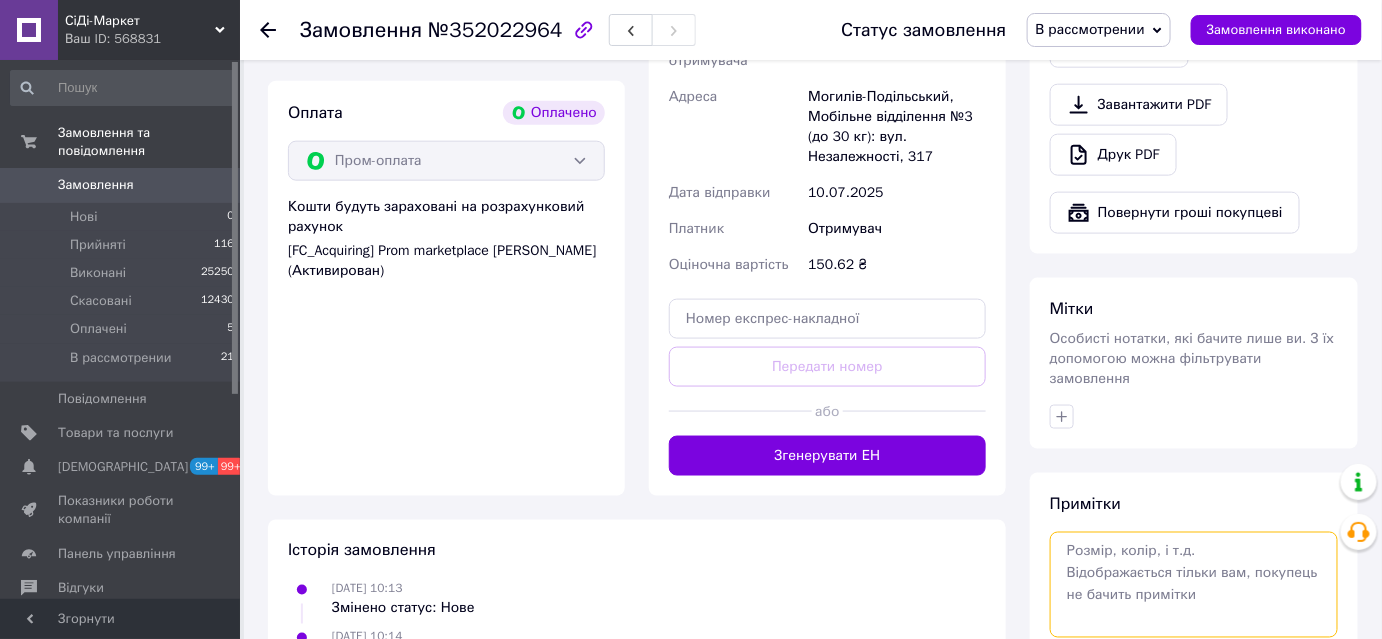 click at bounding box center [1194, 585] 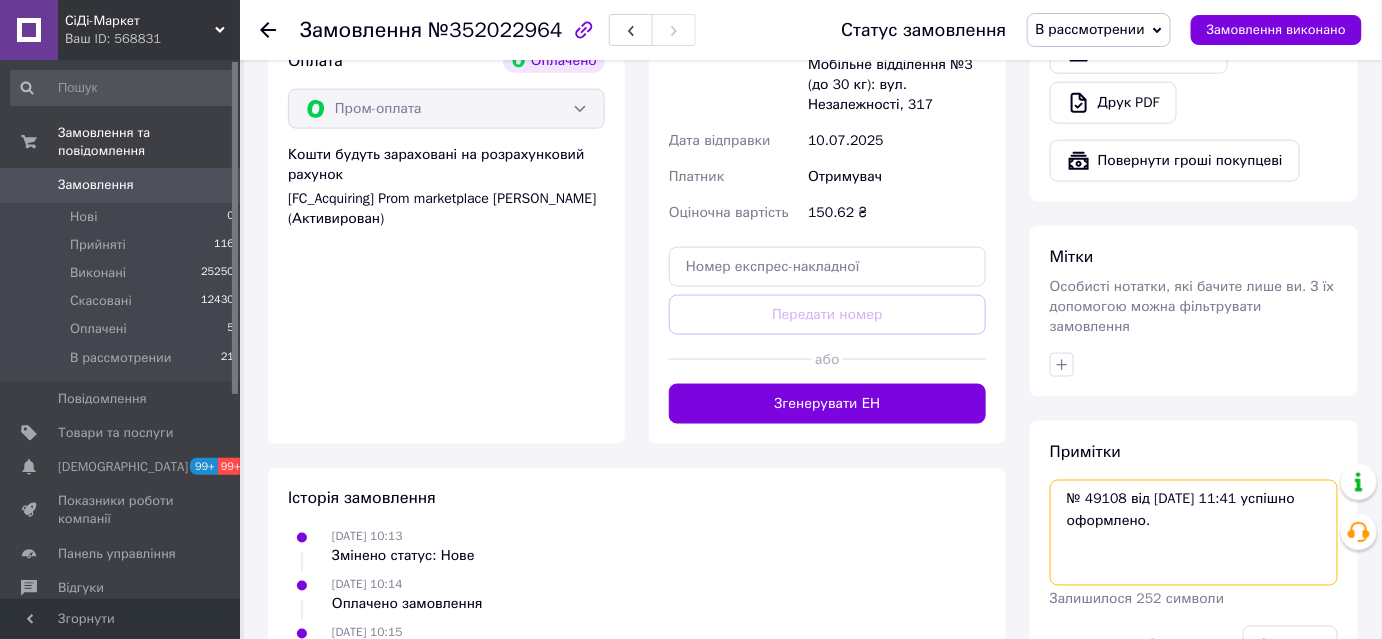 scroll, scrollTop: 826, scrollLeft: 0, axis: vertical 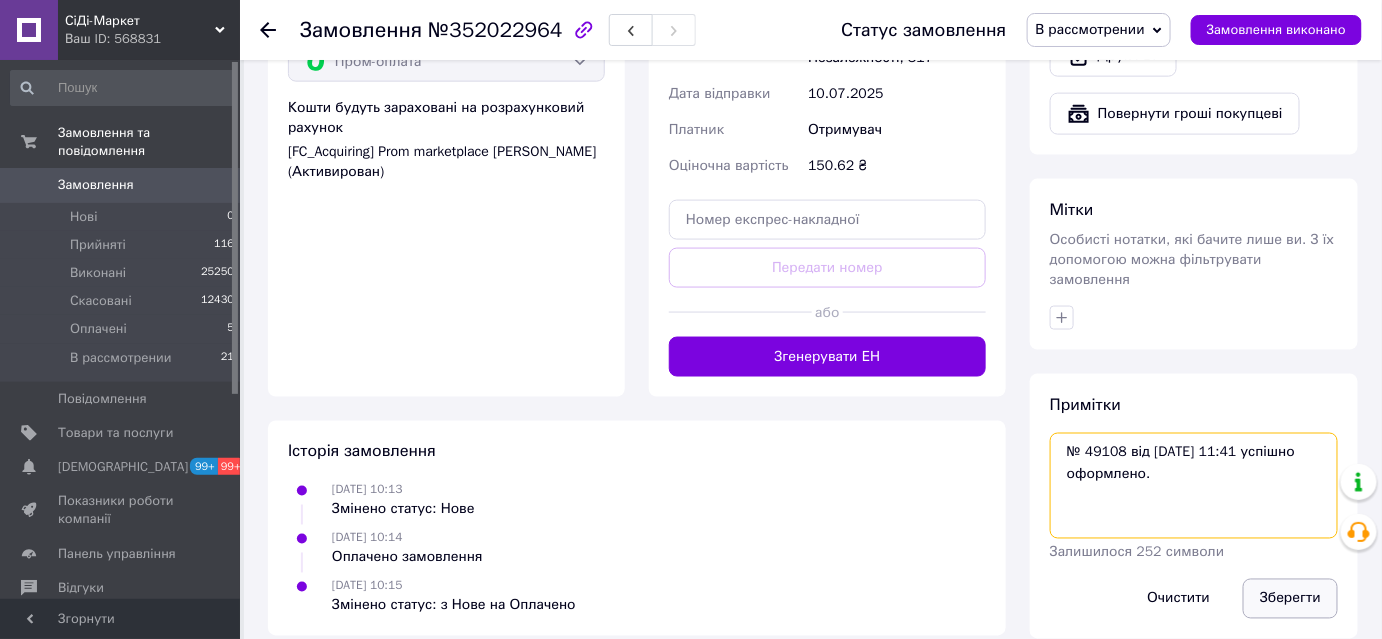 type on "№ 49108 від 10.07.2025 11:41 успішно оформлено." 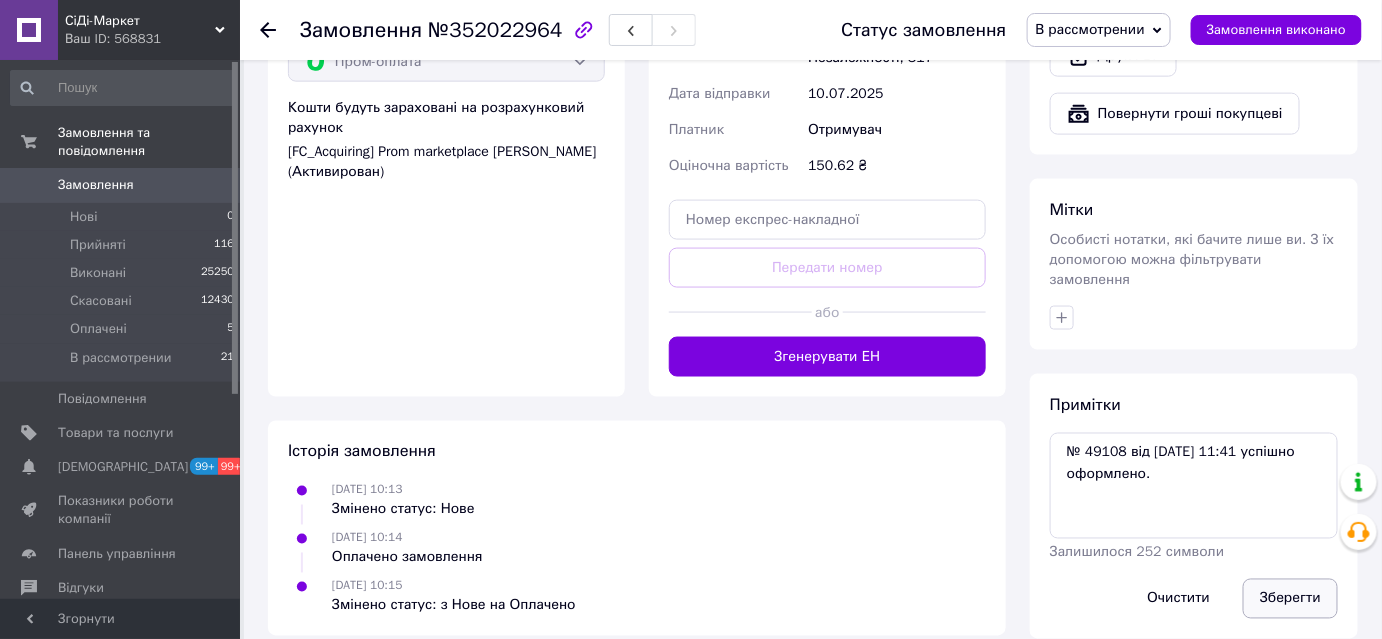 drag, startPoint x: 1283, startPoint y: 577, endPoint x: 1271, endPoint y: 576, distance: 12.0415945 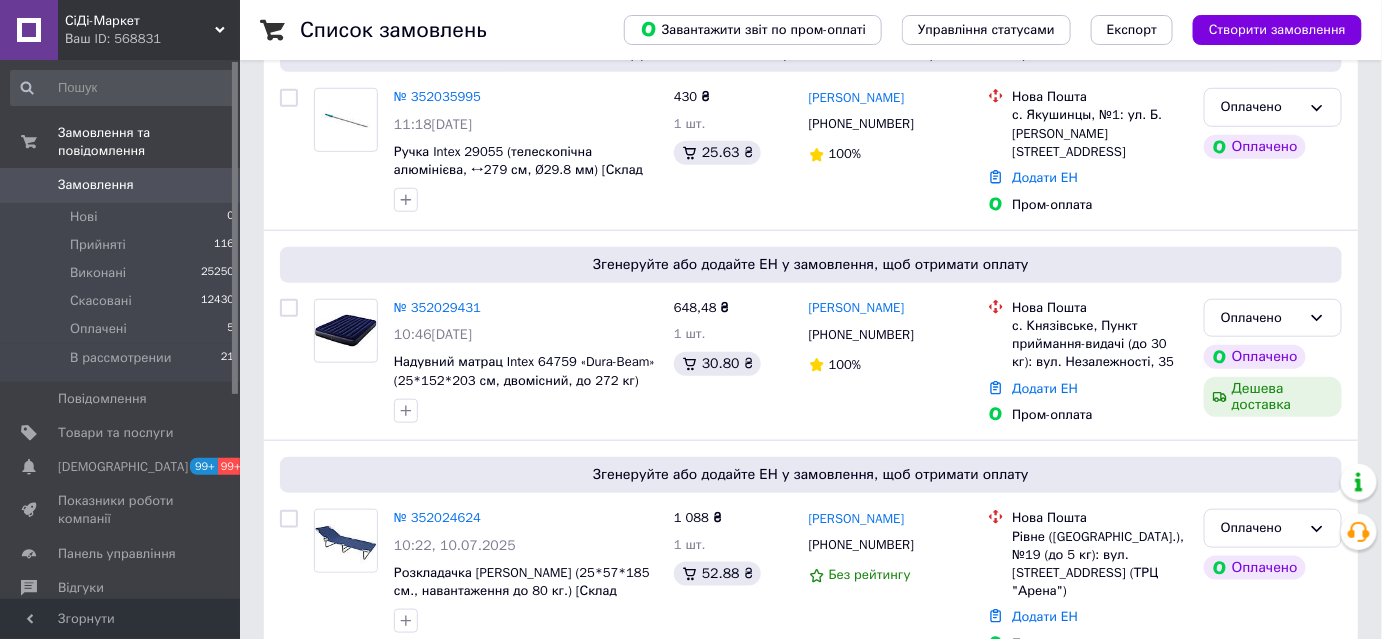 scroll, scrollTop: 545, scrollLeft: 0, axis: vertical 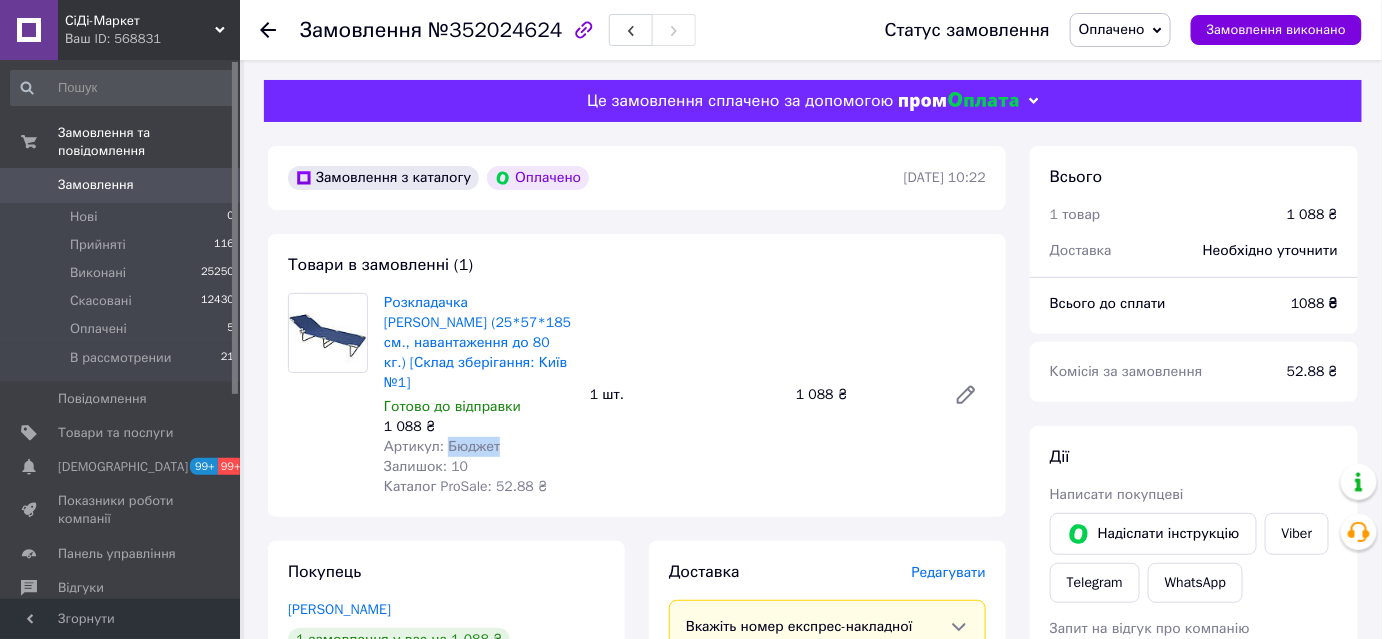 drag, startPoint x: 459, startPoint y: 432, endPoint x: 444, endPoint y: 432, distance: 15 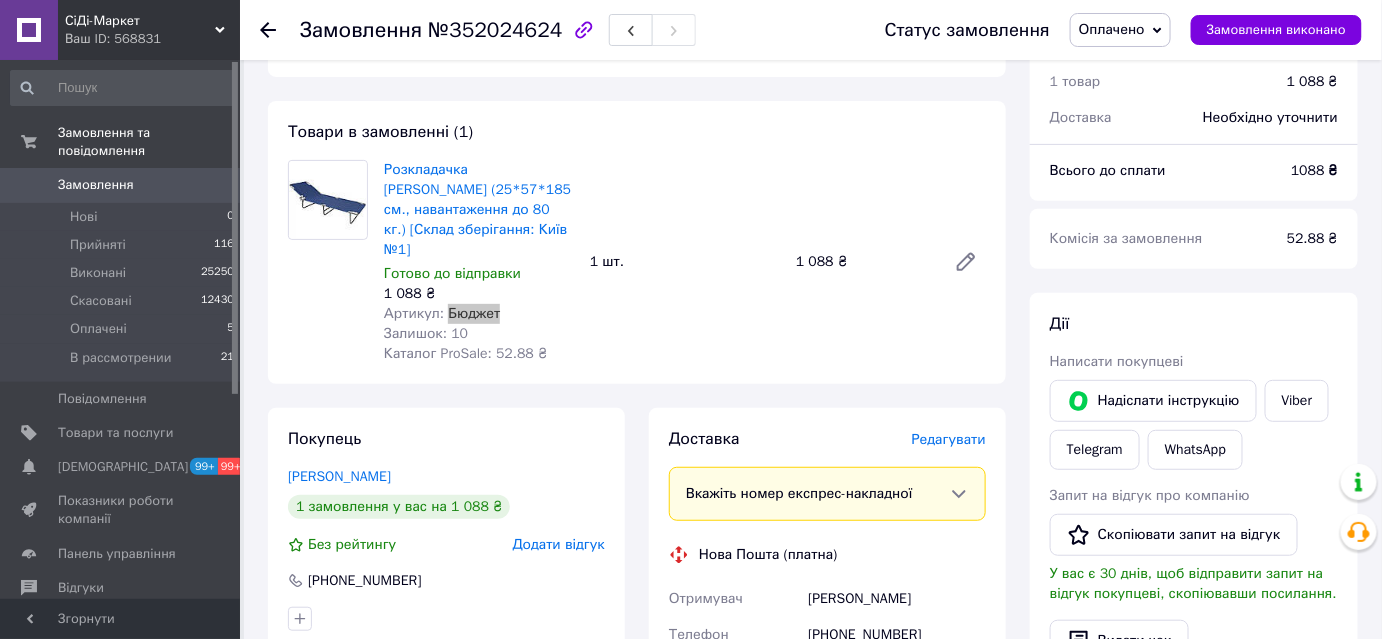 scroll, scrollTop: 363, scrollLeft: 0, axis: vertical 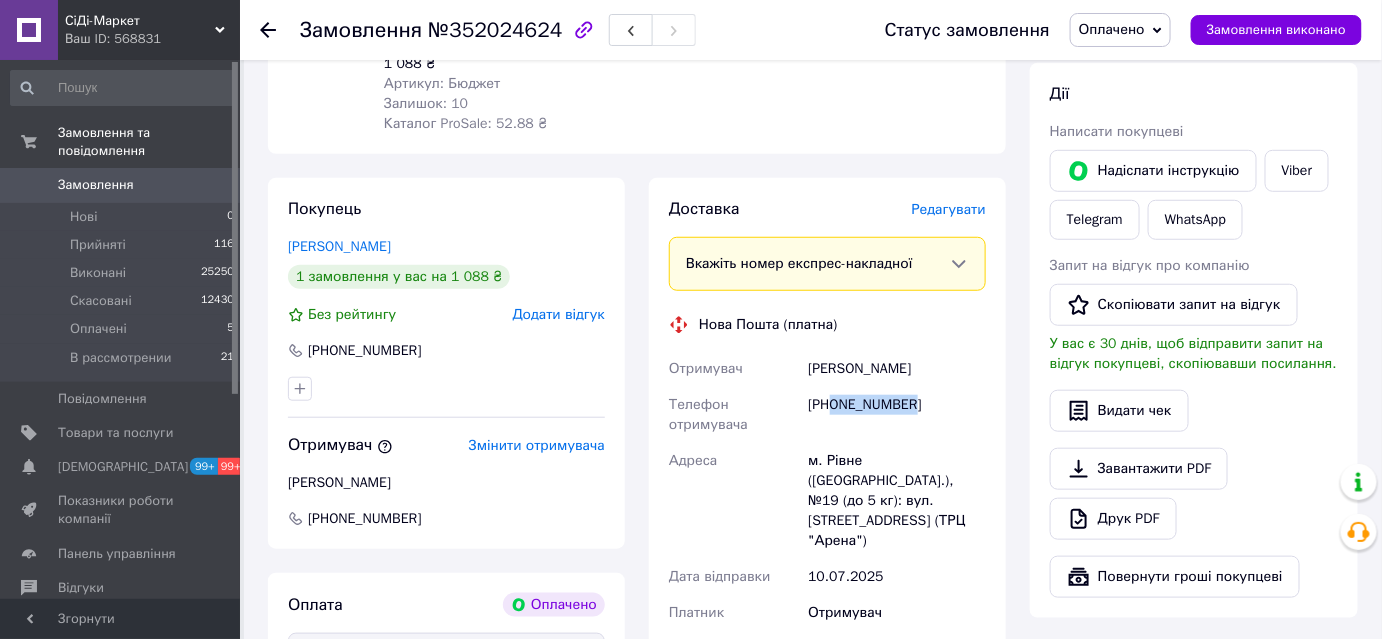 drag, startPoint x: 935, startPoint y: 379, endPoint x: 834, endPoint y: 388, distance: 101.4002 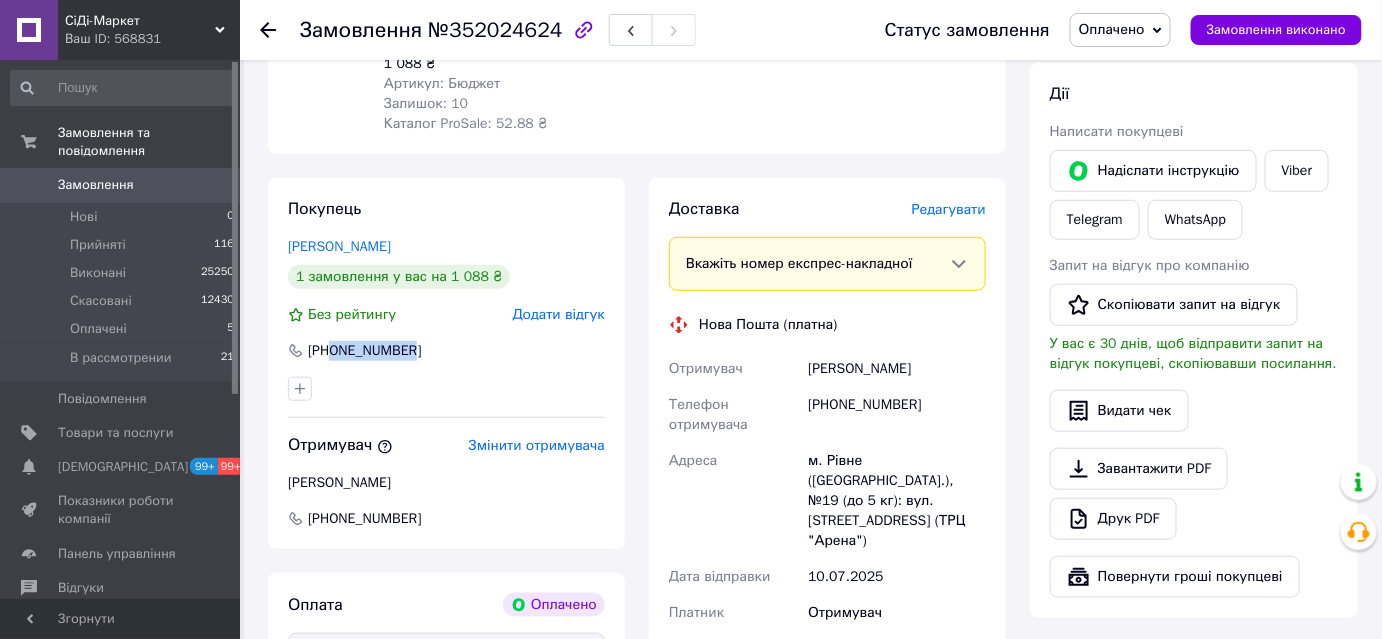 drag, startPoint x: 413, startPoint y: 330, endPoint x: 330, endPoint y: 330, distance: 83 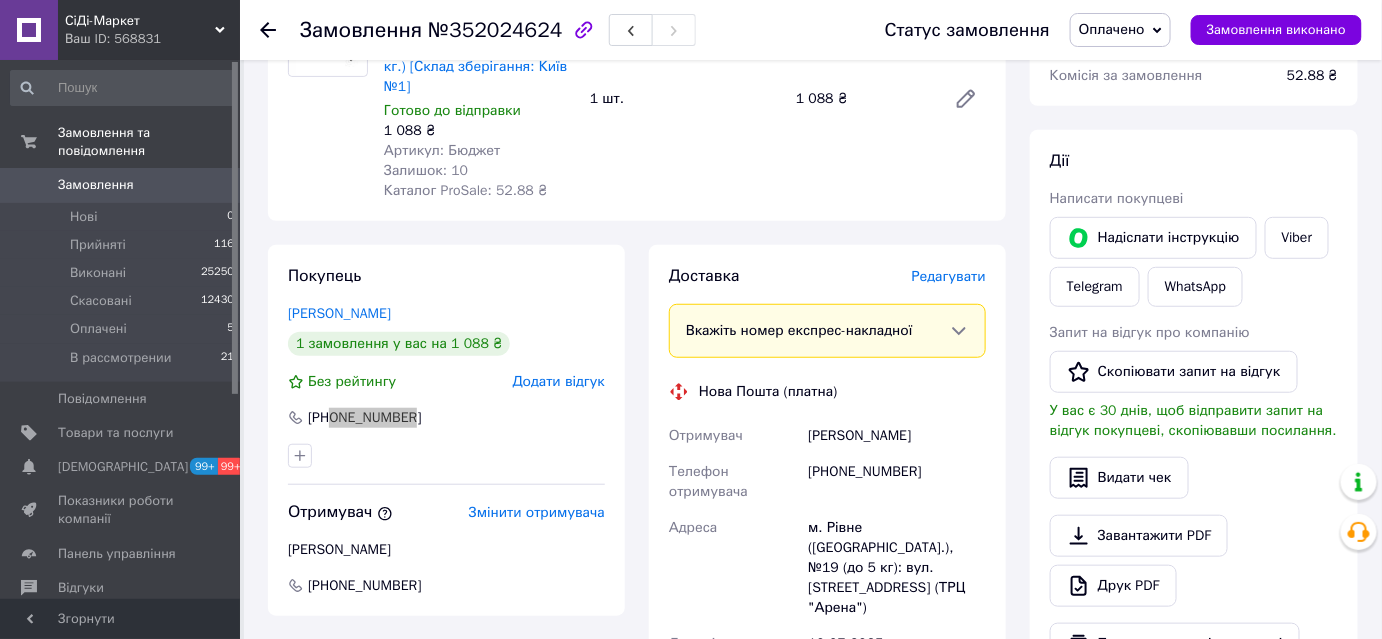 scroll, scrollTop: 181, scrollLeft: 0, axis: vertical 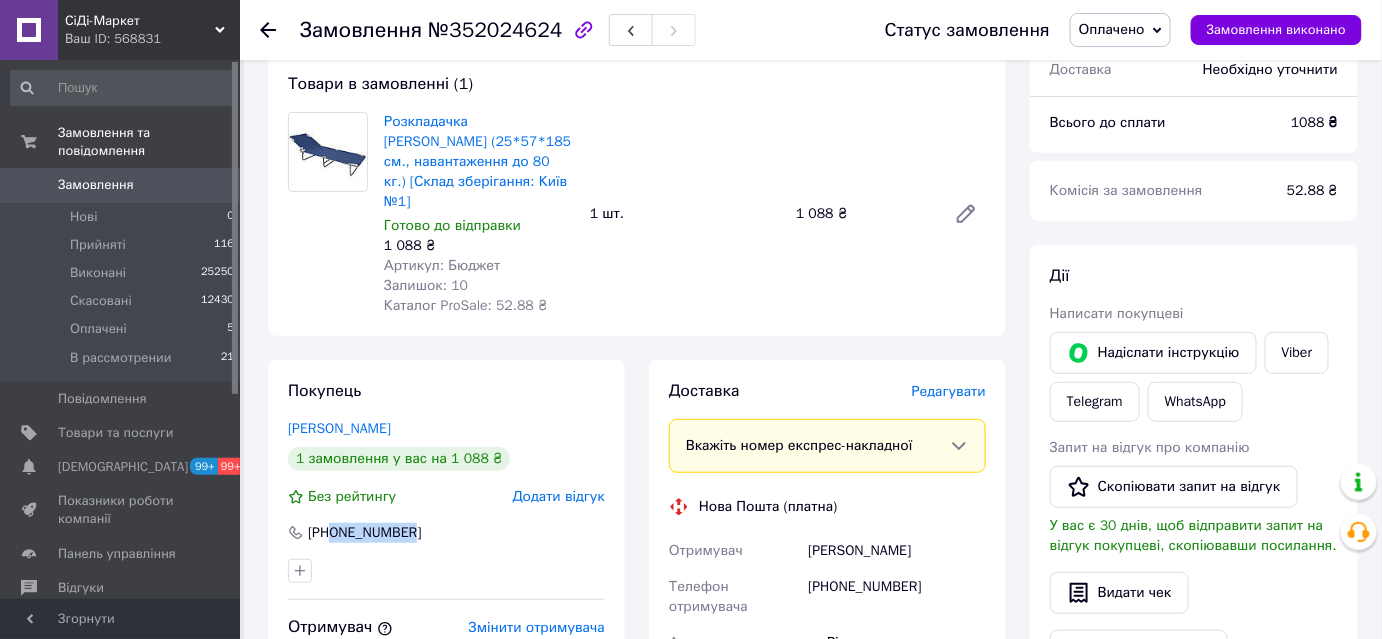 drag, startPoint x: 425, startPoint y: 407, endPoint x: 283, endPoint y: 407, distance: 142 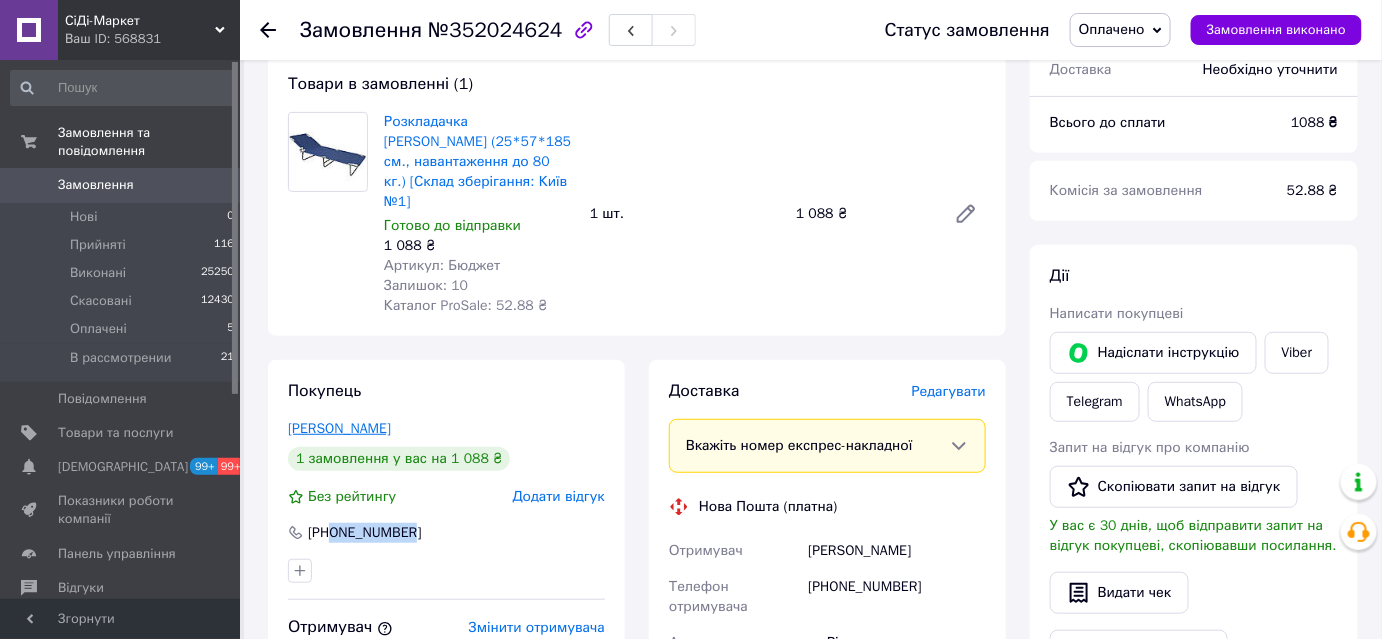 copy on "Гіжицька Світлана" 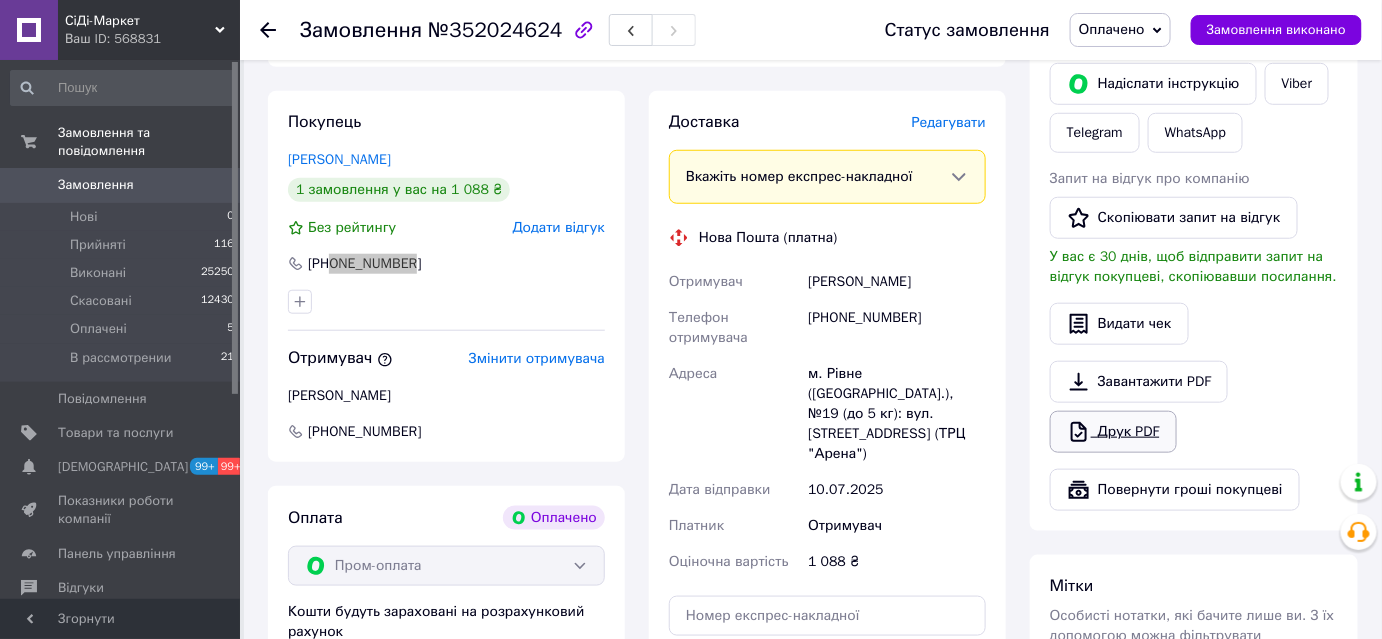 scroll, scrollTop: 454, scrollLeft: 0, axis: vertical 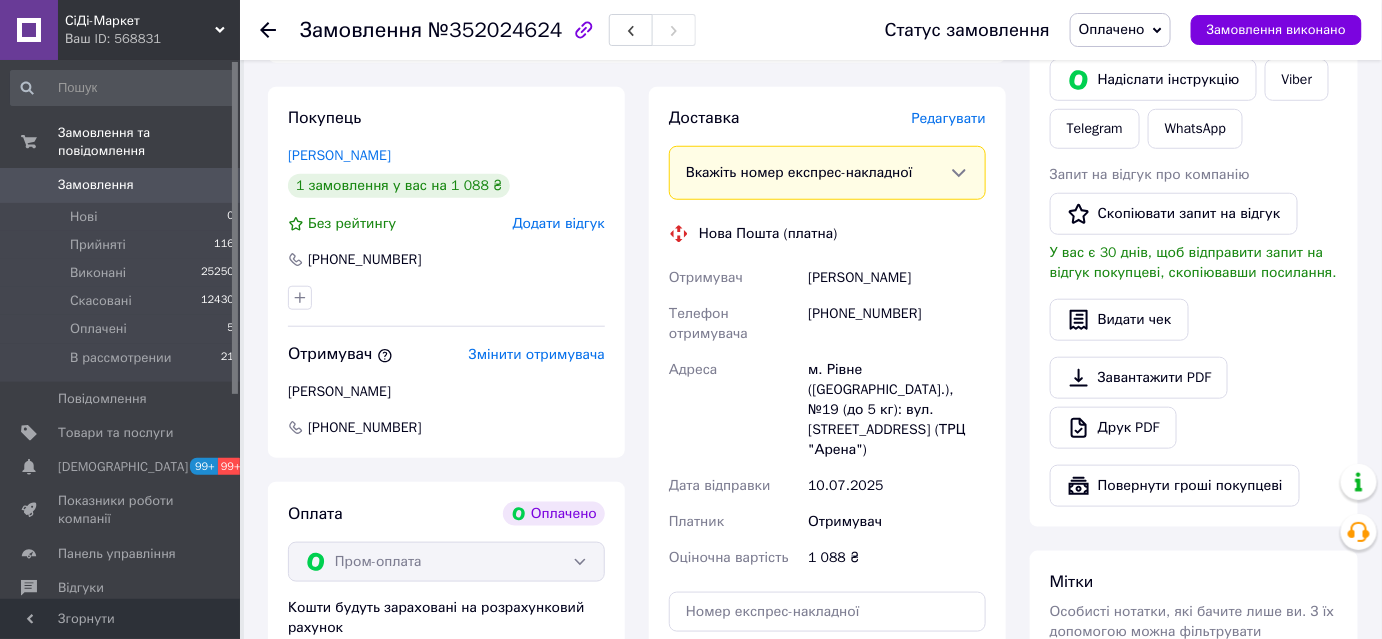 click on "м. Рівне (Рівненська обл.), №19 (до 5 кг): вул. Київська, 67 (ТРЦ "Арена")" at bounding box center [897, 410] 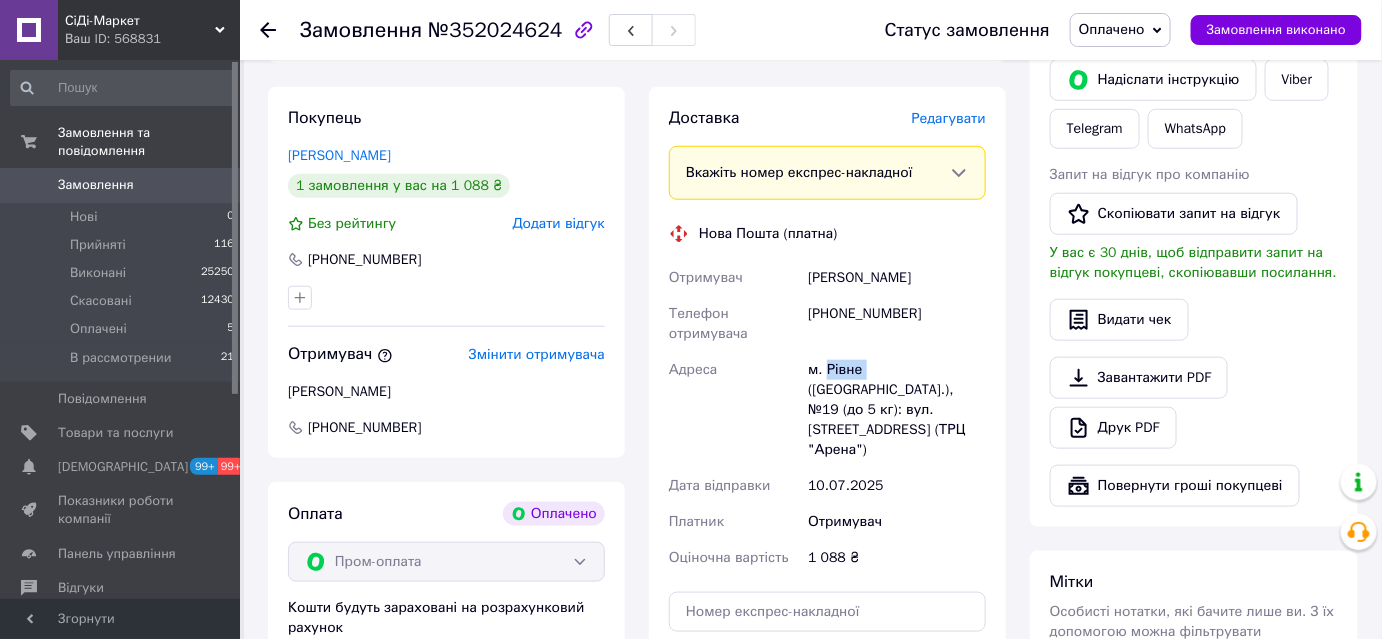 click on "м. Рівне (Рівненська обл.), №19 (до 5 кг): вул. Київська, 67 (ТРЦ "Арена")" at bounding box center [897, 410] 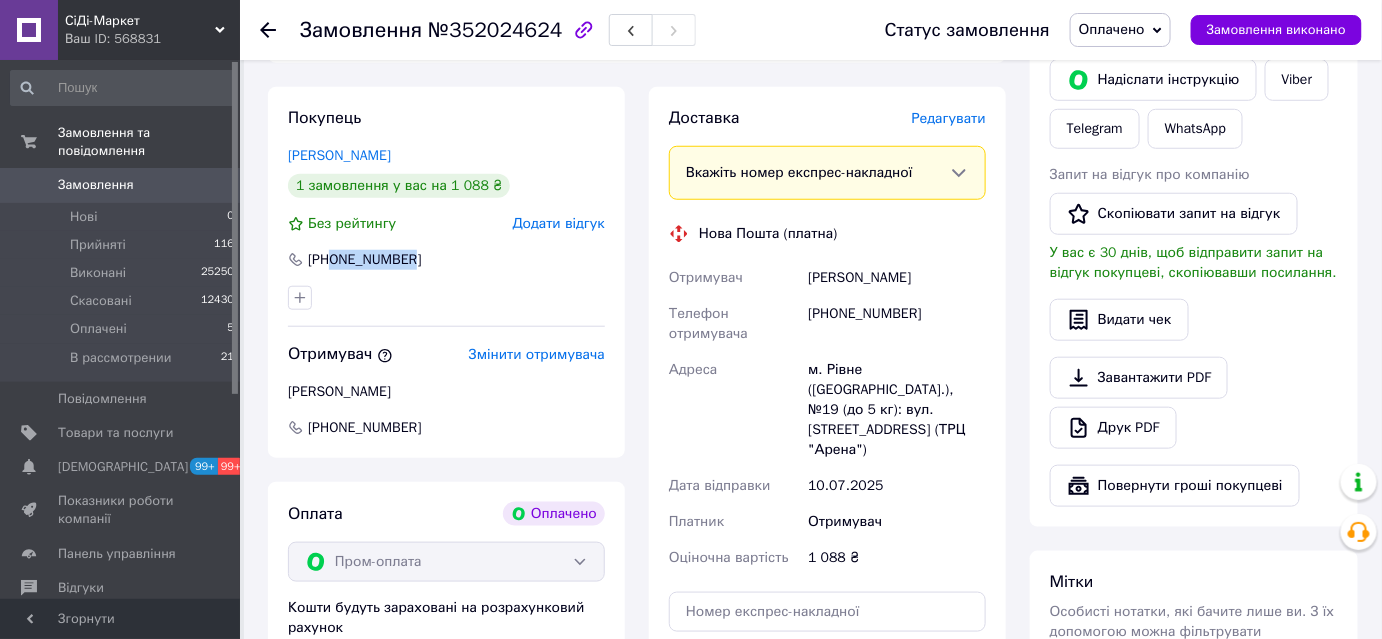 drag, startPoint x: 422, startPoint y: 244, endPoint x: 329, endPoint y: 244, distance: 93 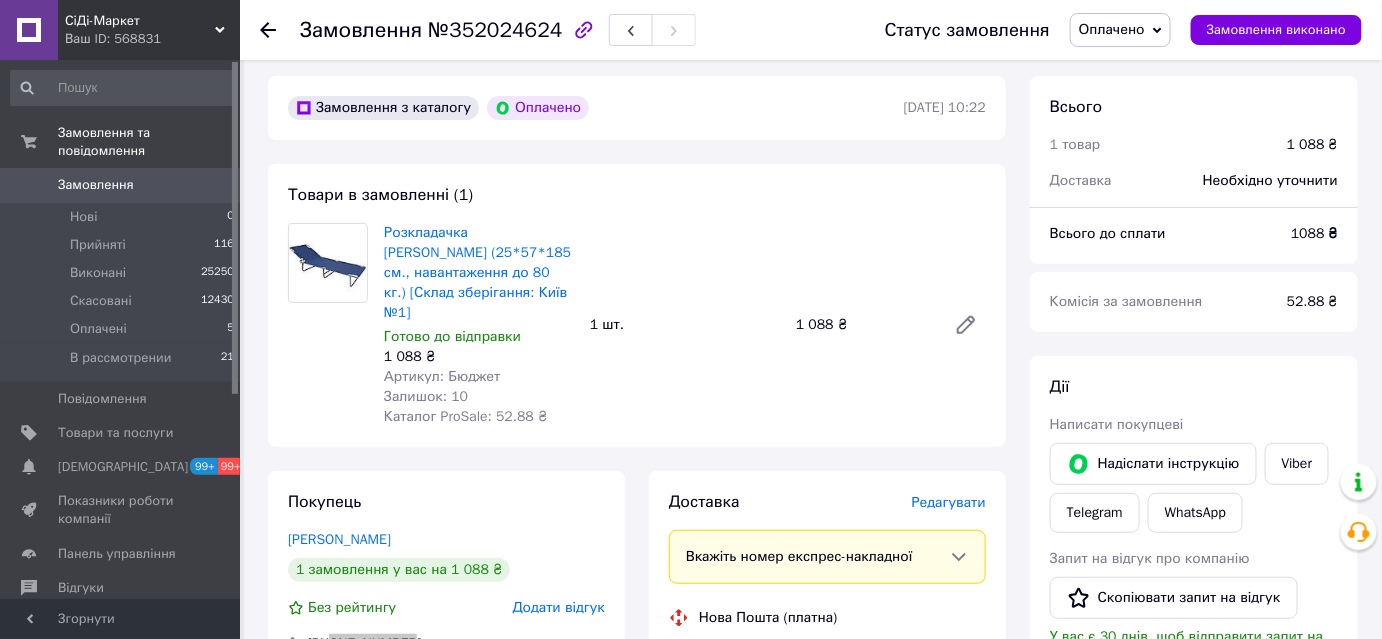 scroll, scrollTop: 0, scrollLeft: 0, axis: both 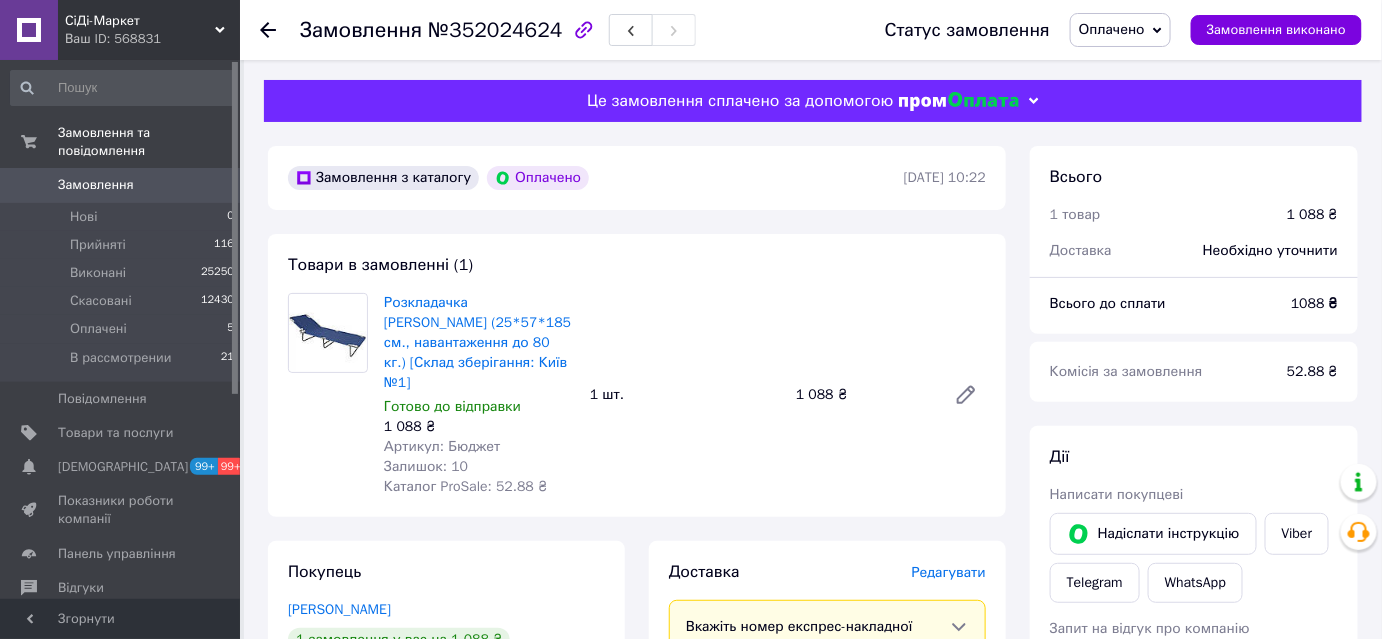 click on "Оплачено" at bounding box center (1112, 29) 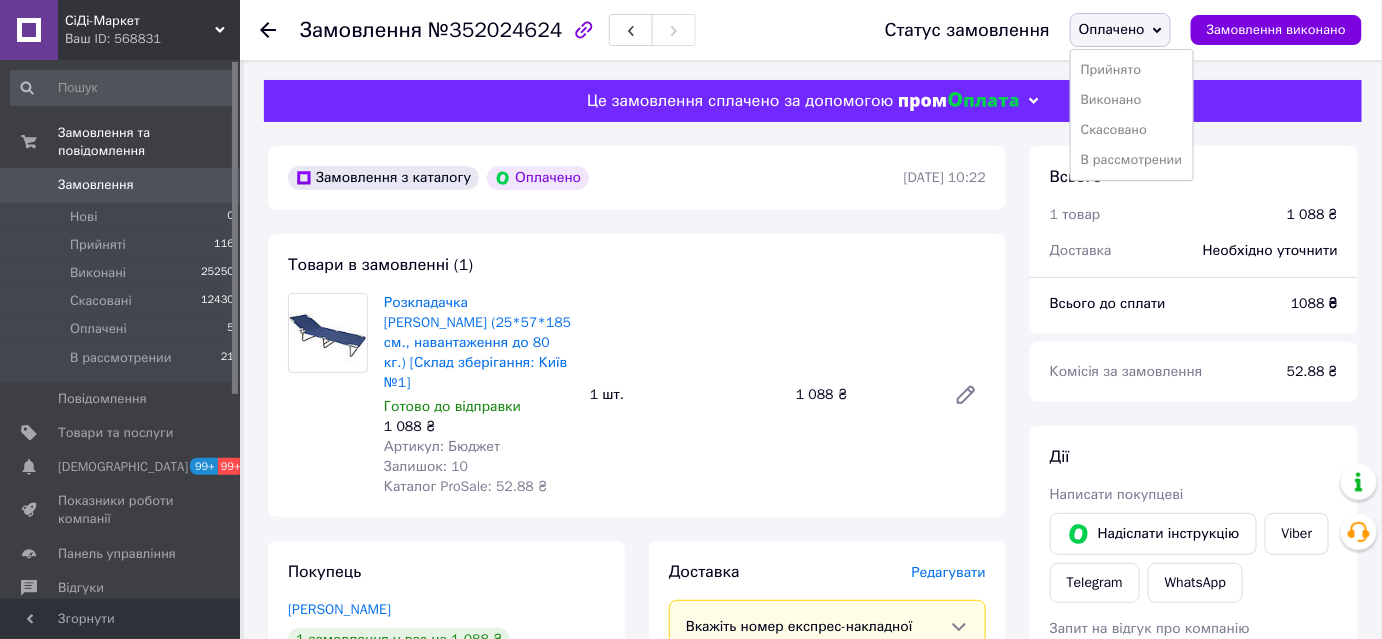 click on "В рассмотрении" at bounding box center [1132, 160] 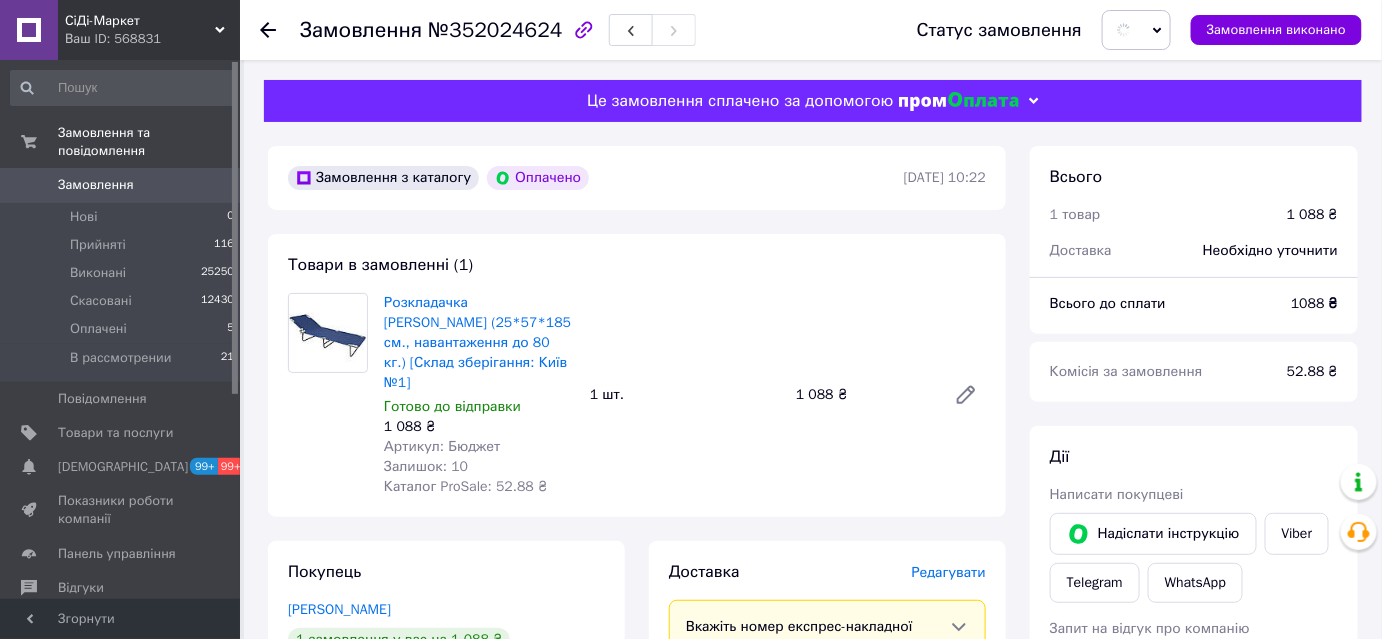 click on "1088 ₴" at bounding box center (1314, 304) 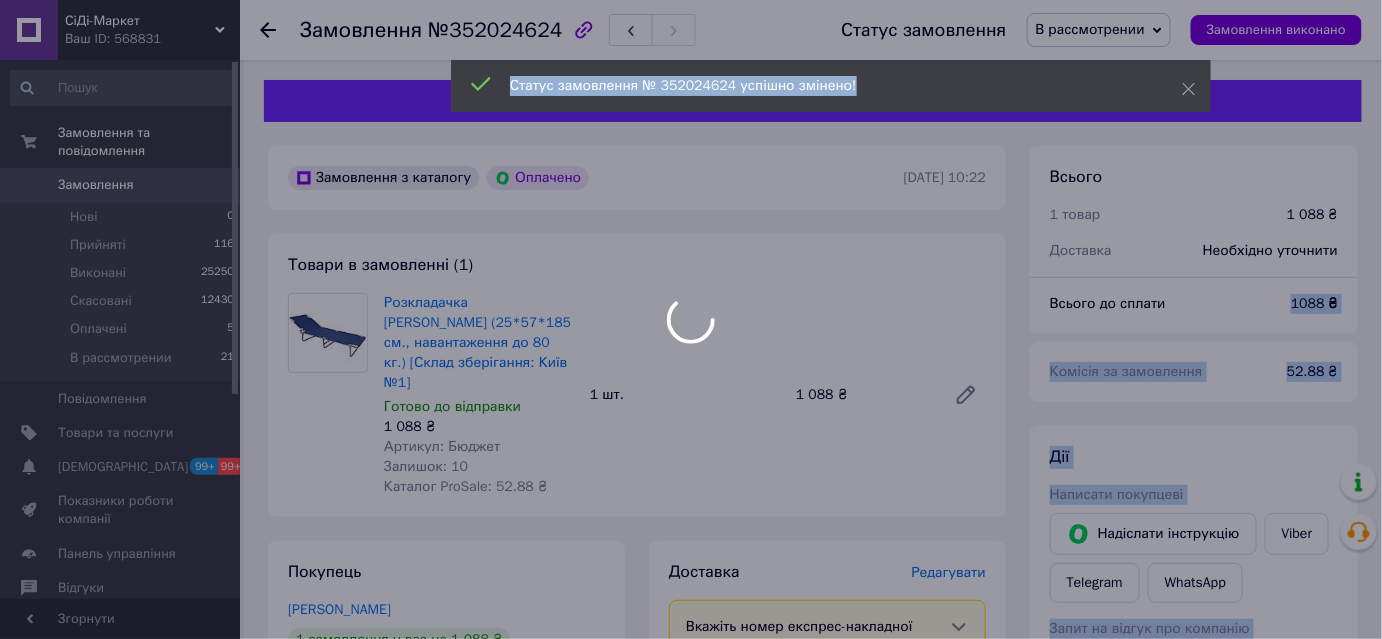 drag, startPoint x: 1285, startPoint y: 302, endPoint x: 1331, endPoint y: 301, distance: 46.010868 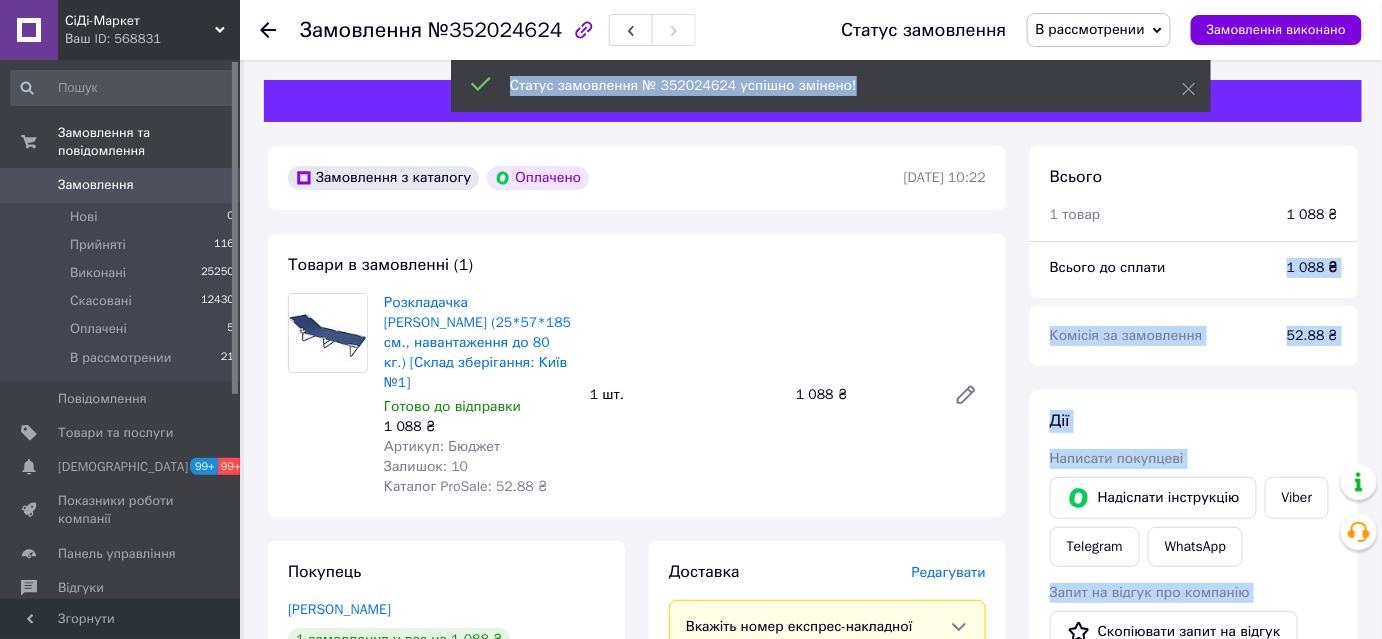 click on "Всього 1 товар 1 088 ₴ Всього до сплати 1 088 ₴ Комісія за замовлення 52.88 ₴" at bounding box center (1194, 256) 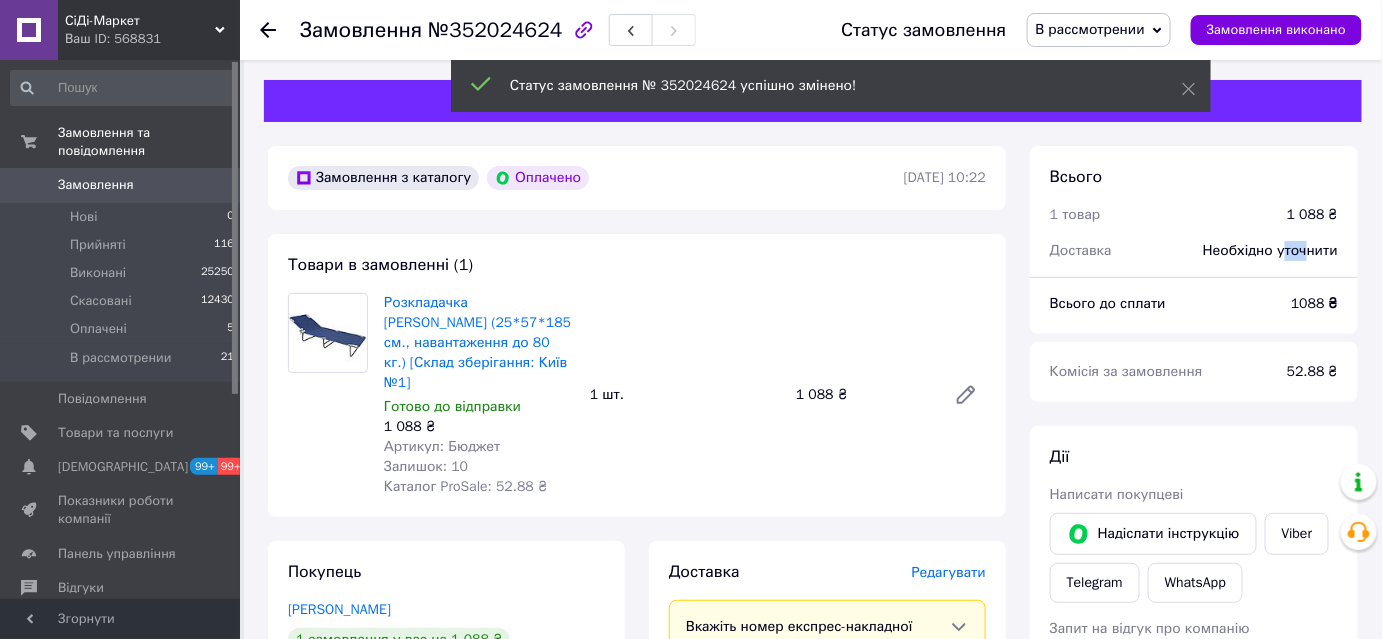 drag, startPoint x: 1285, startPoint y: 266, endPoint x: 1293, endPoint y: 286, distance: 21.540659 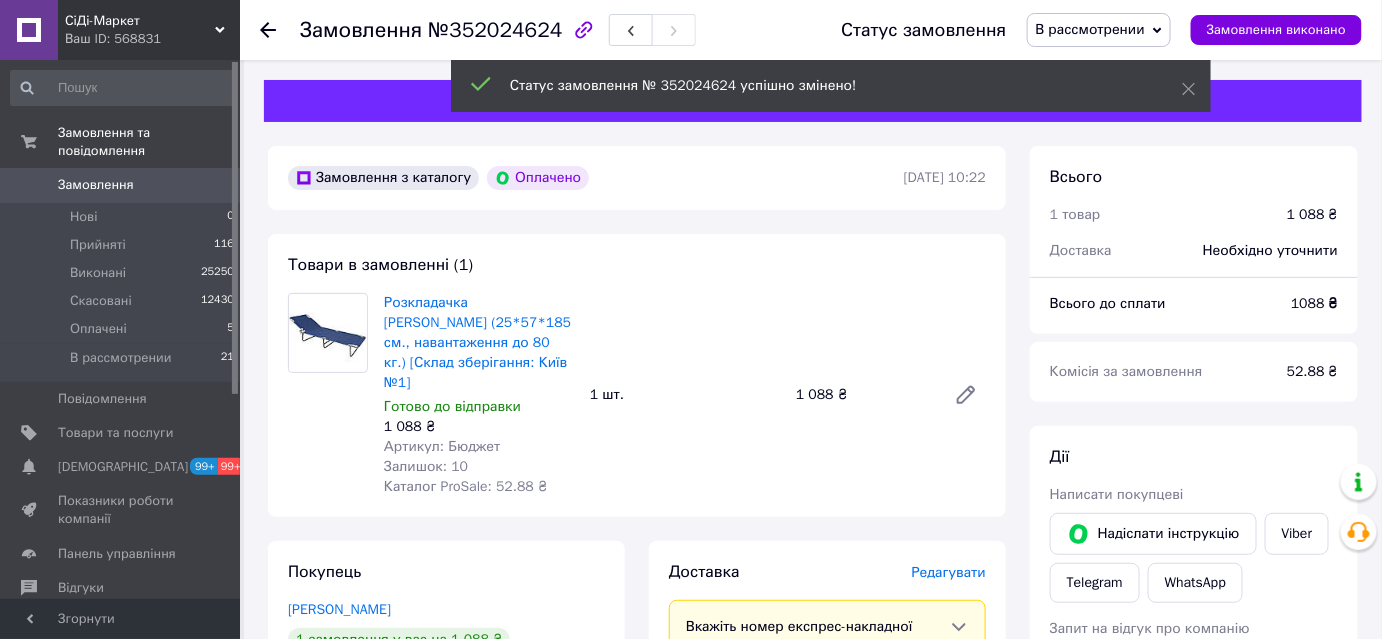 click on "1088 ₴" at bounding box center [1314, 304] 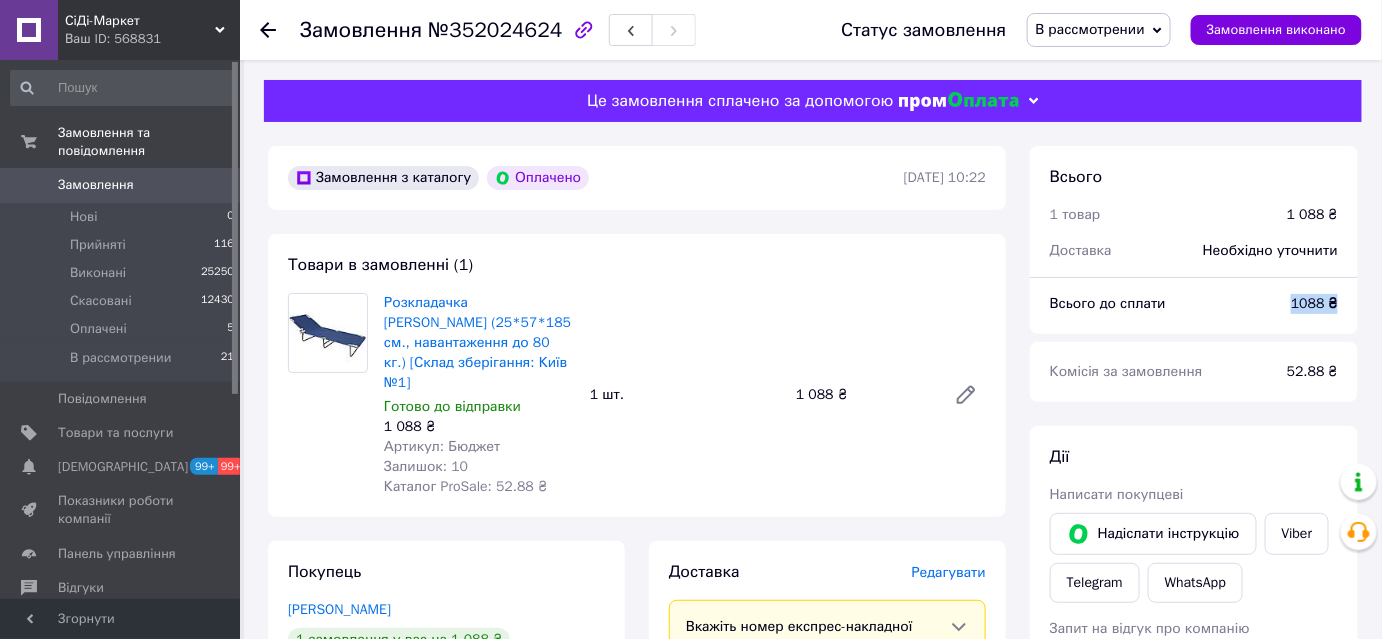 drag, startPoint x: 1280, startPoint y: 304, endPoint x: 1340, endPoint y: 304, distance: 60 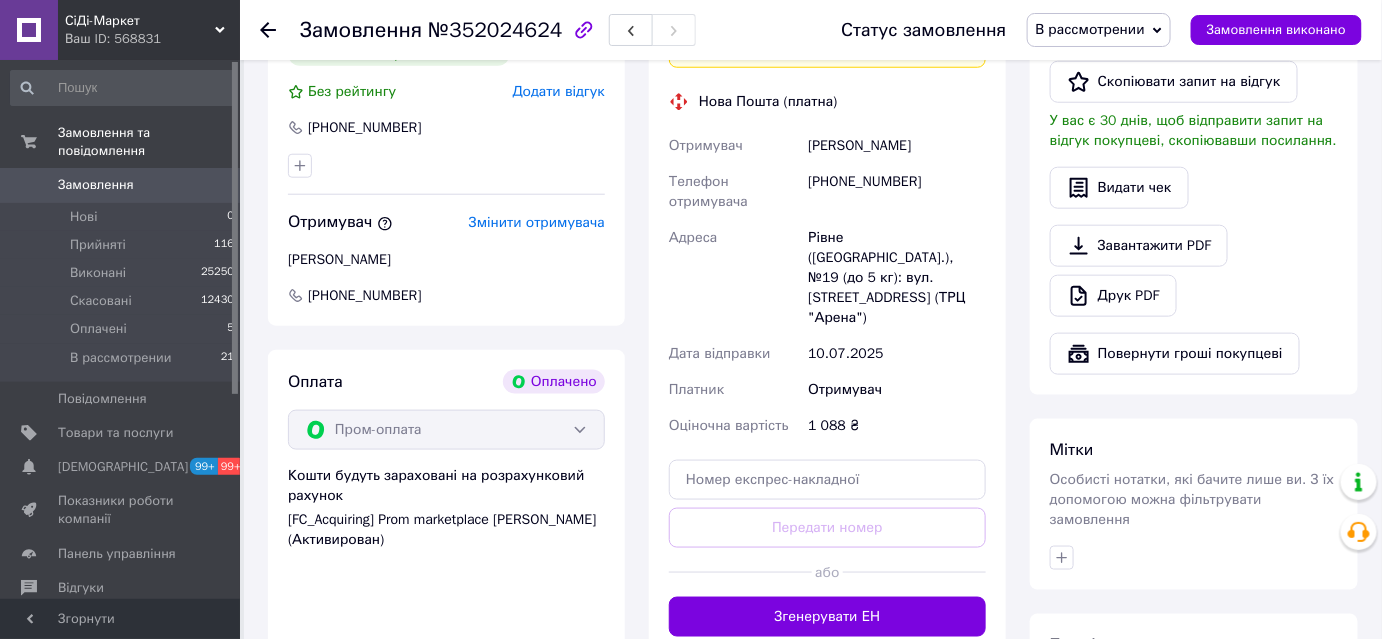 scroll, scrollTop: 545, scrollLeft: 0, axis: vertical 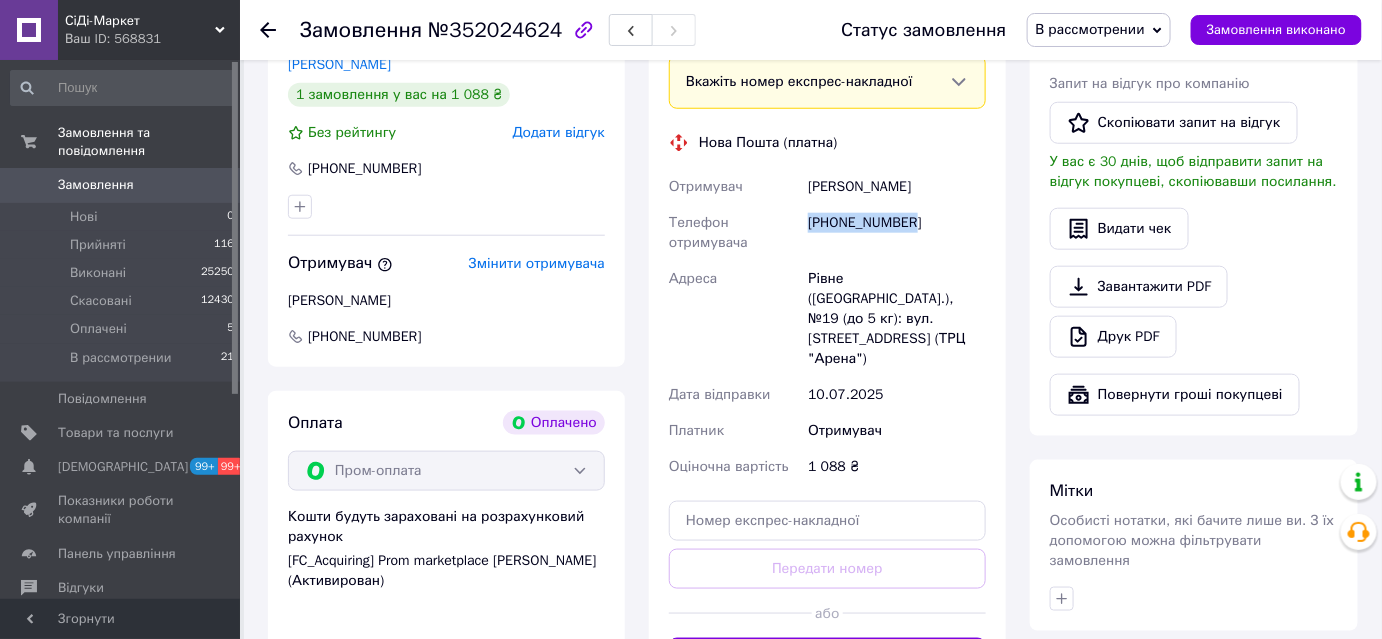 drag, startPoint x: 892, startPoint y: 204, endPoint x: 808, endPoint y: 205, distance: 84.00595 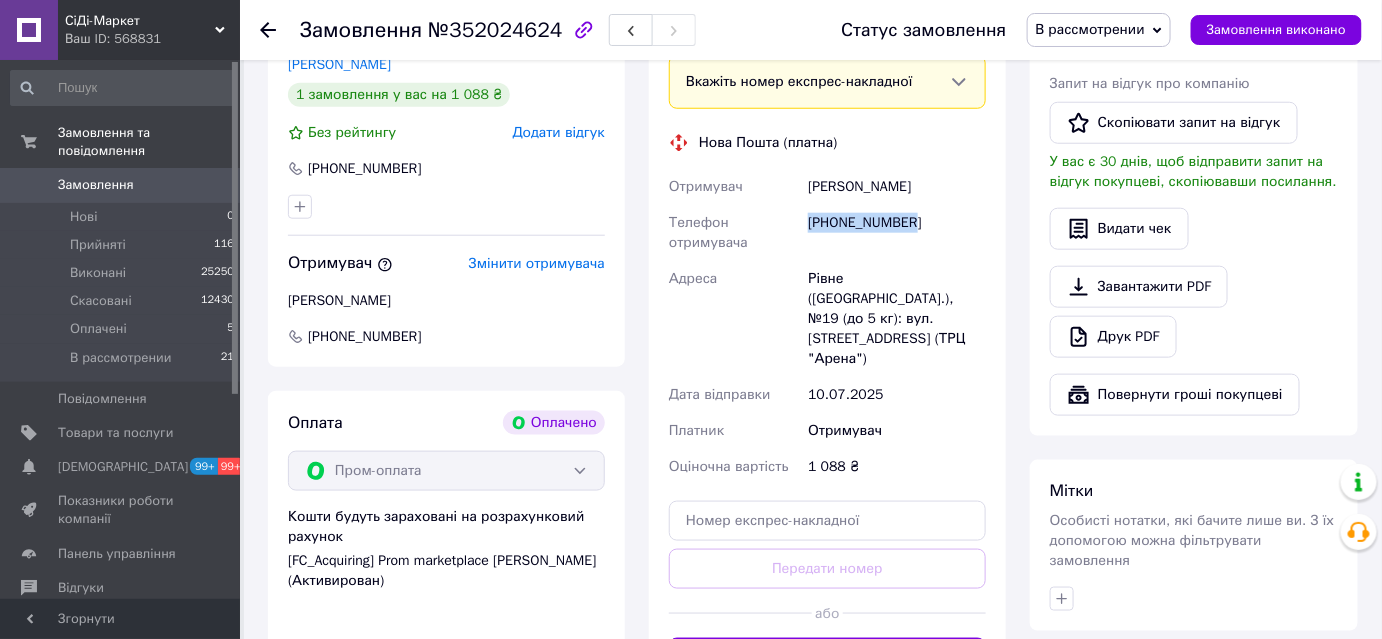 drag, startPoint x: 932, startPoint y: 171, endPoint x: 808, endPoint y: 171, distance: 124 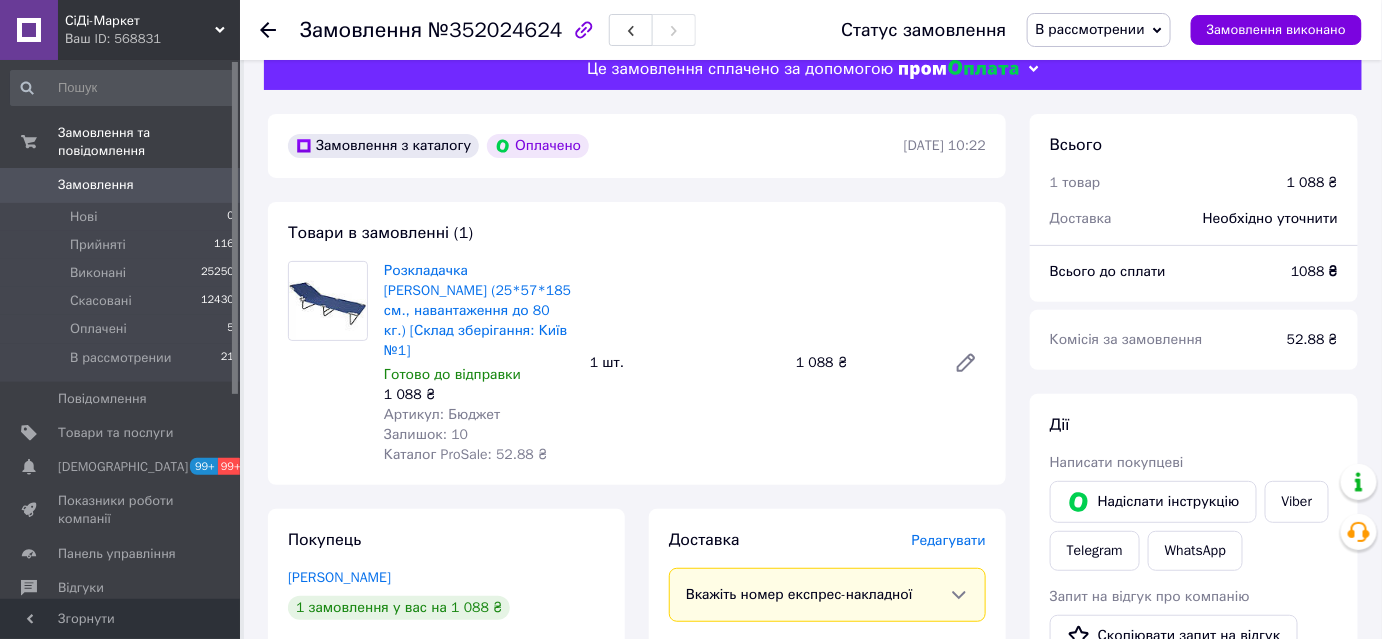 scroll, scrollTop: 0, scrollLeft: 0, axis: both 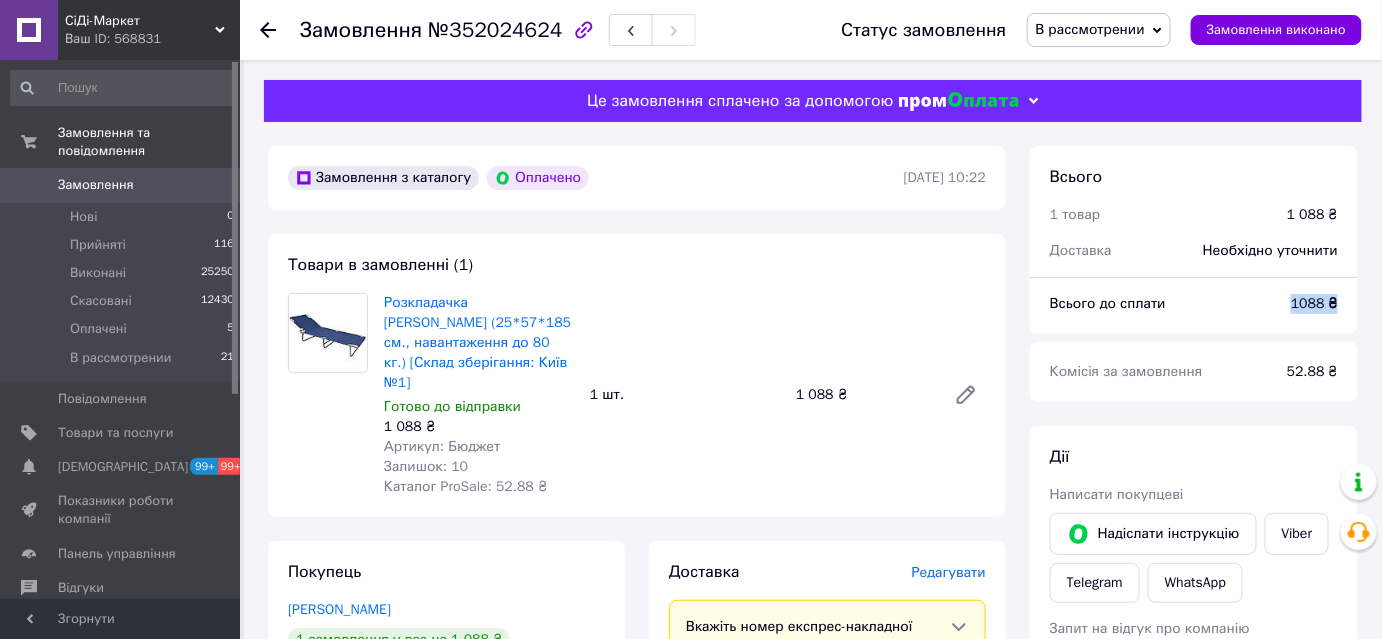 drag, startPoint x: 1288, startPoint y: 303, endPoint x: 1336, endPoint y: 304, distance: 48.010414 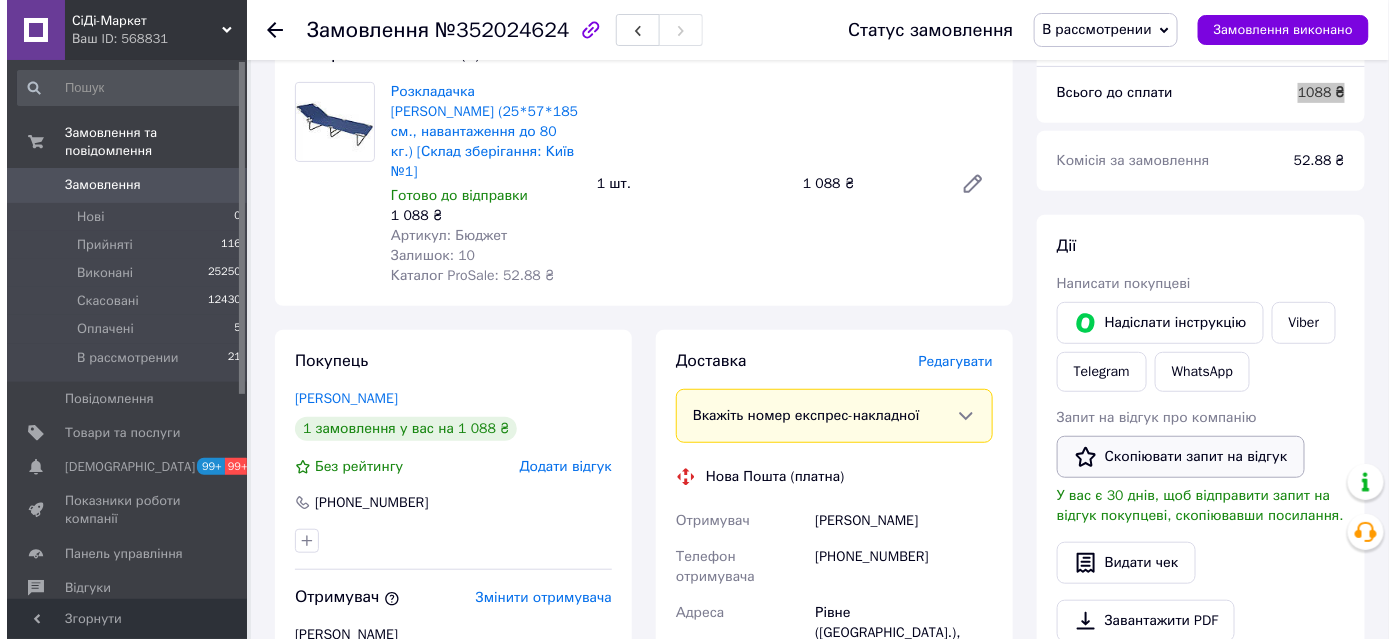 scroll, scrollTop: 272, scrollLeft: 0, axis: vertical 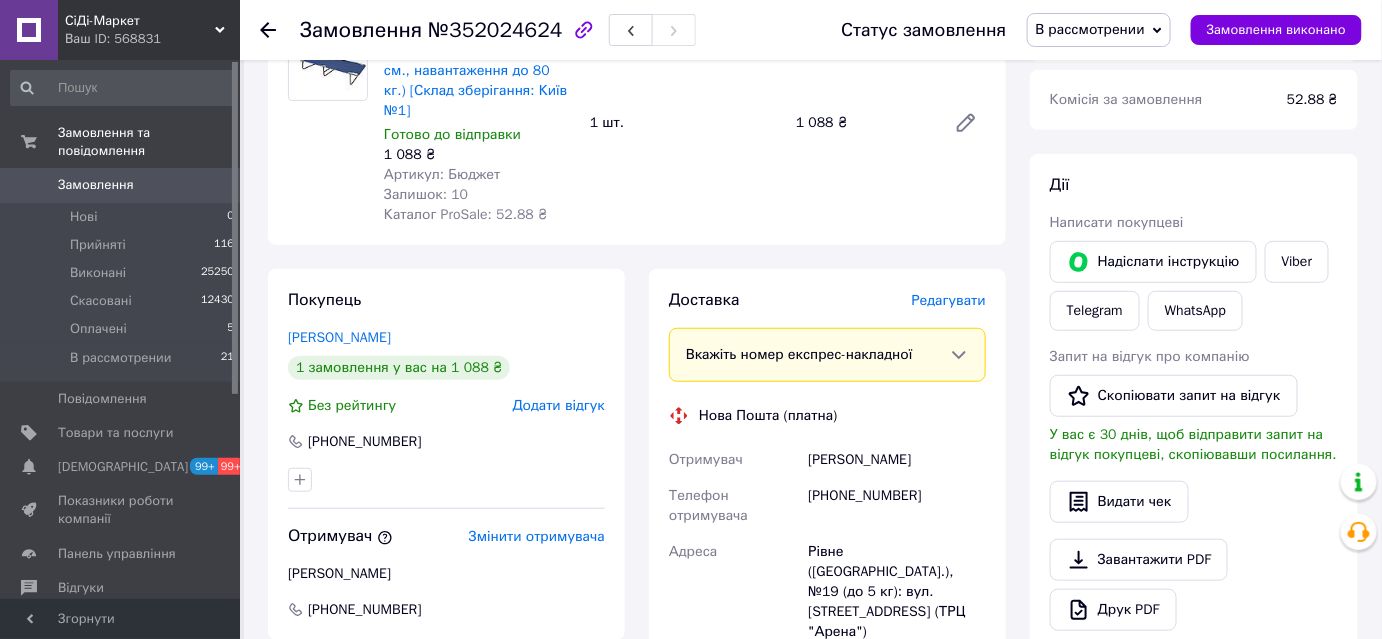 click on "Редагувати" at bounding box center (949, 300) 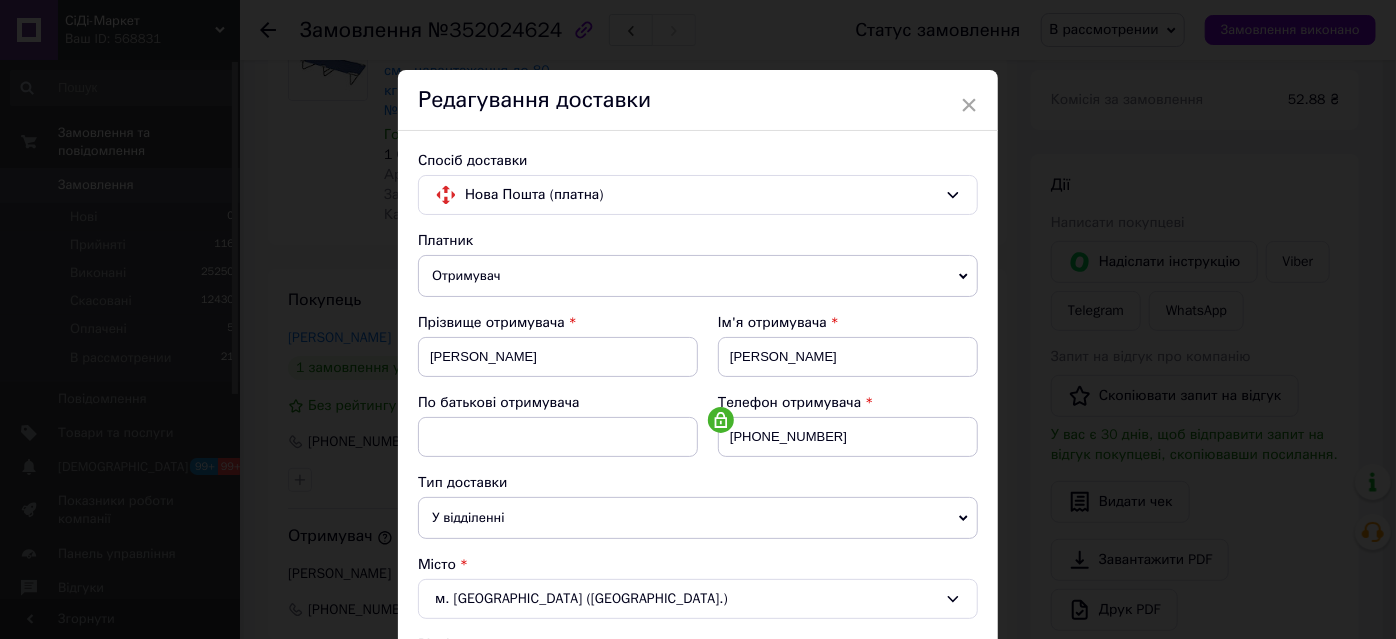 scroll, scrollTop: 272, scrollLeft: 0, axis: vertical 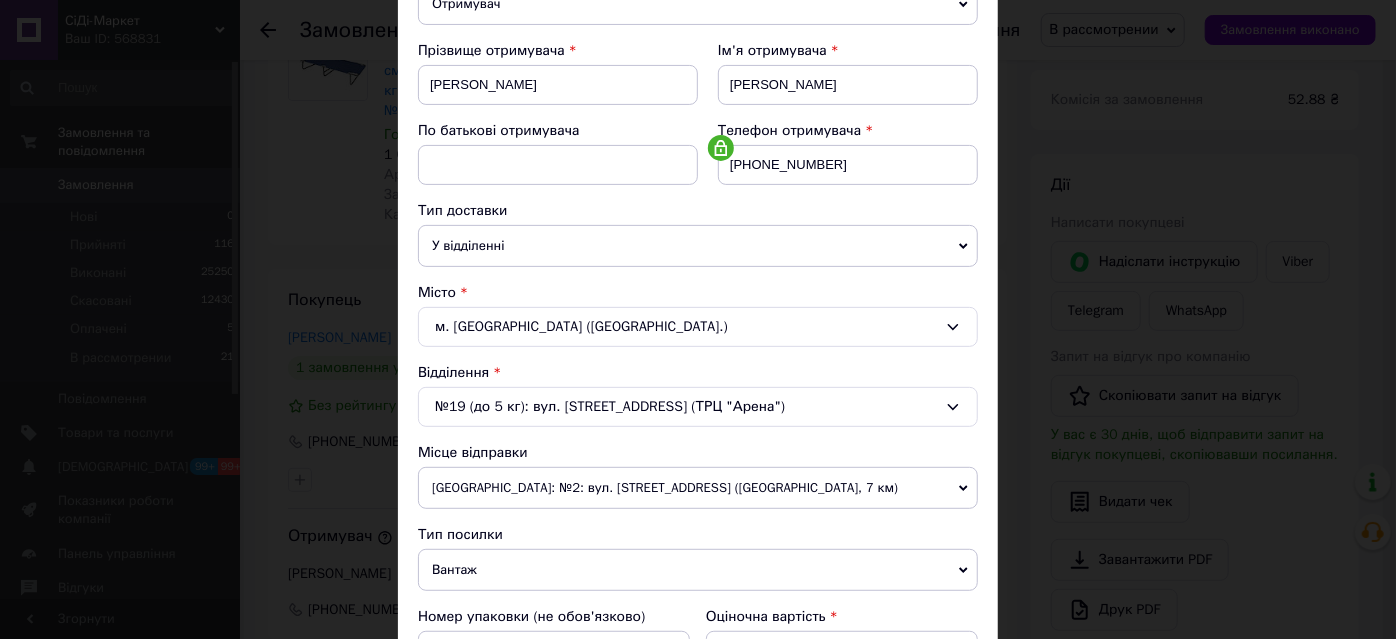 click on "№19 (до 5 кг): вул. Київська, 67 (ТРЦ "Арена")" at bounding box center [698, 407] 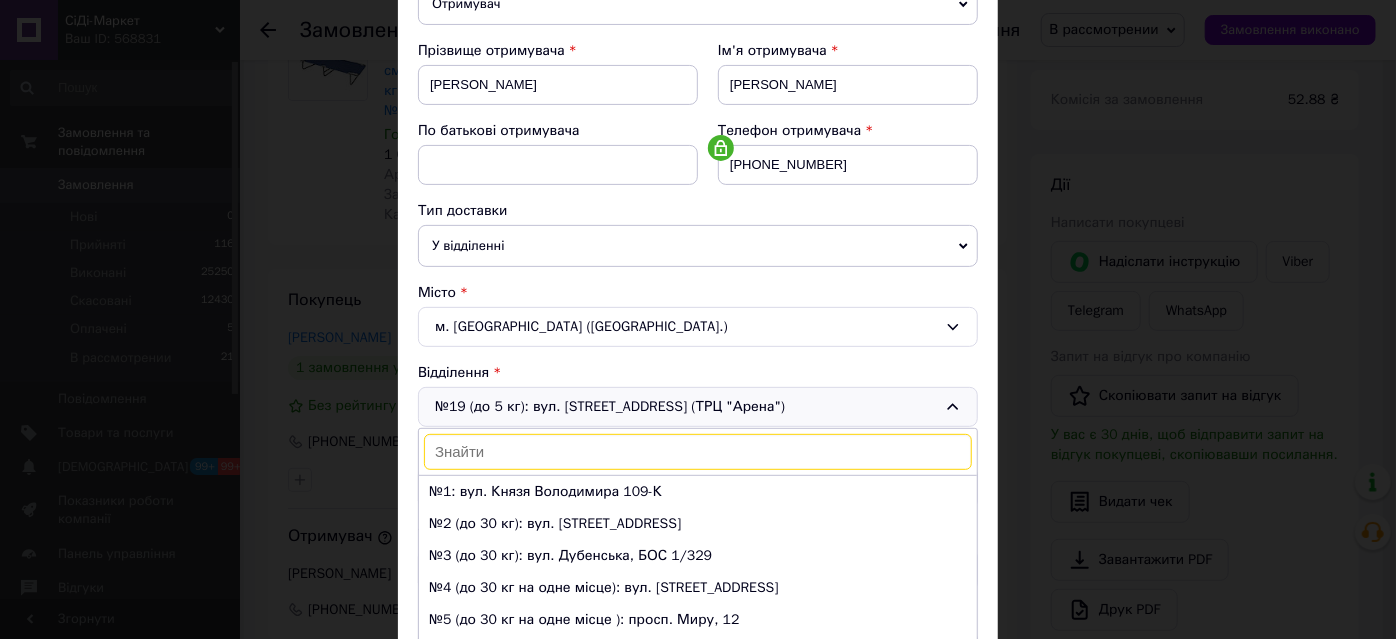 scroll, scrollTop: 576, scrollLeft: 0, axis: vertical 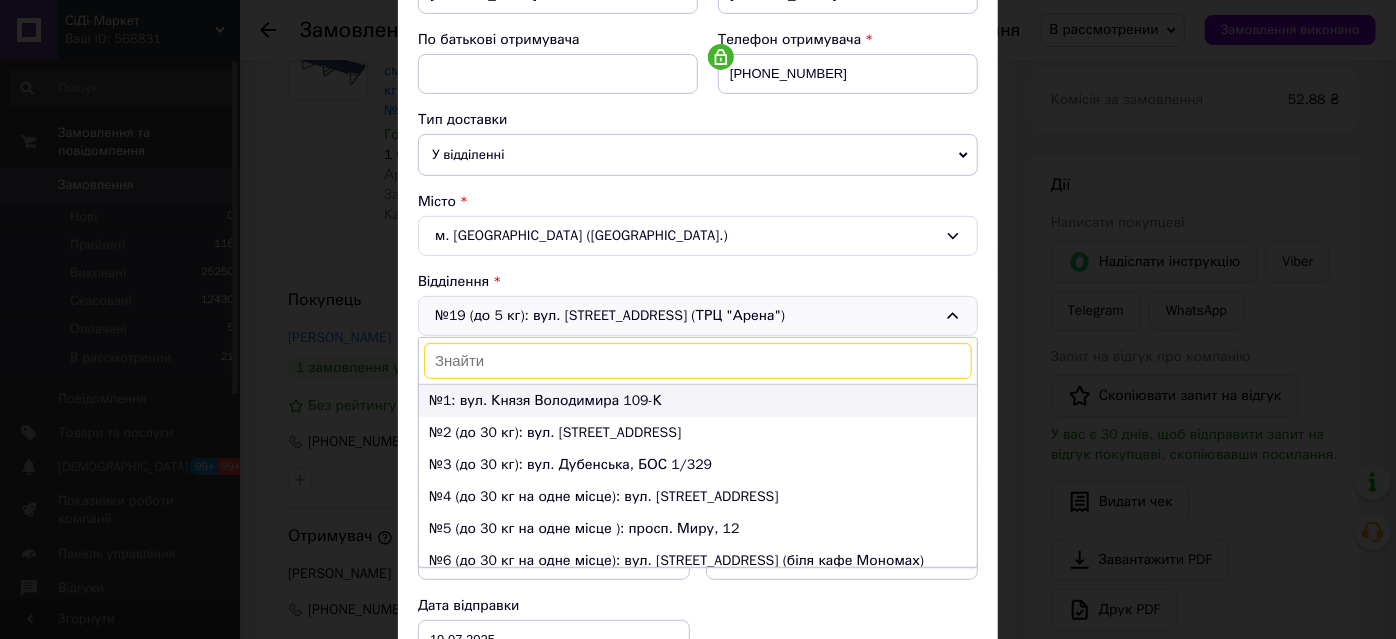 click on "№1: вул. Князя Володимира 109-К" at bounding box center (698, 401) 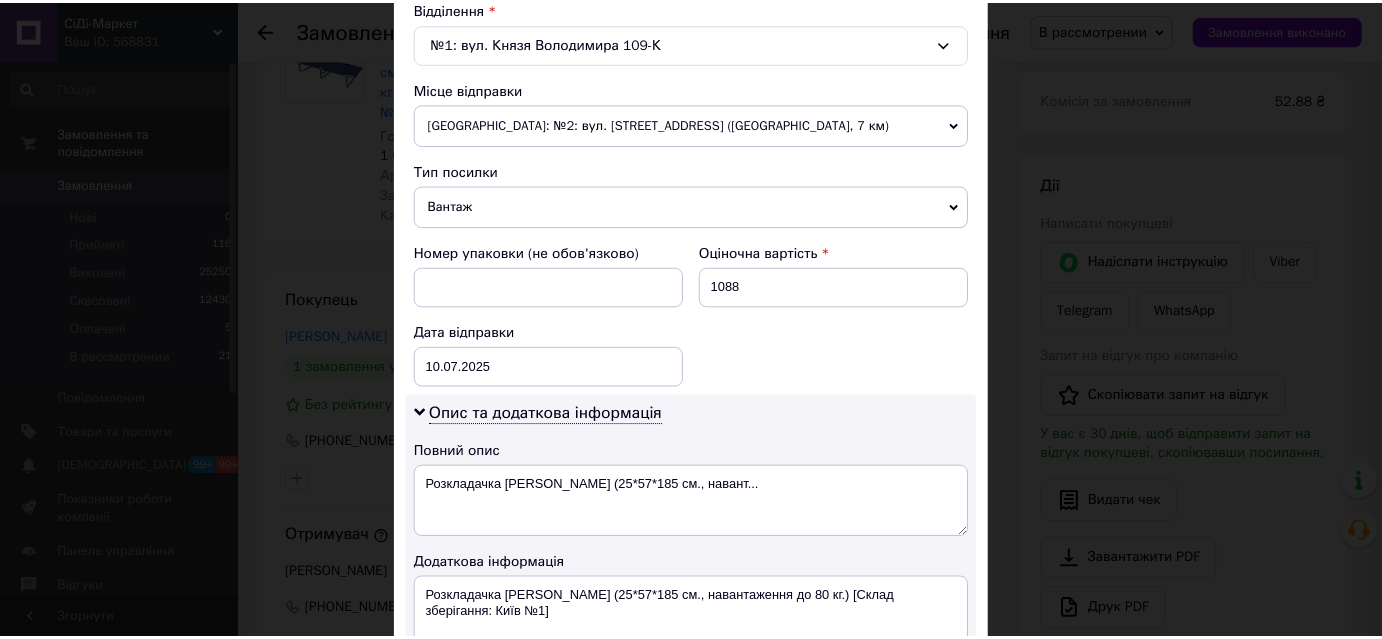 scroll, scrollTop: 904, scrollLeft: 0, axis: vertical 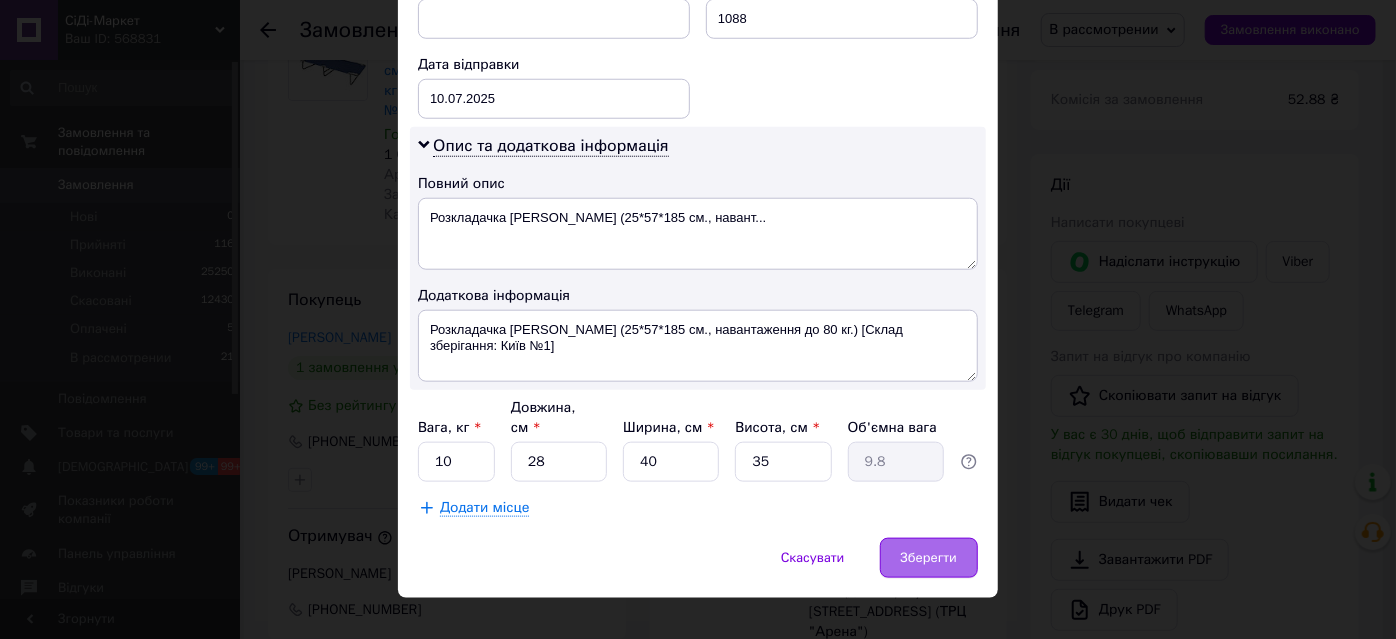 click on "Зберегти" at bounding box center [929, 558] 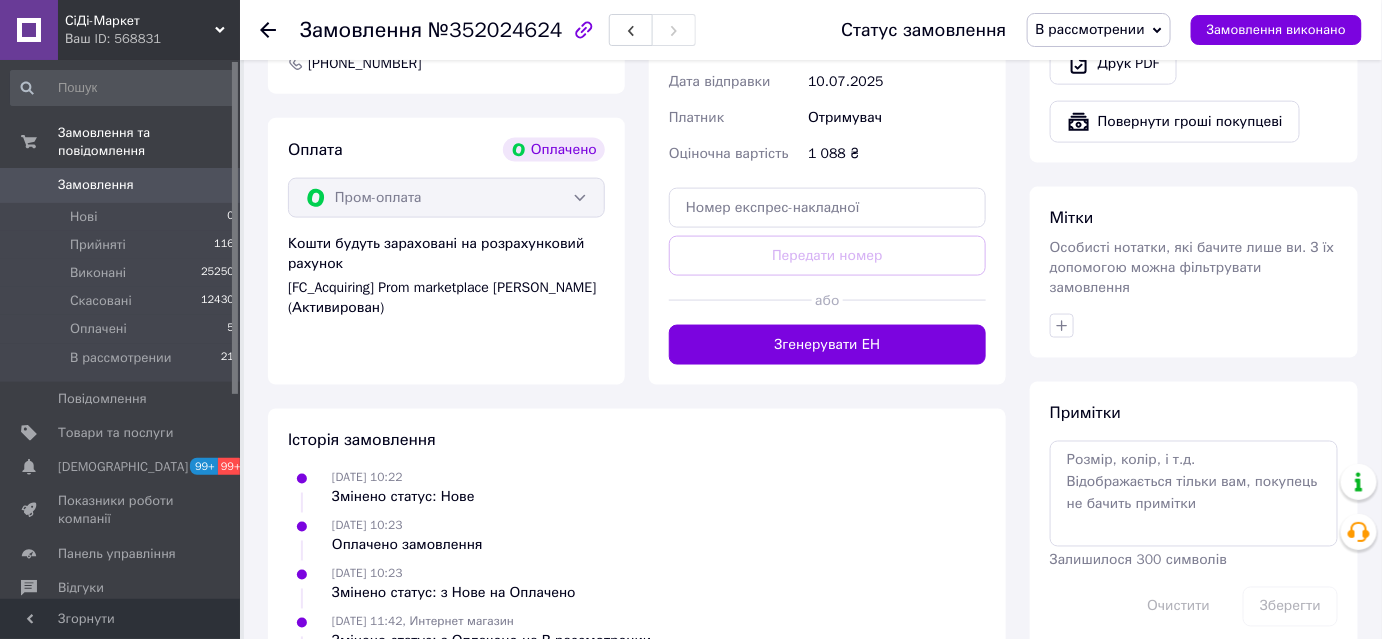 scroll, scrollTop: 1041, scrollLeft: 0, axis: vertical 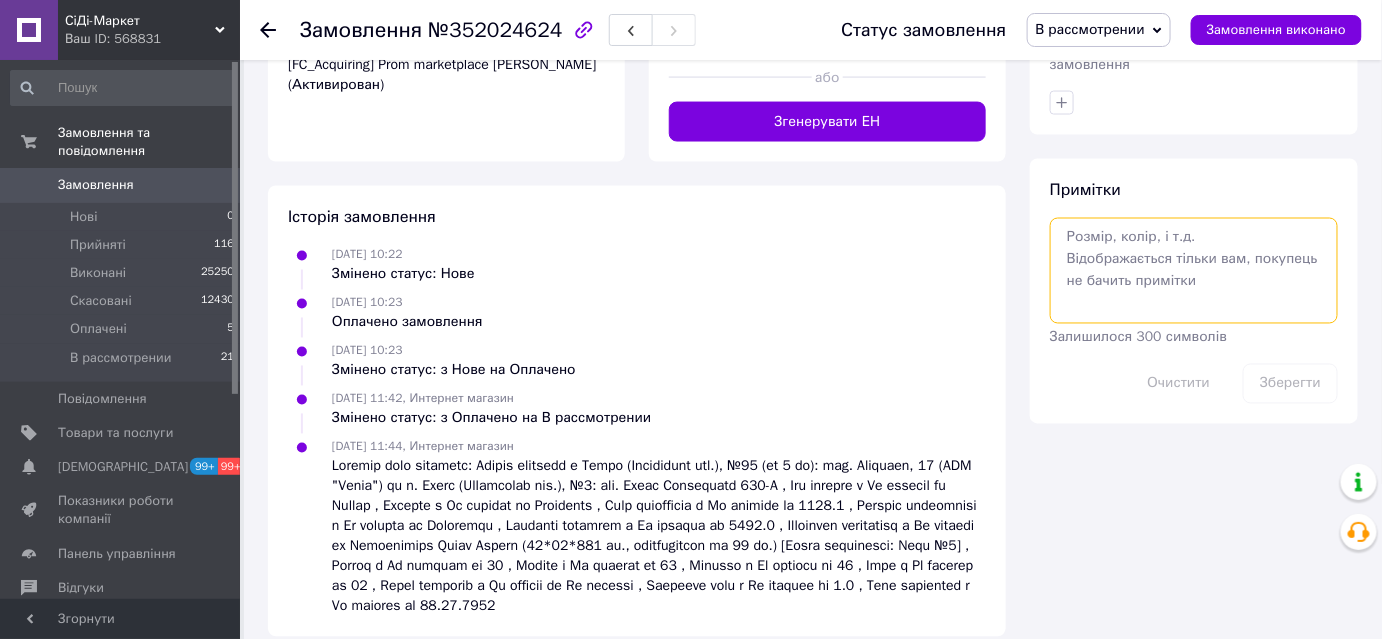 click at bounding box center (1194, 271) 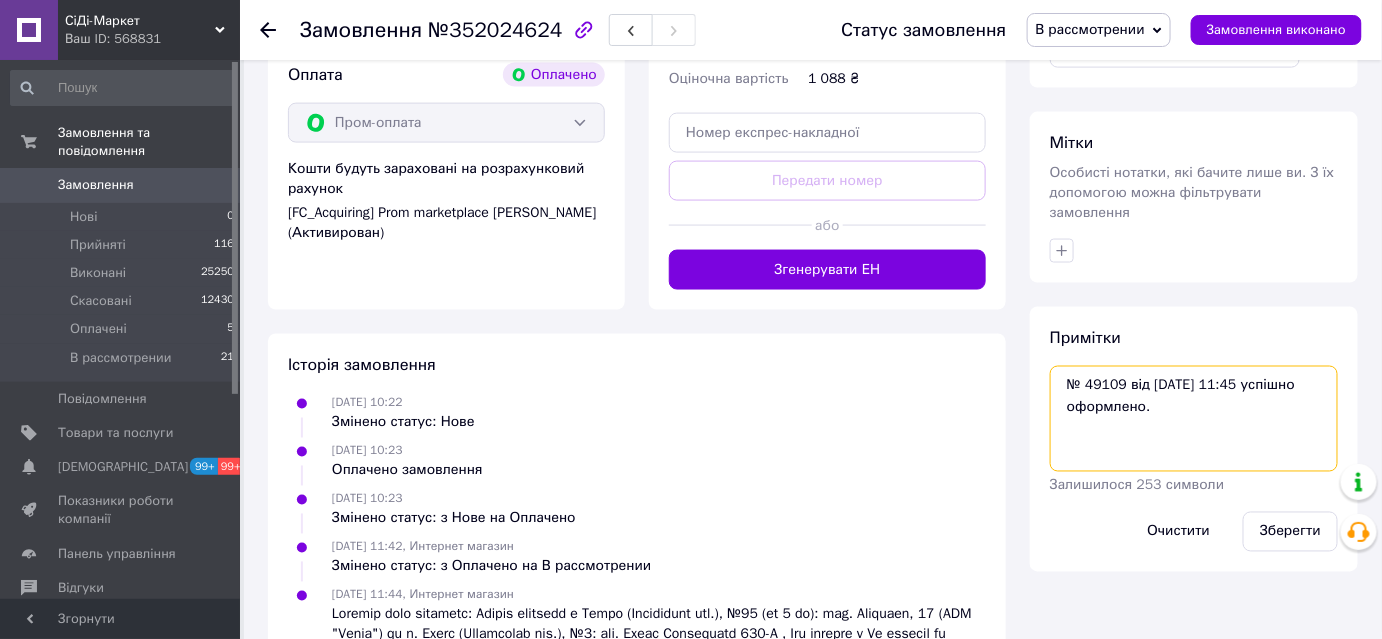 scroll, scrollTop: 1000, scrollLeft: 0, axis: vertical 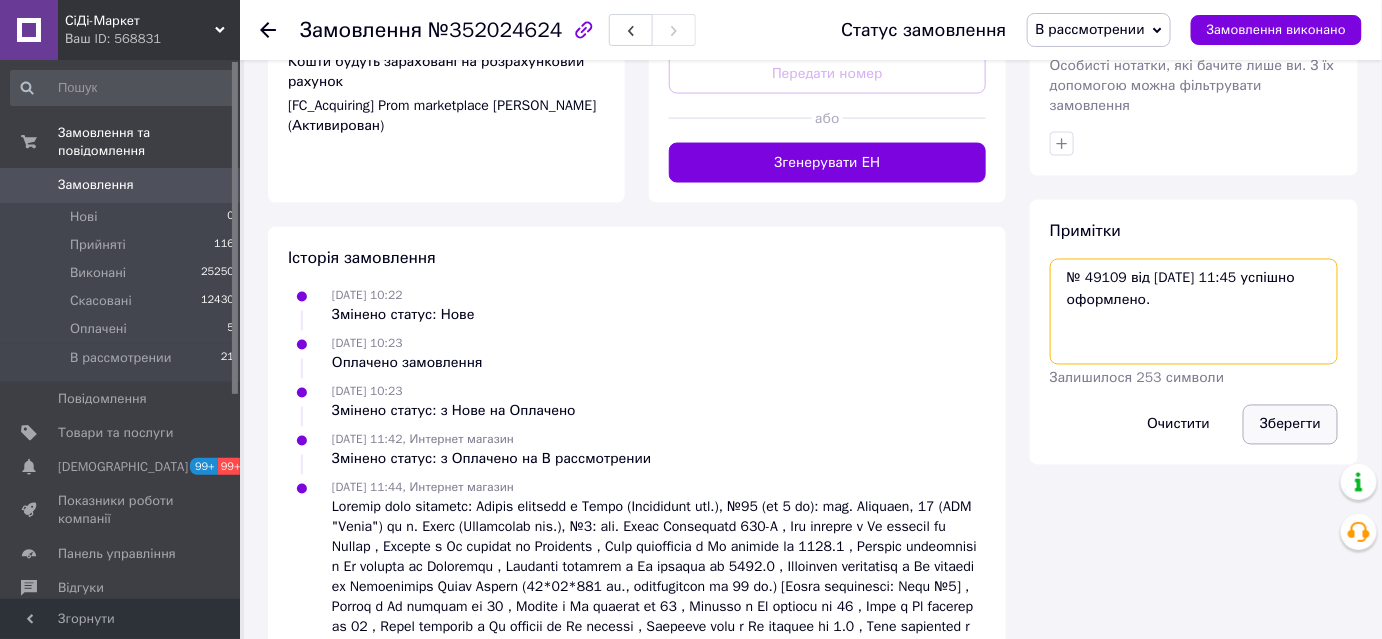 type on "№ 49109 від 10.07.2025 11:45 успішно оформлено." 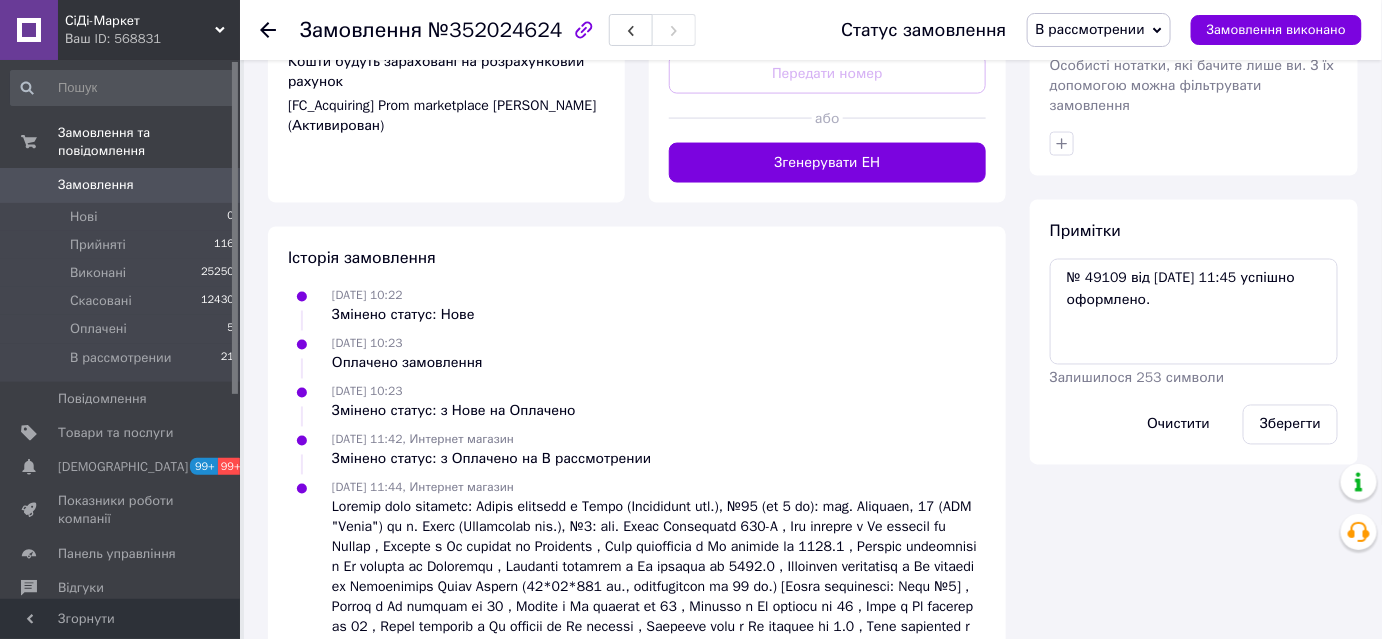 drag, startPoint x: 1279, startPoint y: 395, endPoint x: 1384, endPoint y: 68, distance: 343.4443 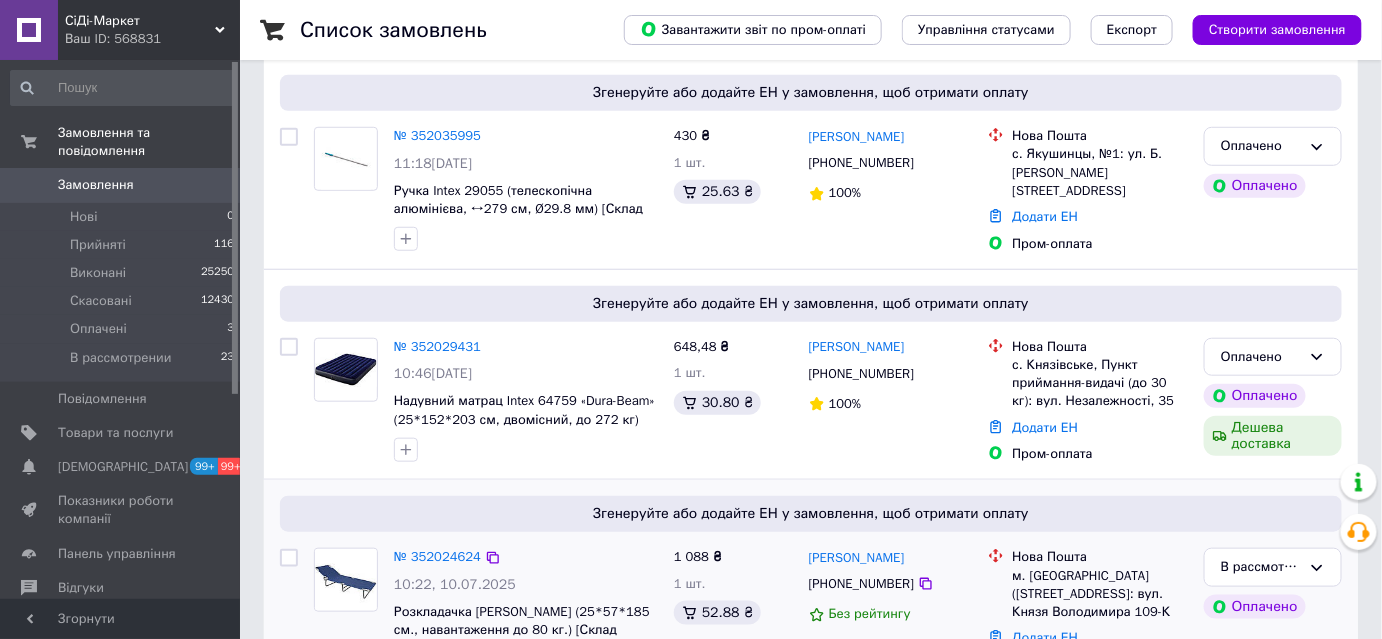 scroll, scrollTop: 545, scrollLeft: 0, axis: vertical 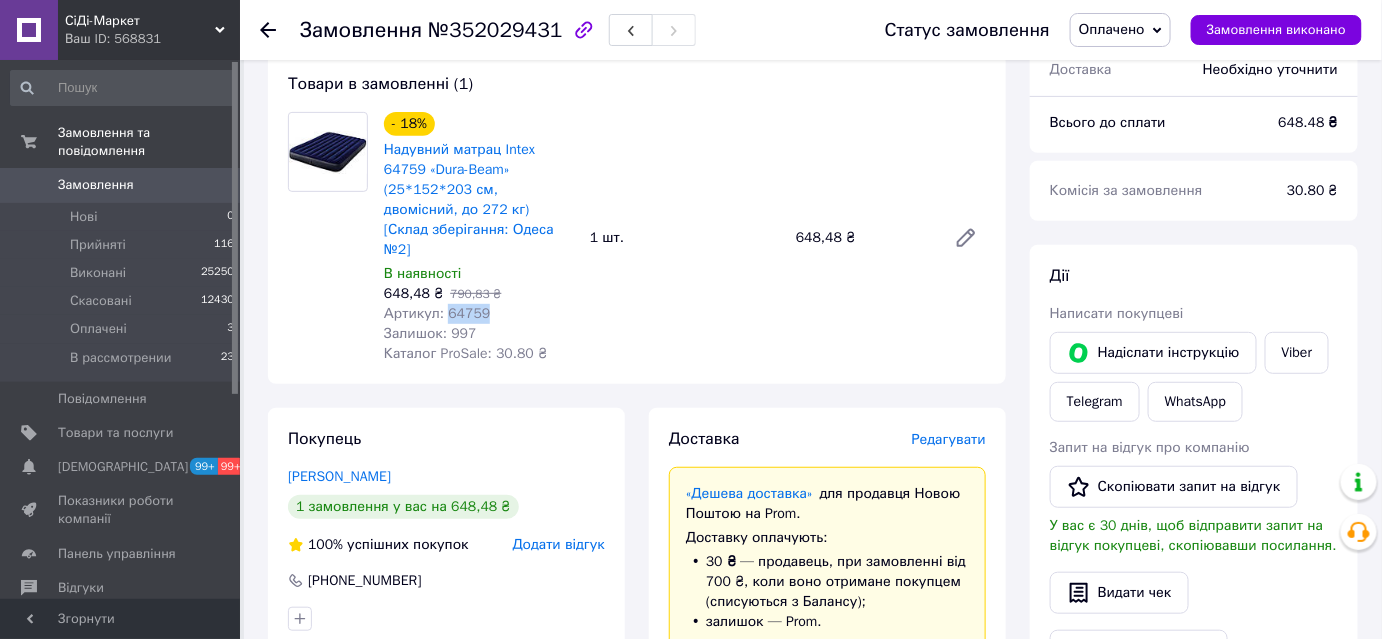 drag, startPoint x: 503, startPoint y: 276, endPoint x: 445, endPoint y: 277, distance: 58.00862 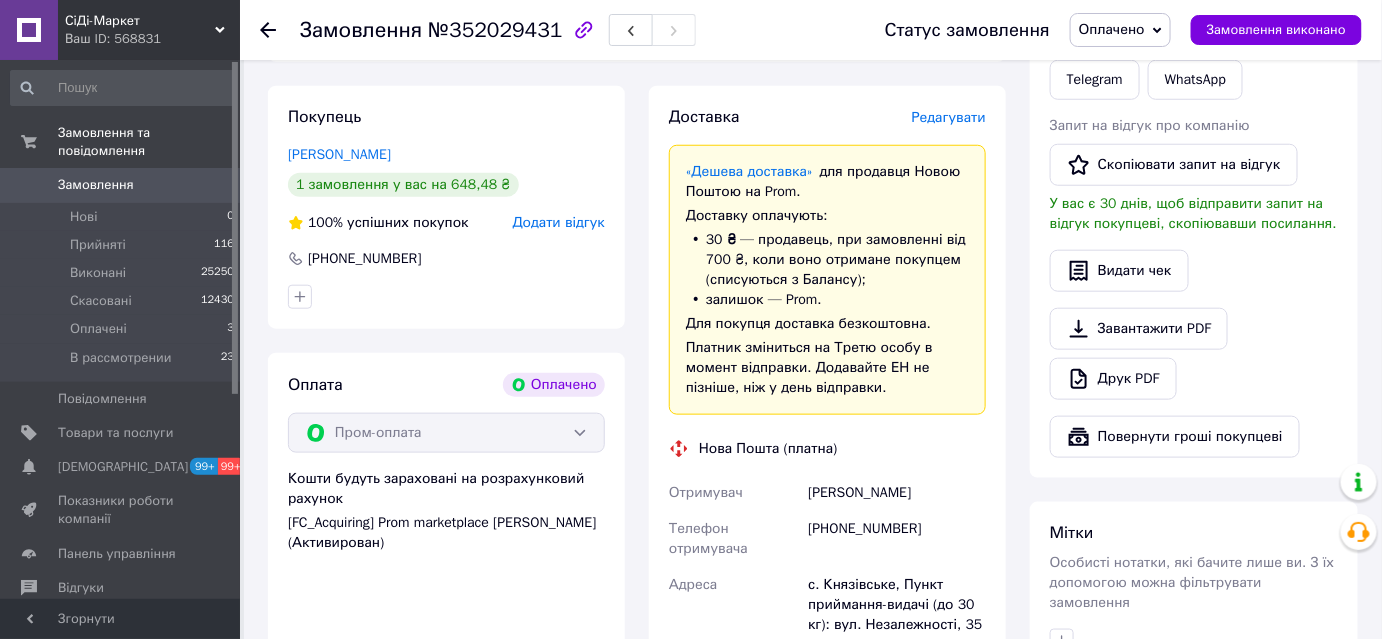 scroll, scrollTop: 545, scrollLeft: 0, axis: vertical 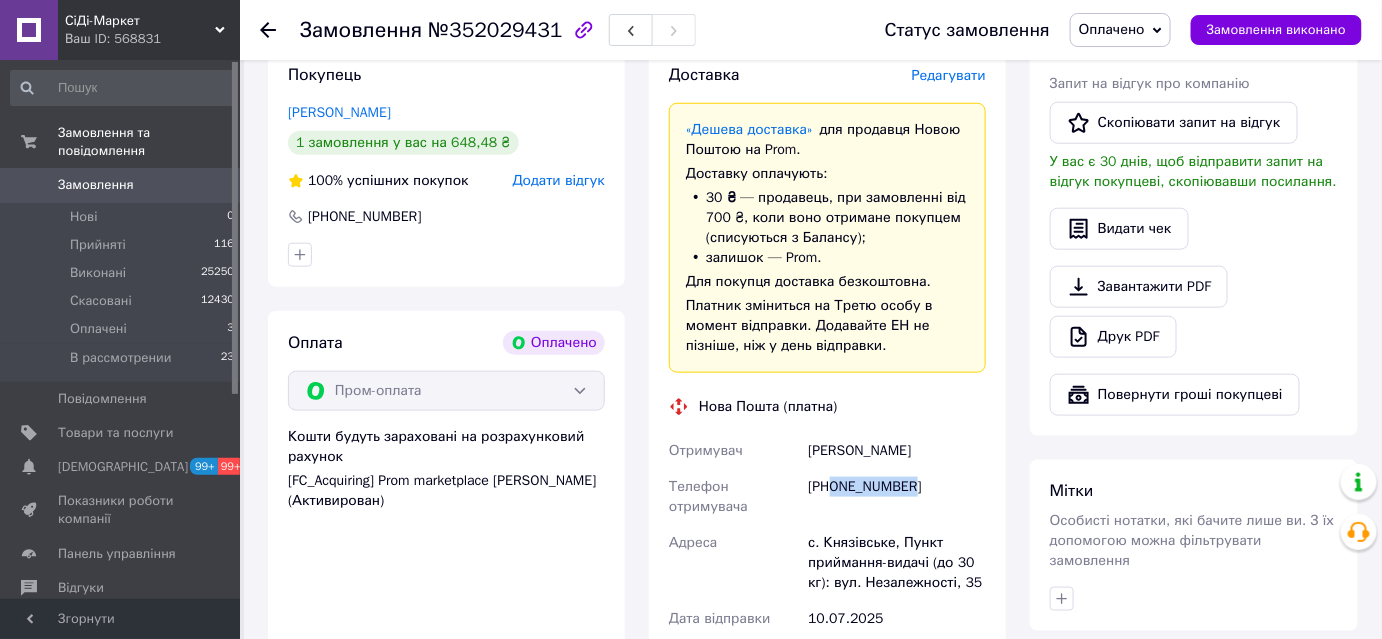 drag, startPoint x: 914, startPoint y: 449, endPoint x: 836, endPoint y: 449, distance: 78 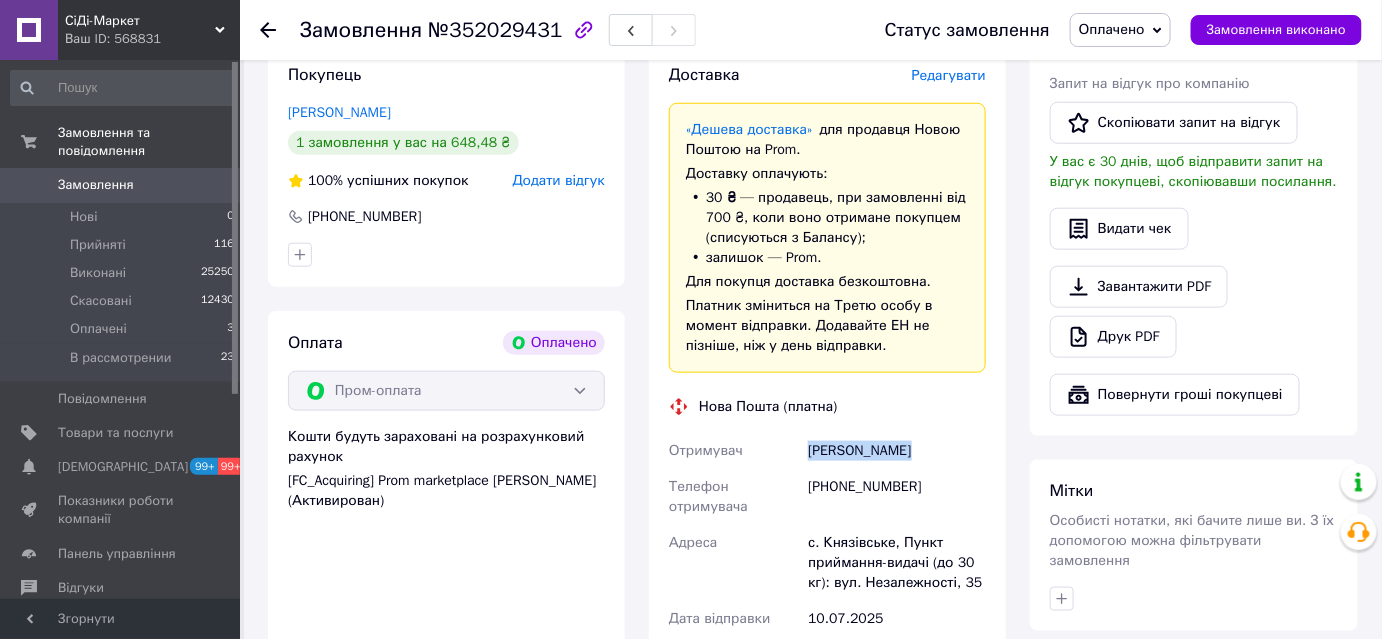 drag, startPoint x: 929, startPoint y: 408, endPoint x: 801, endPoint y: 413, distance: 128.09763 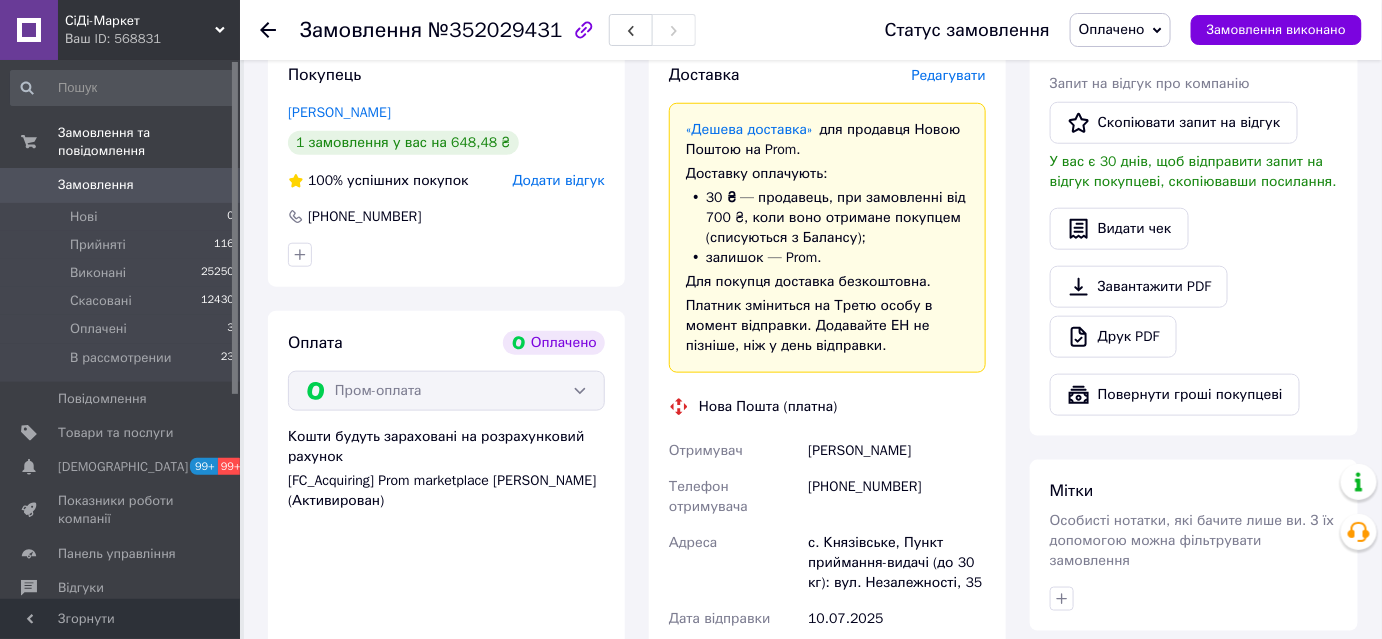 click on "с. Князівське, Пункт приймання-видачі (до 30 кг): вул. Незалежності, 35" at bounding box center (897, 563) 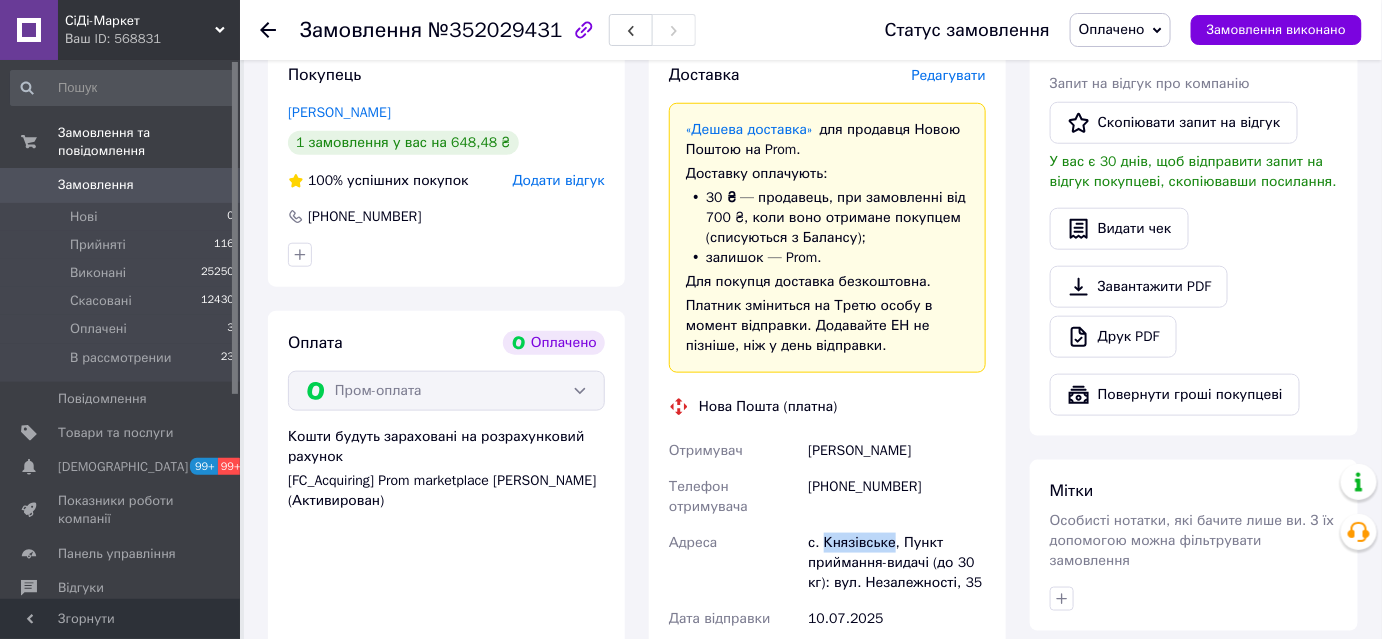 click on "с. Князівське, Пункт приймання-видачі (до 30 кг): вул. Незалежності, 35" at bounding box center [897, 563] 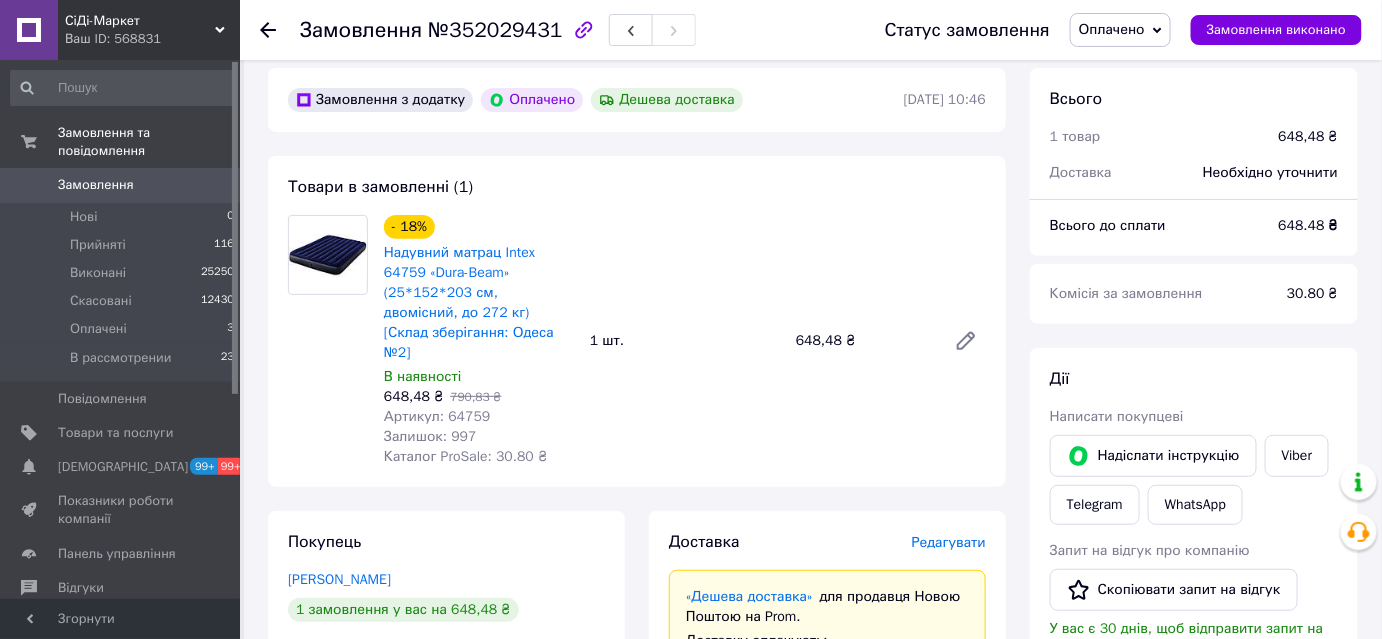 scroll, scrollTop: 0, scrollLeft: 0, axis: both 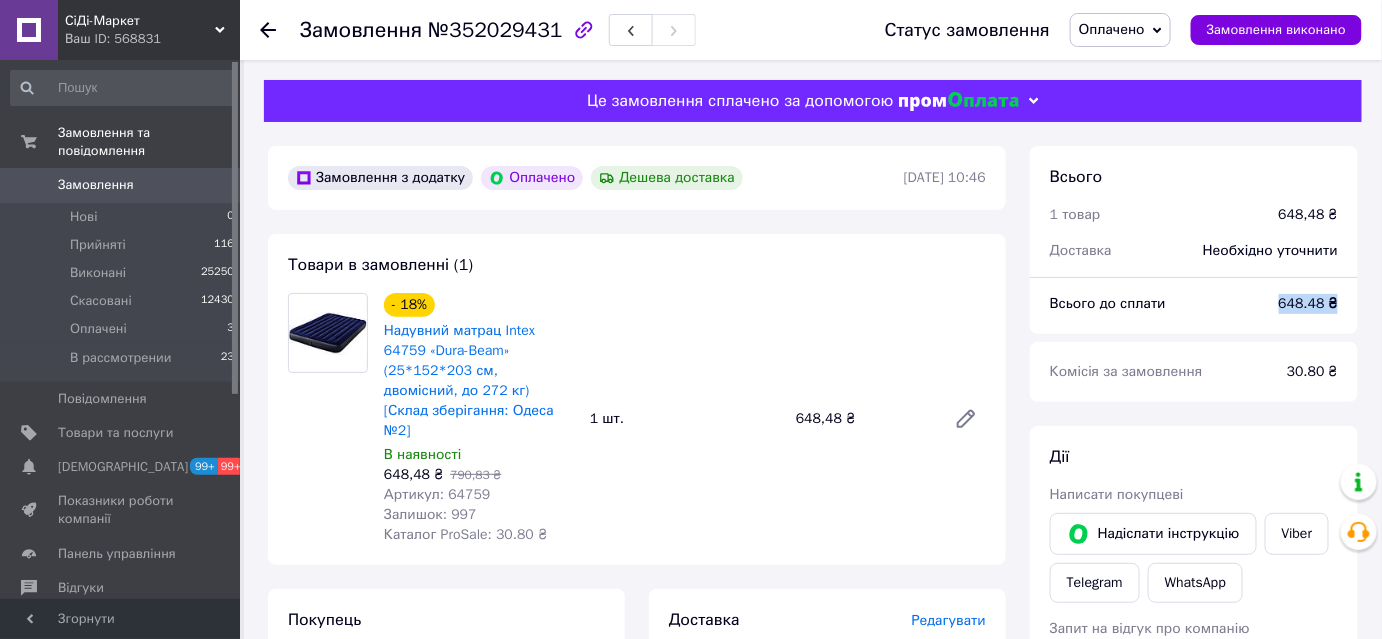 drag, startPoint x: 1312, startPoint y: 304, endPoint x: 1334, endPoint y: 304, distance: 22 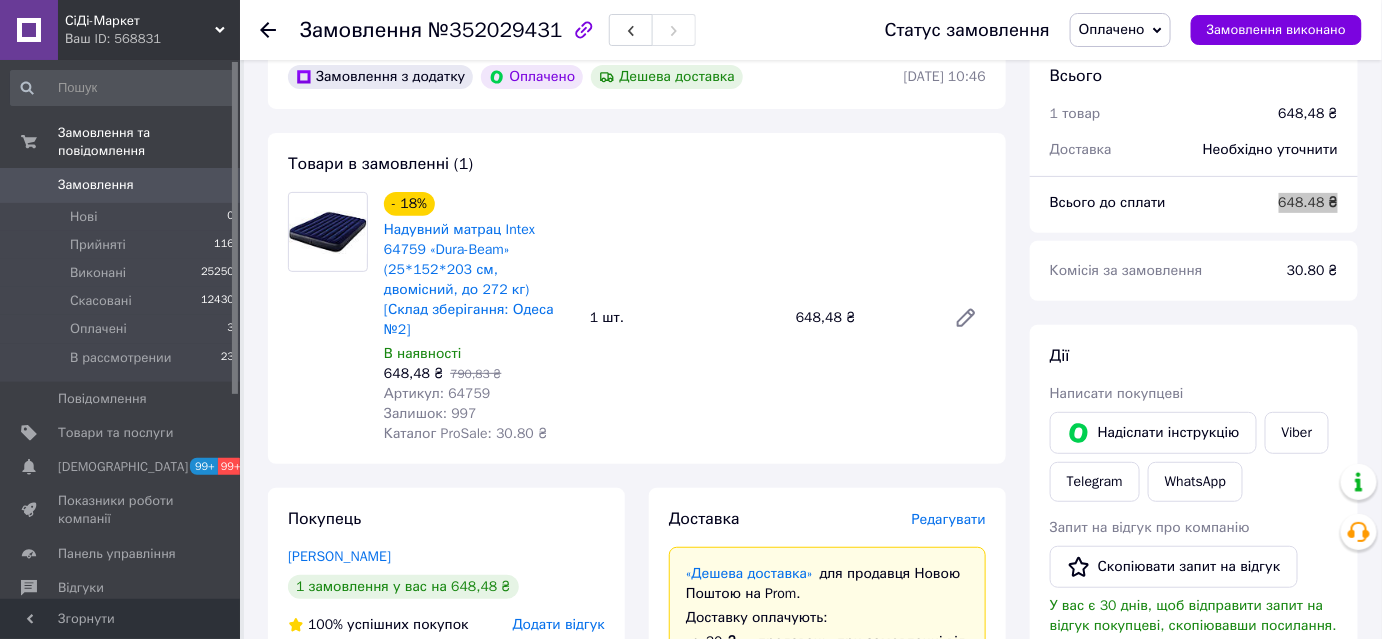 scroll, scrollTop: 0, scrollLeft: 0, axis: both 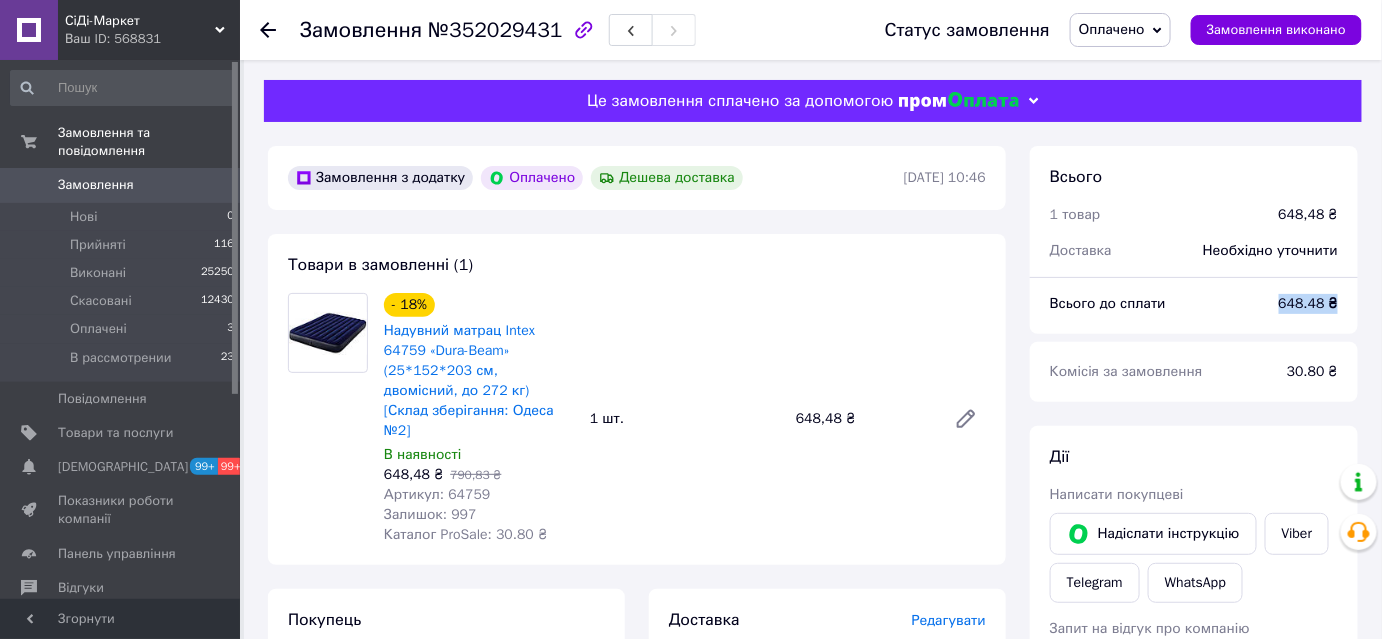 drag, startPoint x: 1141, startPoint y: 28, endPoint x: 1133, endPoint y: 40, distance: 14.422205 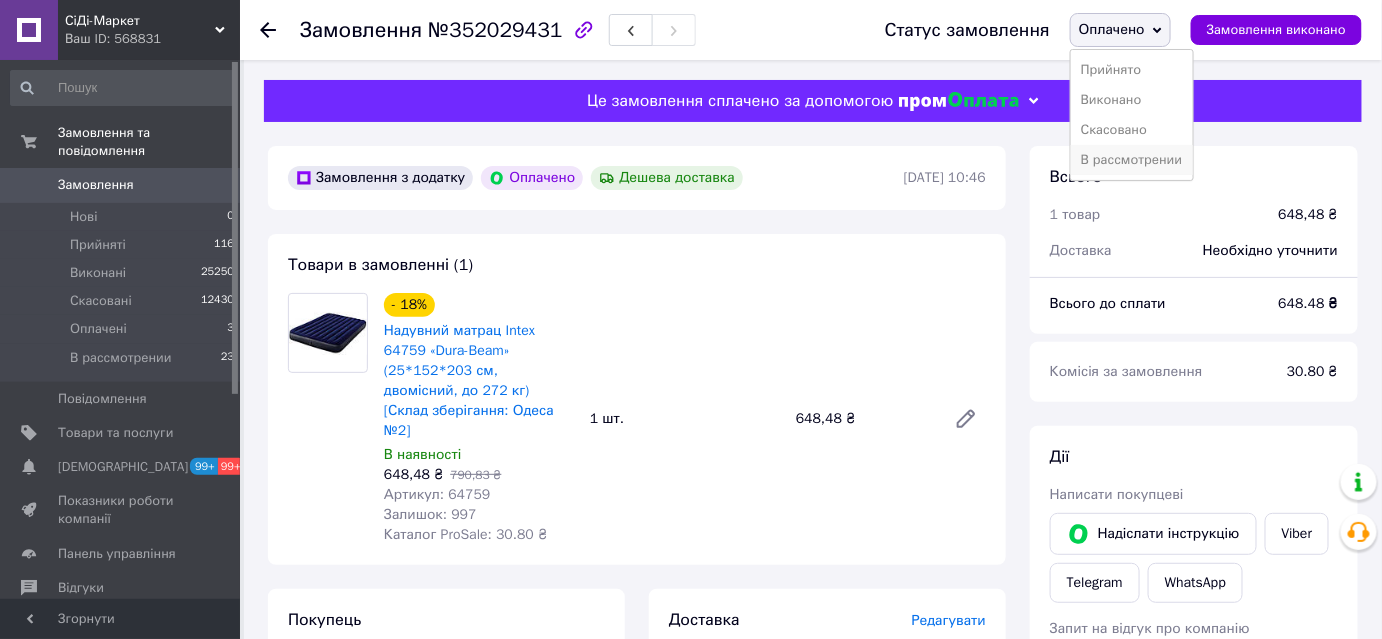 click on "В рассмотрении" at bounding box center [1132, 160] 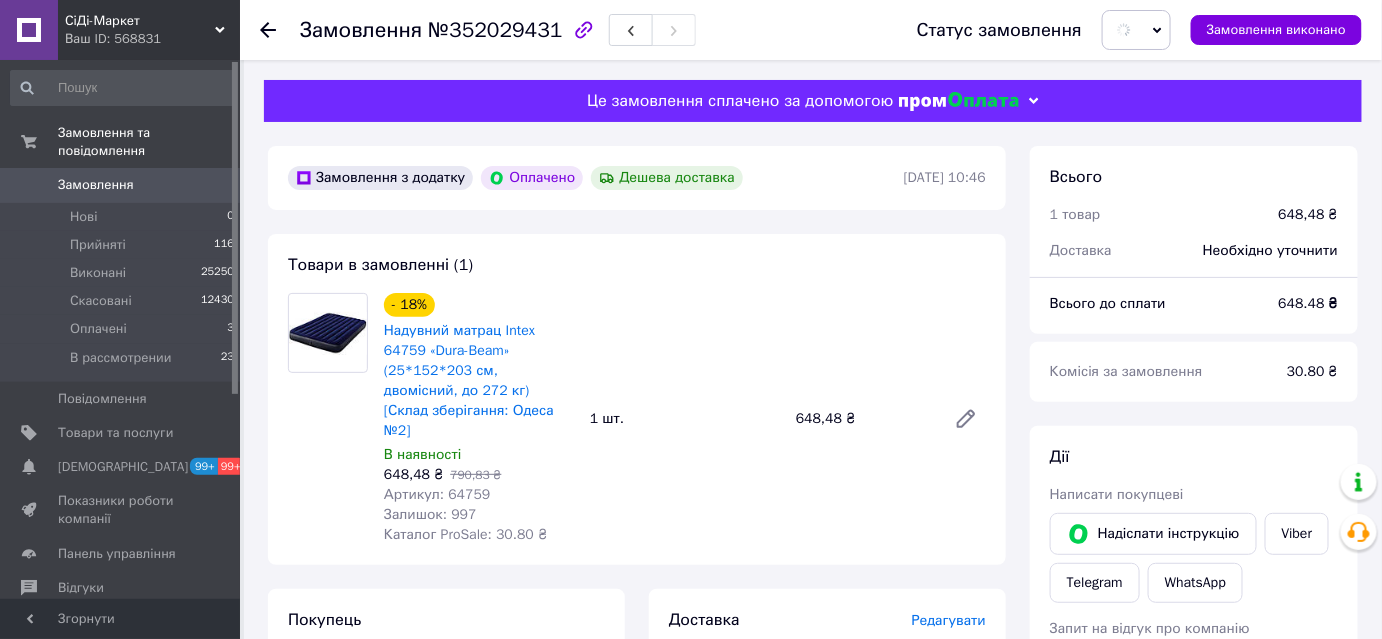 click on "Товари в замовленні (1) - 18% Надувний матрац Intex 64759 «Dura-Beam» (25*152*203 см, двомісний, до 272 кг) [Склад зберігання: Одеса №2] В наявності 648,48 ₴   790,83 ₴ Артикул: 64759 Залишок: 997 Каталог ProSale: 30.80 ₴  1 шт. 648,48 ₴" at bounding box center (637, 399) 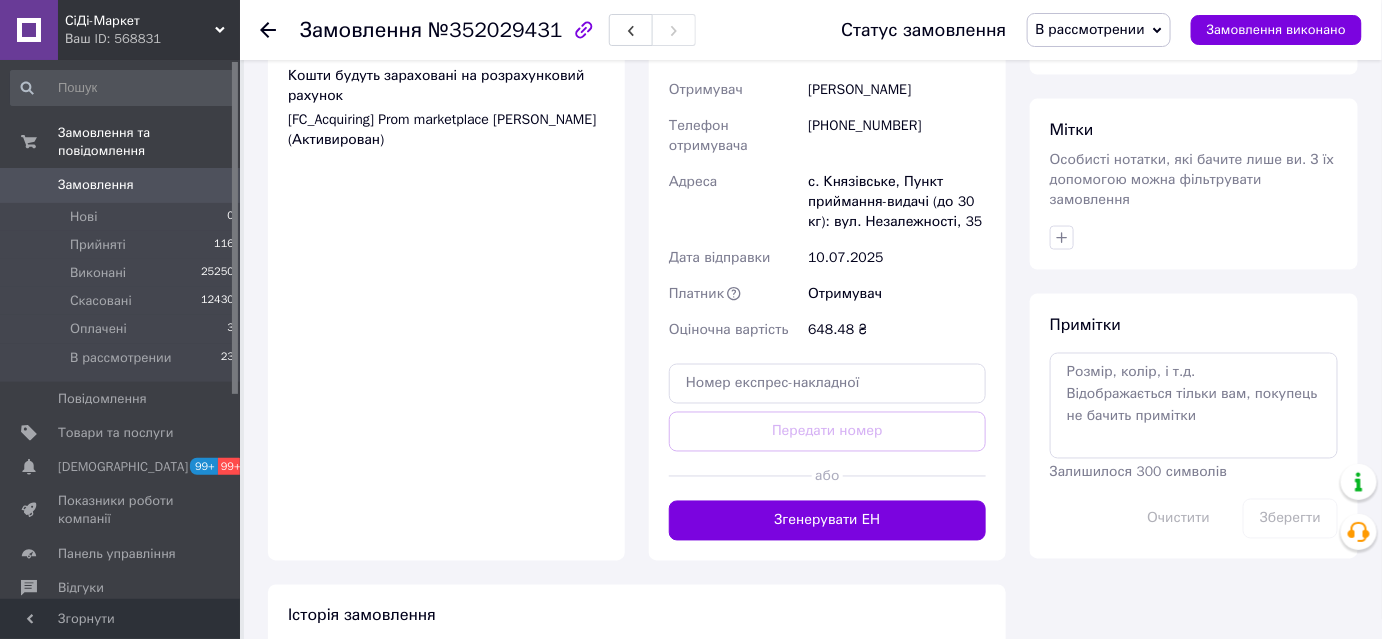 scroll, scrollTop: 909, scrollLeft: 0, axis: vertical 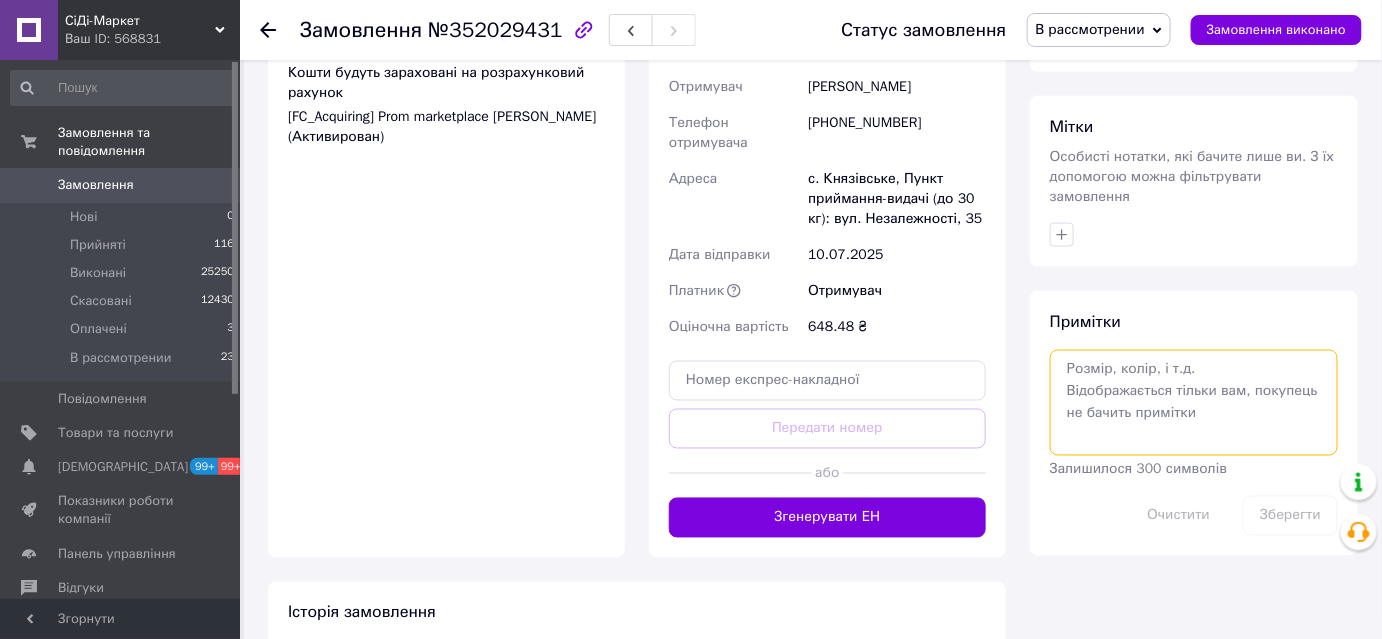 drag, startPoint x: 1183, startPoint y: 390, endPoint x: 1240, endPoint y: 452, distance: 84.21995 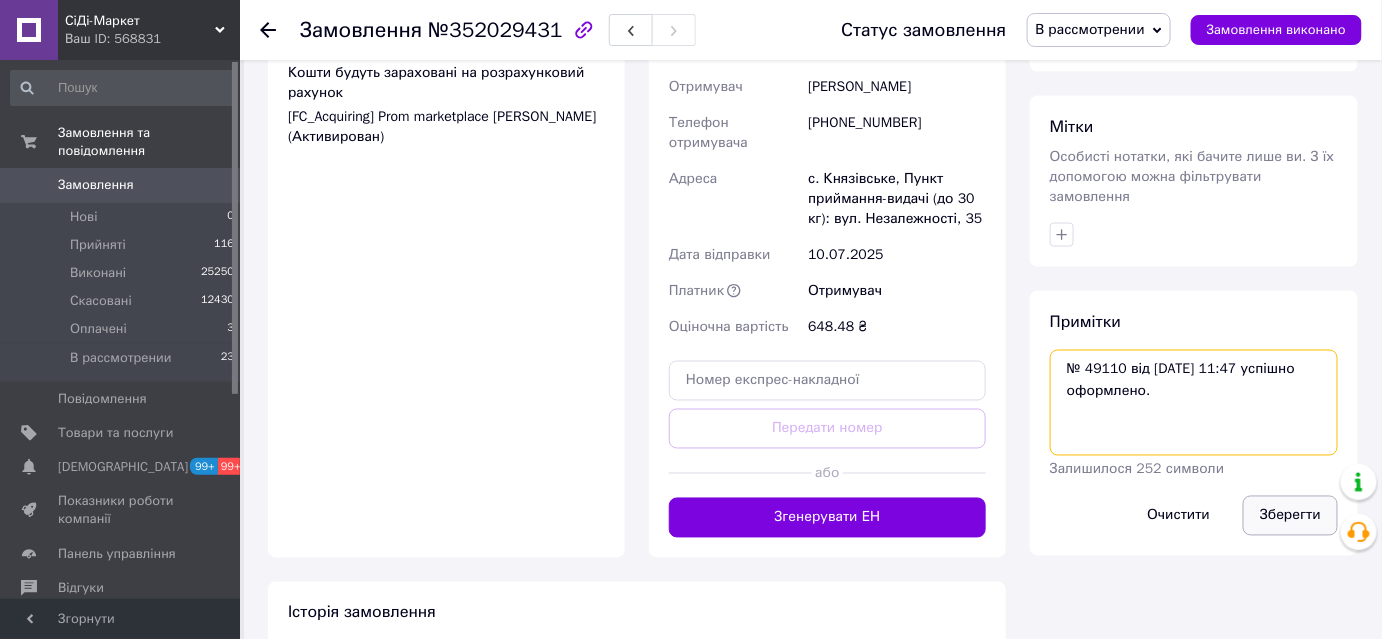 type on "№ 49110 від 10.07.2025 11:47 успішно оформлено." 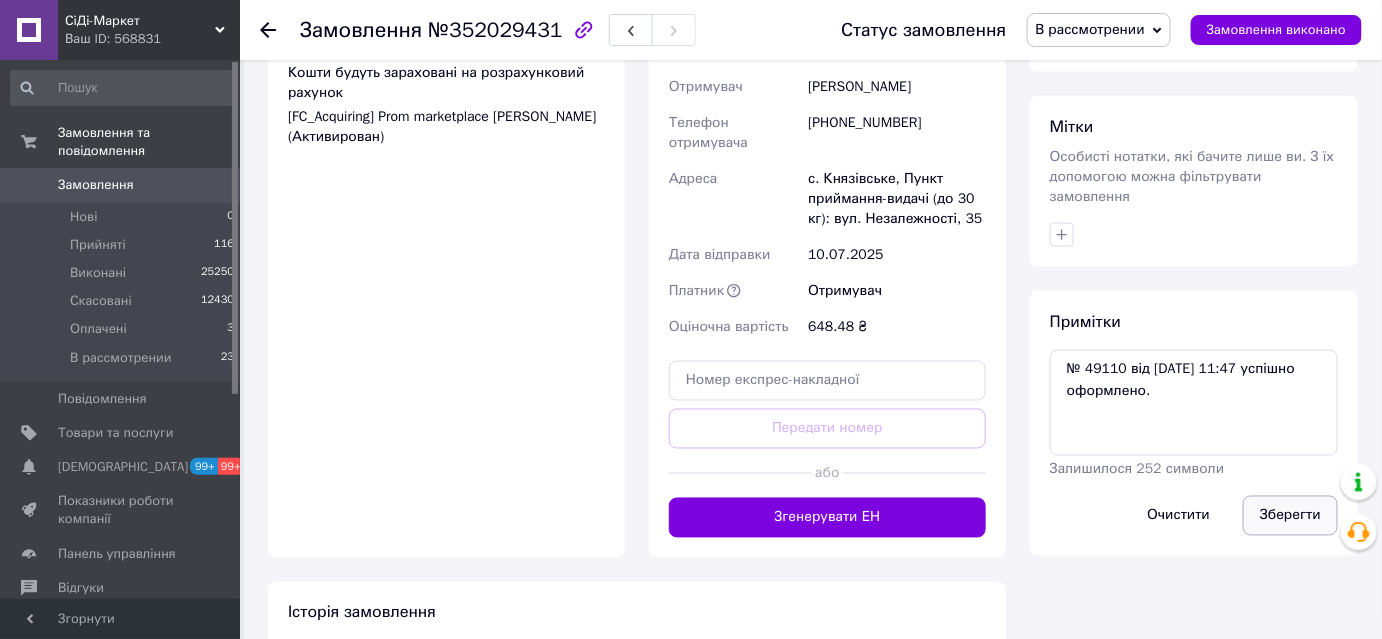 click on "Зберегти" at bounding box center (1290, 516) 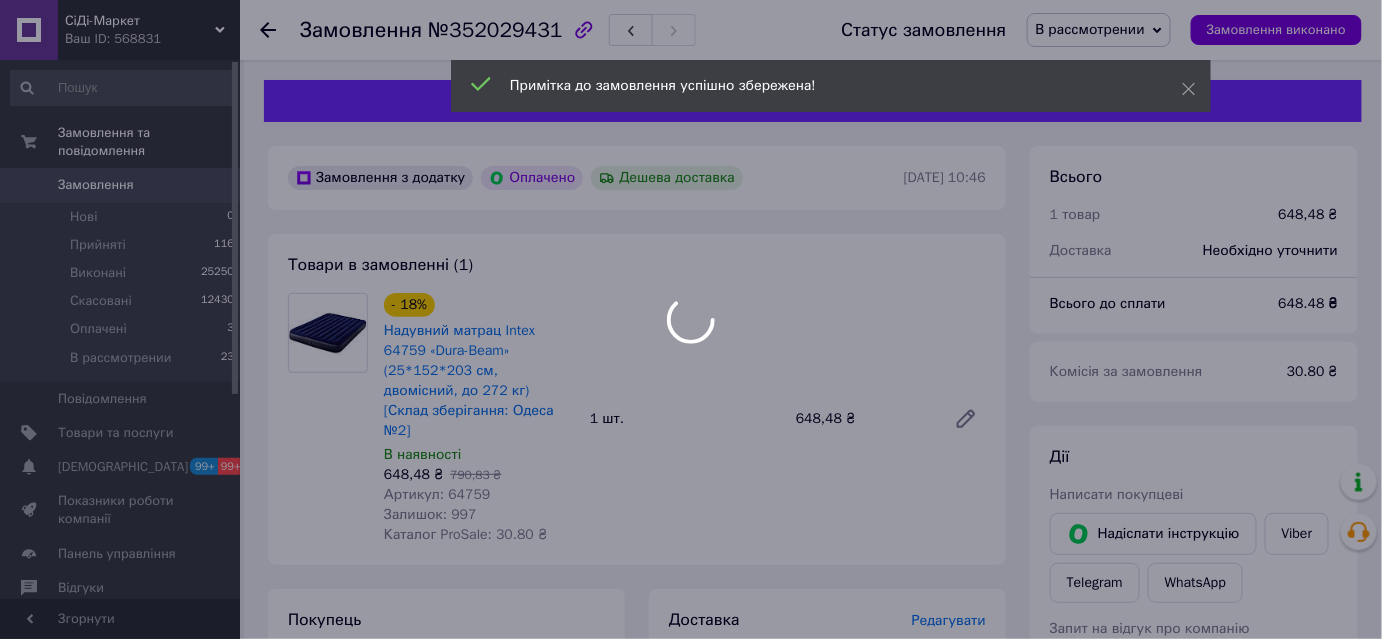 scroll, scrollTop: 0, scrollLeft: 0, axis: both 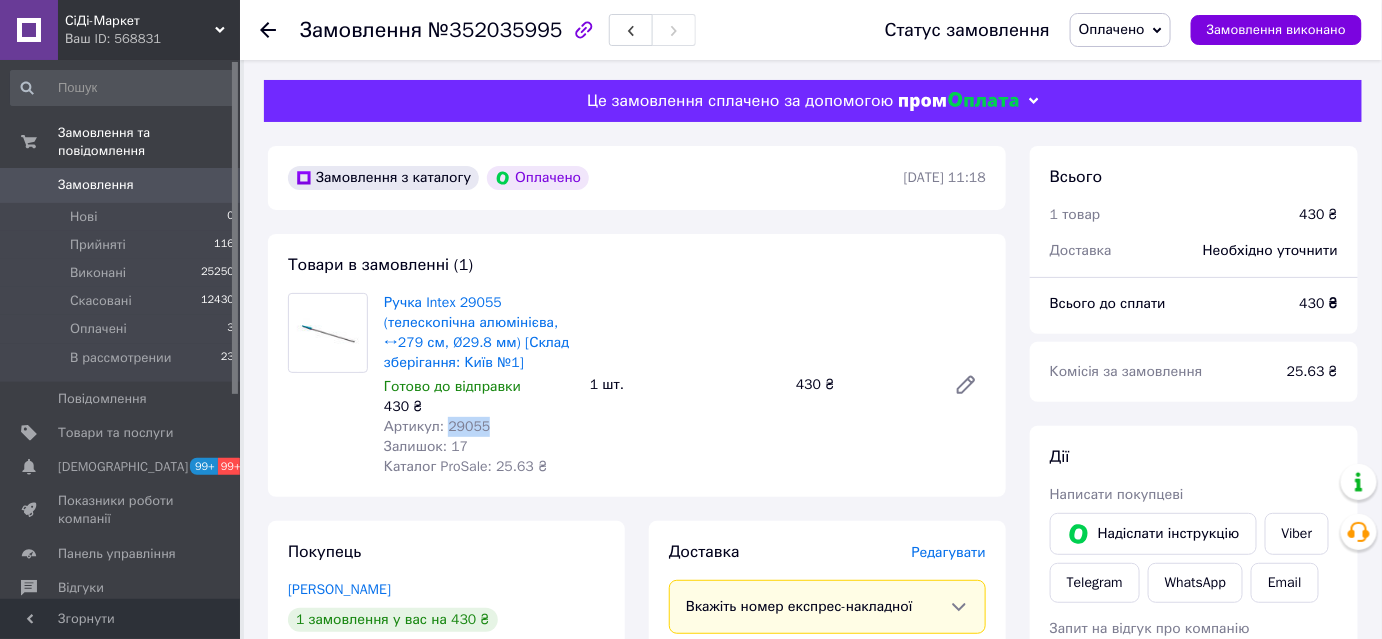 drag, startPoint x: 488, startPoint y: 429, endPoint x: 445, endPoint y: 431, distance: 43.046486 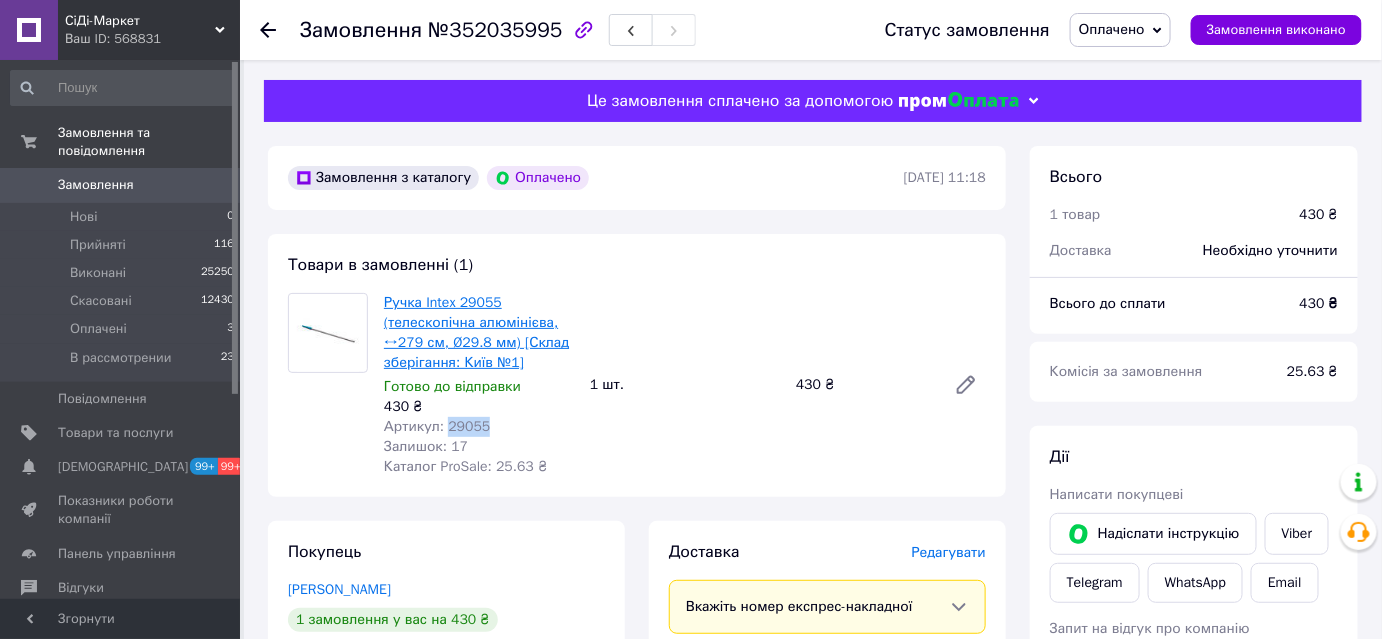 copy on "29055" 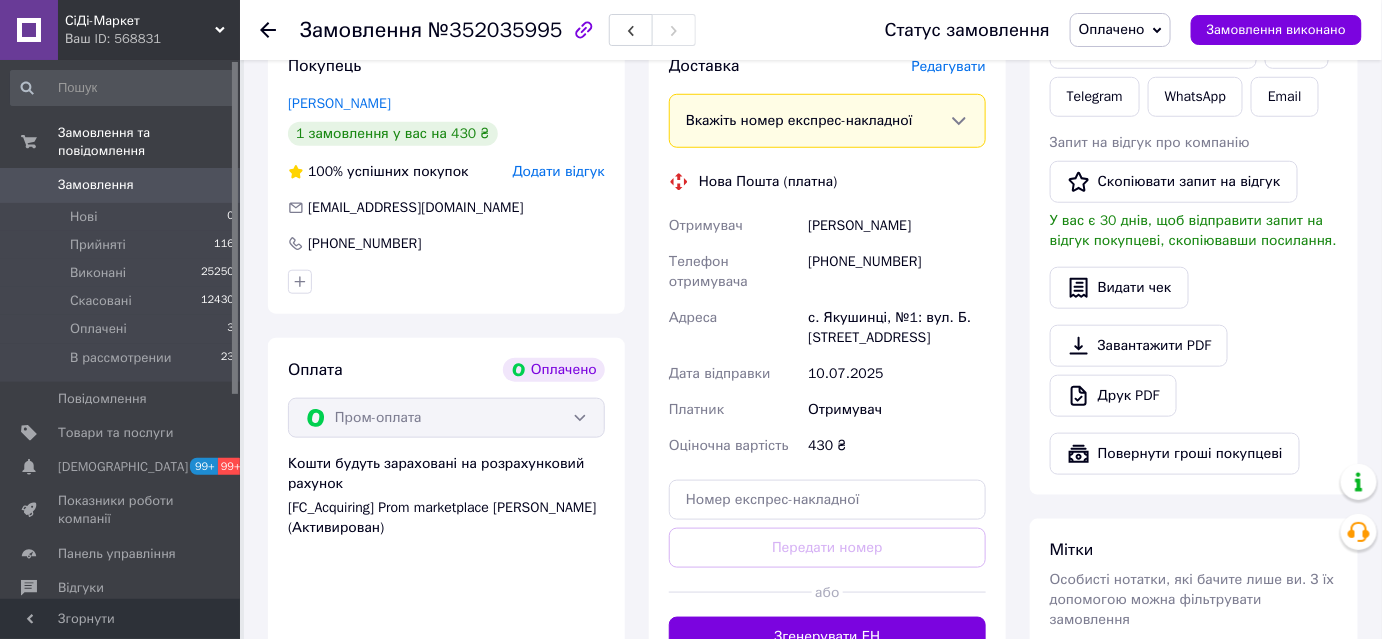 scroll, scrollTop: 454, scrollLeft: 0, axis: vertical 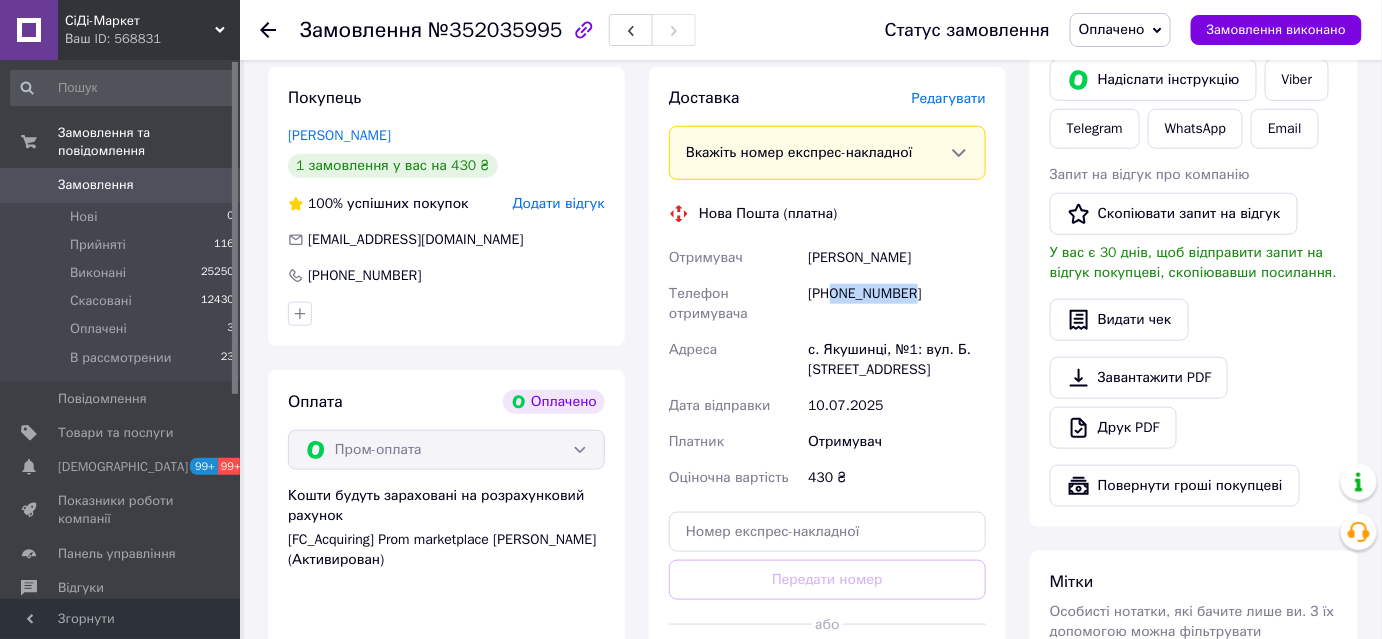 drag, startPoint x: 928, startPoint y: 290, endPoint x: 830, endPoint y: 293, distance: 98.045906 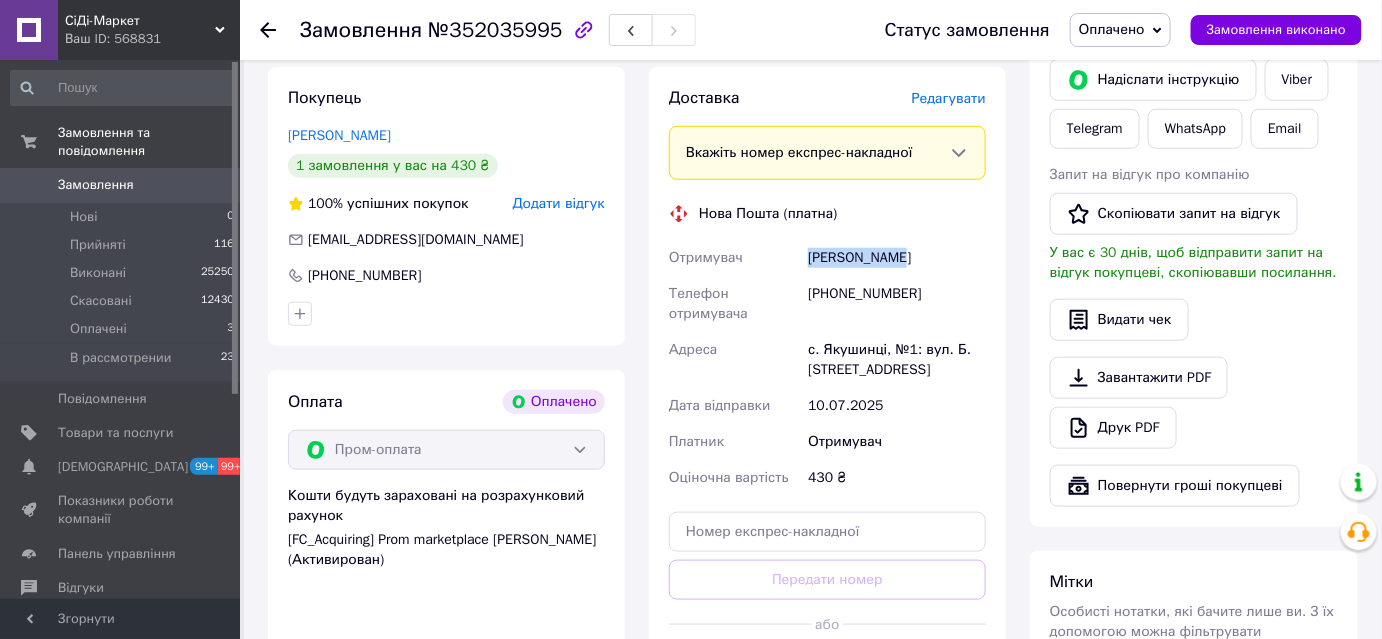 drag, startPoint x: 909, startPoint y: 255, endPoint x: 810, endPoint y: 260, distance: 99.12618 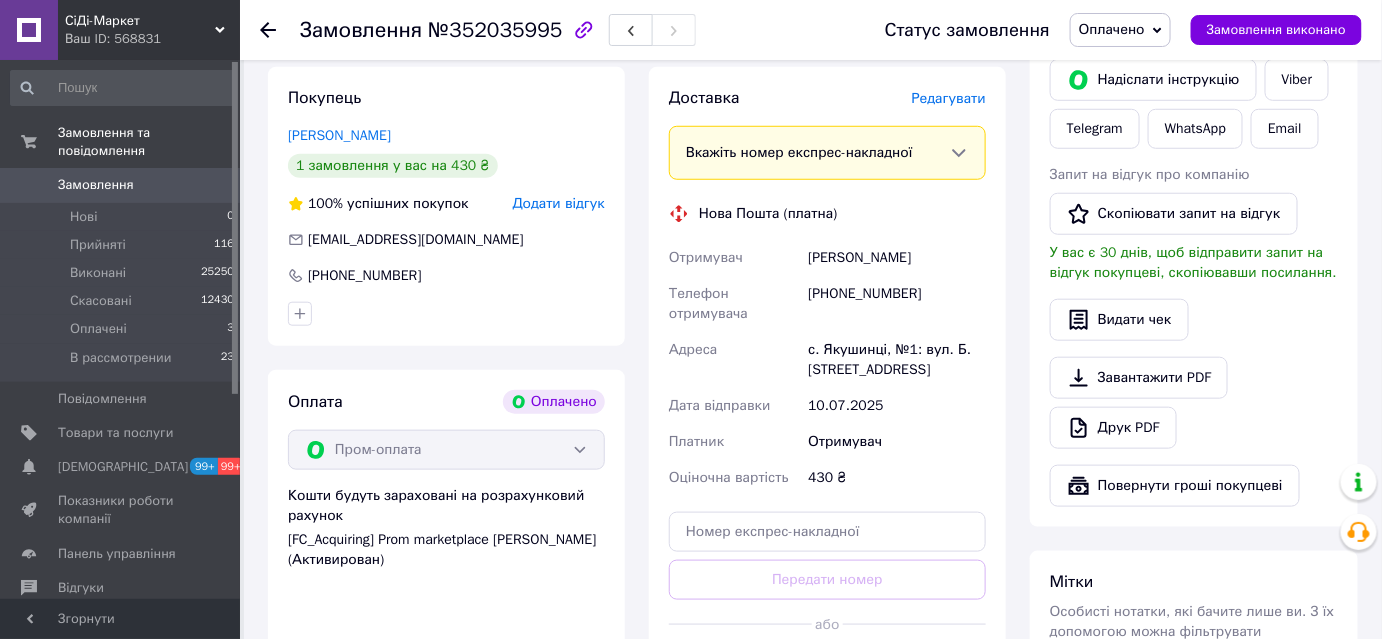 click on "с. Якушинці, №1: вул. Б. Хмельницького, 1А" at bounding box center (897, 360) 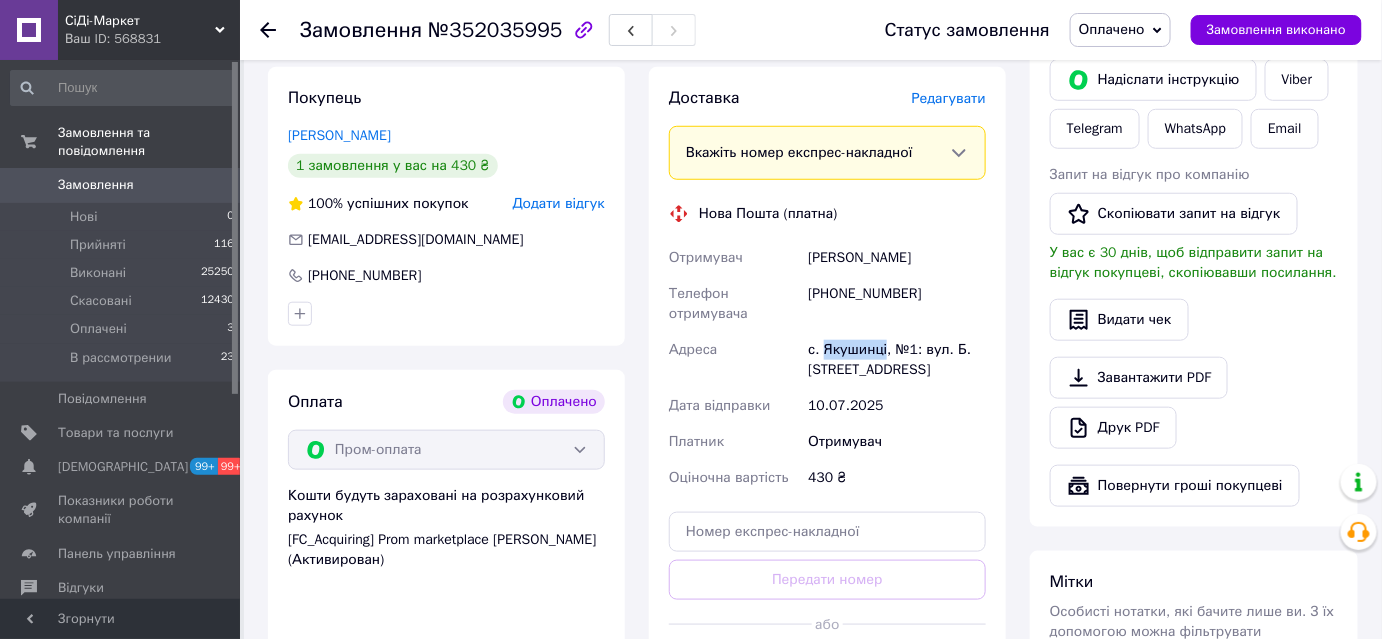 click on "с. Якушинці, №1: вул. Б. Хмельницького, 1А" at bounding box center [897, 360] 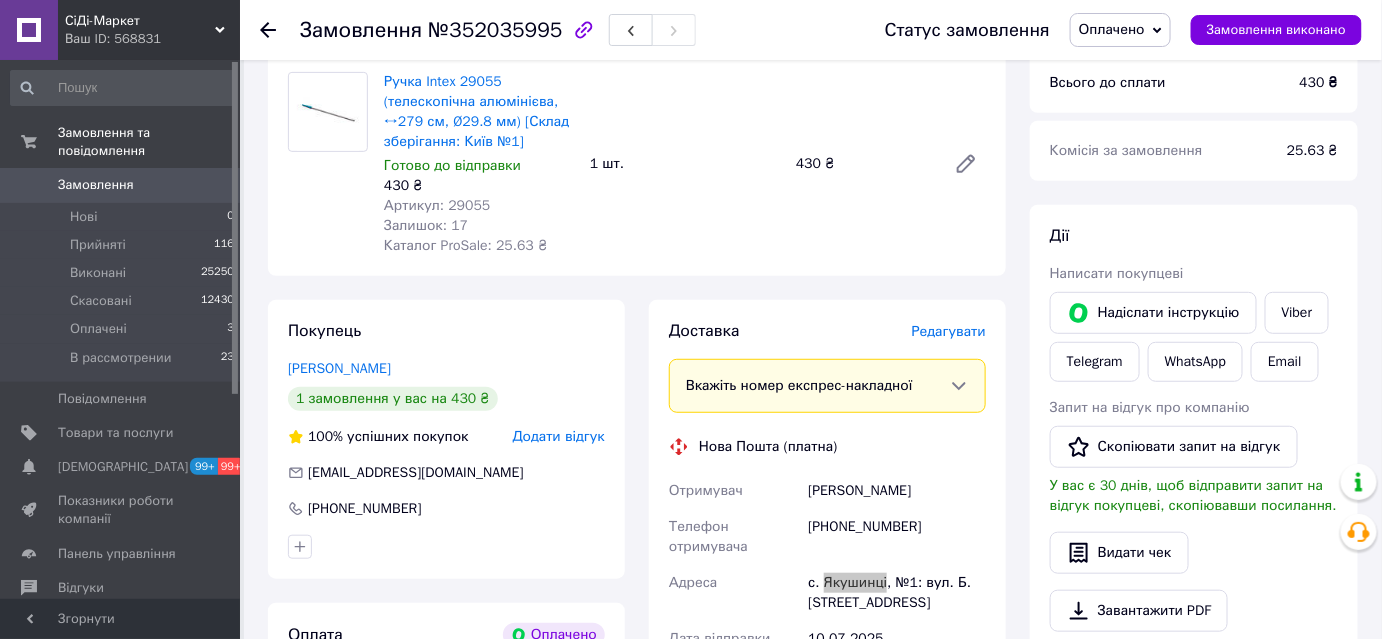 scroll, scrollTop: 363, scrollLeft: 0, axis: vertical 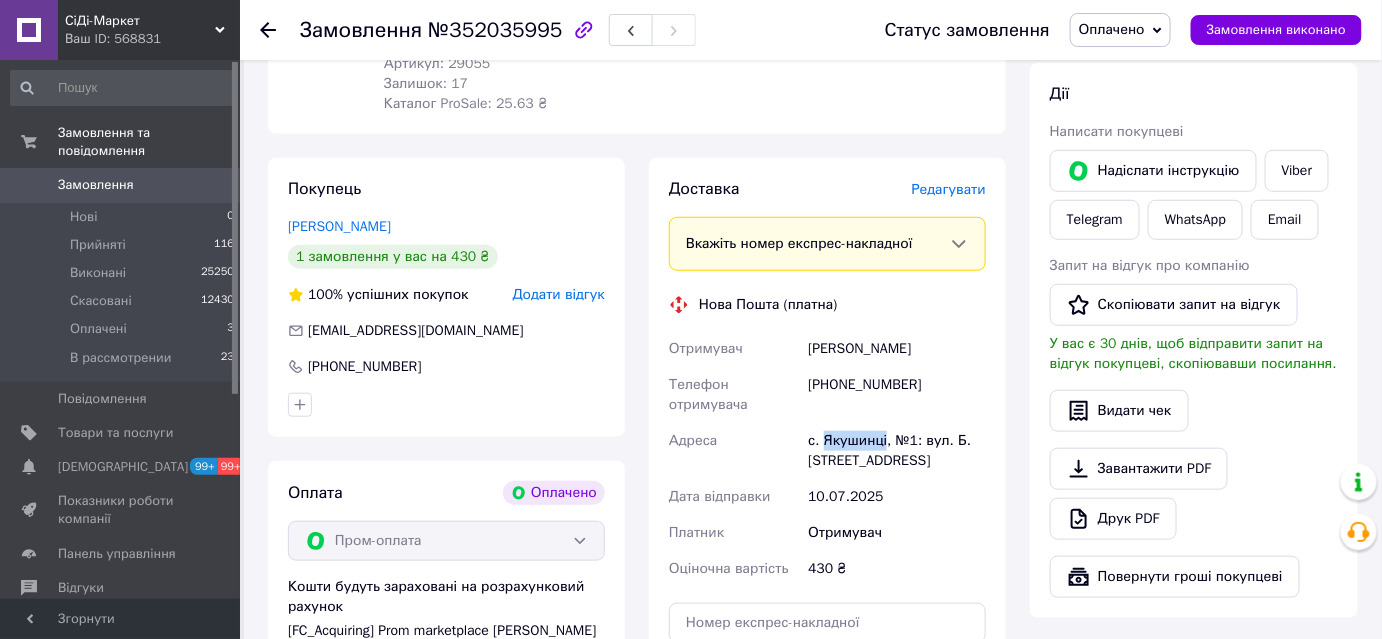 click on "с. Якушинці, №1: вул. Б. Хмельницького, 1А" at bounding box center [897, 451] 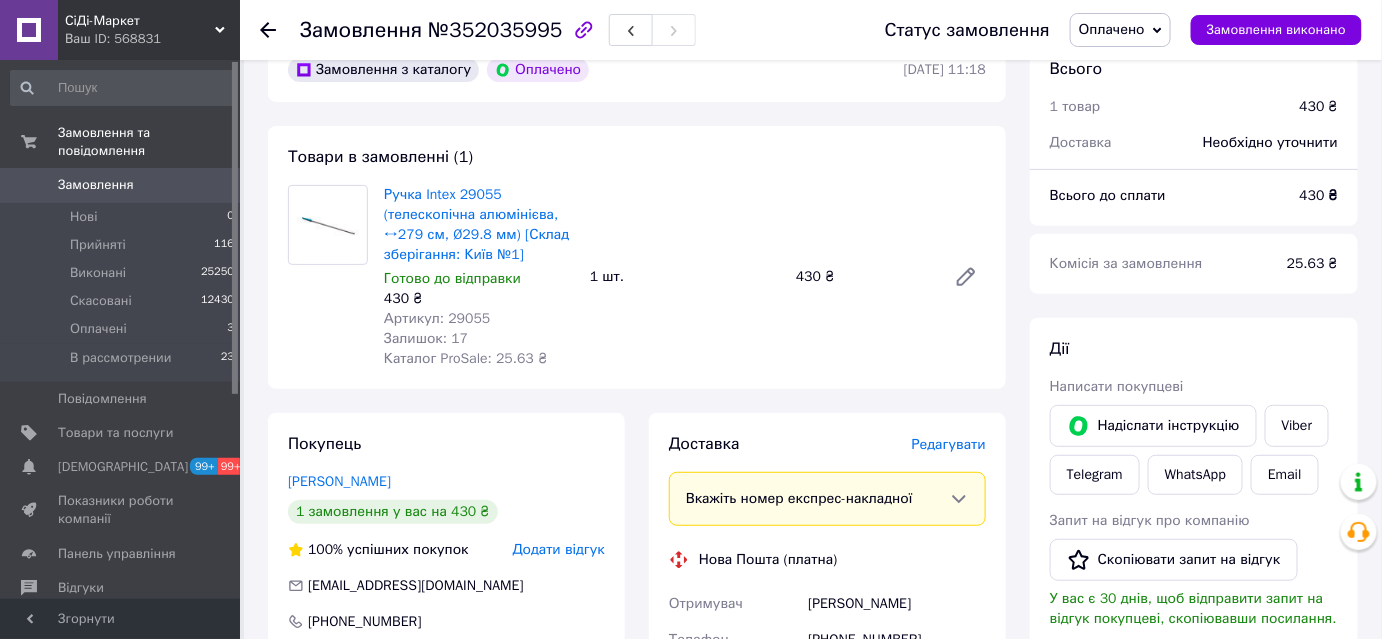 scroll, scrollTop: 0, scrollLeft: 0, axis: both 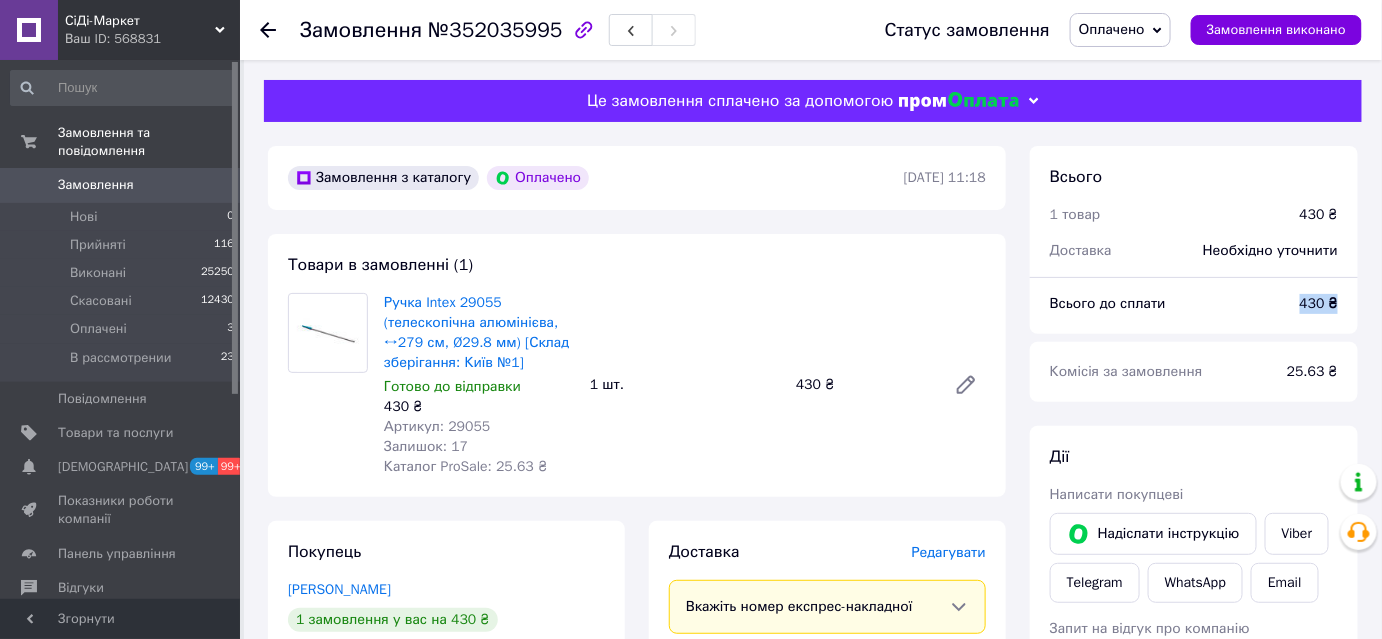 drag, startPoint x: 1296, startPoint y: 305, endPoint x: 1340, endPoint y: 301, distance: 44.181442 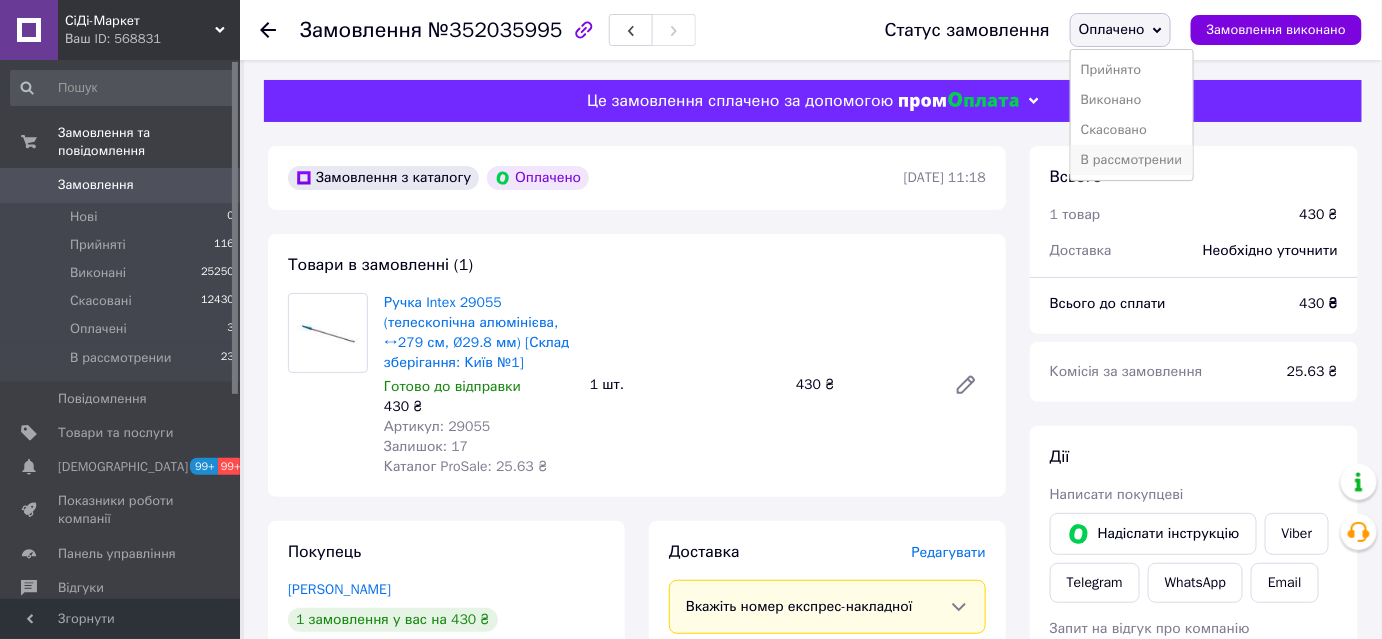 click on "В рассмотрении" at bounding box center (1132, 160) 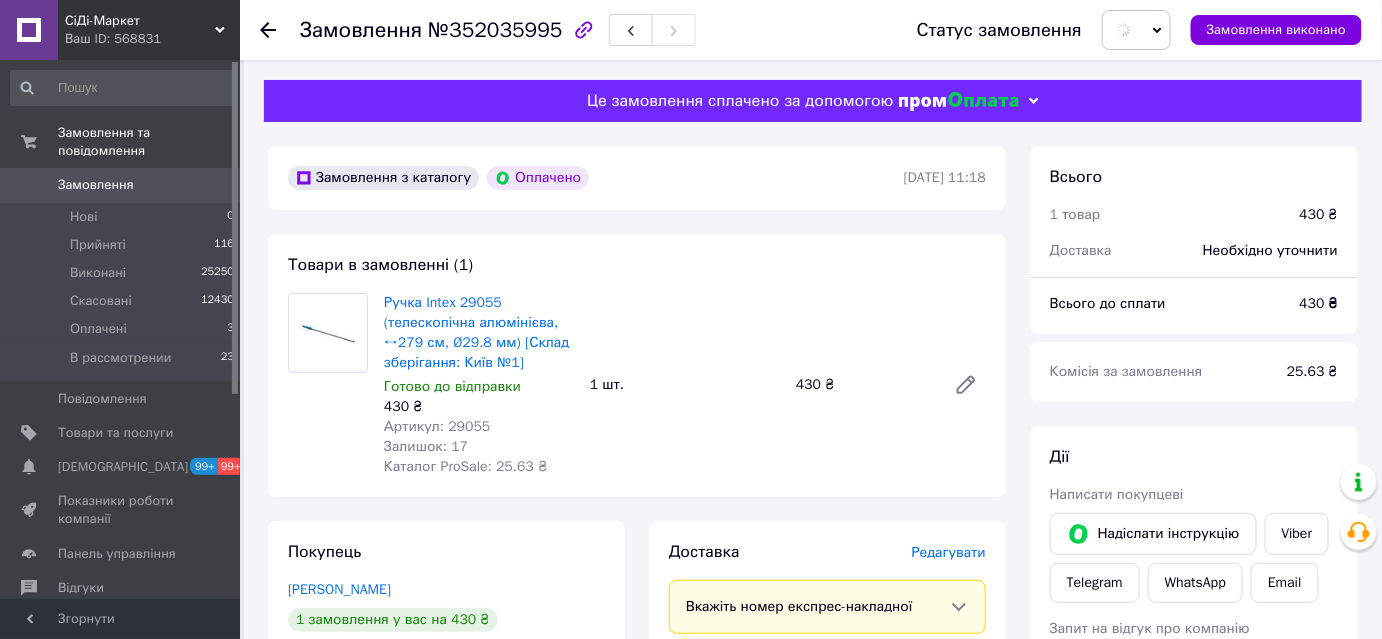 click on "Замовлення з каталогу Оплачено 10.07.2025 | 11:18 Товари в замовленні (1) Ручка Intex 29055 (телескопічна алюмінієва, ↔279 см, Ø29.8 мм) [Склад зберігання: Київ №1] Готово до відправки 430 ₴ Артикул: 29055 Залишок: 17 Каталог ProSale: 25.63 ₴  1 шт. 430 ₴ Покупець Кац Геннадий 1 замовлення у вас на 430 ₴ 100%   успішних покупок Додати відгук genadikatz@gmail.com +380966269146 Оплата Оплачено Пром-оплата Кошти будуть зараховані на розрахунковий рахунок [FC_Acquiring] Prom marketplace Серединська Олександра Олександрівна (Активирован) Доставка Редагувати Вкажіть номер експрес-накладної Нова Пошта (платна) Отримувач 10.07.2025" at bounding box center [637, 822] 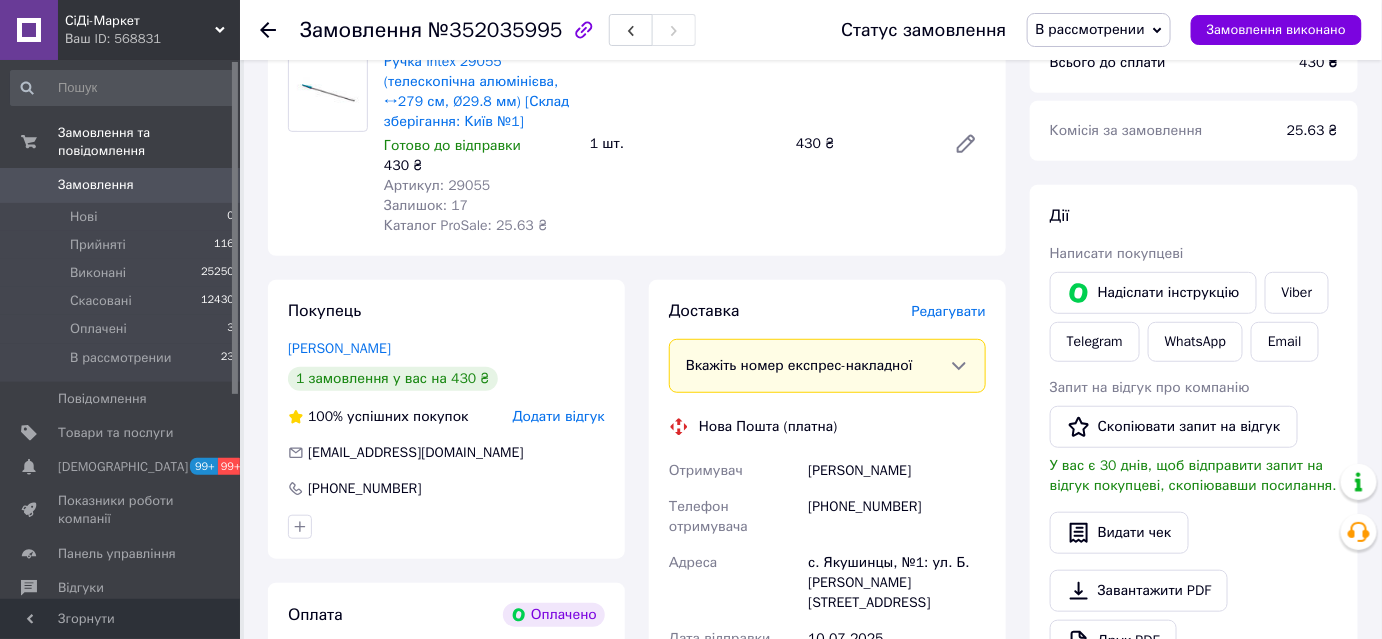 scroll, scrollTop: 272, scrollLeft: 0, axis: vertical 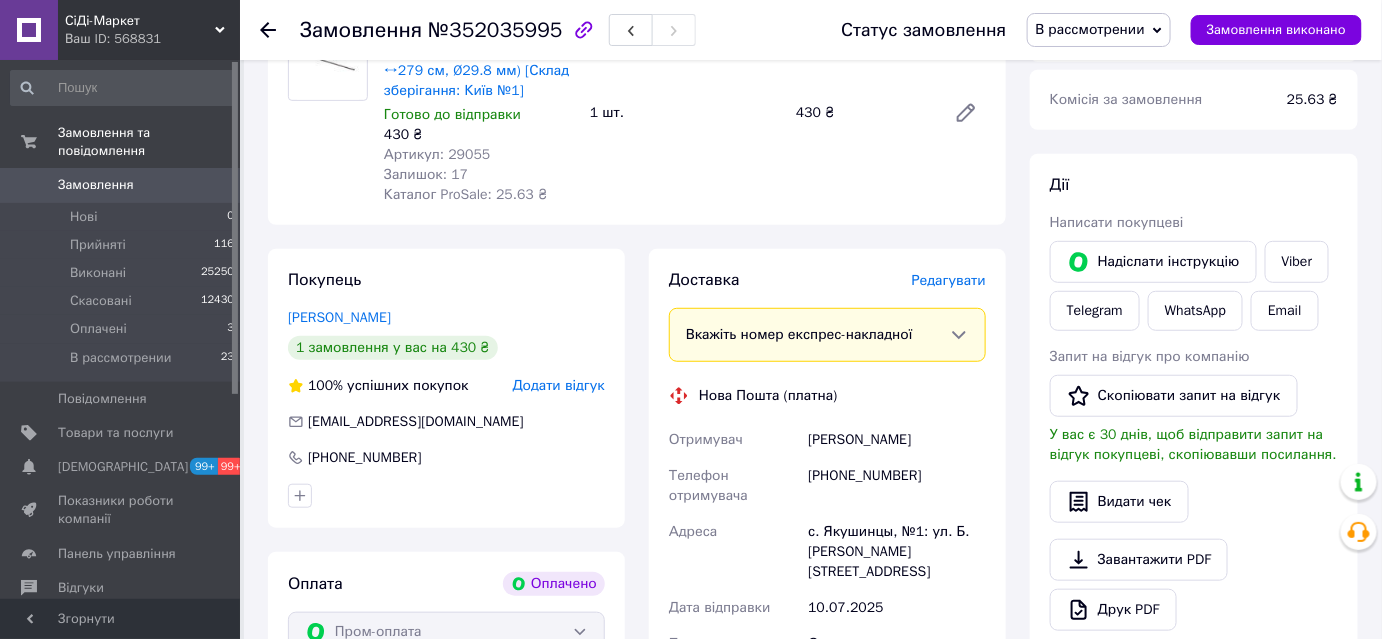 click on "genadikatz@gmail.com" at bounding box center (416, 421) 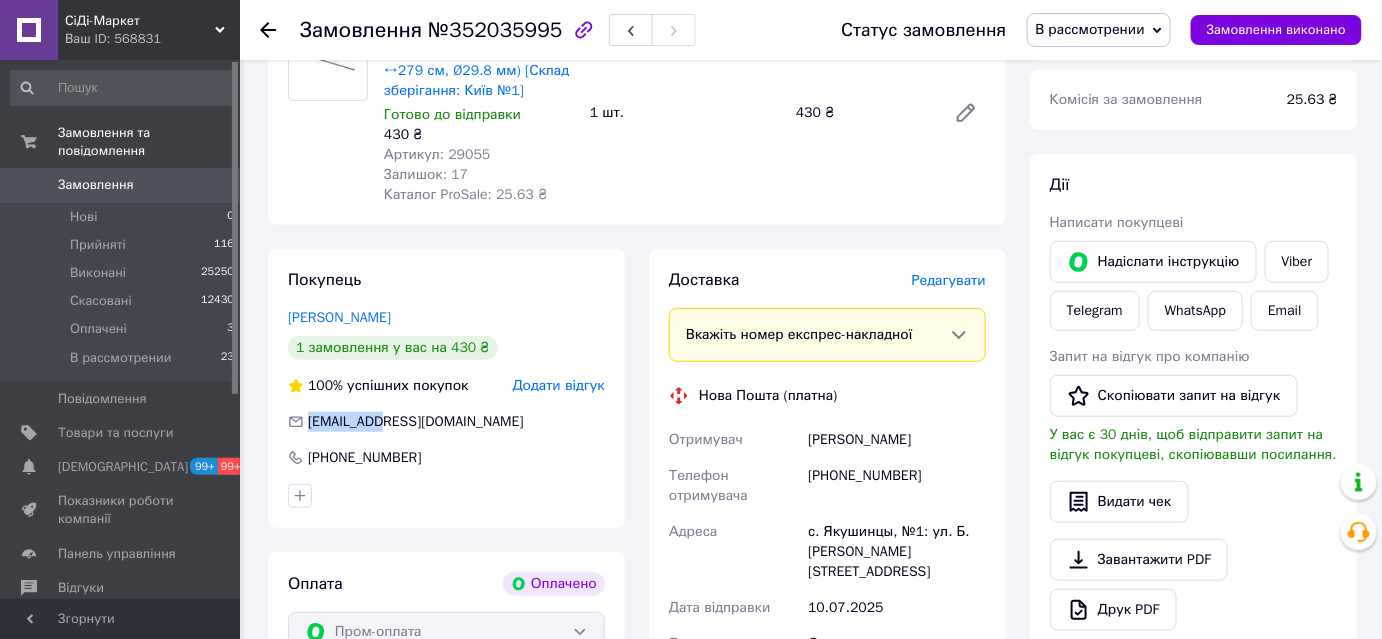 click on "genadikatz@gmail.com" at bounding box center (416, 421) 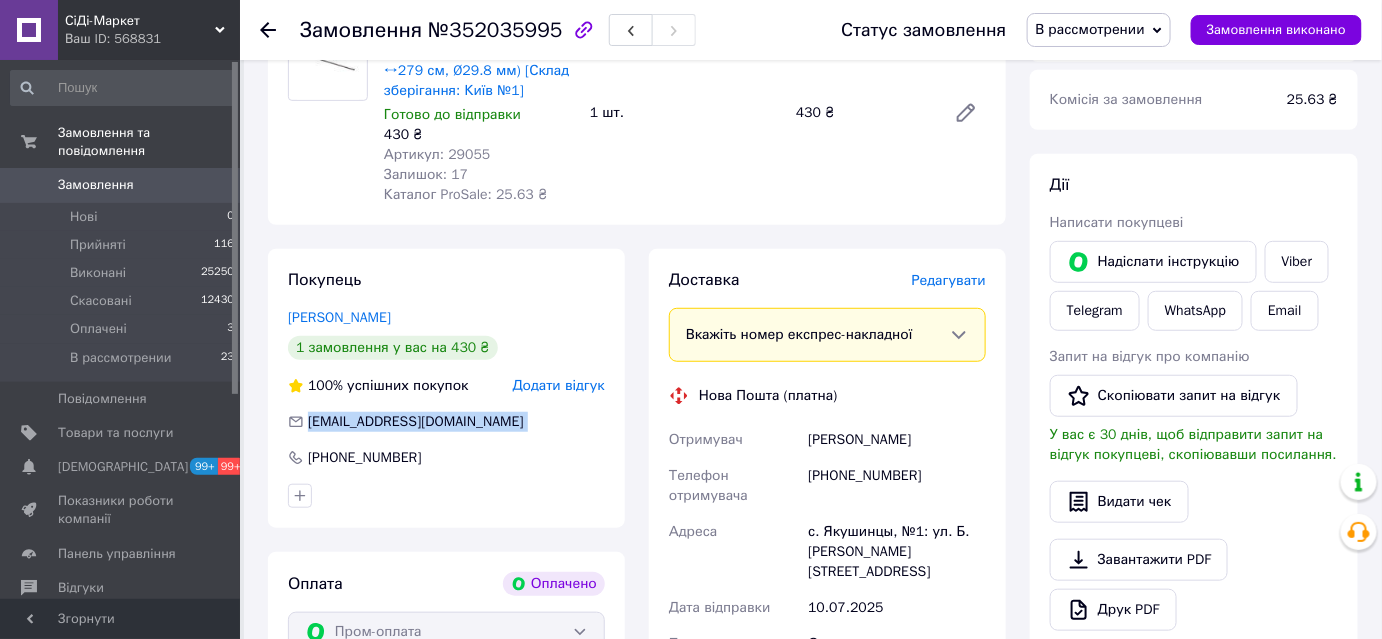 click on "genadikatz@gmail.com" at bounding box center (416, 421) 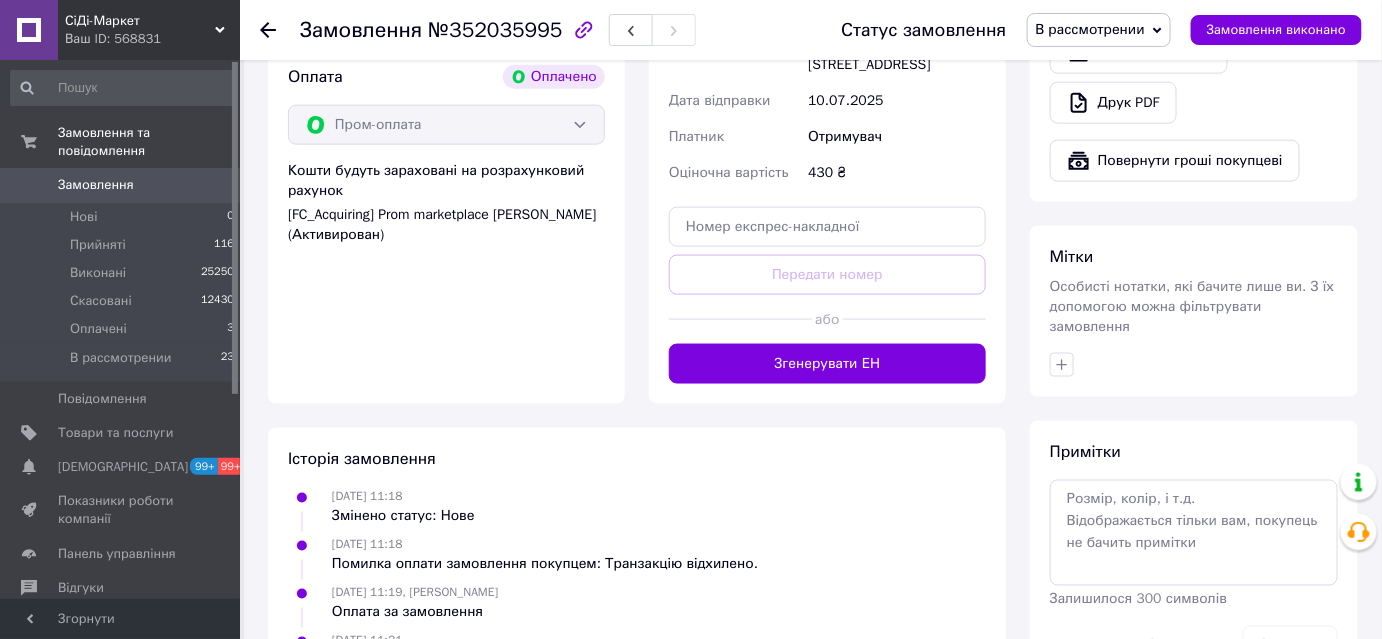 scroll, scrollTop: 881, scrollLeft: 0, axis: vertical 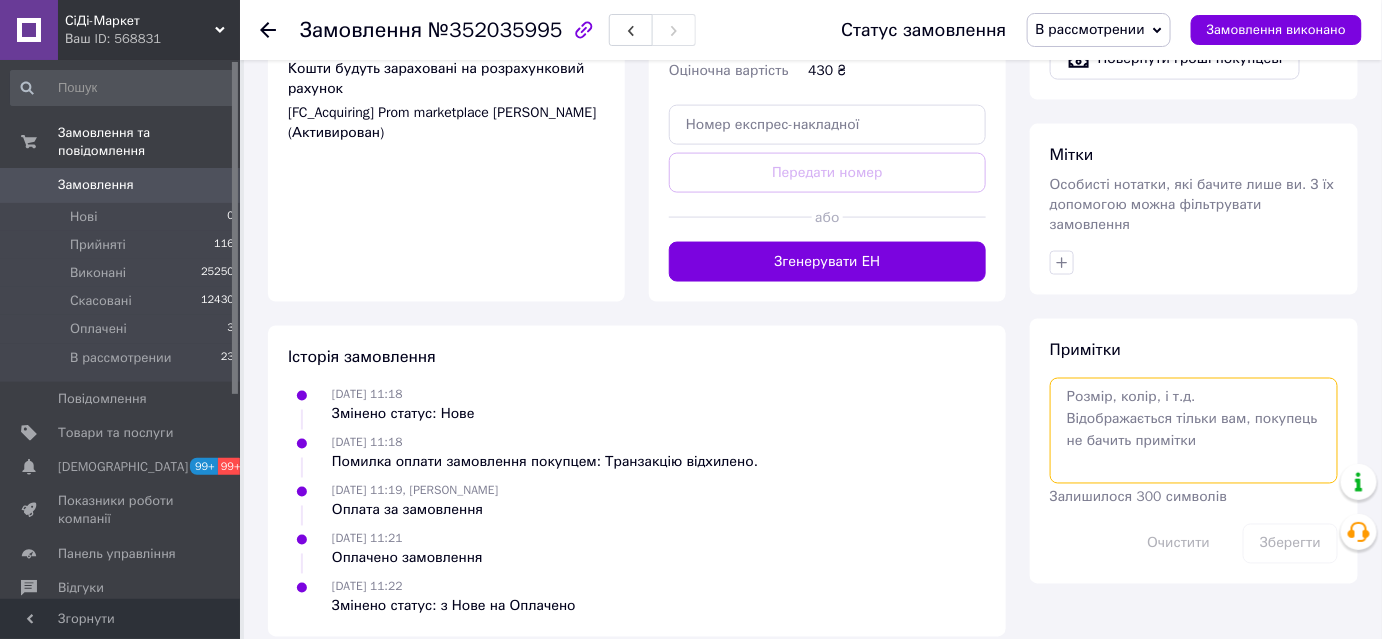 click at bounding box center (1194, 431) 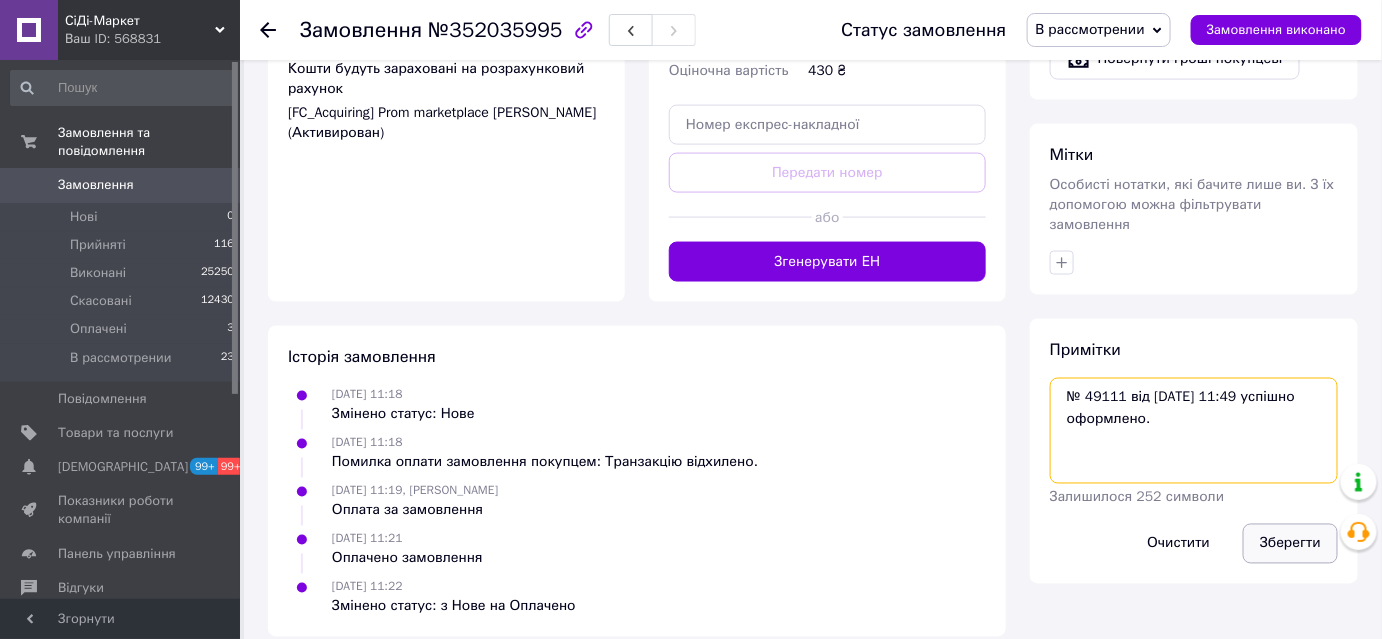 type on "№ 49111 від 10.07.2025 11:49 успішно оформлено." 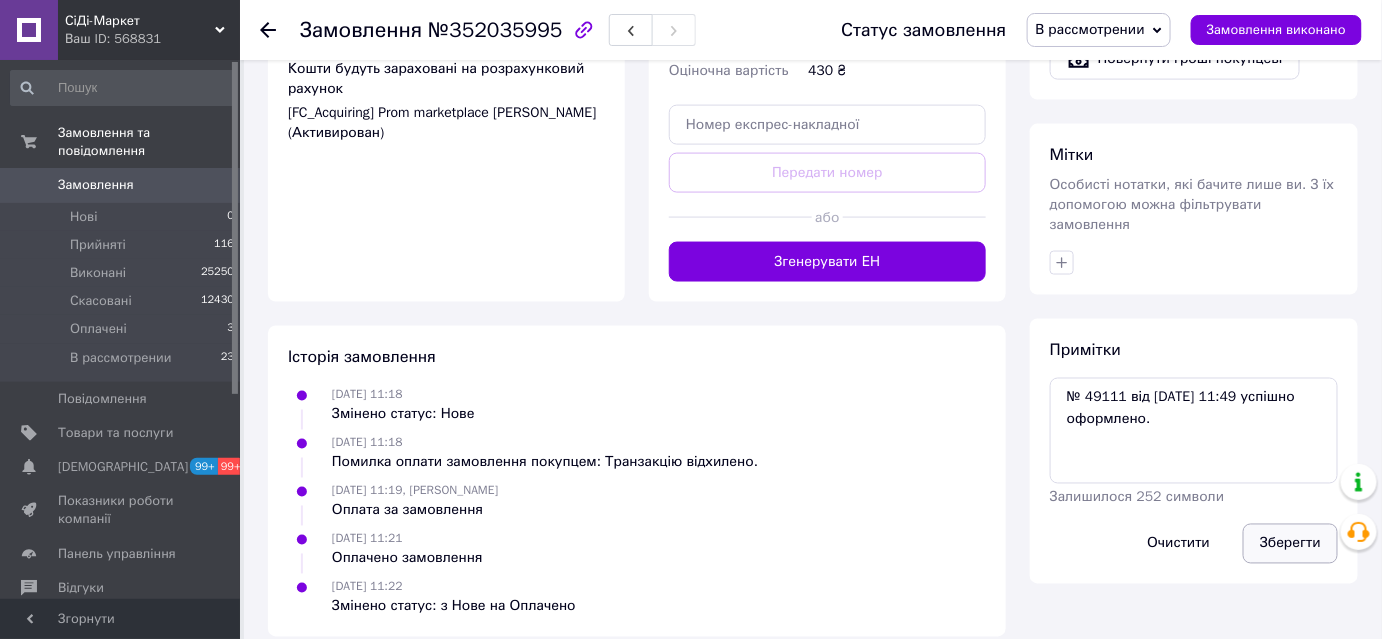 click on "Зберегти" at bounding box center (1290, 544) 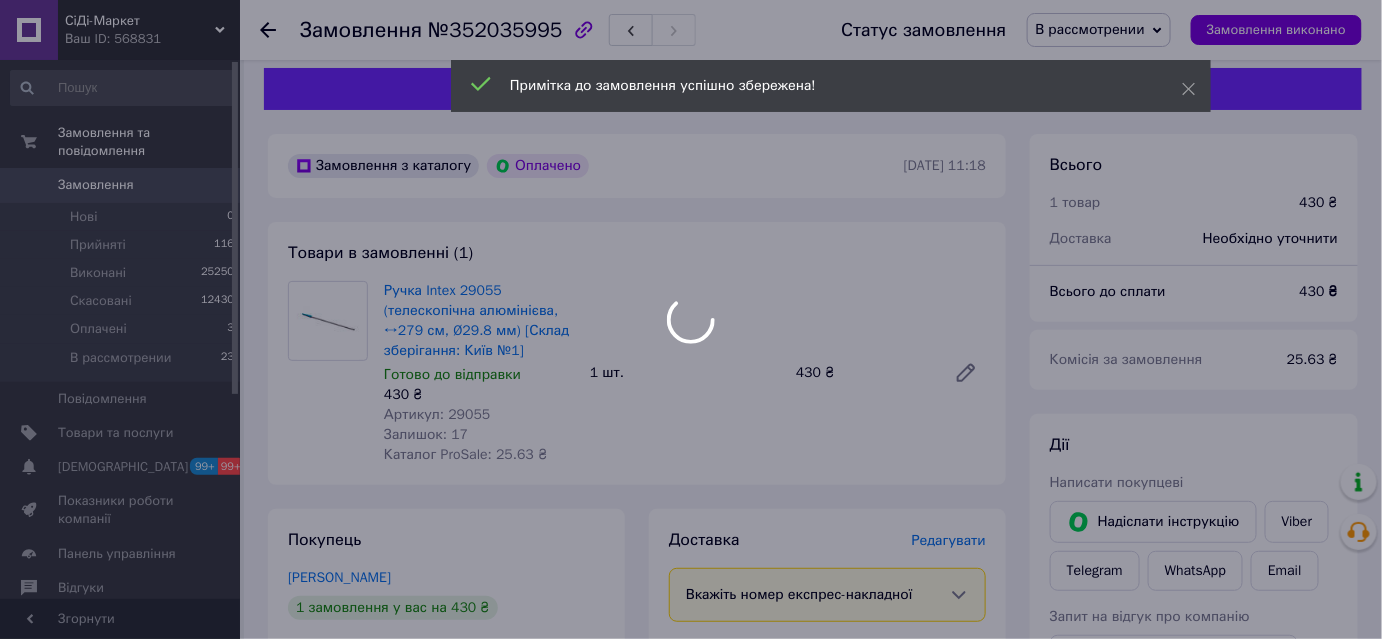 scroll, scrollTop: 0, scrollLeft: 0, axis: both 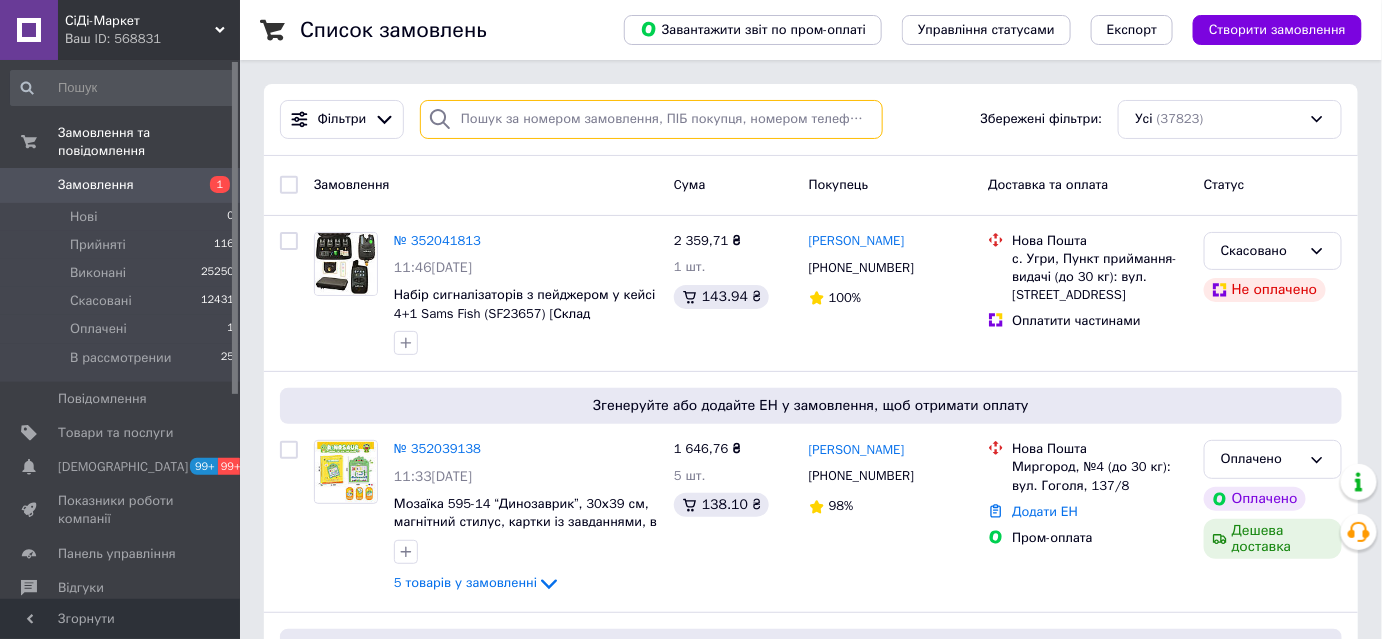 click at bounding box center (651, 119) 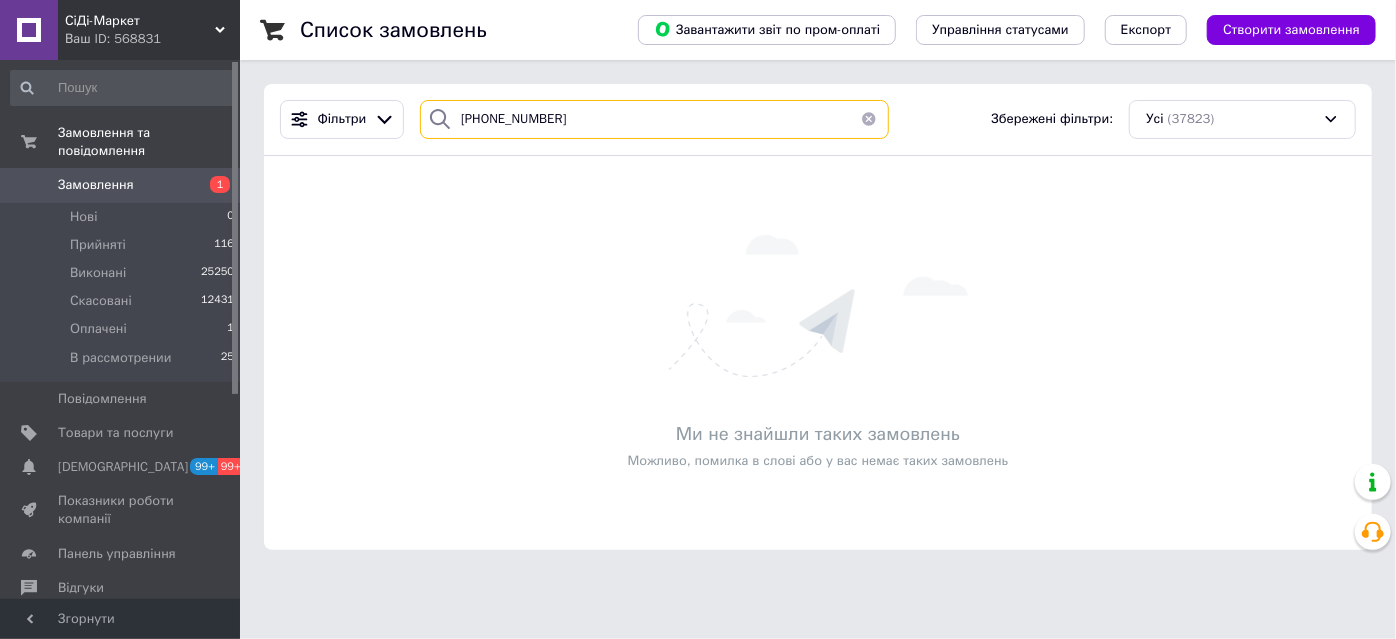 type on "+380687308873" 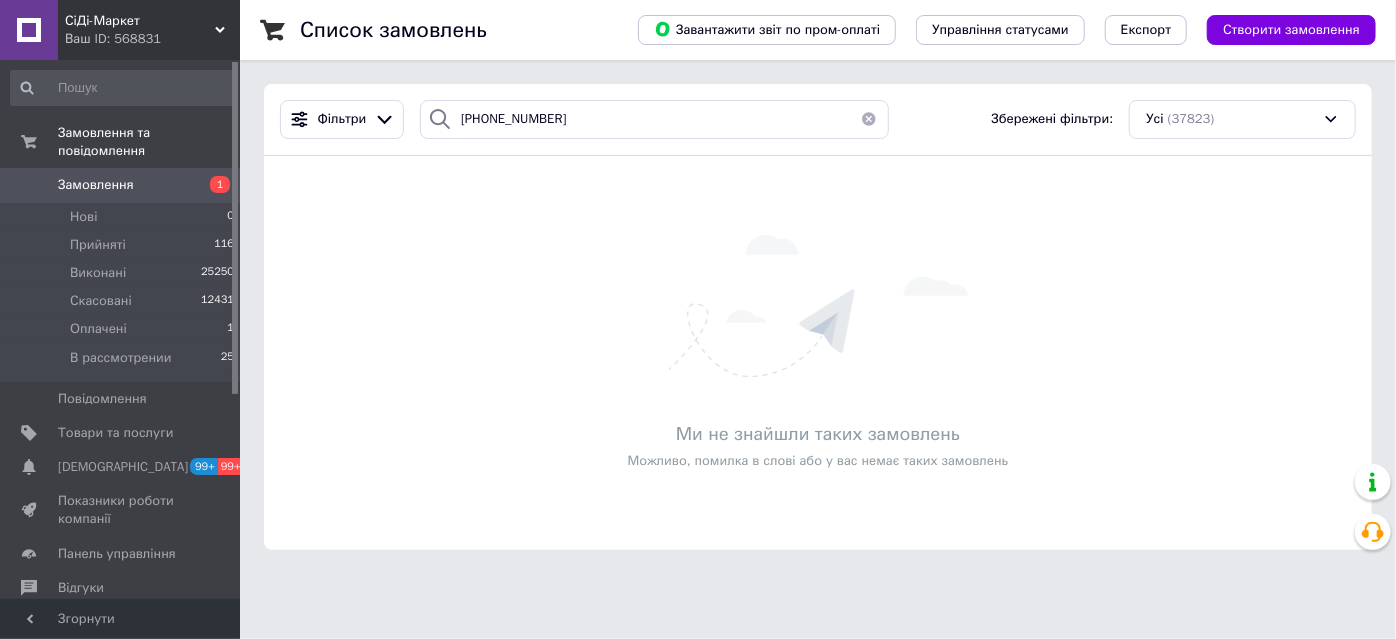 click at bounding box center [869, 119] 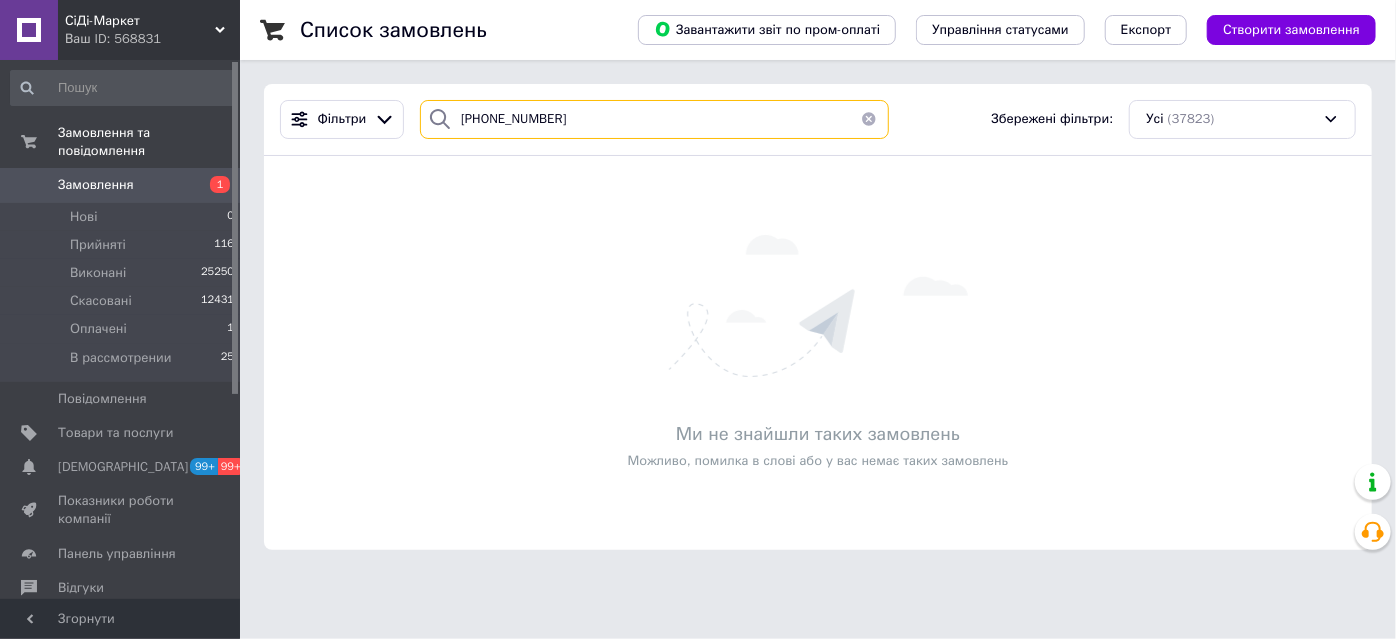 type 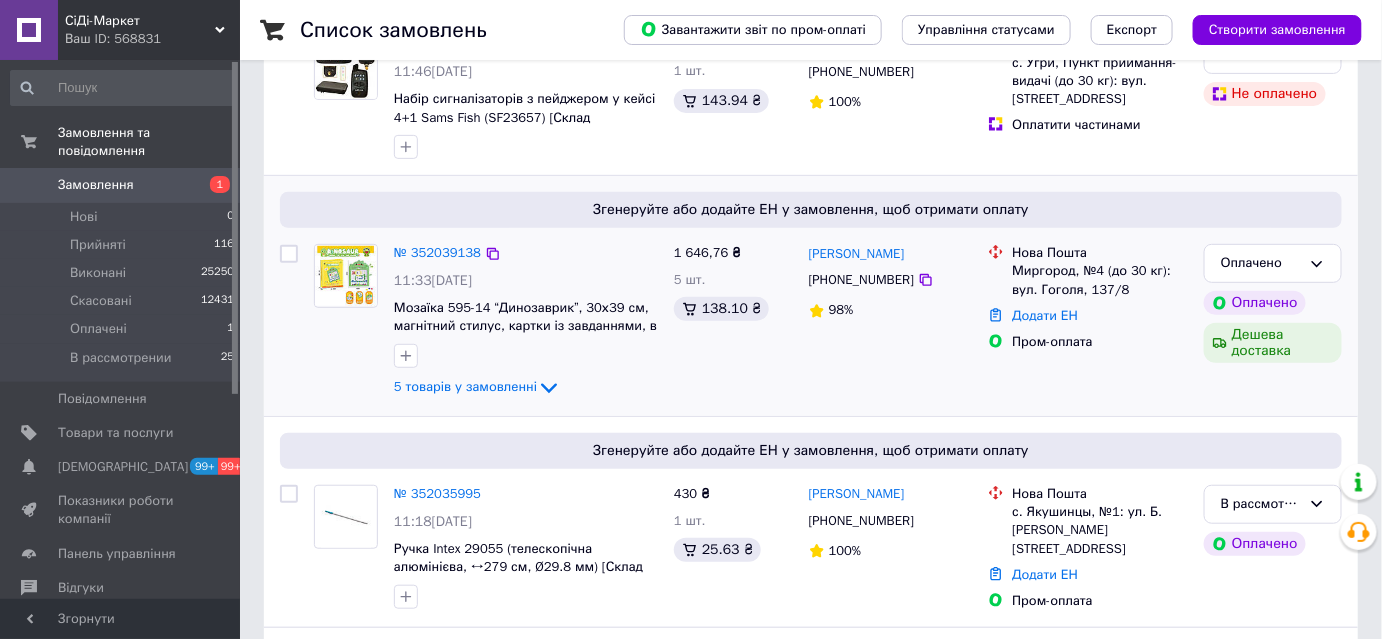 scroll, scrollTop: 181, scrollLeft: 0, axis: vertical 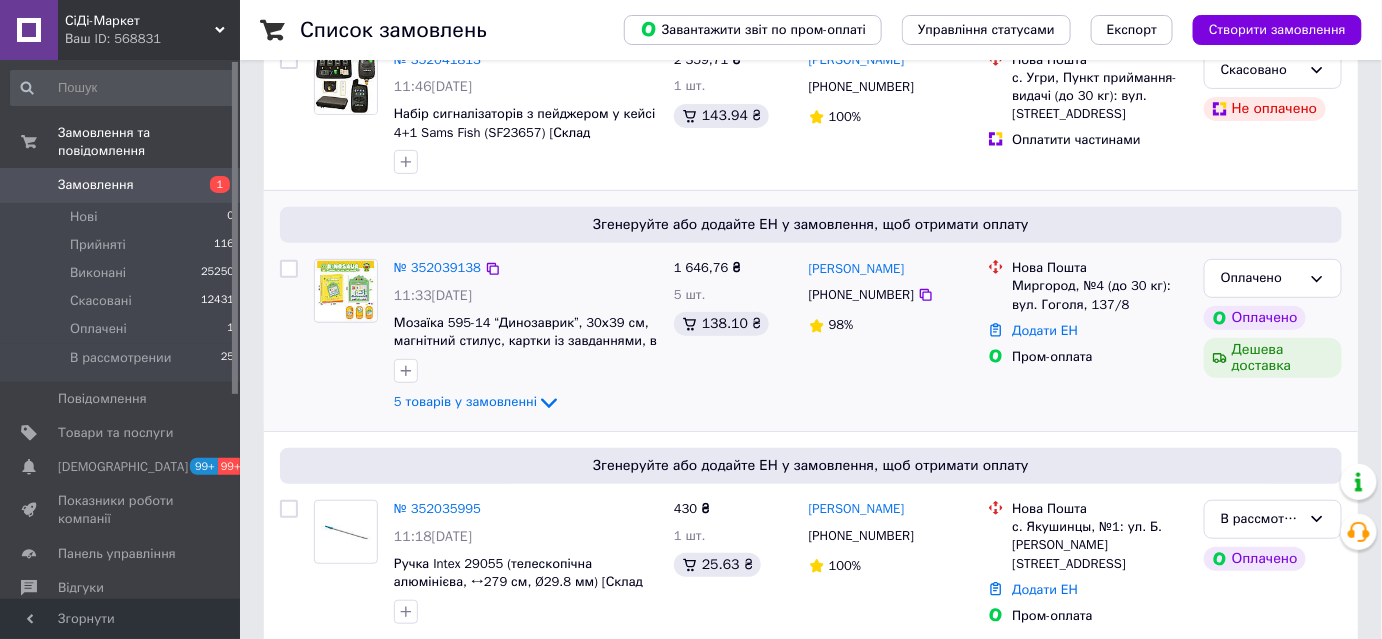 drag, startPoint x: 433, startPoint y: 269, endPoint x: 483, endPoint y: 292, distance: 55.03635 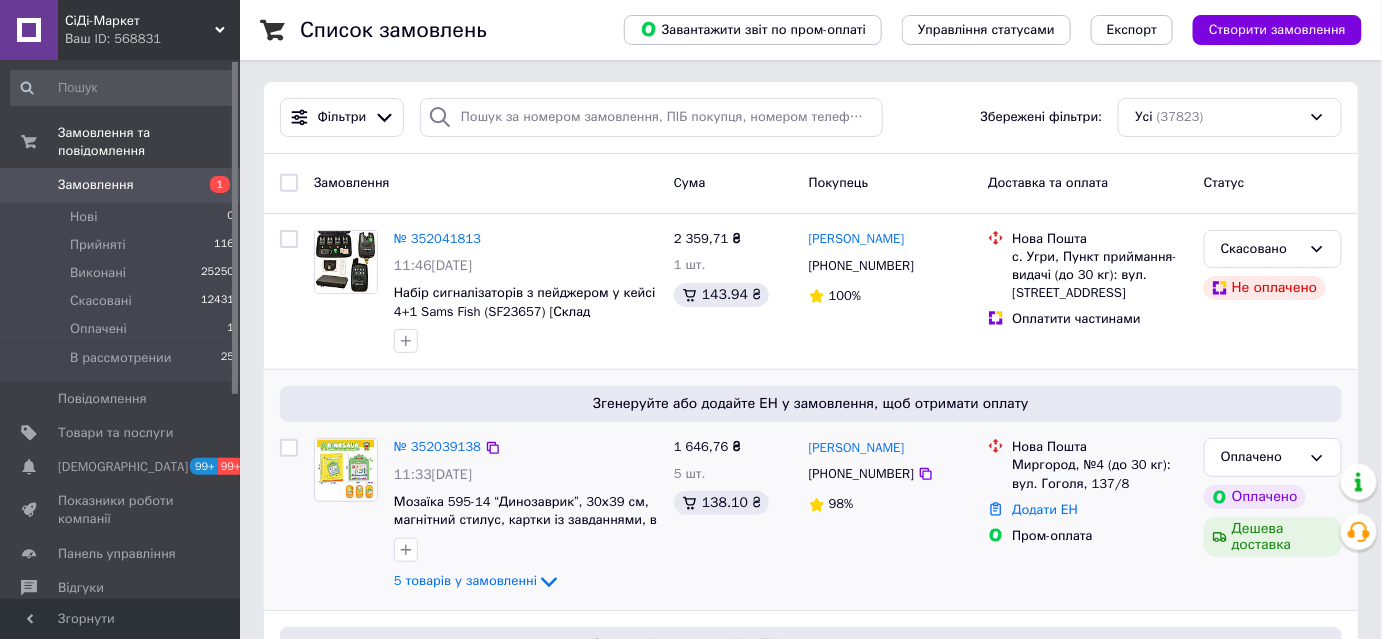 scroll, scrollTop: 0, scrollLeft: 0, axis: both 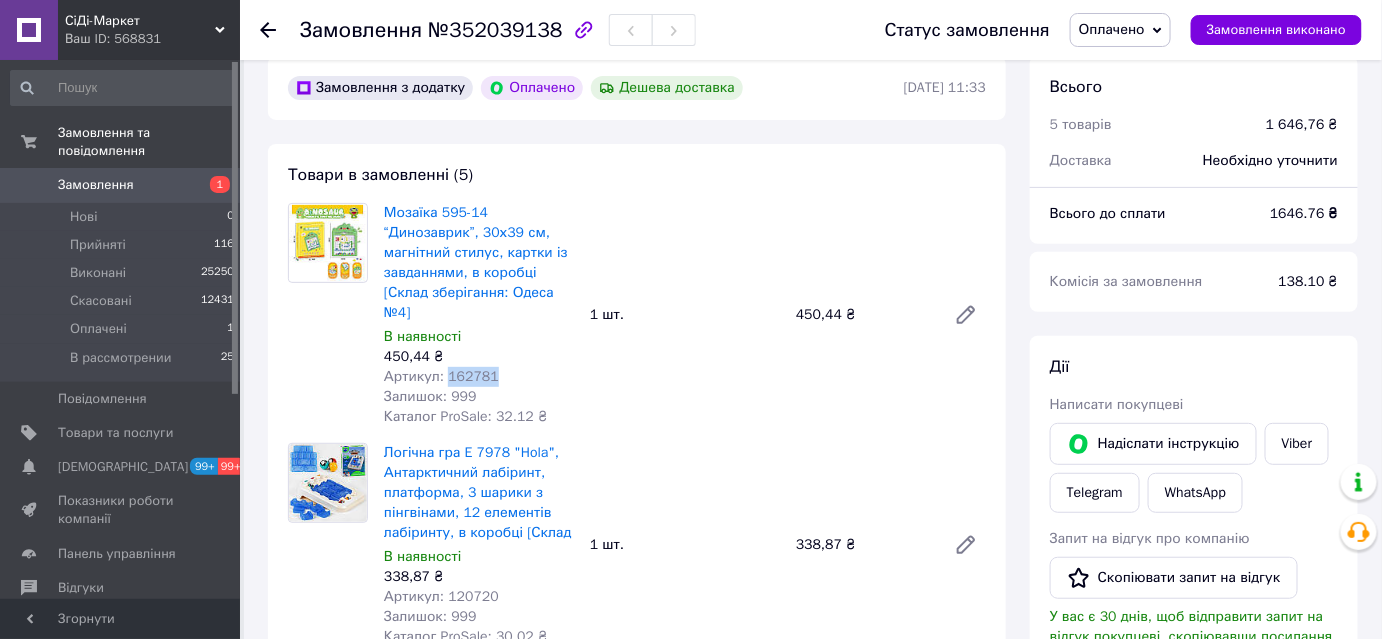 drag, startPoint x: 490, startPoint y: 379, endPoint x: 446, endPoint y: 379, distance: 44 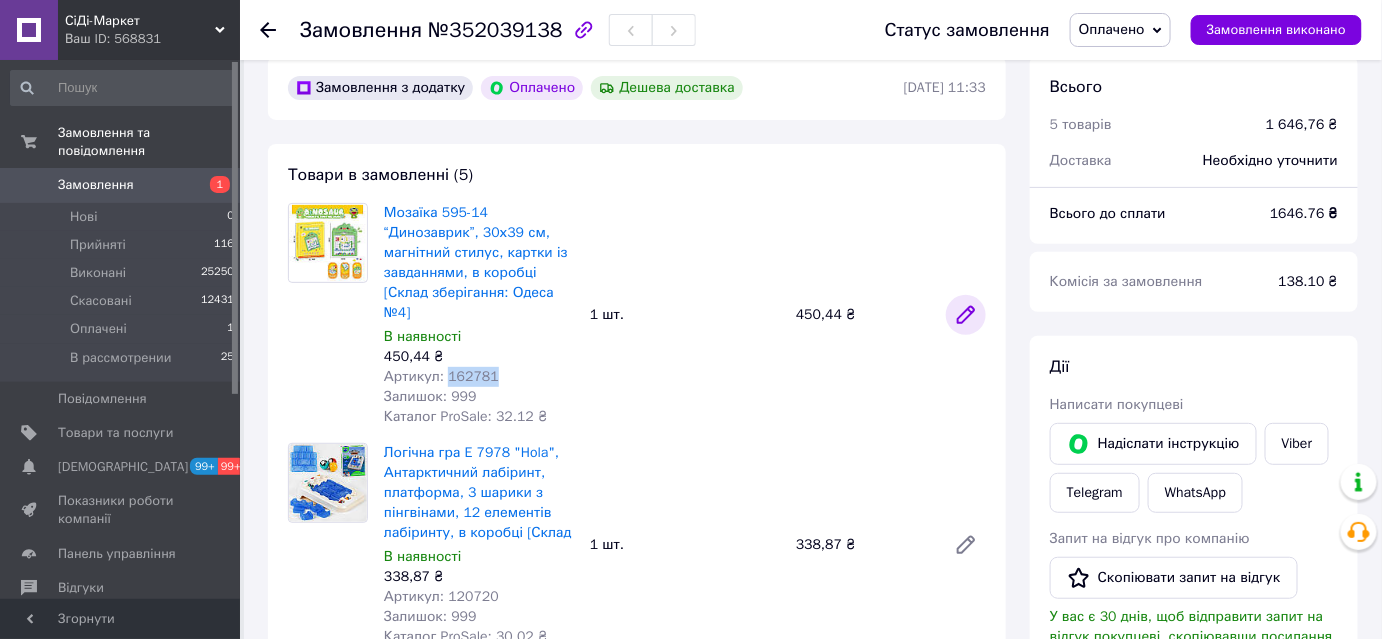 copy on "162781" 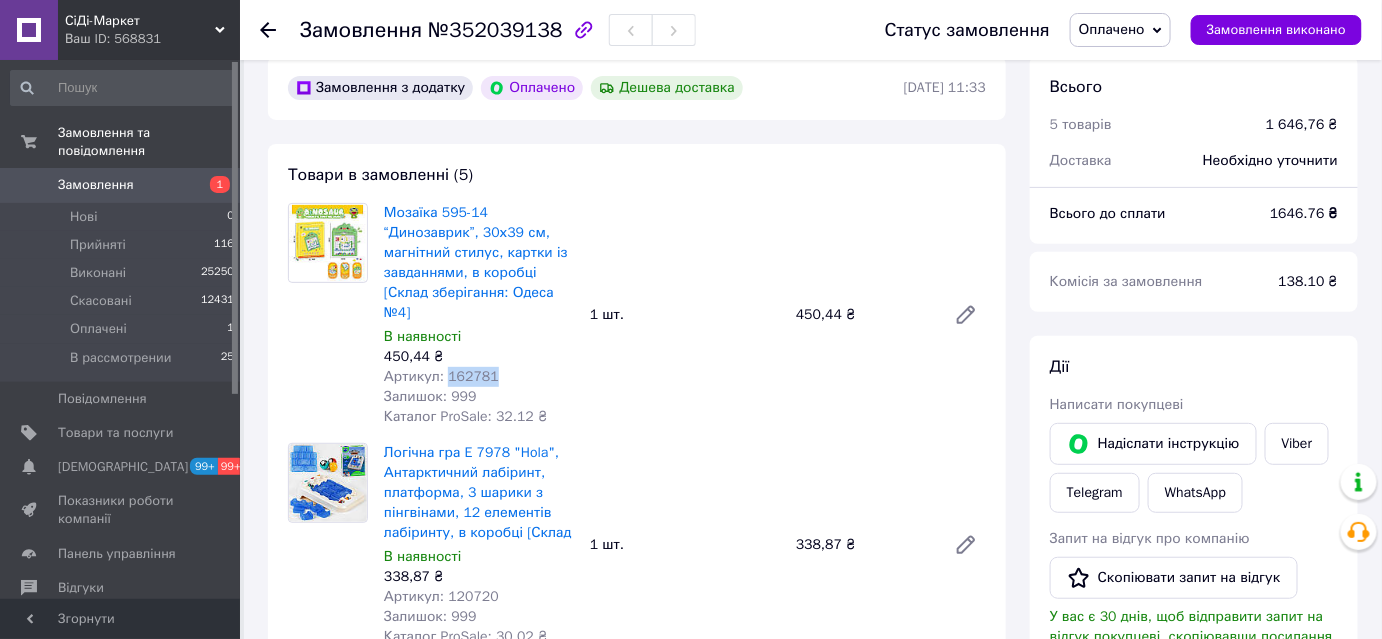 scroll, scrollTop: 272, scrollLeft: 0, axis: vertical 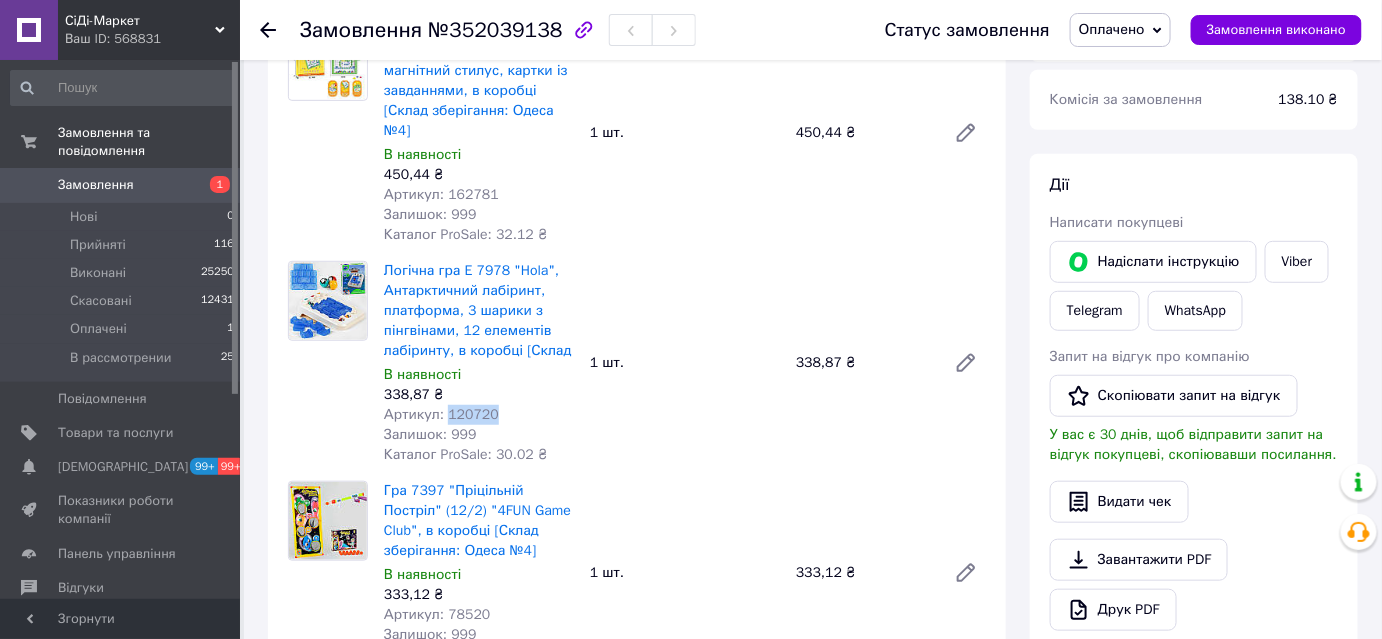 drag, startPoint x: 493, startPoint y: 412, endPoint x: 445, endPoint y: 414, distance: 48.04165 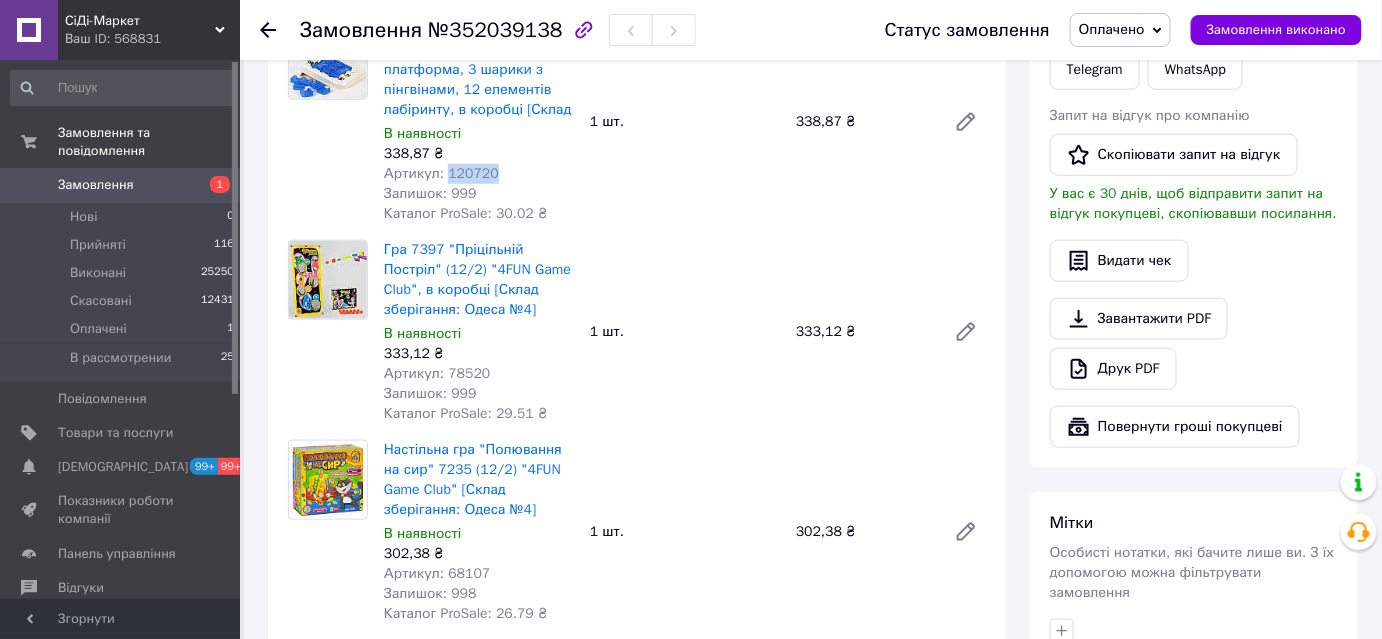 scroll, scrollTop: 545, scrollLeft: 0, axis: vertical 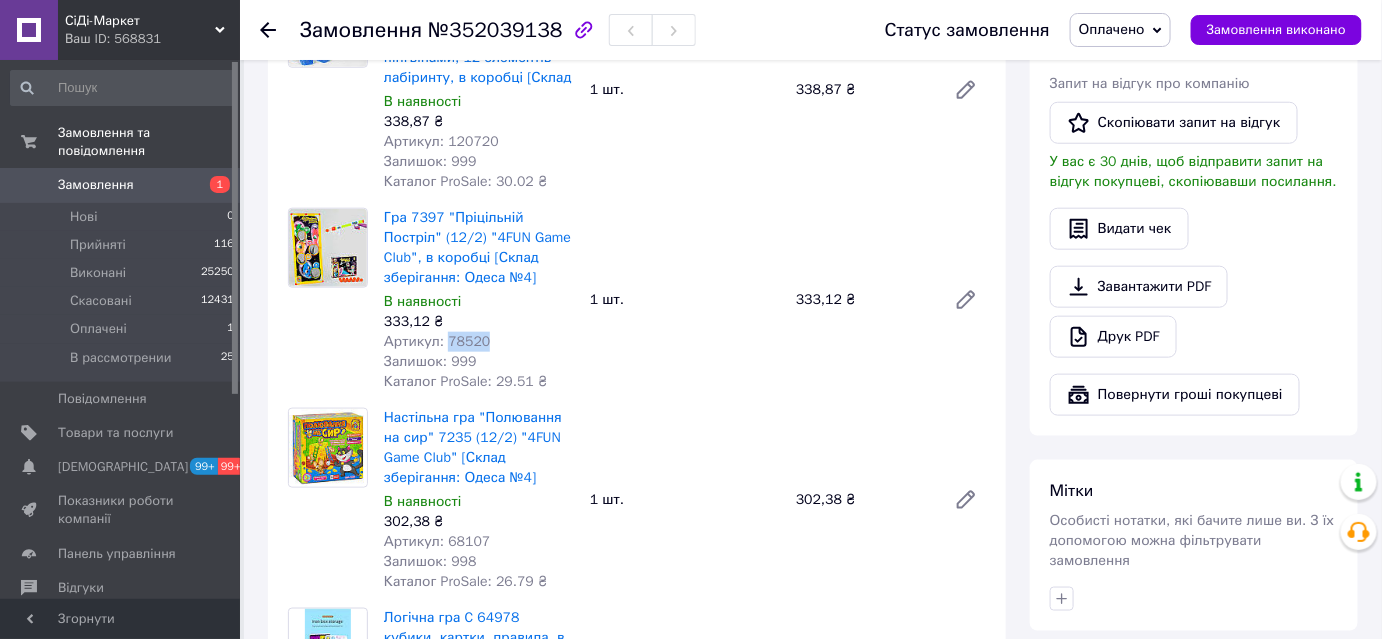 drag, startPoint x: 487, startPoint y: 340, endPoint x: 443, endPoint y: 340, distance: 44 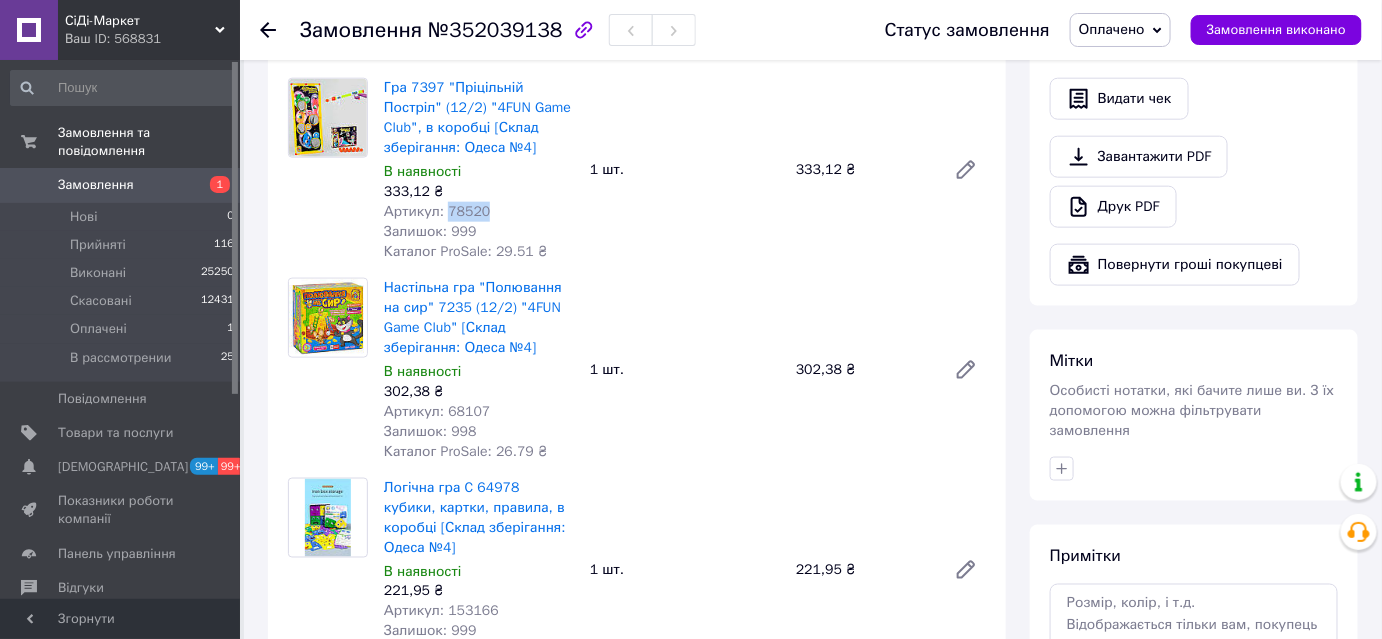 scroll, scrollTop: 727, scrollLeft: 0, axis: vertical 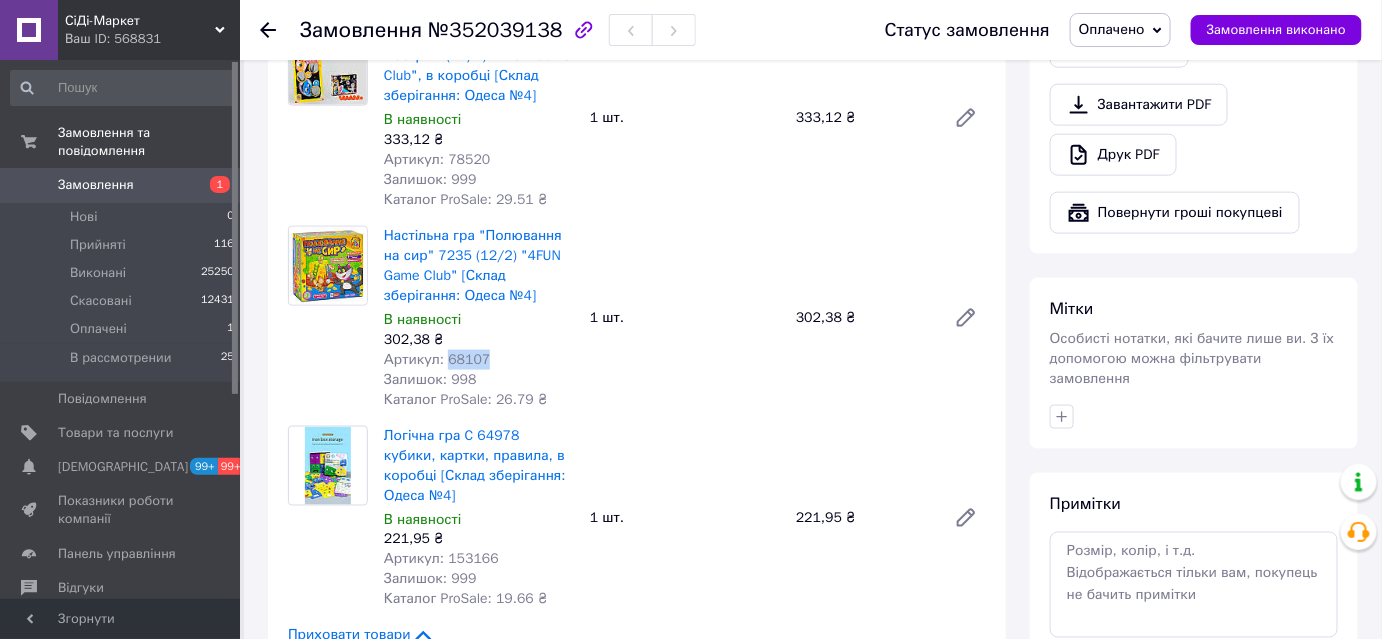 drag, startPoint x: 491, startPoint y: 357, endPoint x: 442, endPoint y: 363, distance: 49.365982 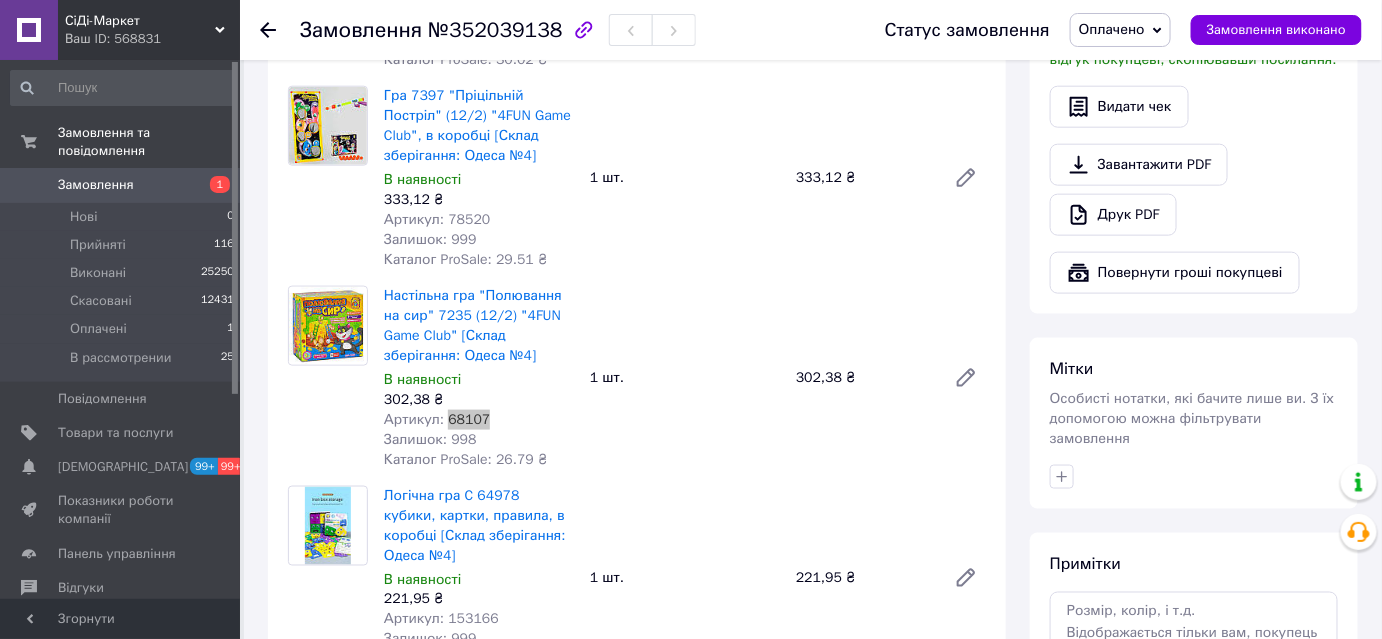scroll, scrollTop: 636, scrollLeft: 0, axis: vertical 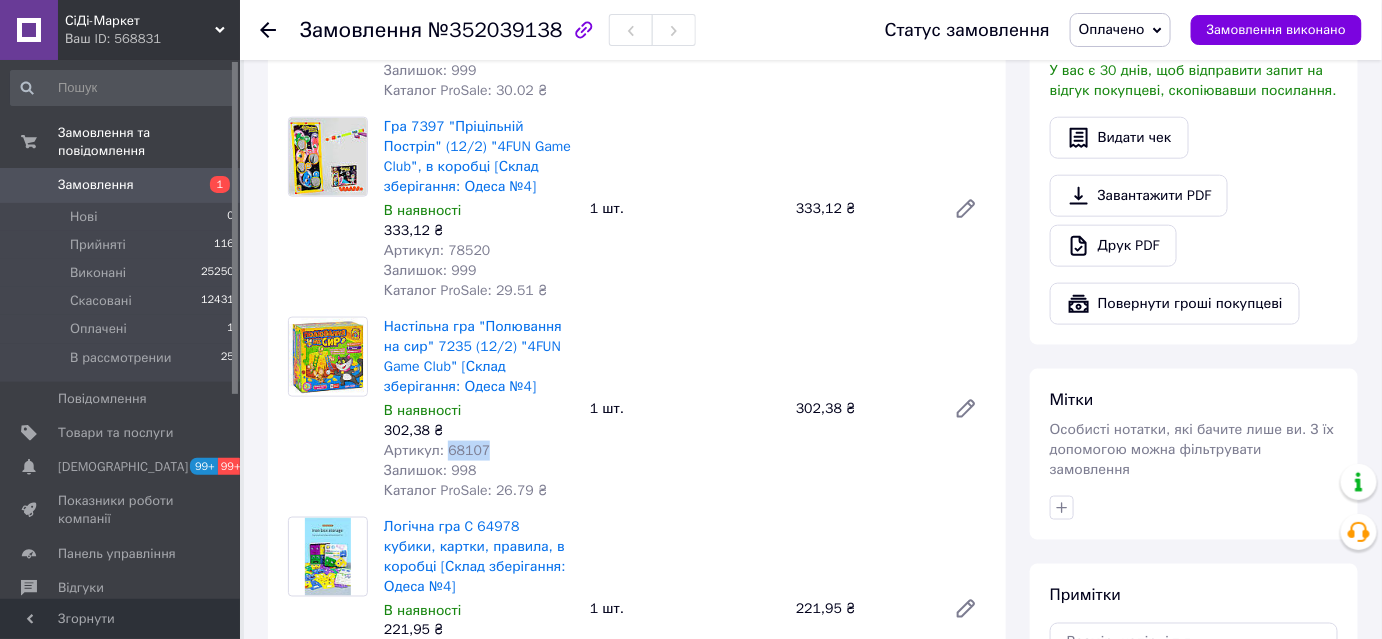 click on "Артикул: 68107" at bounding box center (479, 451) 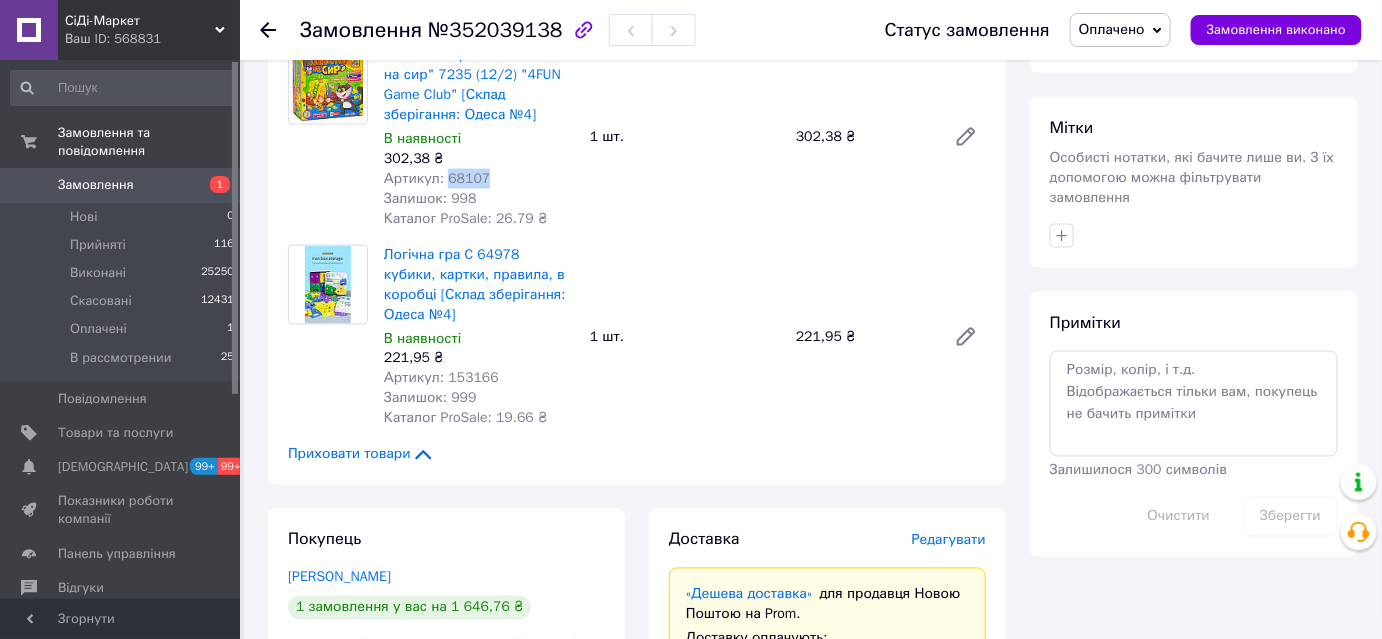 scroll, scrollTop: 909, scrollLeft: 0, axis: vertical 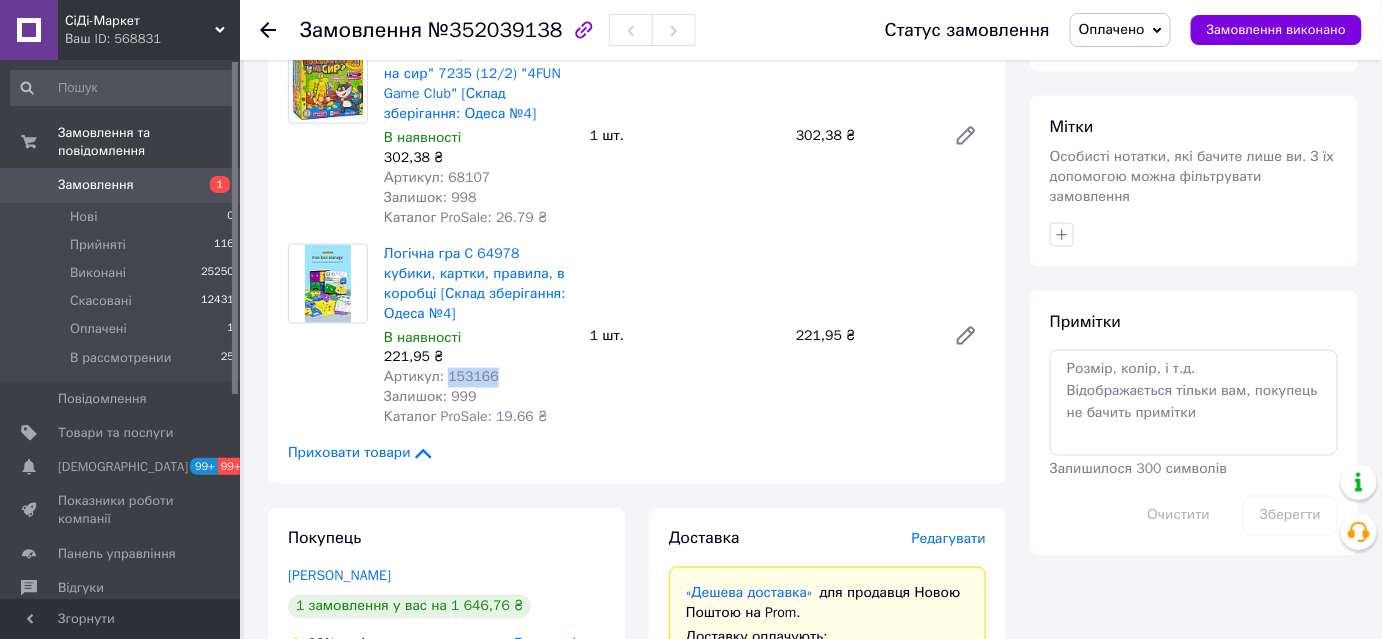 drag, startPoint x: 466, startPoint y: 385, endPoint x: 445, endPoint y: 381, distance: 21.377558 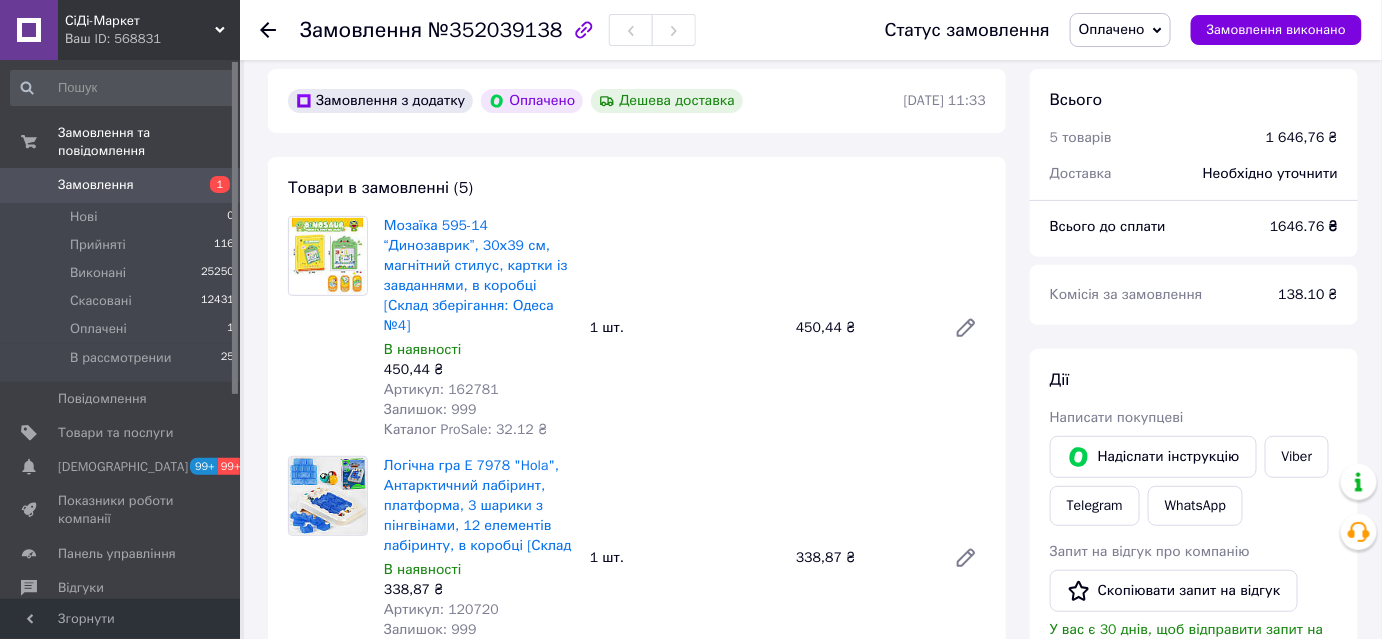 scroll, scrollTop: 0, scrollLeft: 0, axis: both 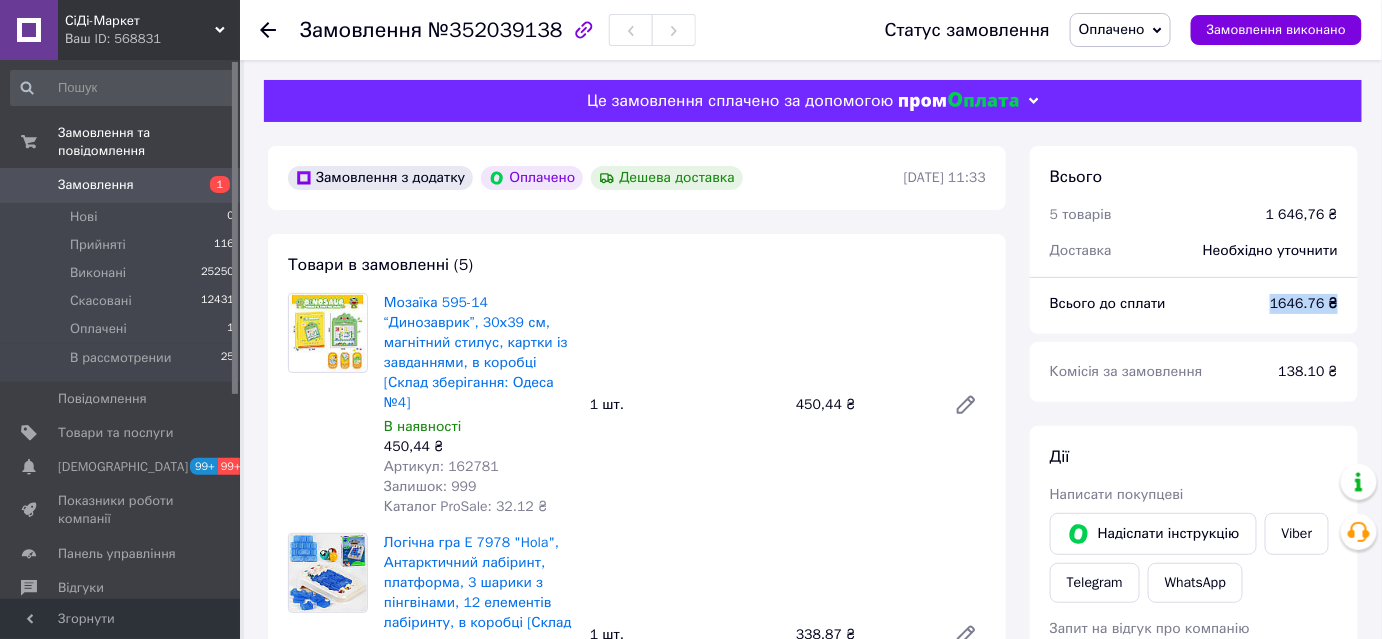 drag, startPoint x: 1269, startPoint y: 298, endPoint x: 1346, endPoint y: 307, distance: 77.52419 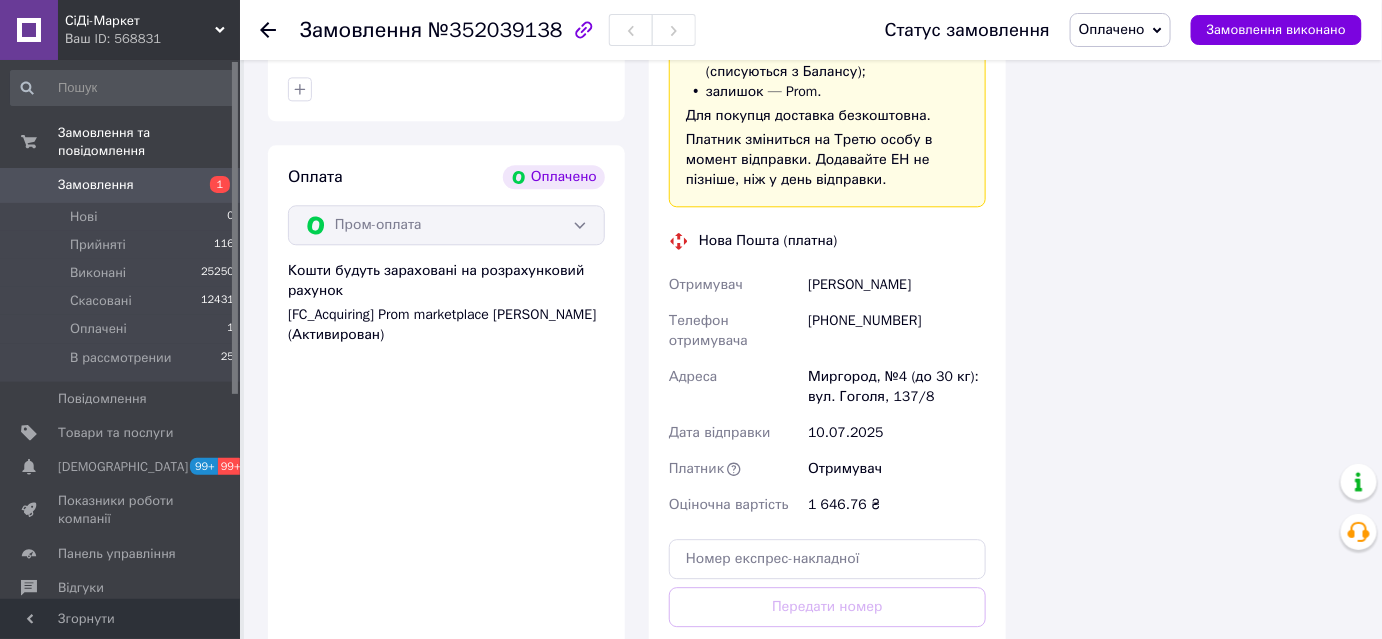 scroll, scrollTop: 1545, scrollLeft: 0, axis: vertical 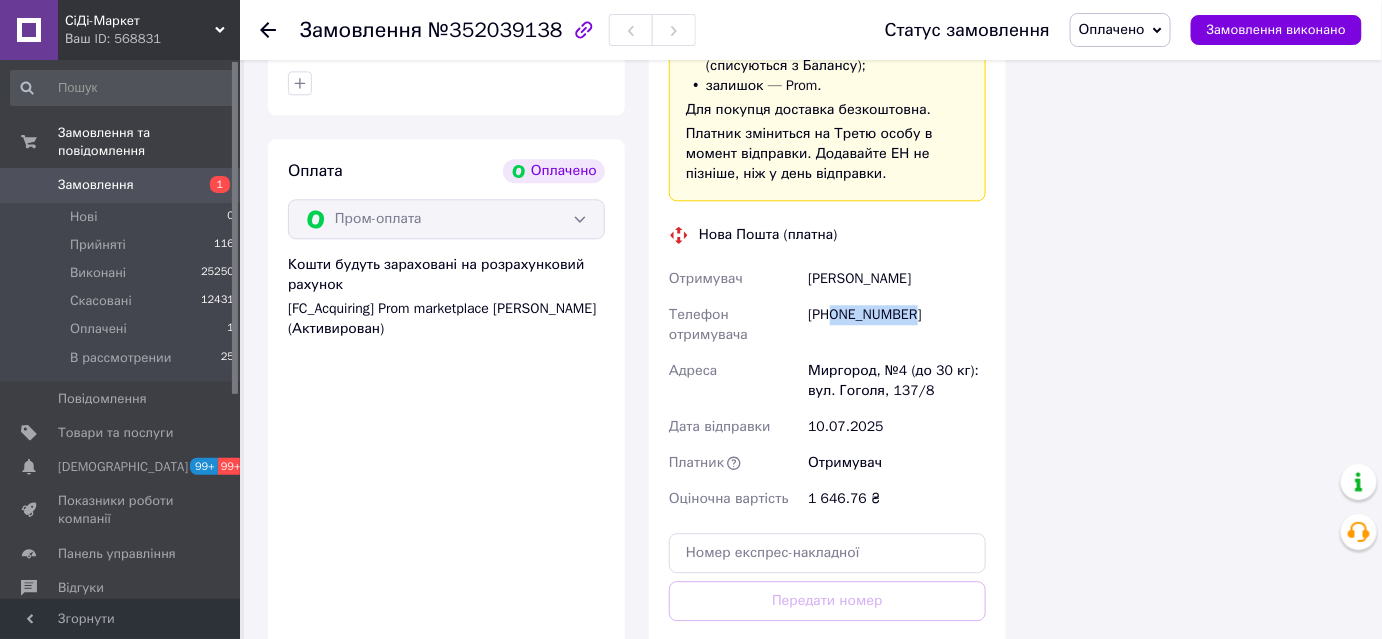 drag, startPoint x: 921, startPoint y: 312, endPoint x: 832, endPoint y: 314, distance: 89.02247 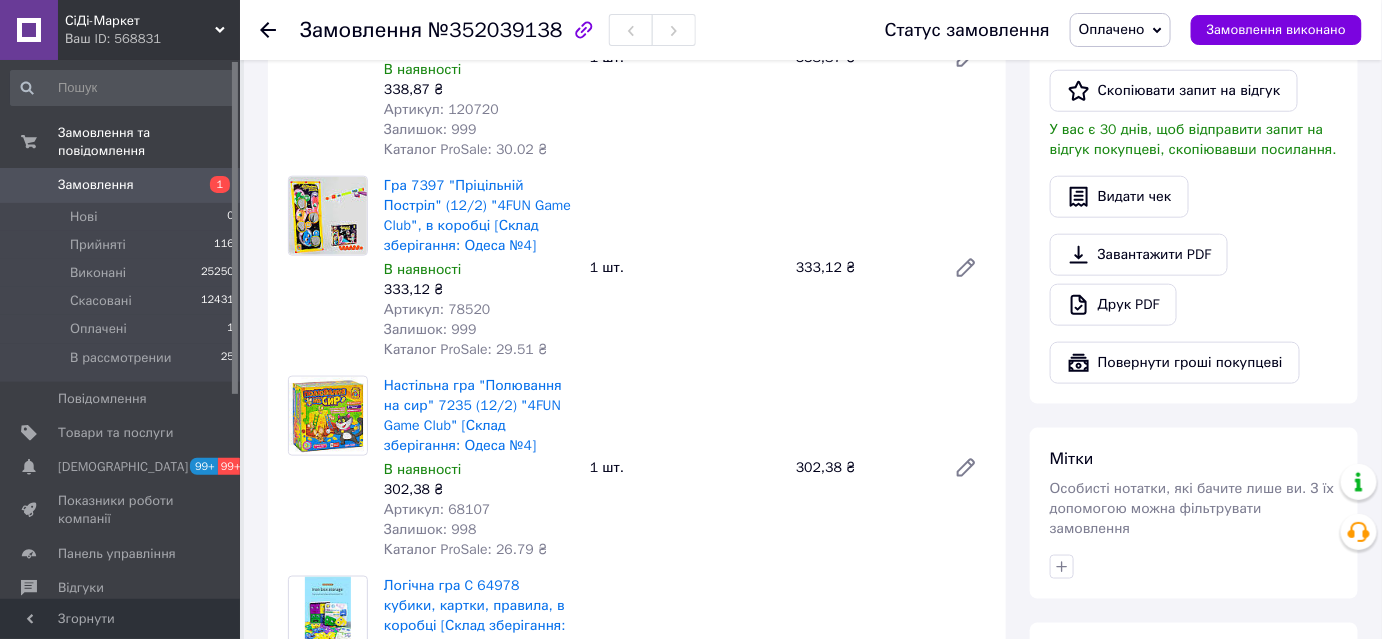 scroll, scrollTop: 545, scrollLeft: 0, axis: vertical 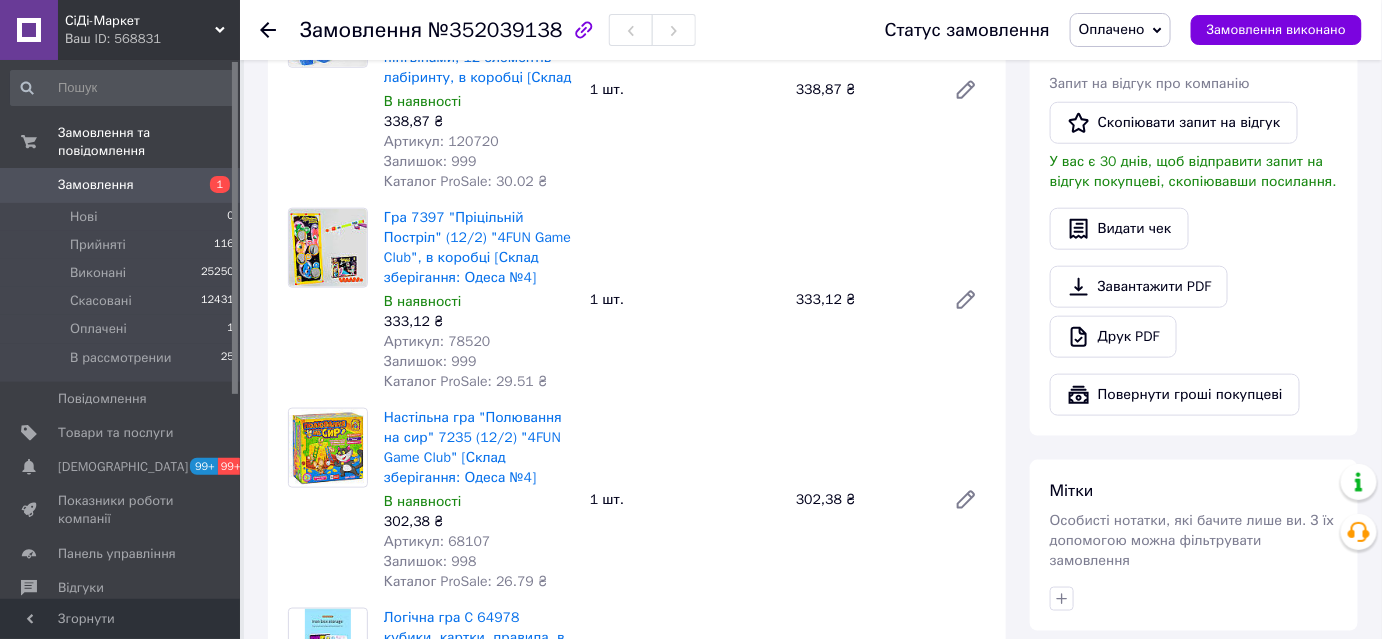 drag, startPoint x: 1146, startPoint y: 26, endPoint x: 1140, endPoint y: 49, distance: 23.769728 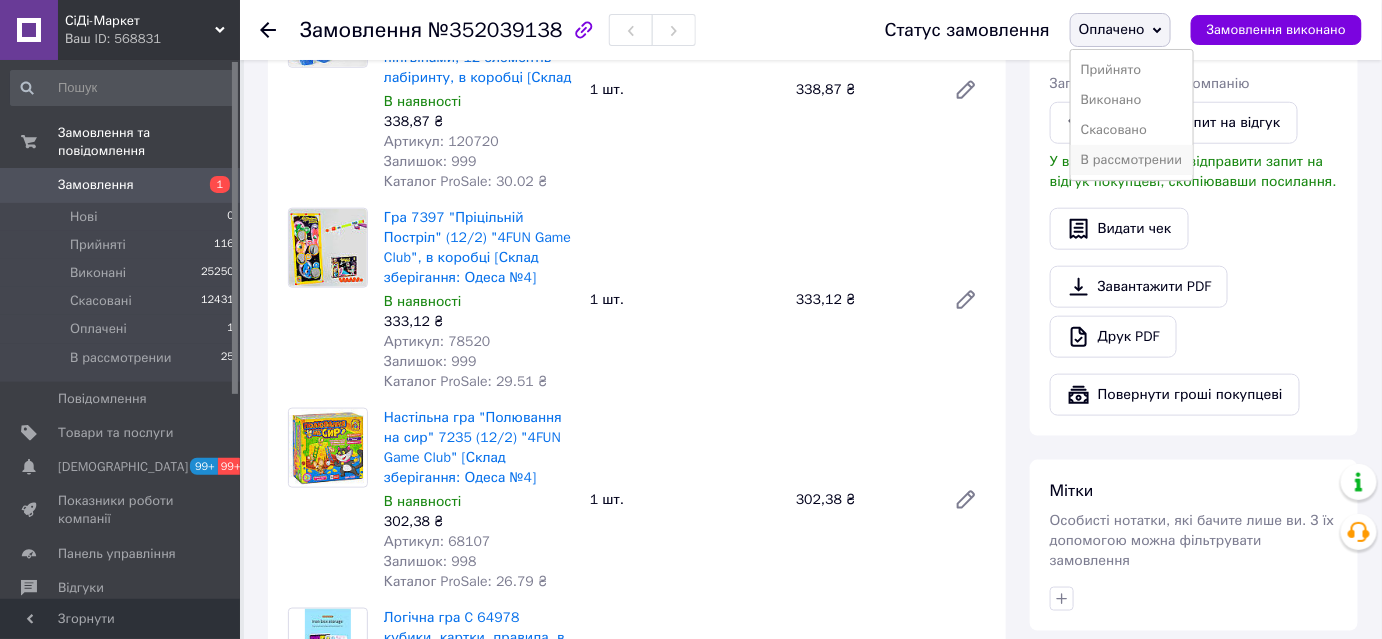 click on "В рассмотрении" at bounding box center [1132, 160] 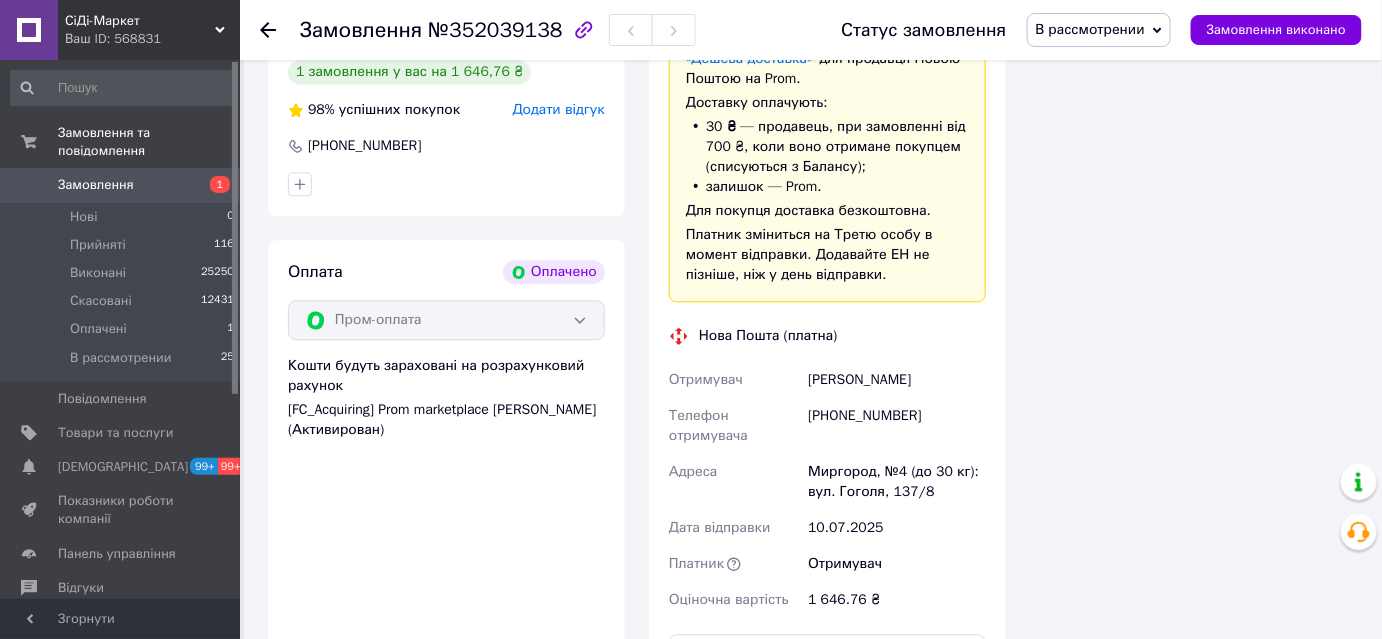 scroll, scrollTop: 1545, scrollLeft: 0, axis: vertical 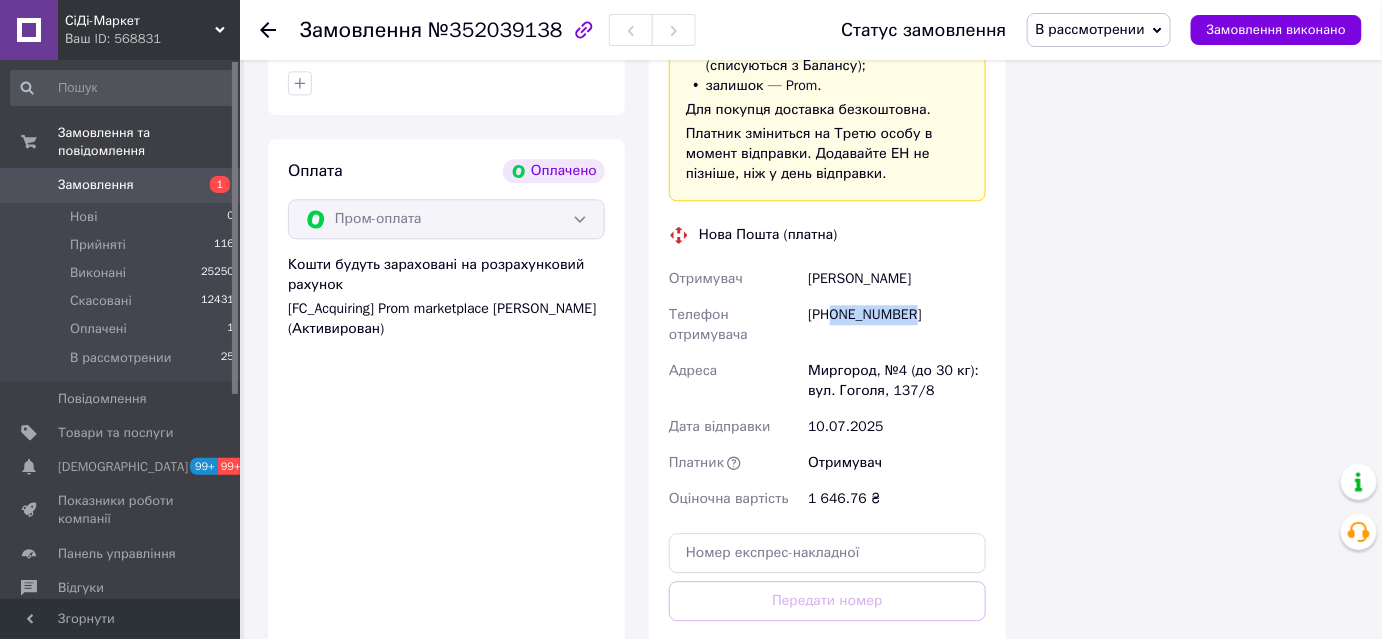 drag, startPoint x: 912, startPoint y: 316, endPoint x: 831, endPoint y: 316, distance: 81 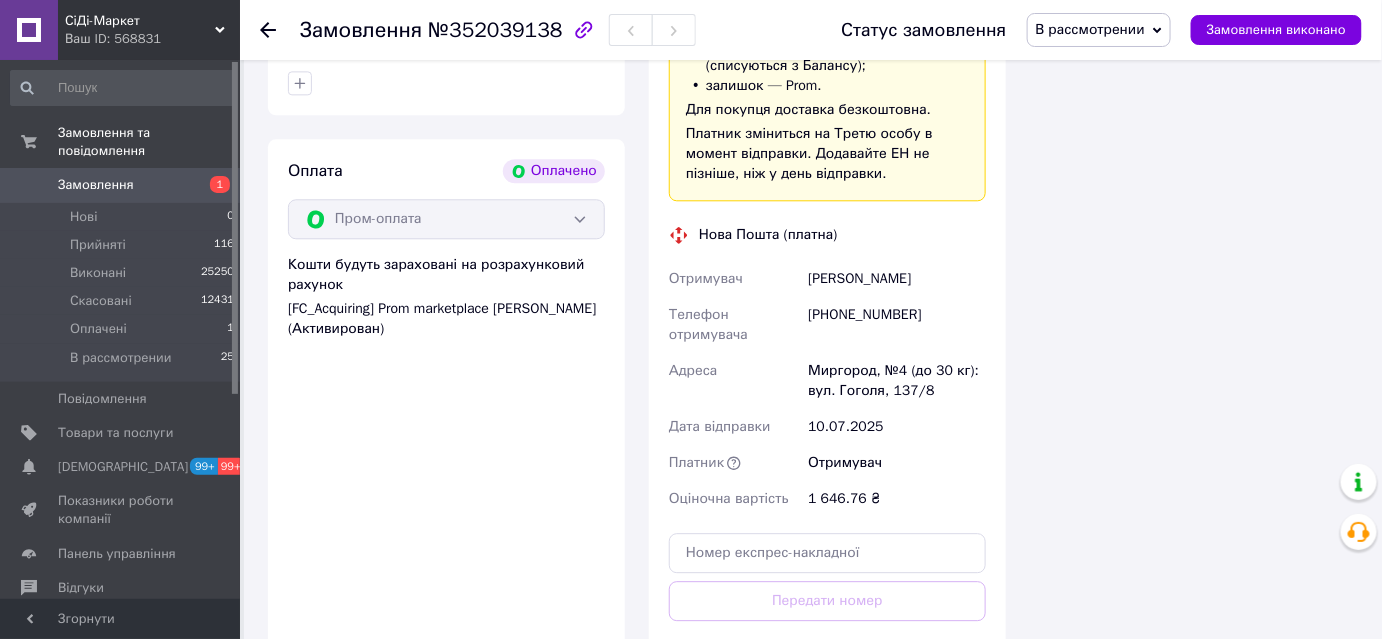 click on "Миргород, №4 (до 30 кг): вул. Гоголя, 137/8" at bounding box center (897, 381) 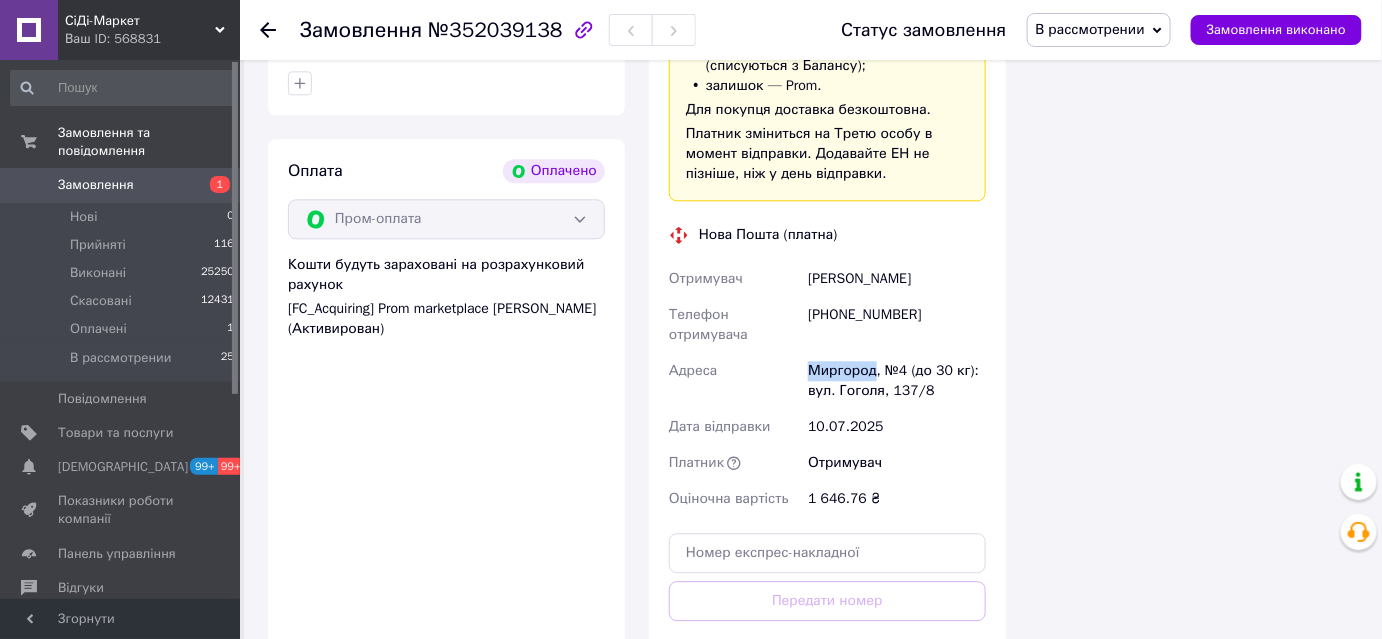 click on "Миргород, №4 (до 30 кг): вул. Гоголя, 137/8" at bounding box center [897, 381] 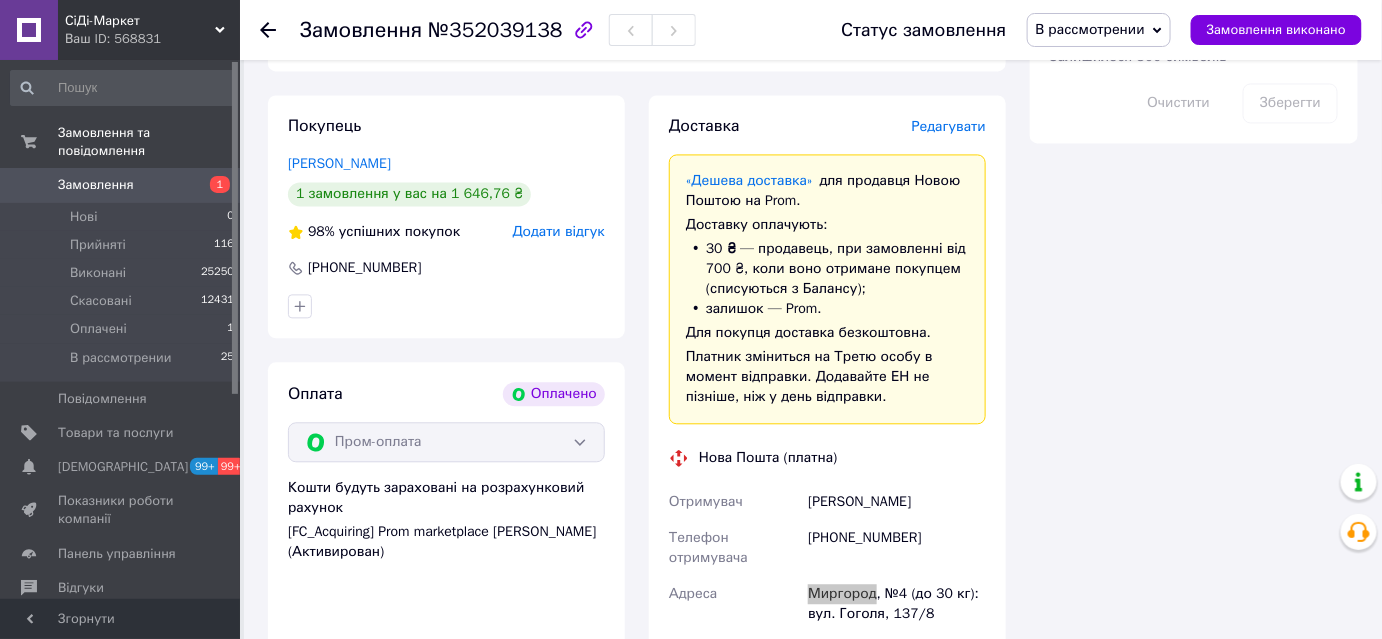 scroll, scrollTop: 1363, scrollLeft: 0, axis: vertical 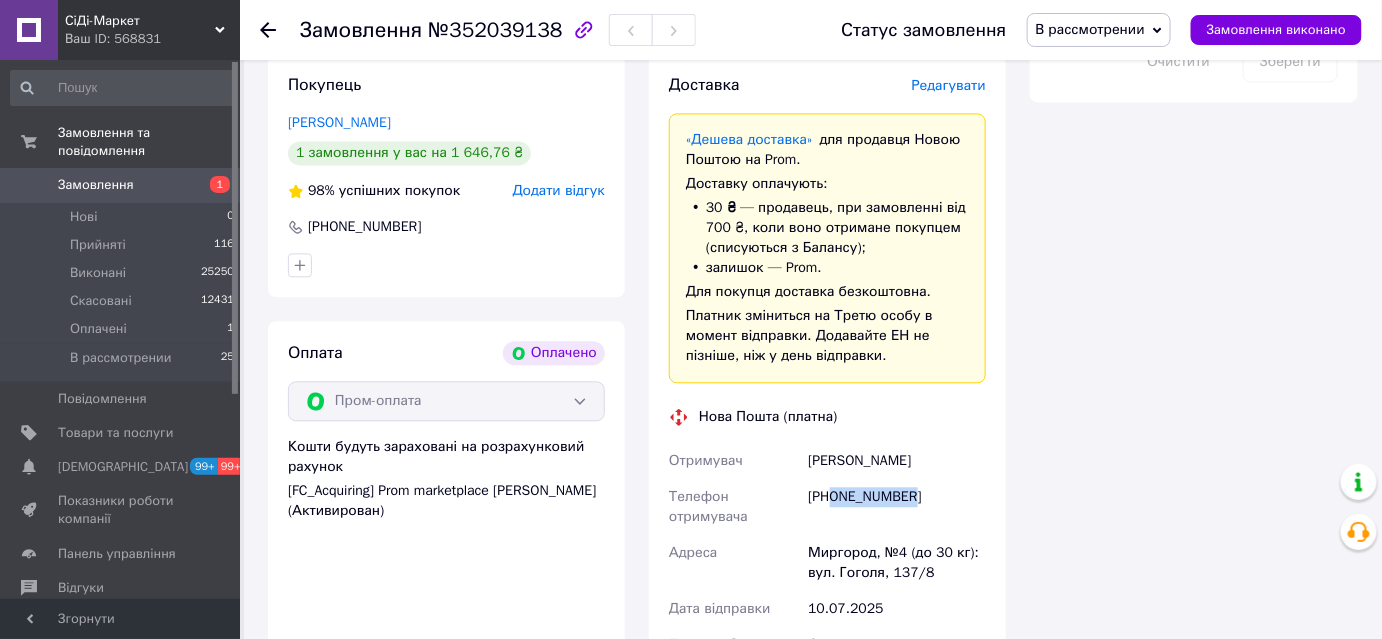drag, startPoint x: 864, startPoint y: 495, endPoint x: 830, endPoint y: 500, distance: 34.36568 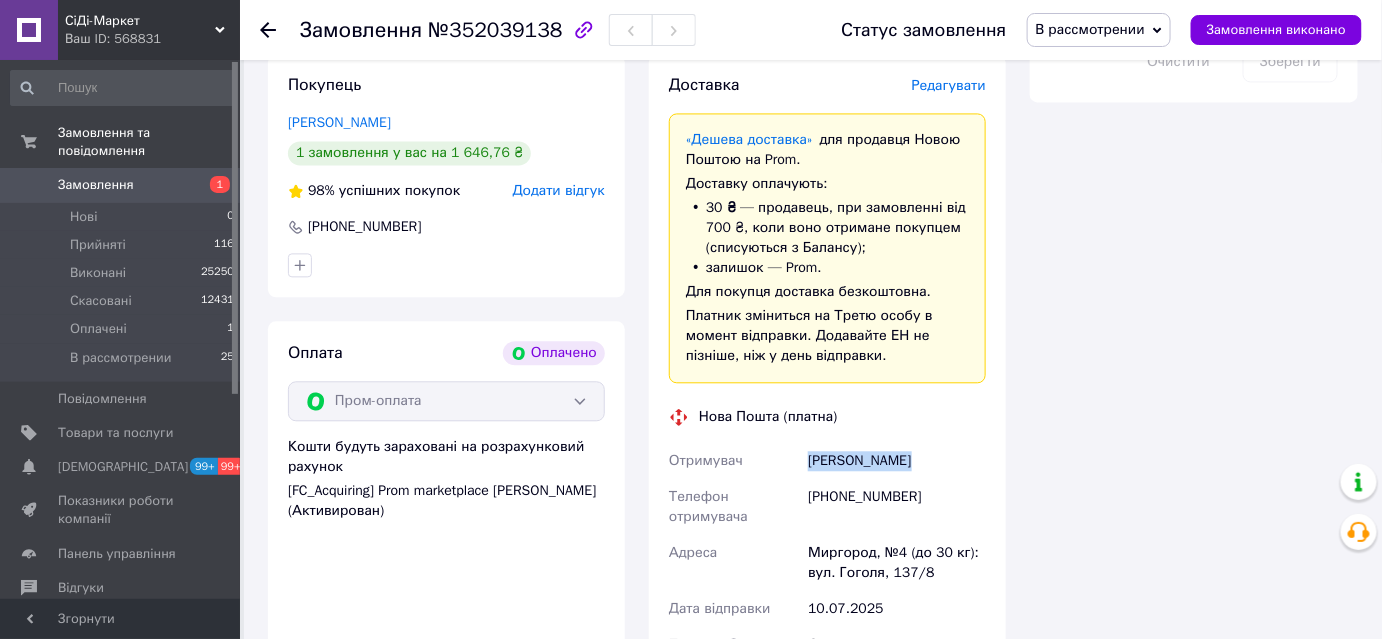 drag, startPoint x: 906, startPoint y: 450, endPoint x: 808, endPoint y: 462, distance: 98.731964 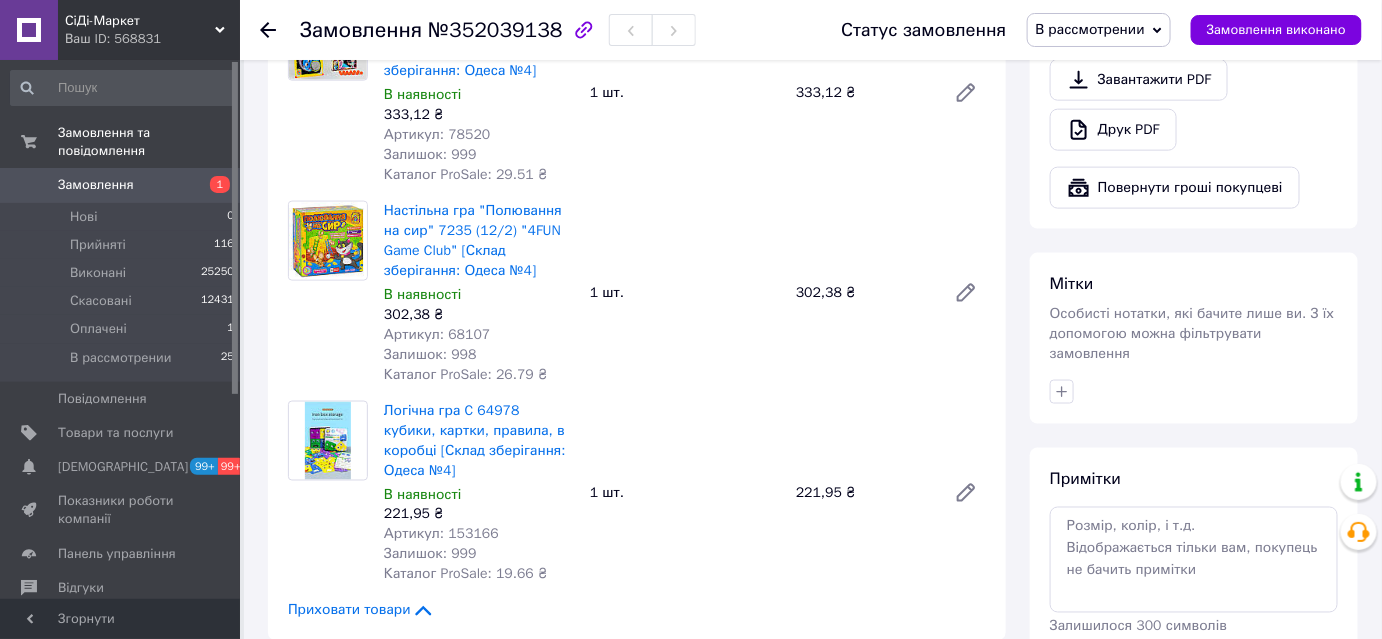 scroll, scrollTop: 818, scrollLeft: 0, axis: vertical 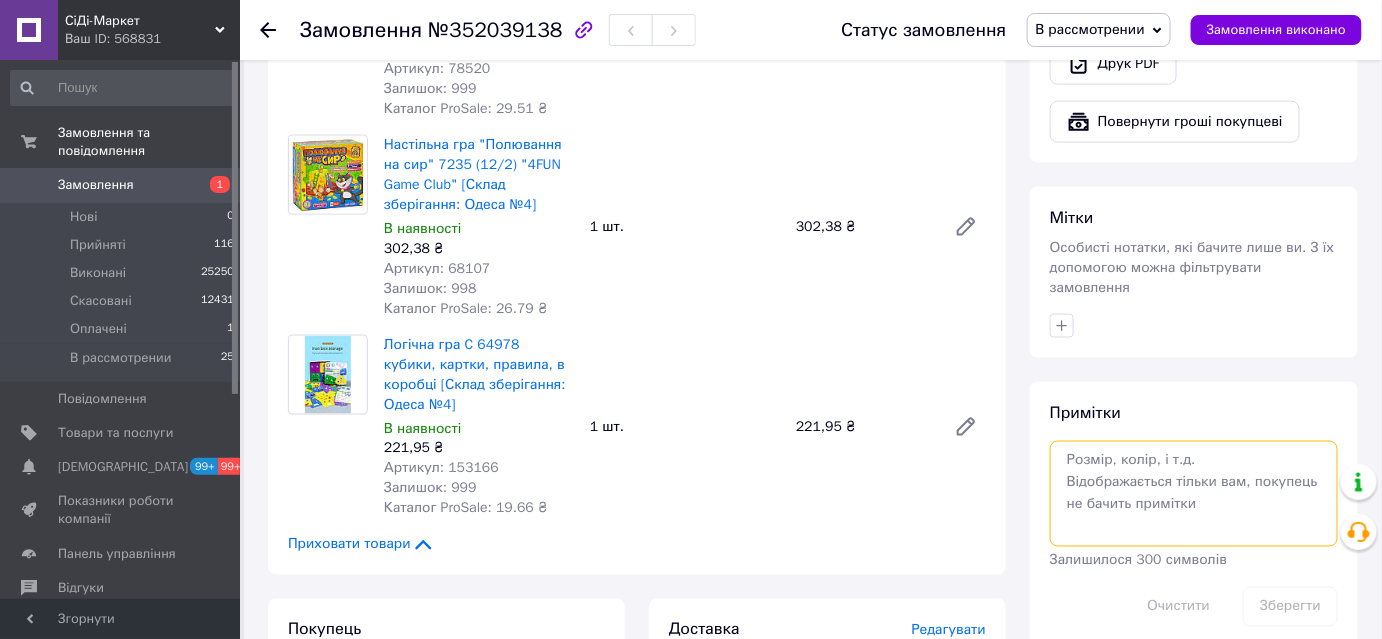 click at bounding box center [1194, 494] 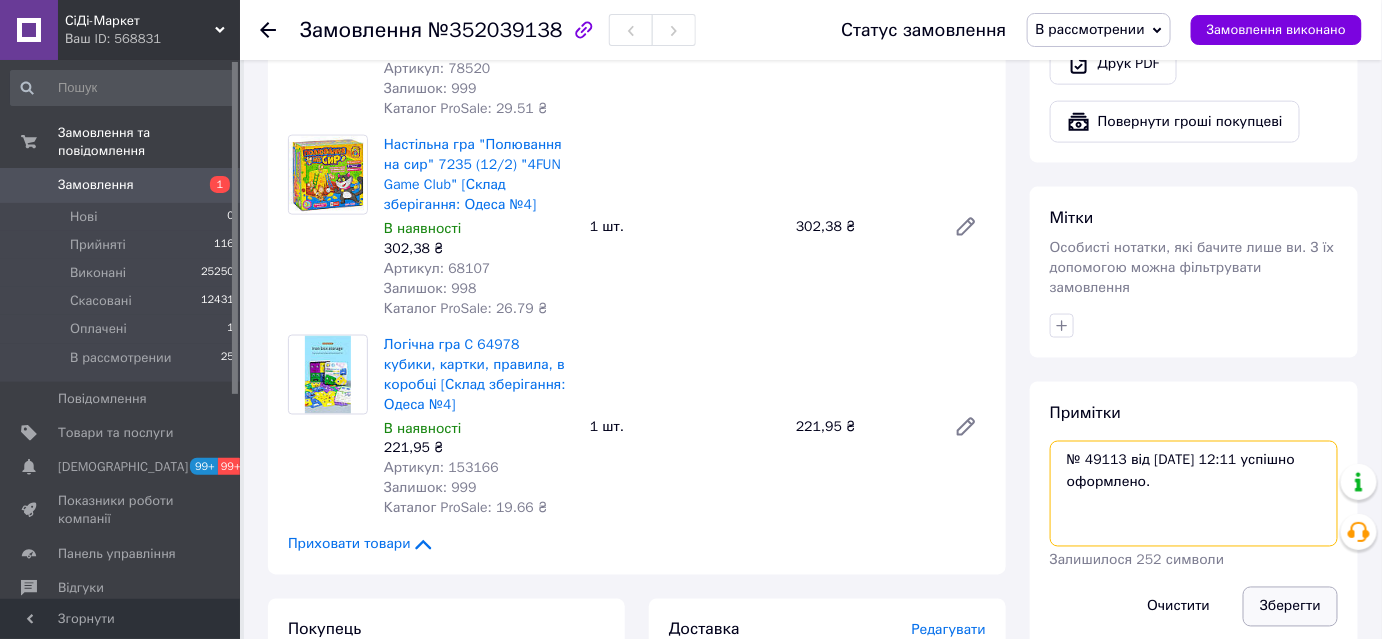 type on "№ 49113 від 10.07.2025 12:11 успішно оформлено." 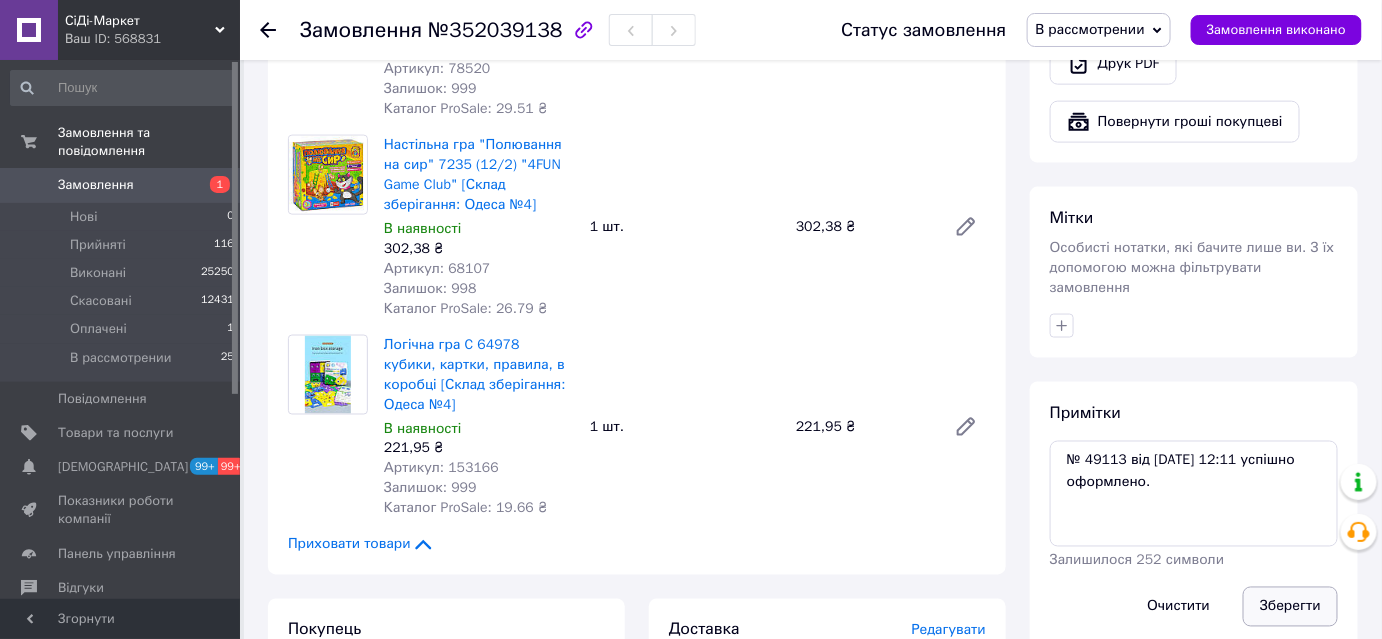 drag, startPoint x: 1276, startPoint y: 582, endPoint x: 1044, endPoint y: 615, distance: 234.33524 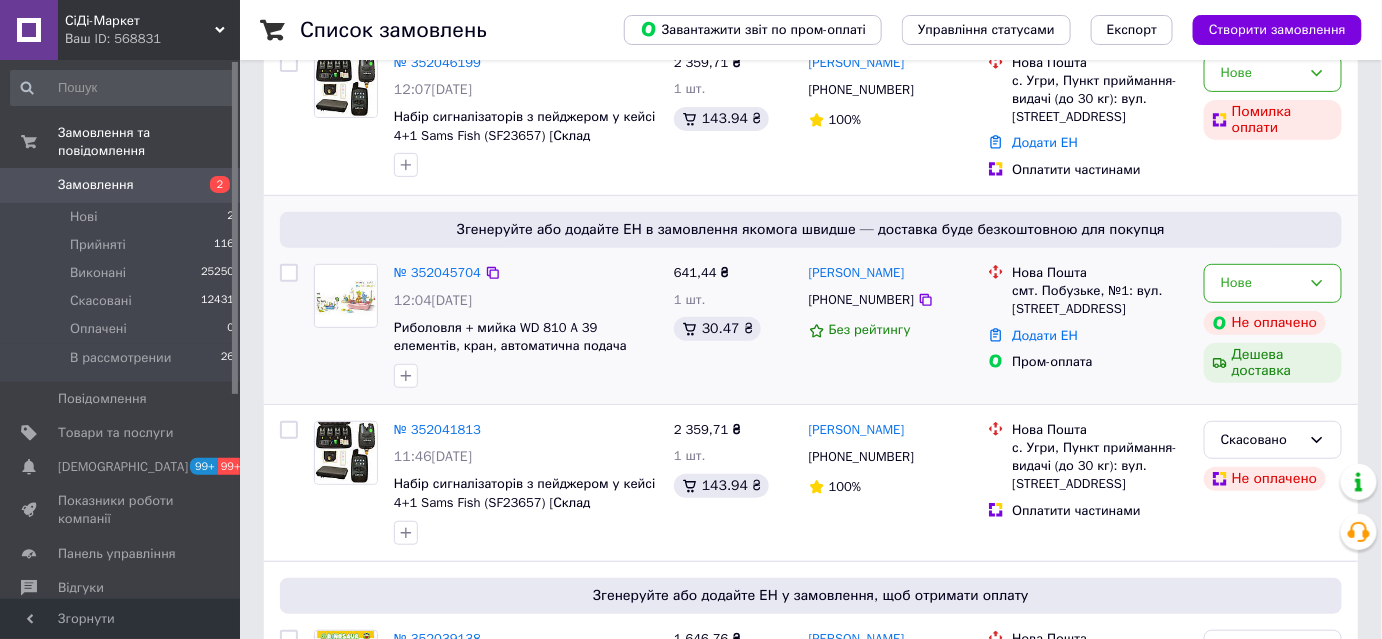 scroll, scrollTop: 181, scrollLeft: 0, axis: vertical 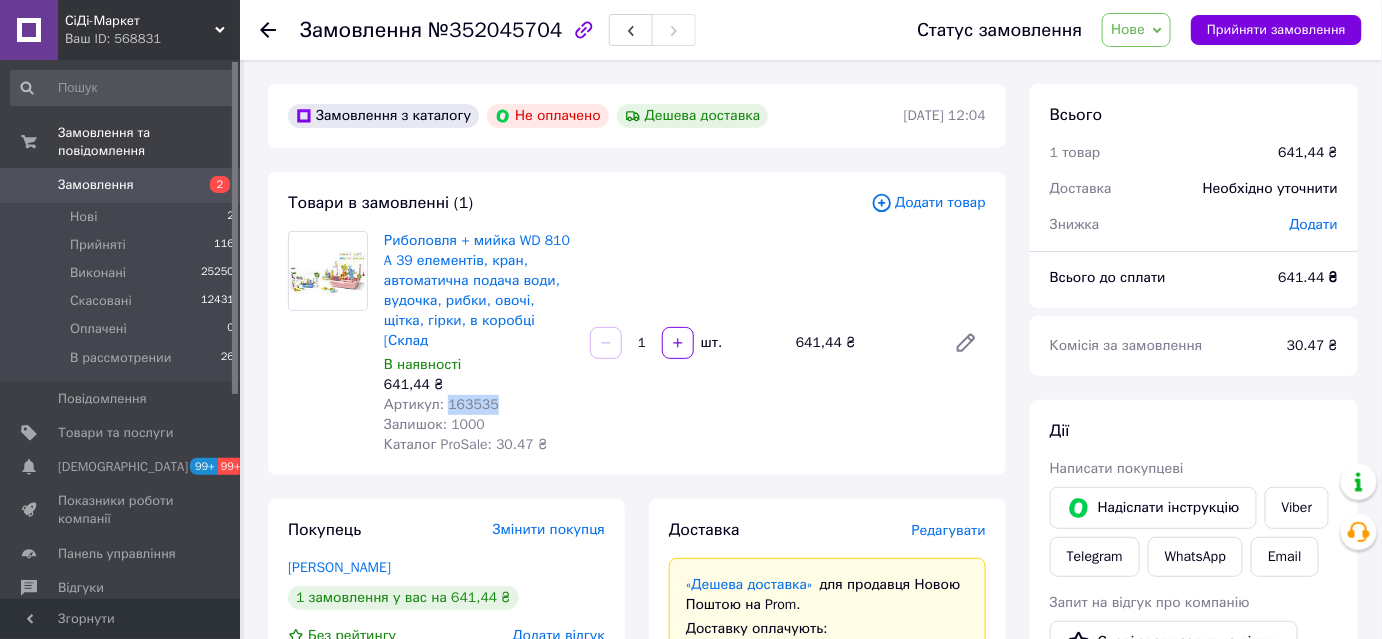 drag, startPoint x: 501, startPoint y: 383, endPoint x: 445, endPoint y: 383, distance: 56 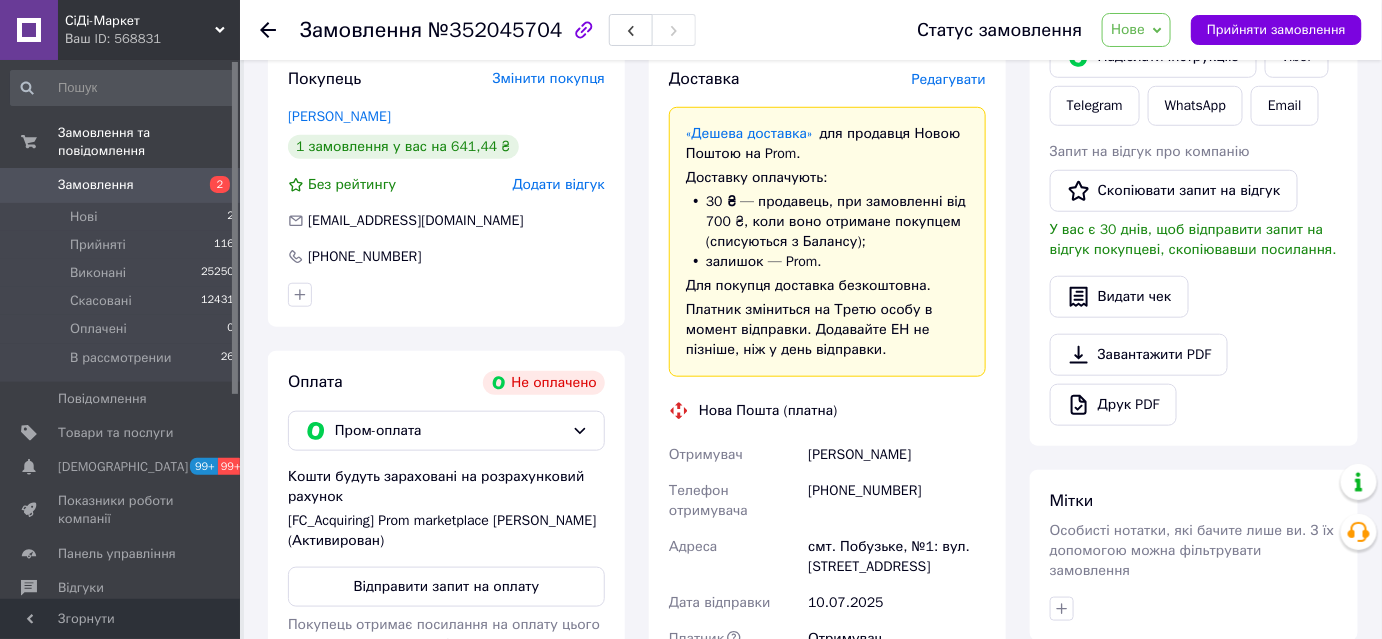 scroll, scrollTop: 454, scrollLeft: 0, axis: vertical 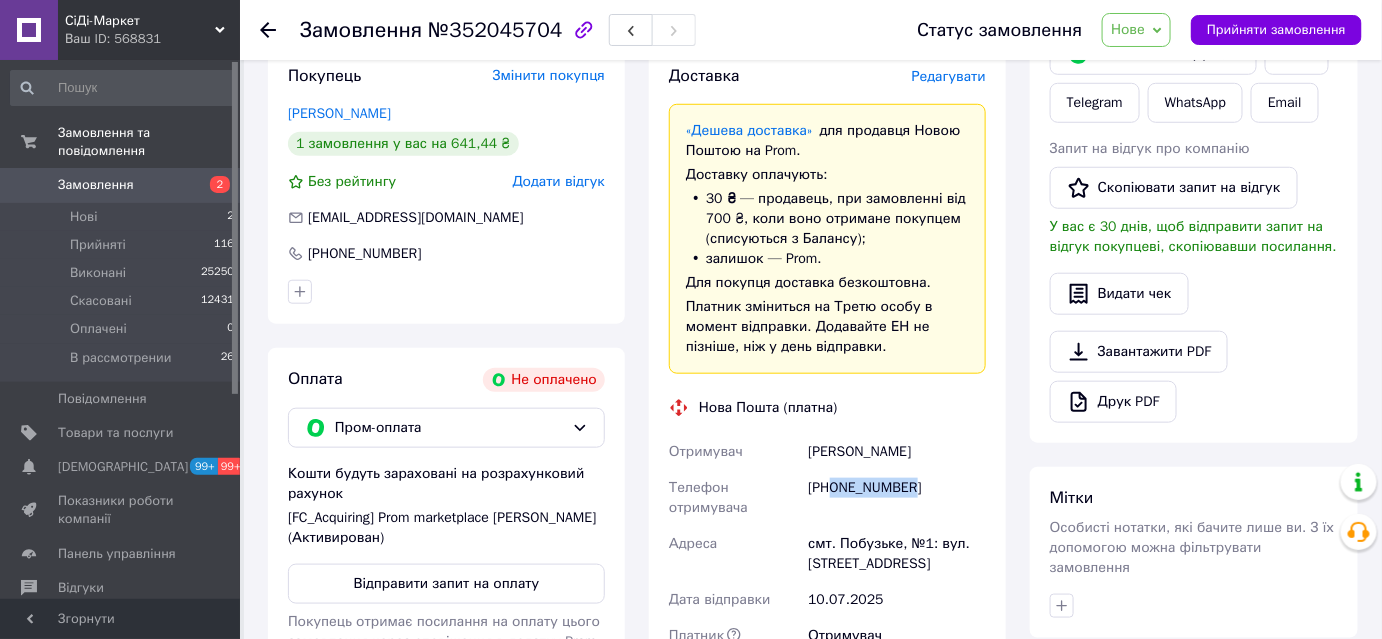drag, startPoint x: 913, startPoint y: 470, endPoint x: 836, endPoint y: 471, distance: 77.00649 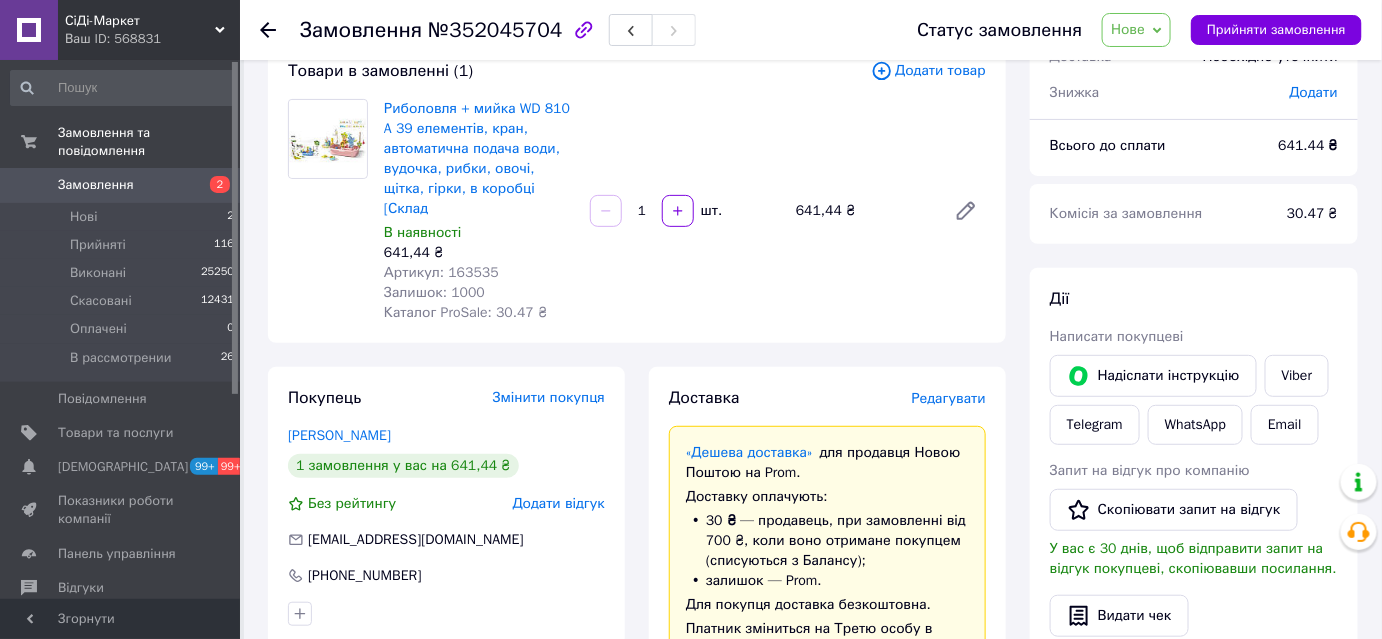 scroll, scrollTop: 0, scrollLeft: 0, axis: both 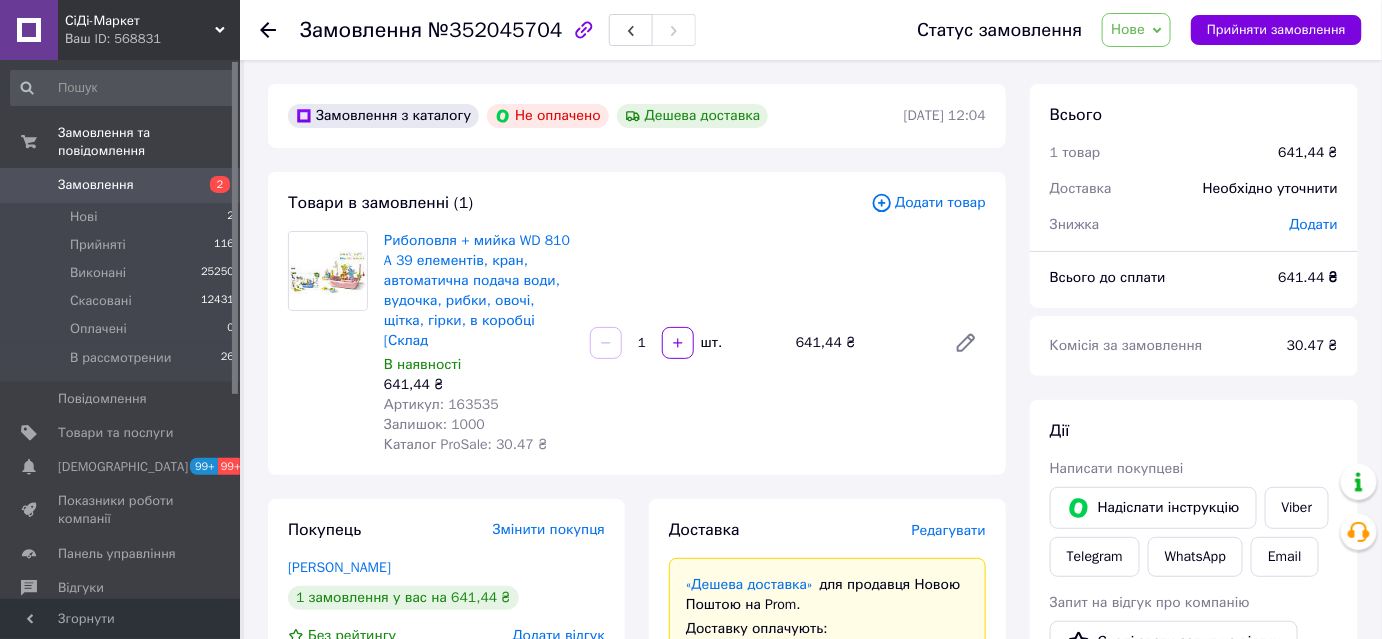 click on "Нове" at bounding box center (1128, 29) 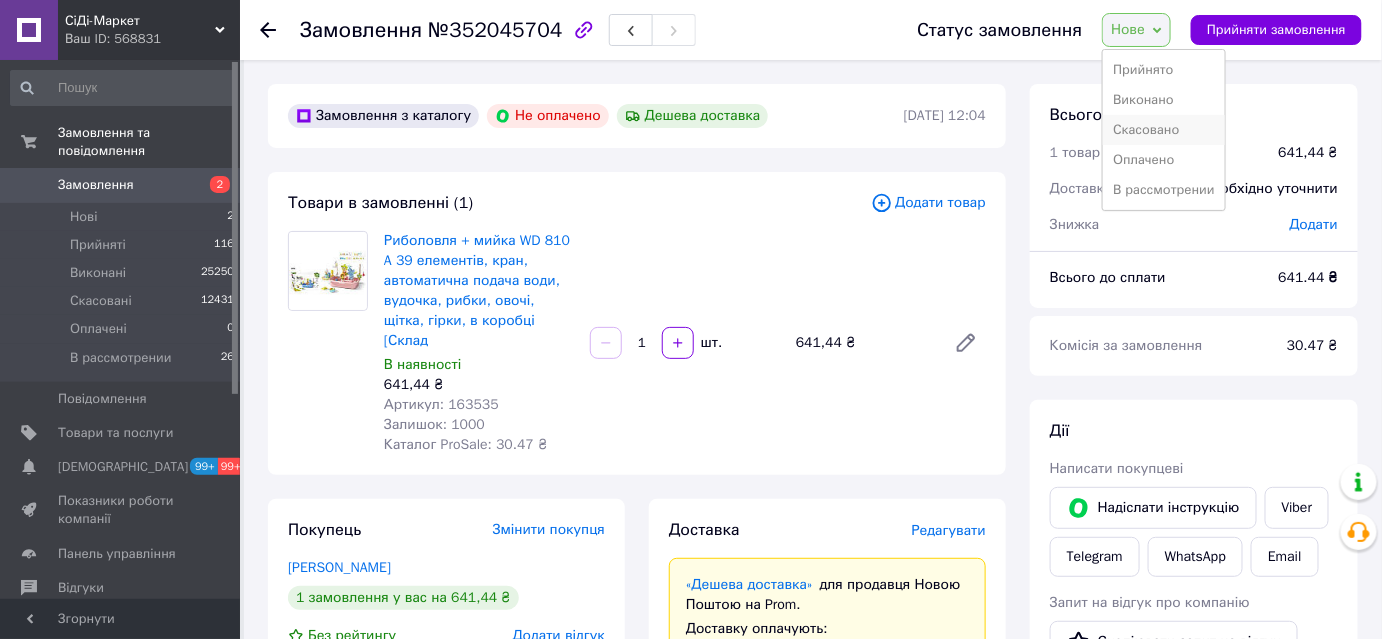 click on "Скасовано" at bounding box center (1164, 130) 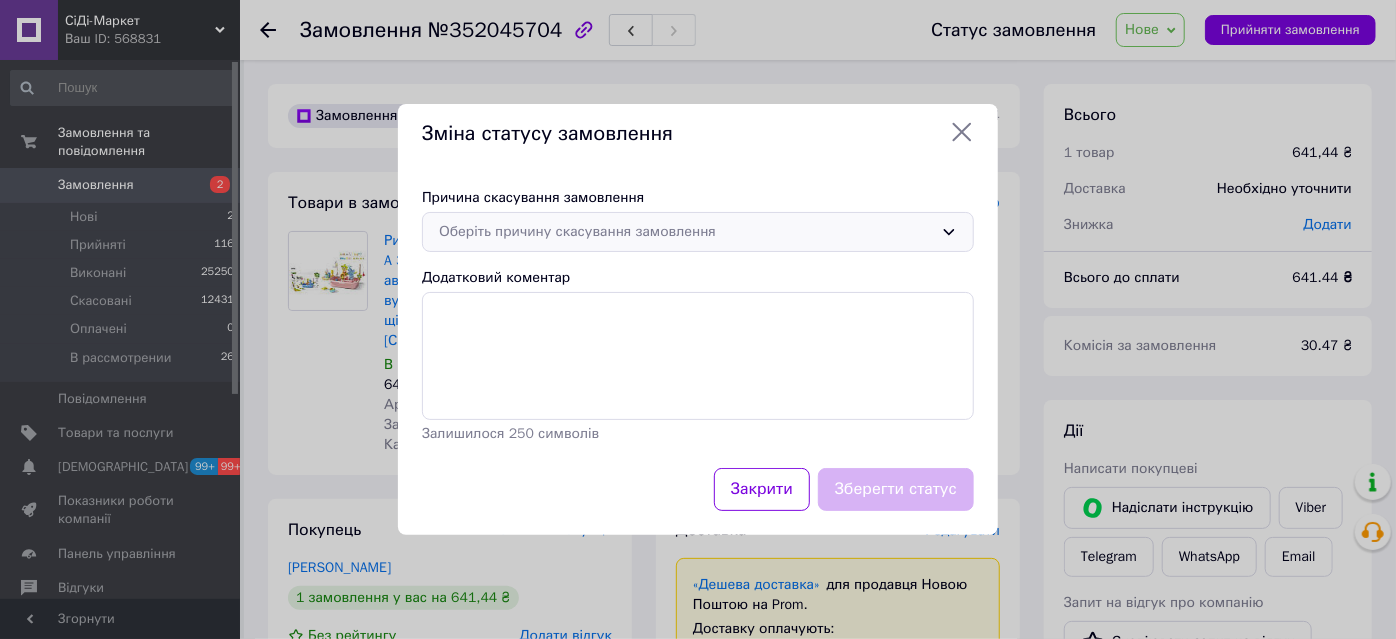 click on "Оберіть причину скасування замовлення" at bounding box center [686, 232] 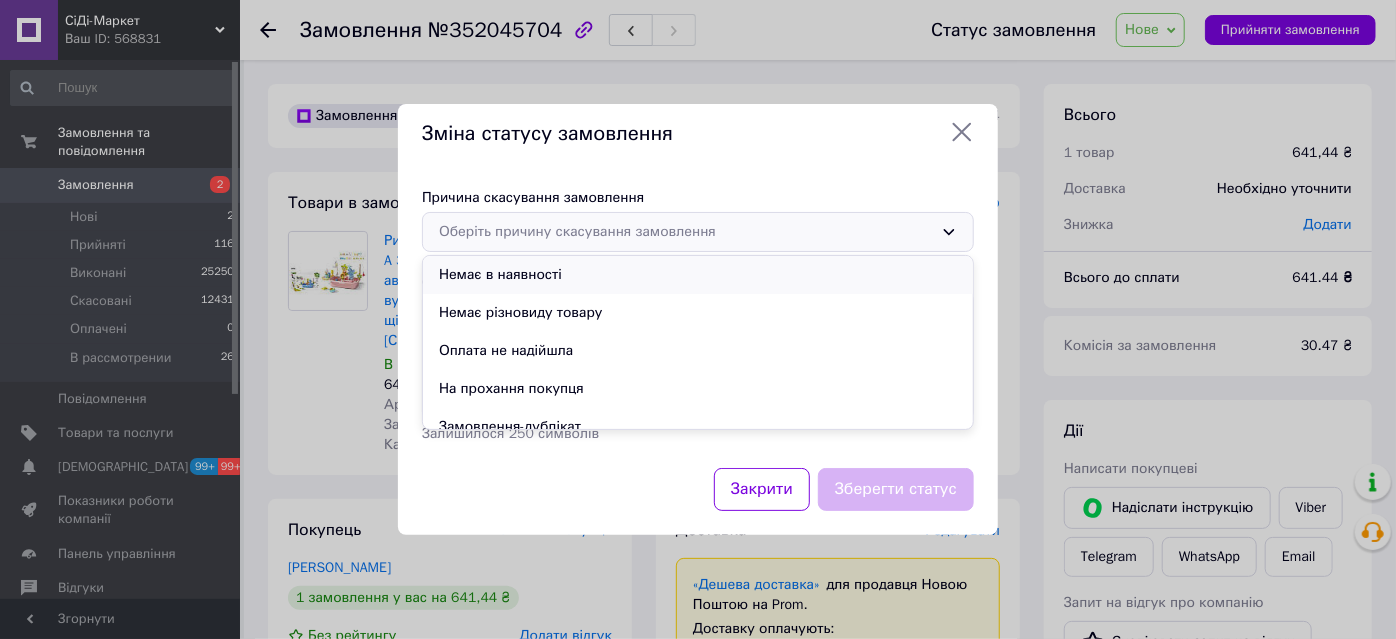 click on "Немає в наявності" at bounding box center [698, 275] 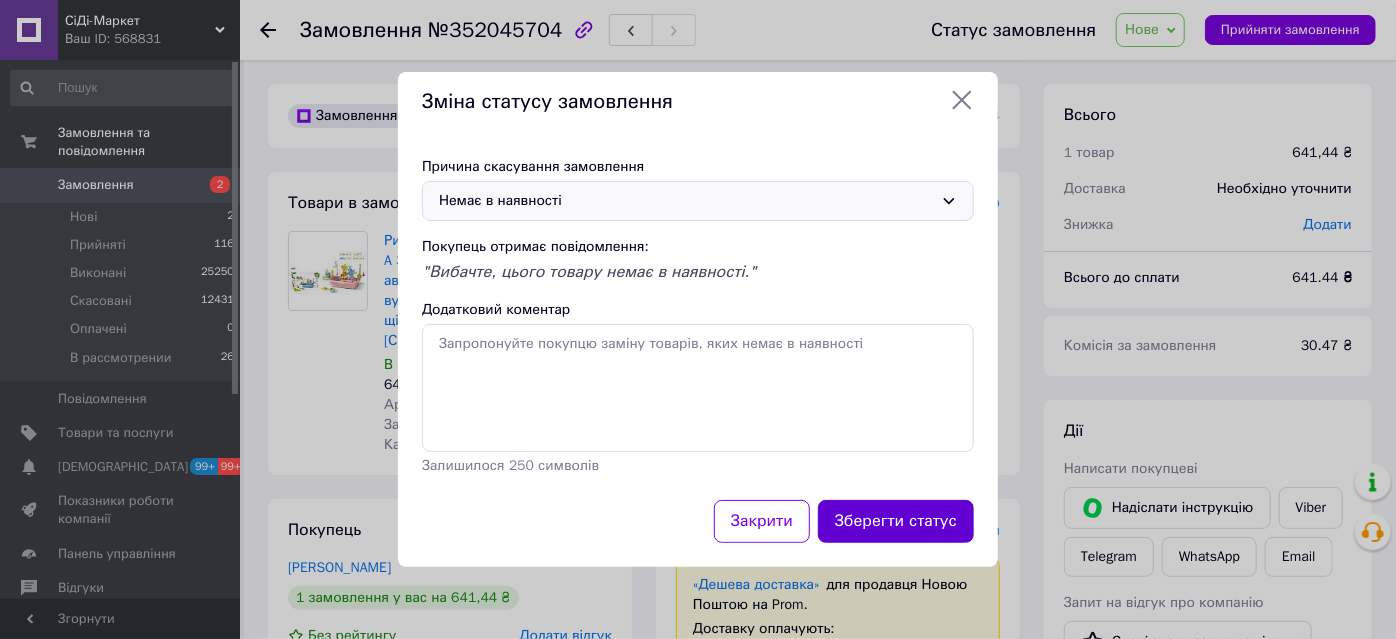 click on "Зберегти статус" at bounding box center [896, 521] 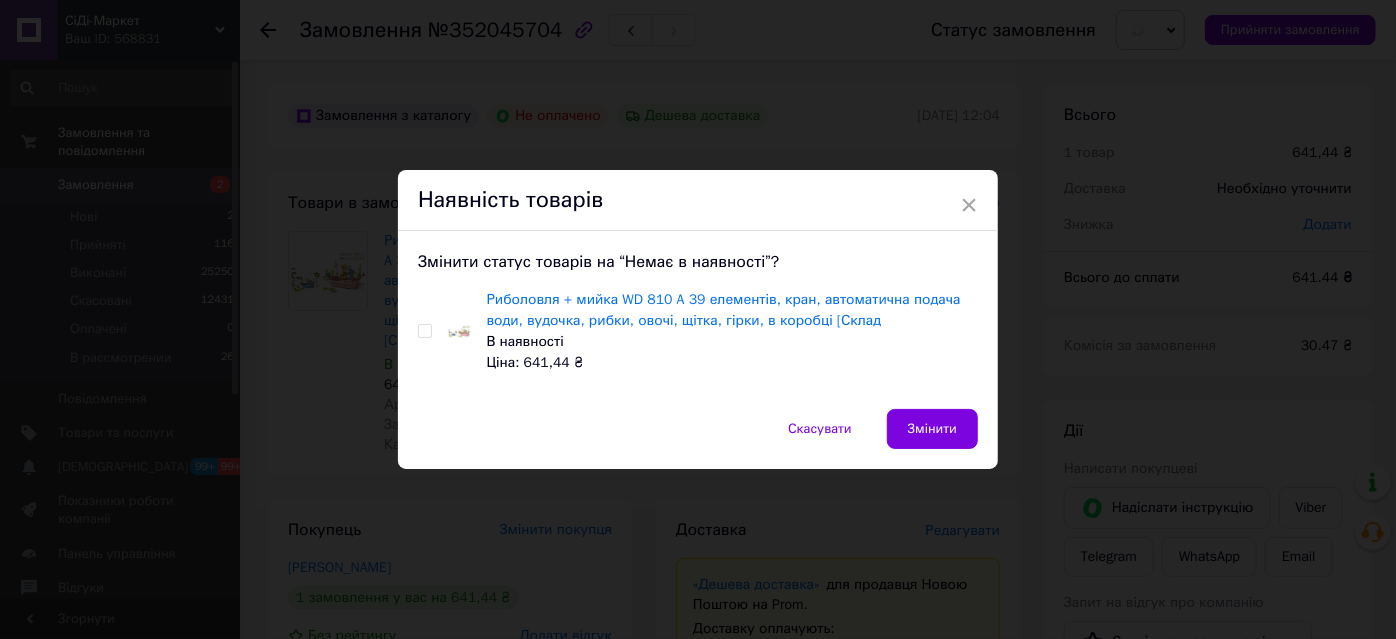 click at bounding box center [424, 331] 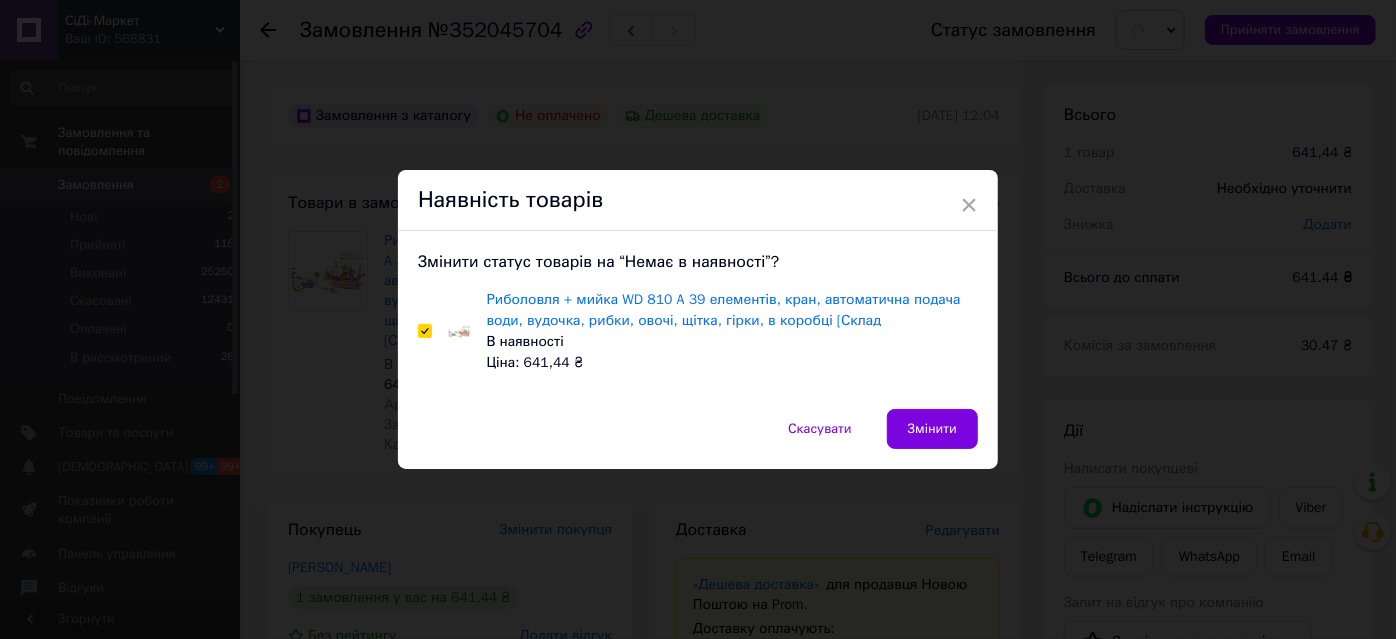 checkbox on "true" 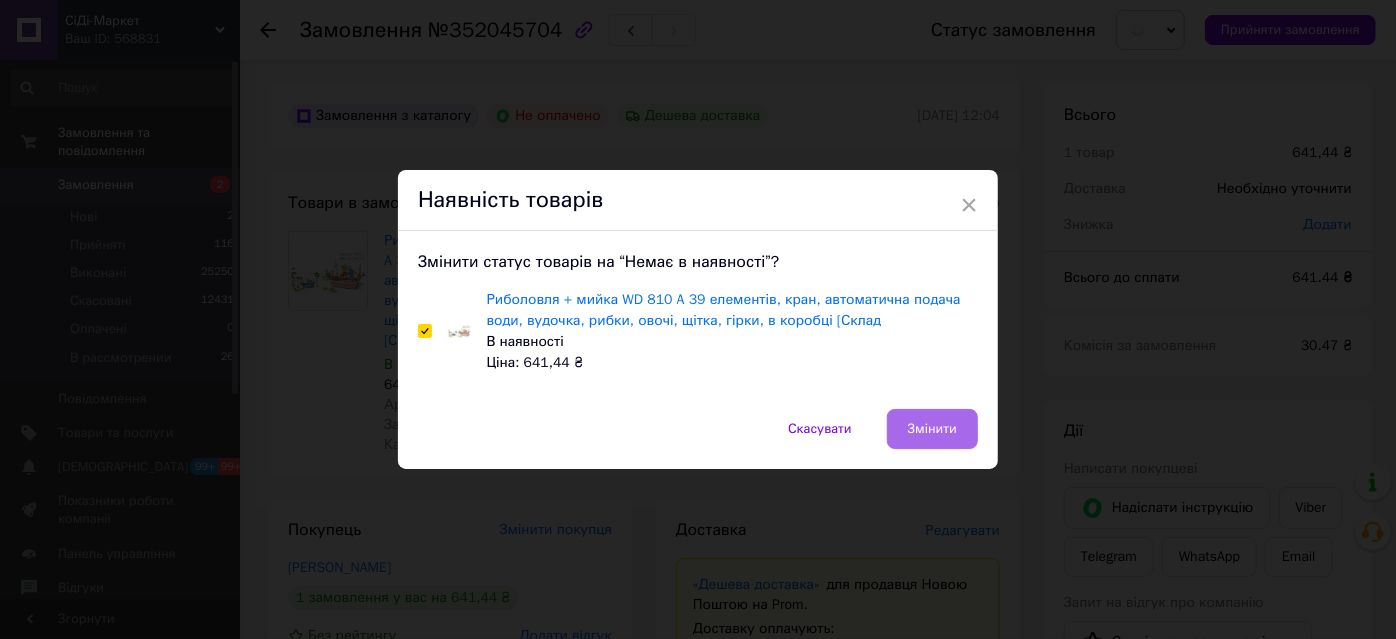 click on "Змінити" at bounding box center (932, 429) 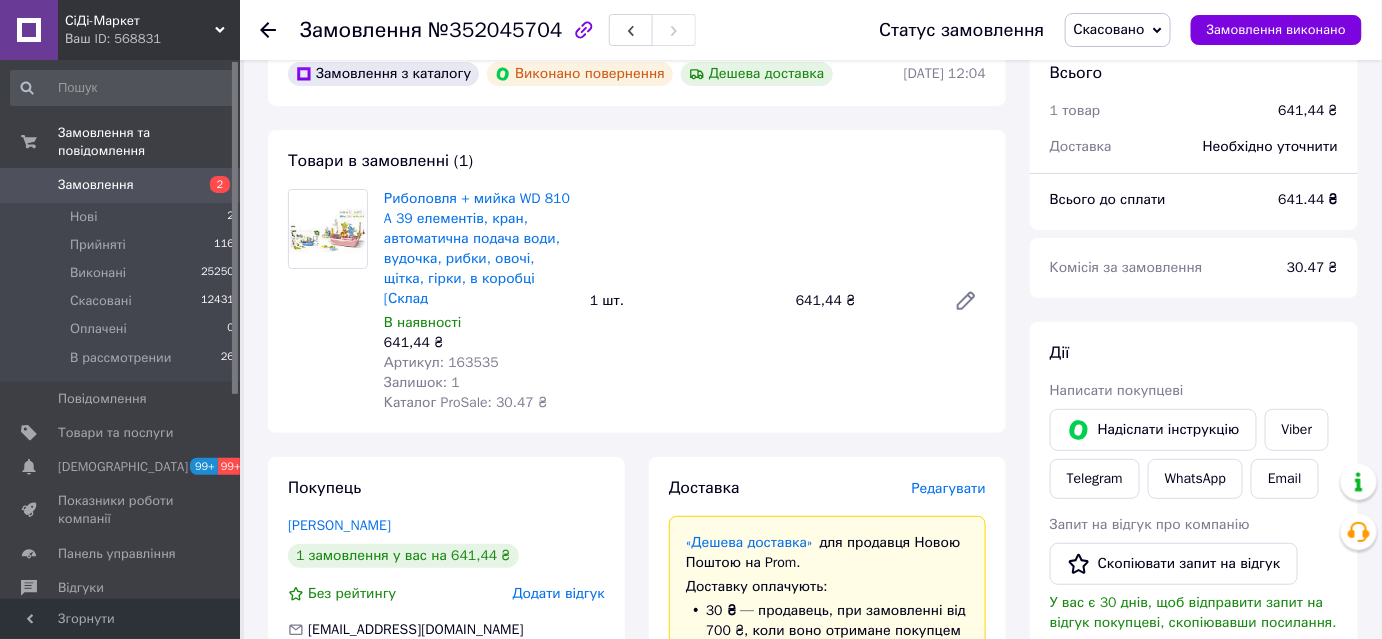 scroll, scrollTop: 0, scrollLeft: 0, axis: both 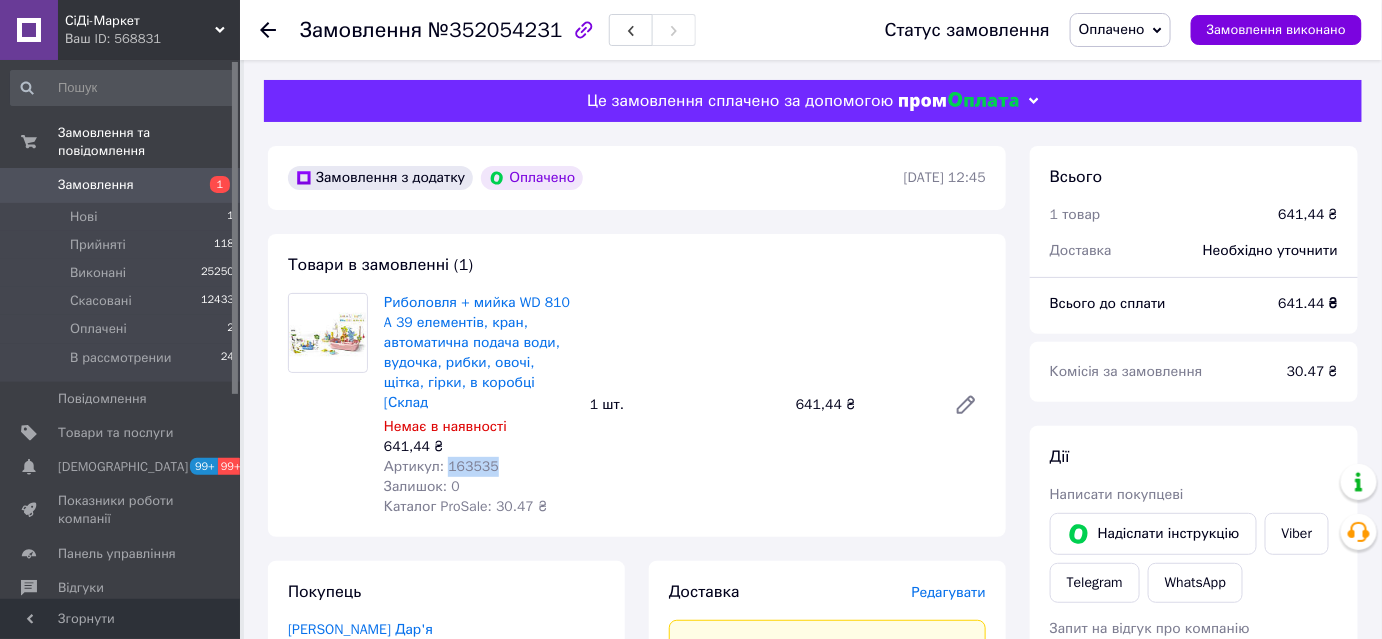 drag, startPoint x: 506, startPoint y: 446, endPoint x: 445, endPoint y: 449, distance: 61.073727 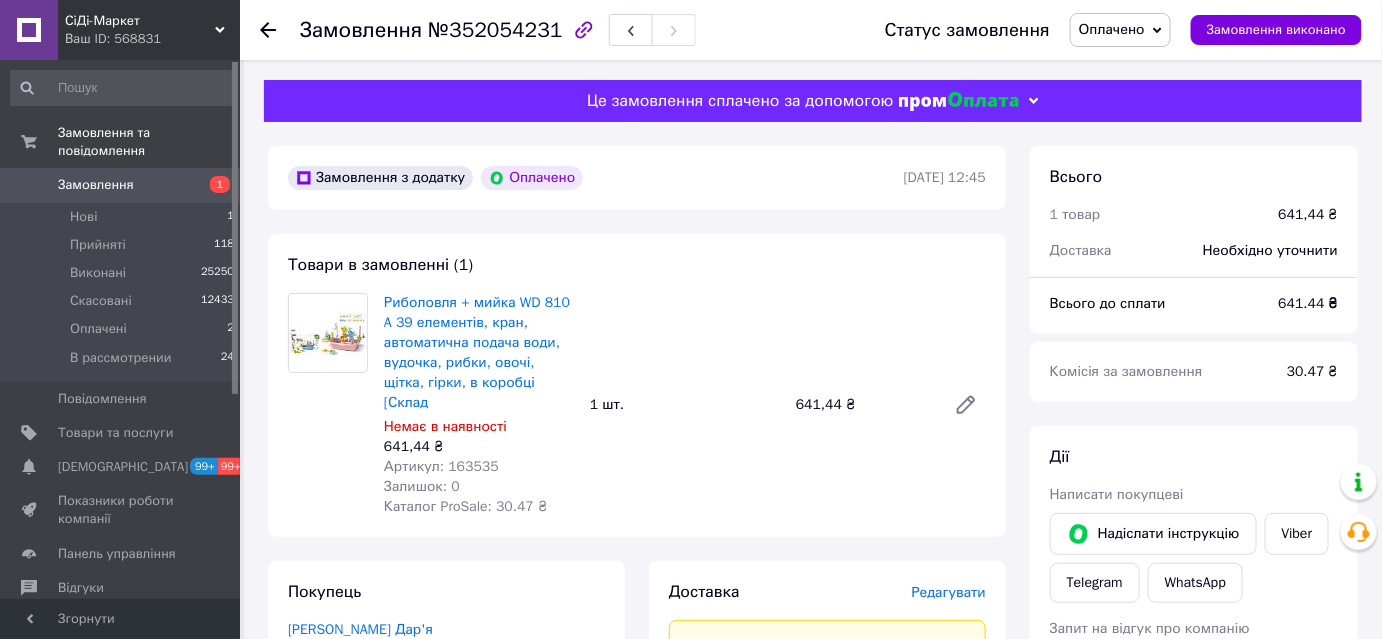 click 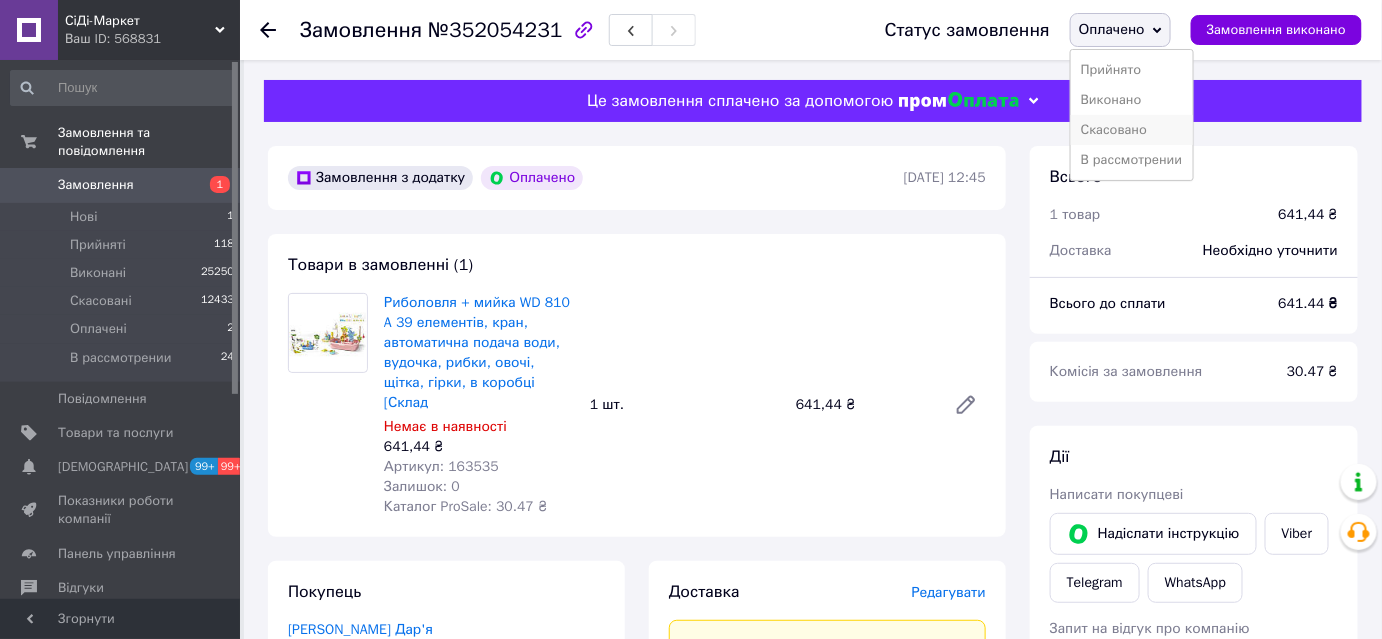 click on "Скасовано" at bounding box center [1132, 130] 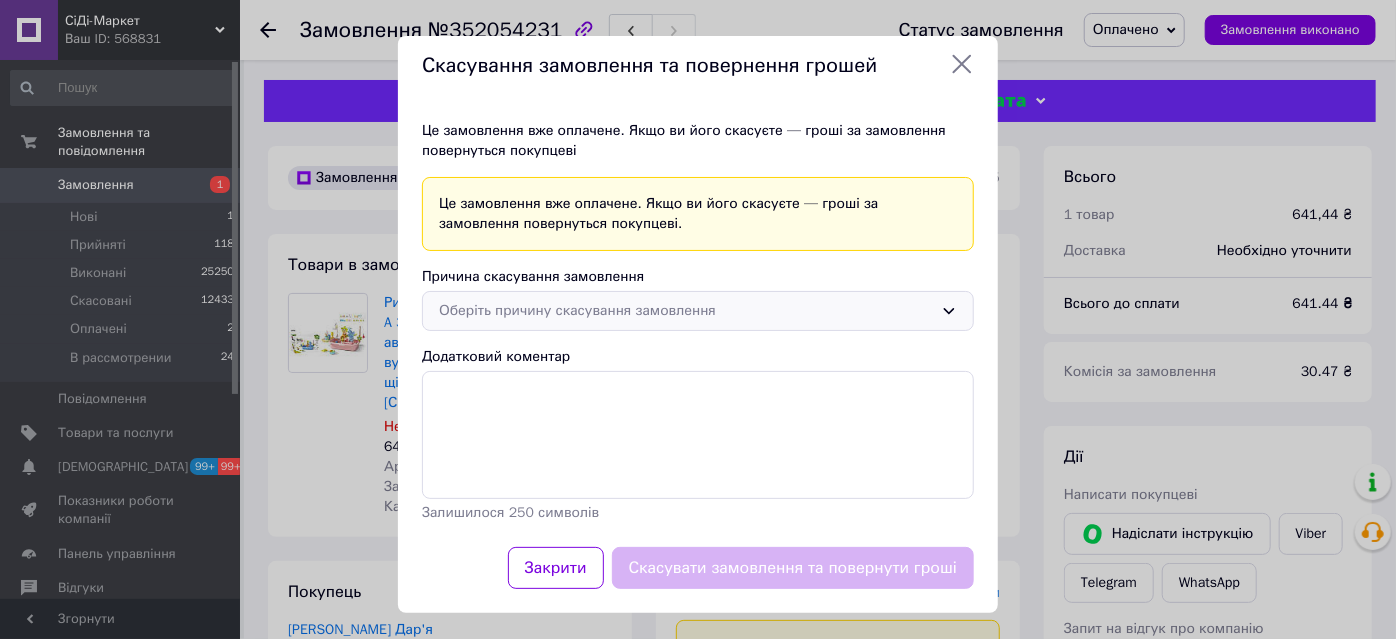 click on "Оберіть причину скасування замовлення" at bounding box center (686, 311) 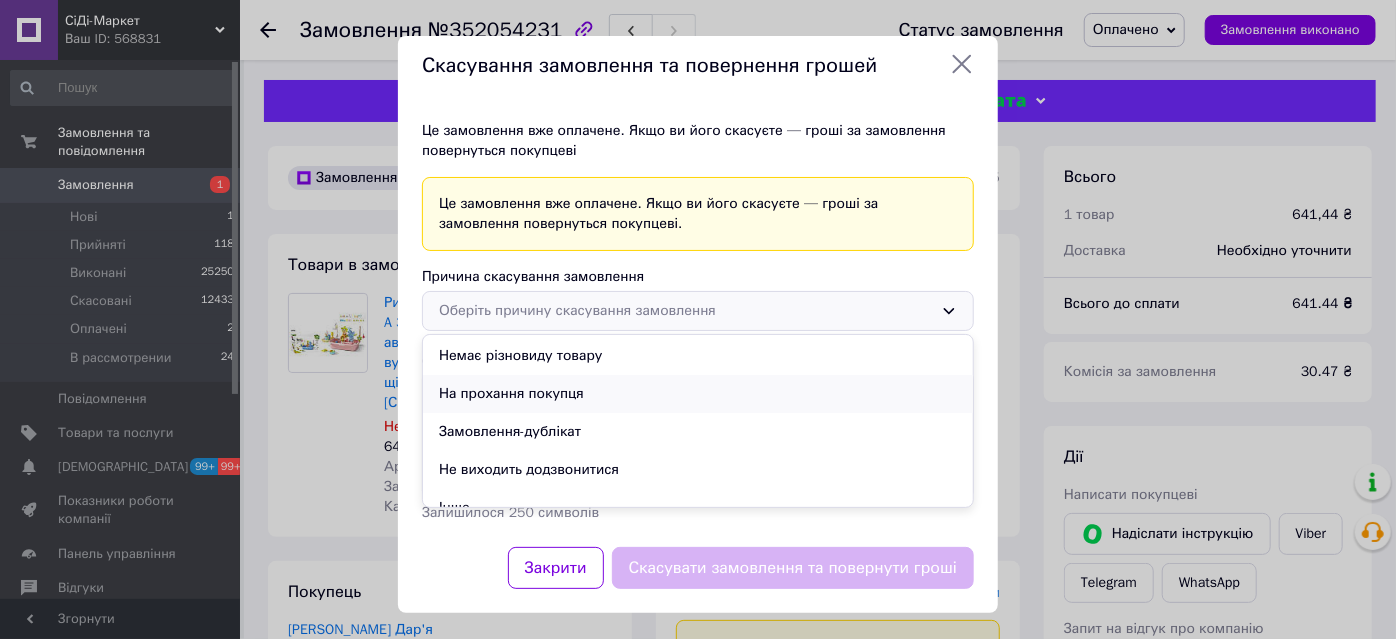 scroll, scrollTop: 56, scrollLeft: 0, axis: vertical 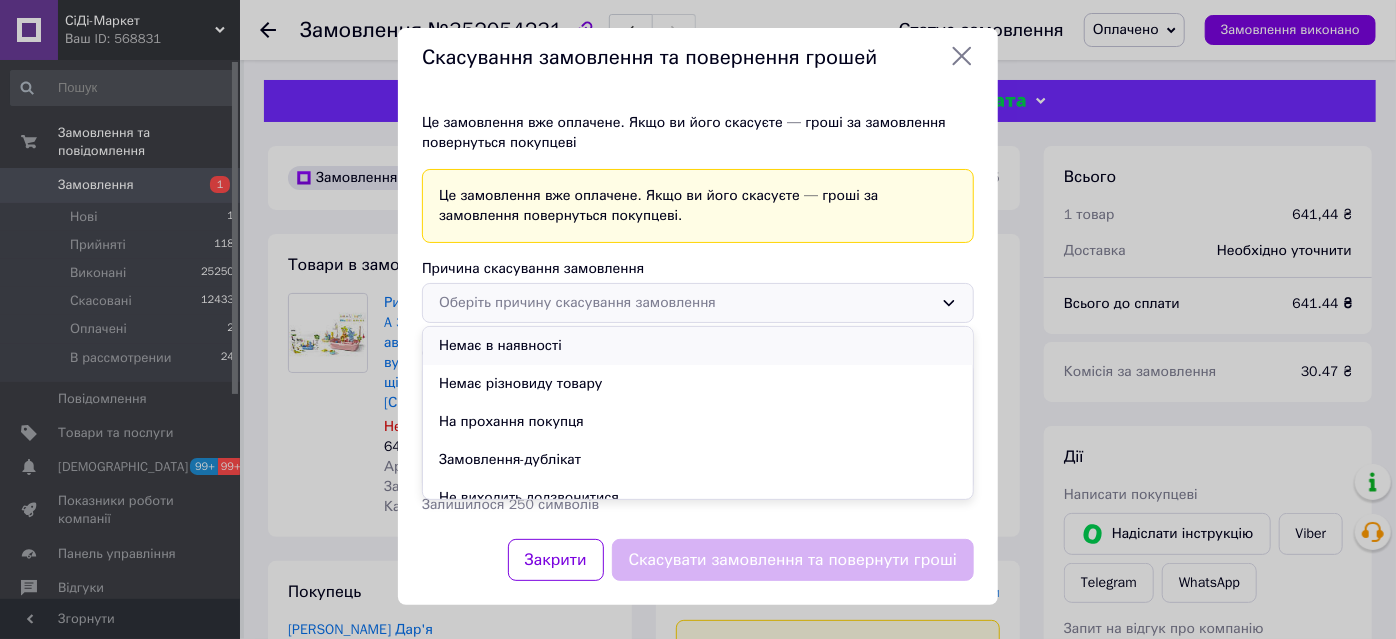 click on "Немає в наявності" at bounding box center [698, 346] 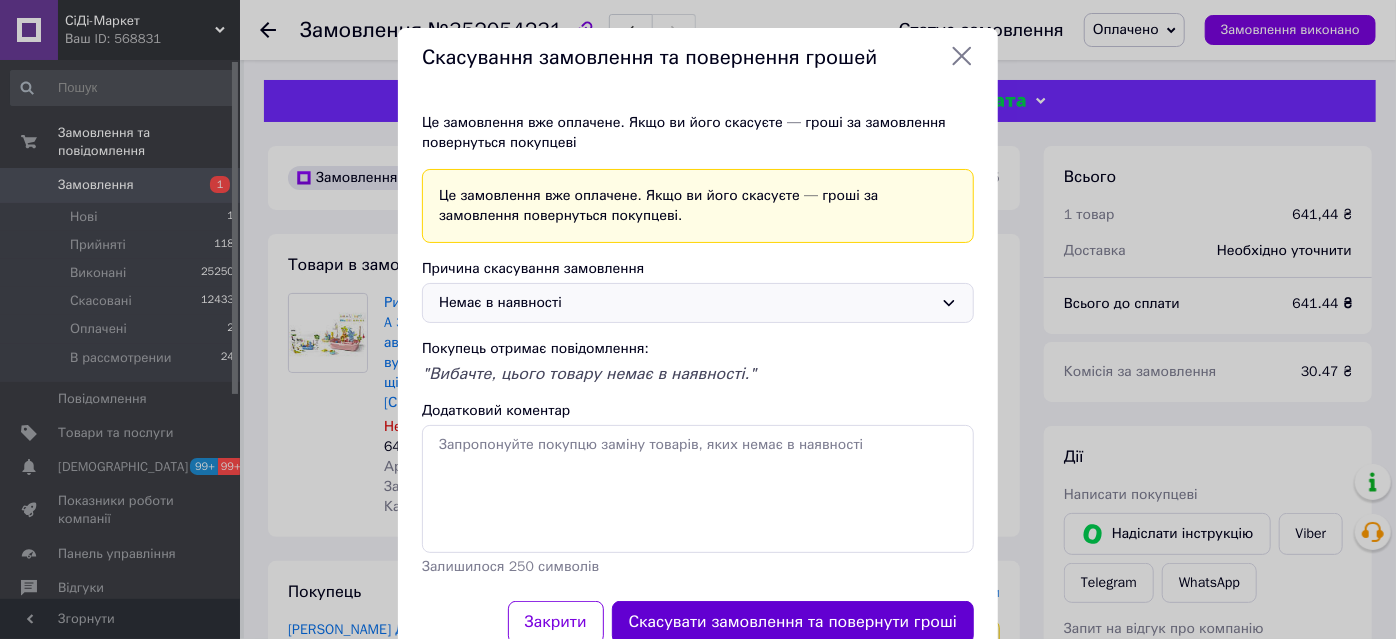 click on "Скасувати замовлення та повернути гроші" at bounding box center [793, 622] 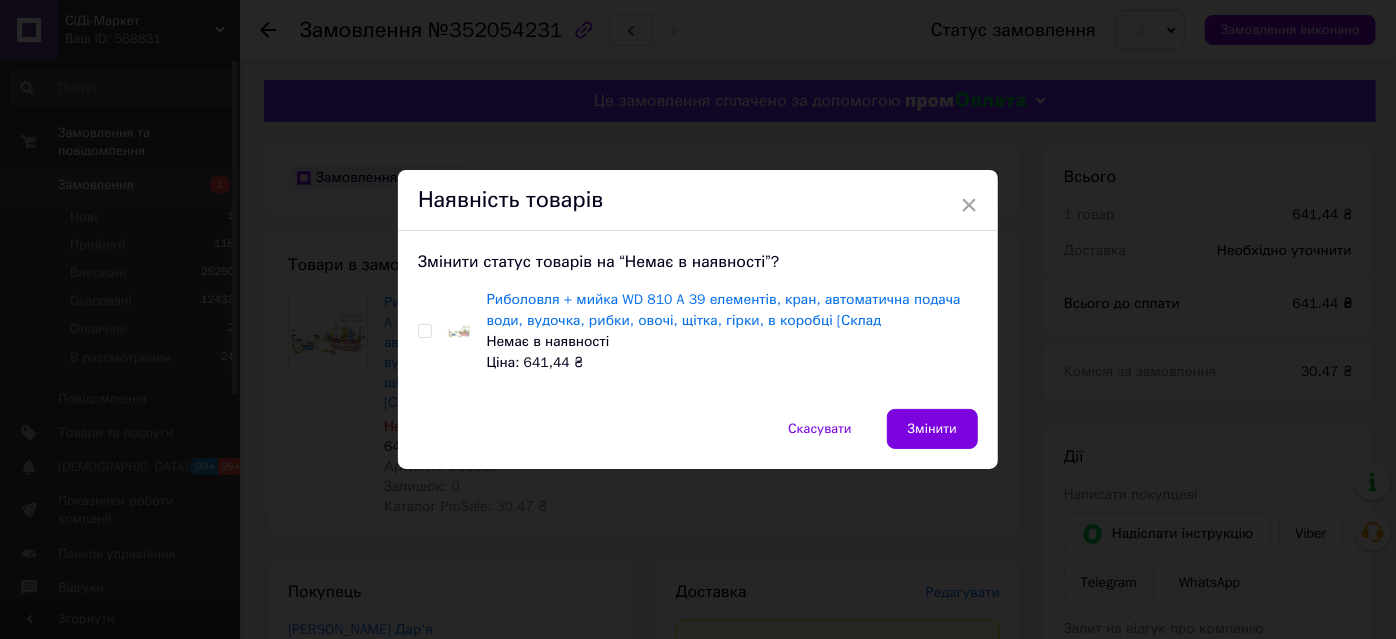 click at bounding box center (424, 331) 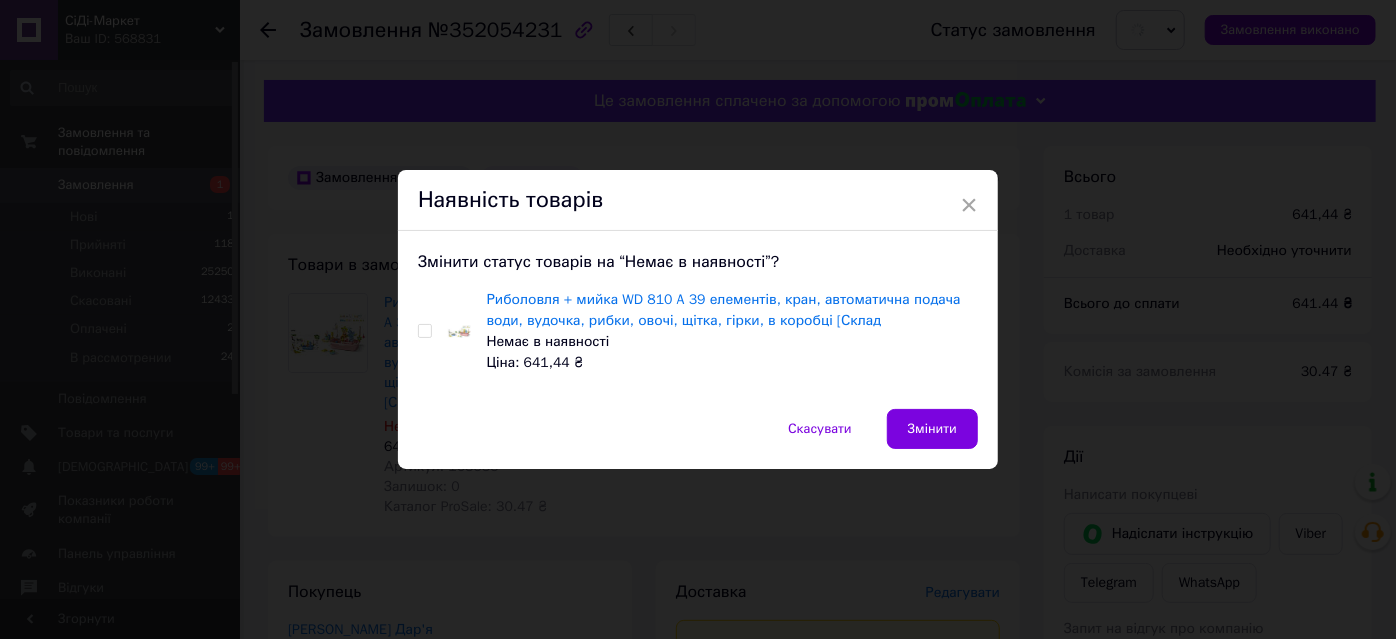 checkbox on "true" 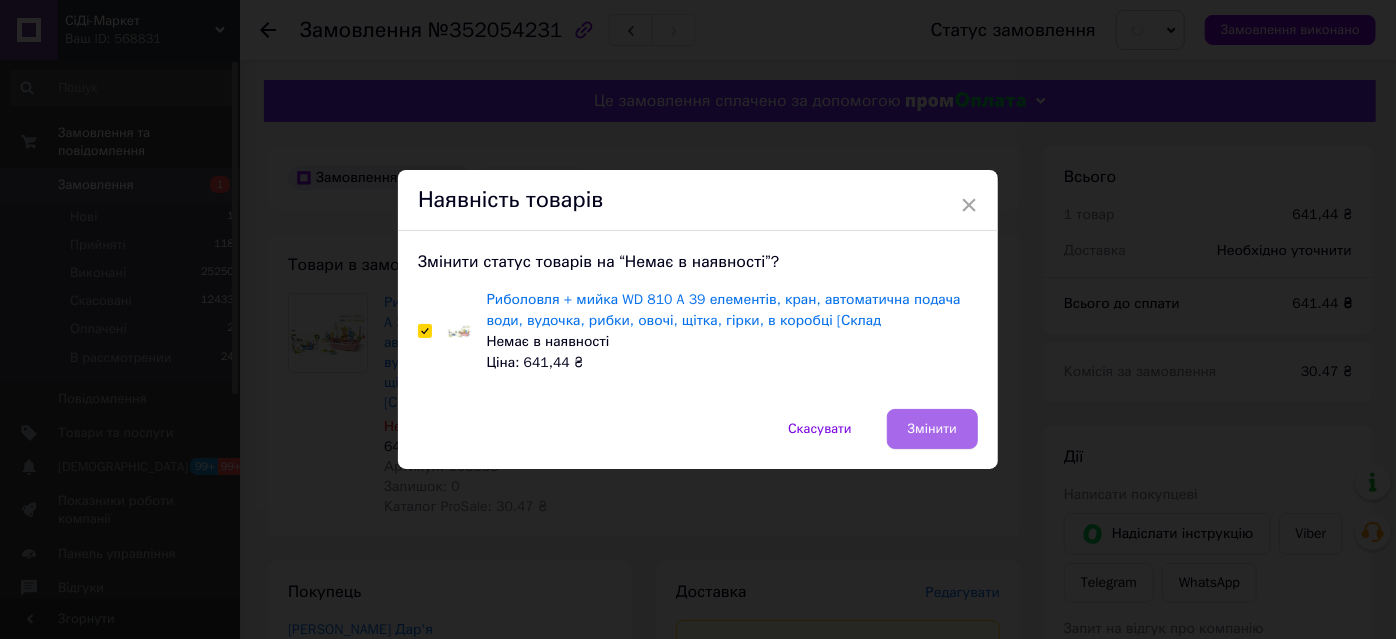 click on "Змінити" at bounding box center (932, 429) 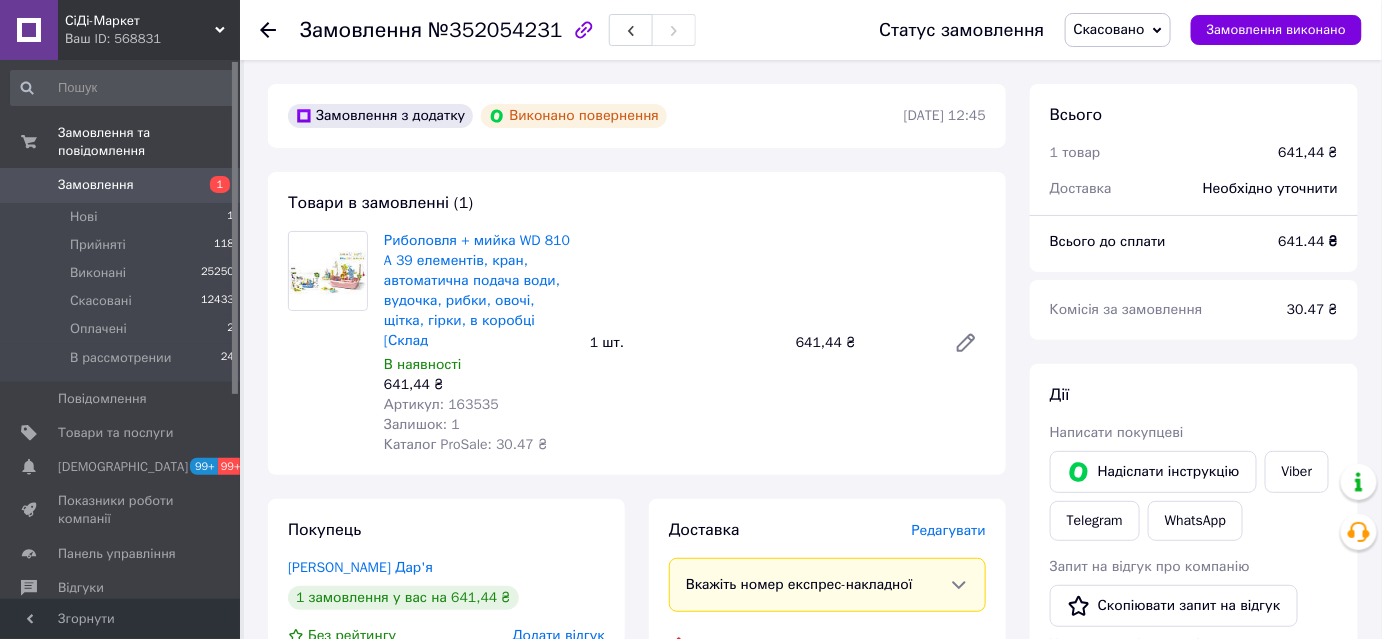 scroll, scrollTop: 181, scrollLeft: 0, axis: vertical 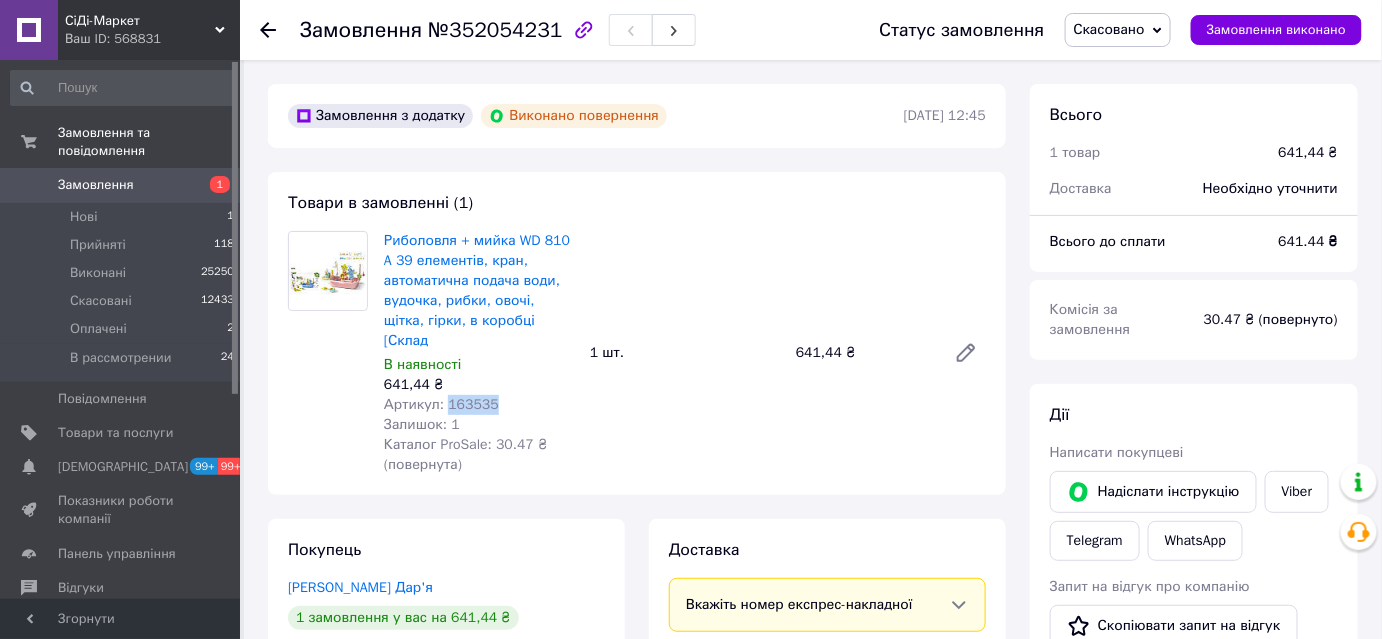 drag, startPoint x: 504, startPoint y: 387, endPoint x: 444, endPoint y: 386, distance: 60.00833 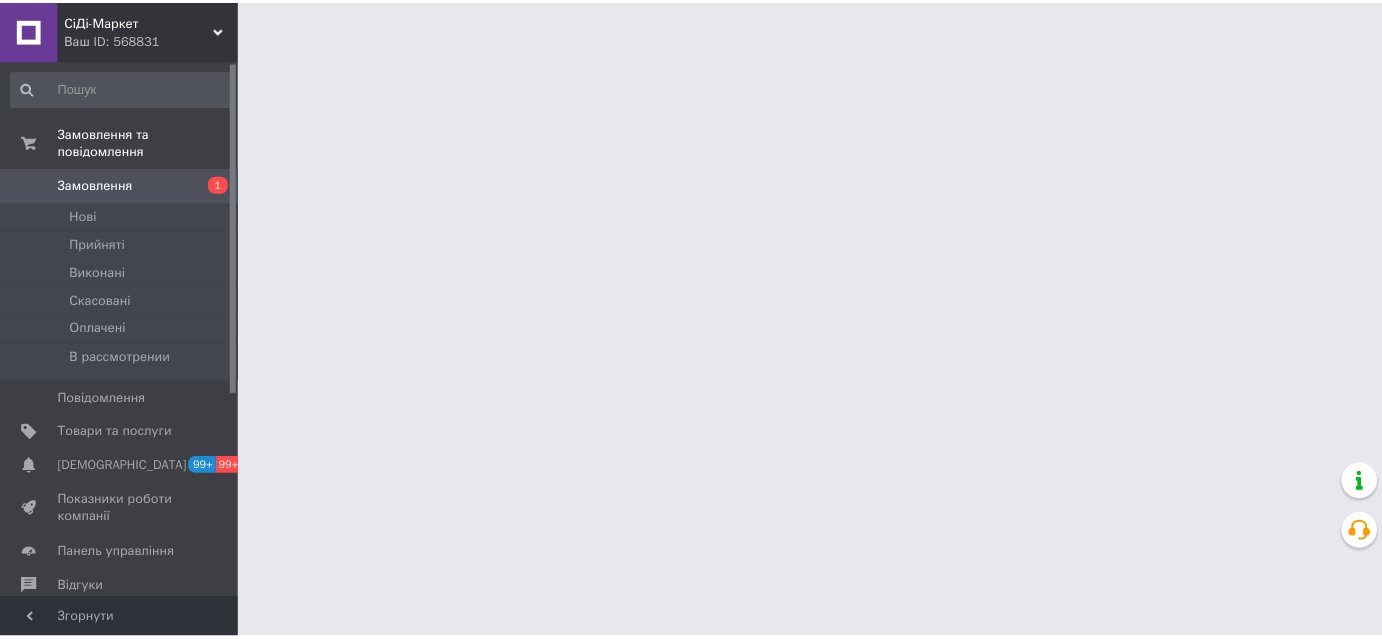 scroll, scrollTop: 0, scrollLeft: 0, axis: both 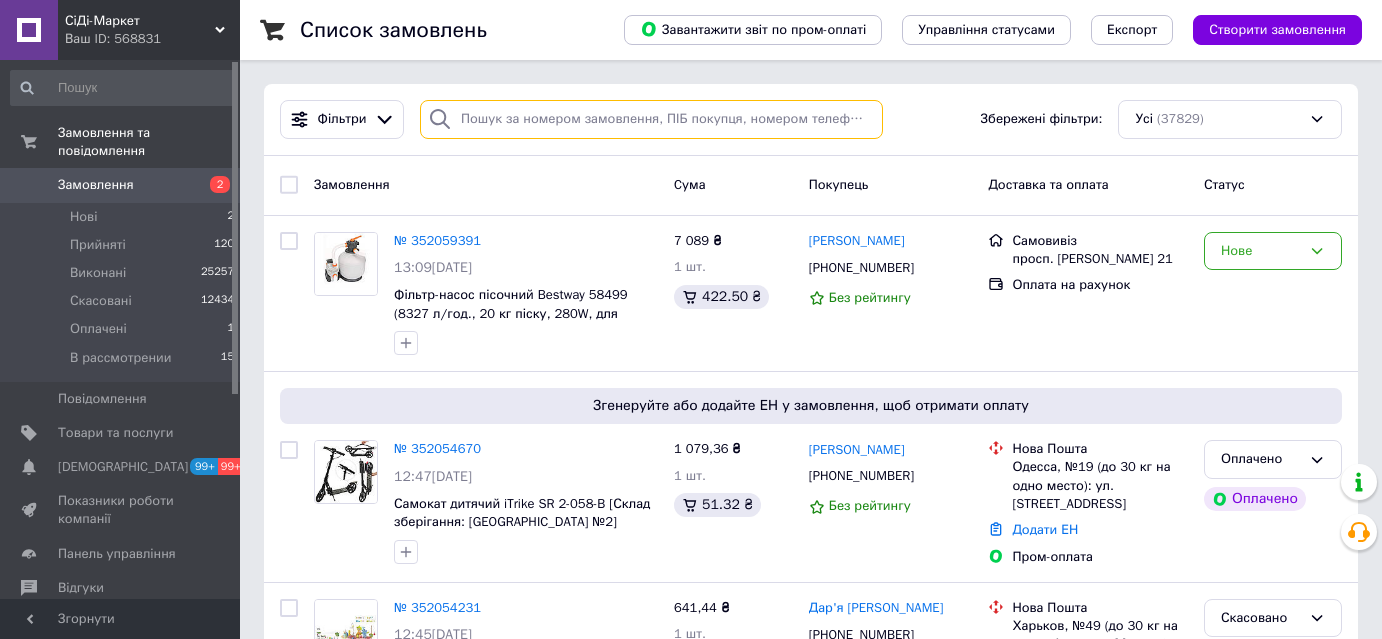 click at bounding box center (651, 119) 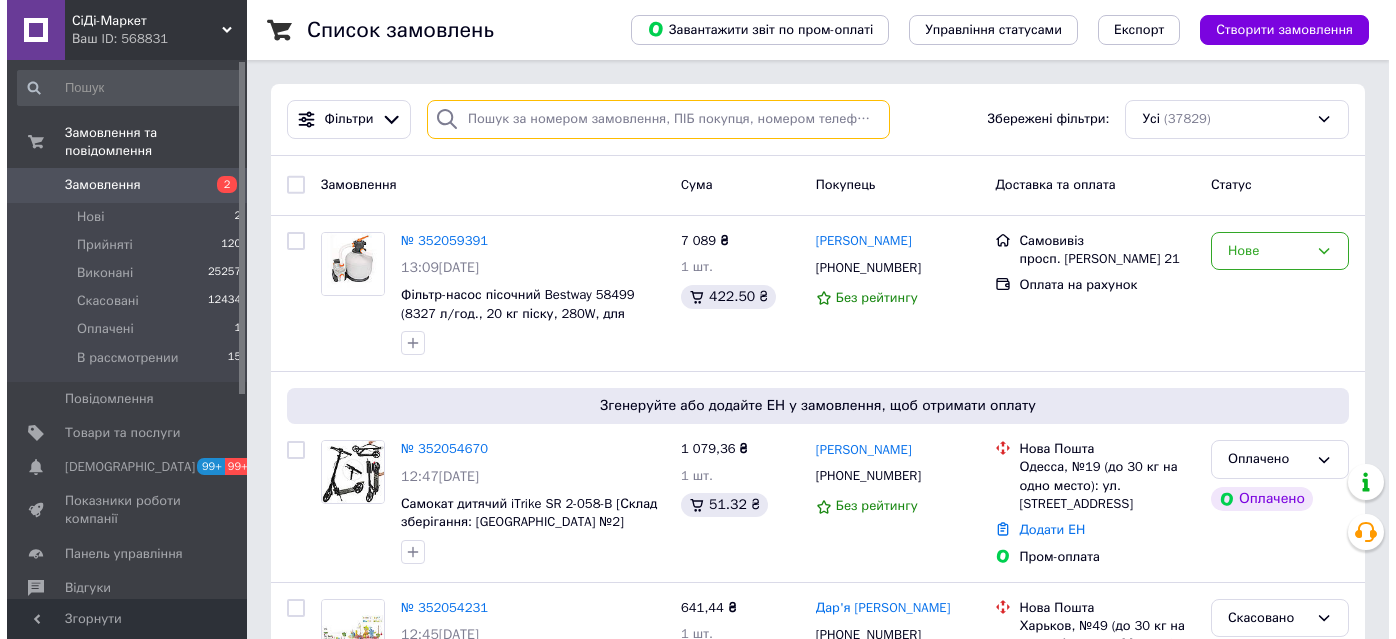 scroll, scrollTop: 0, scrollLeft: 0, axis: both 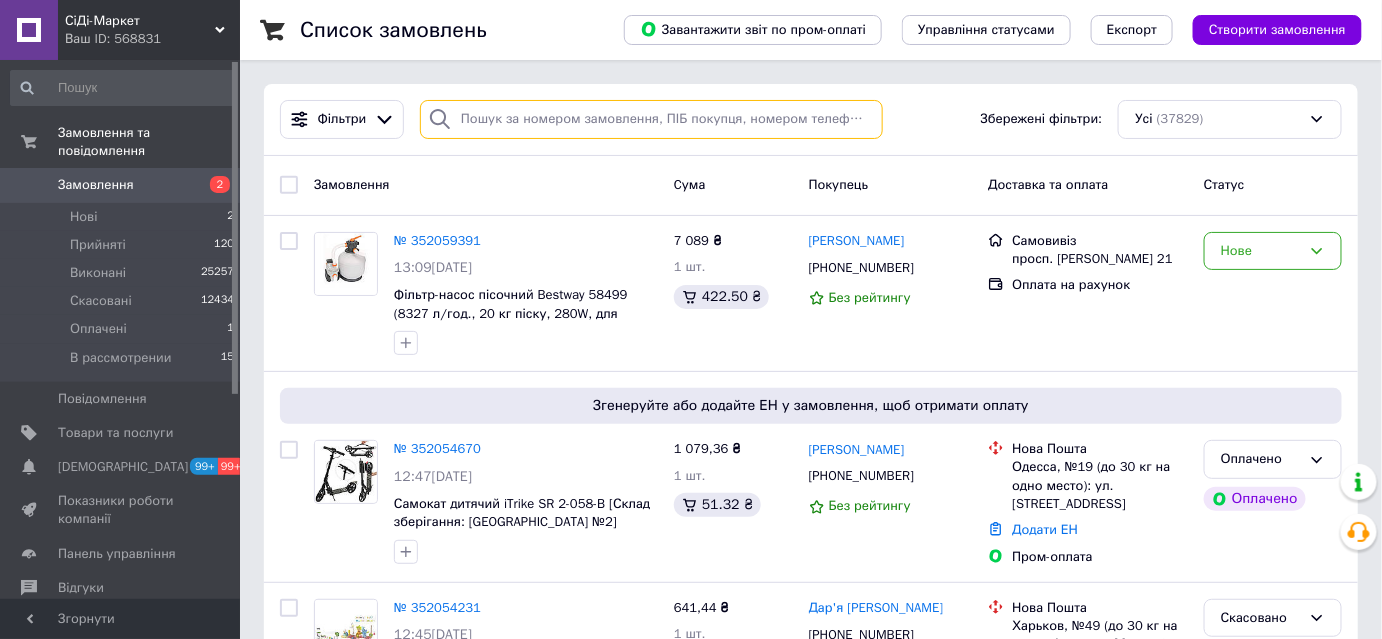 paste on "350801350" 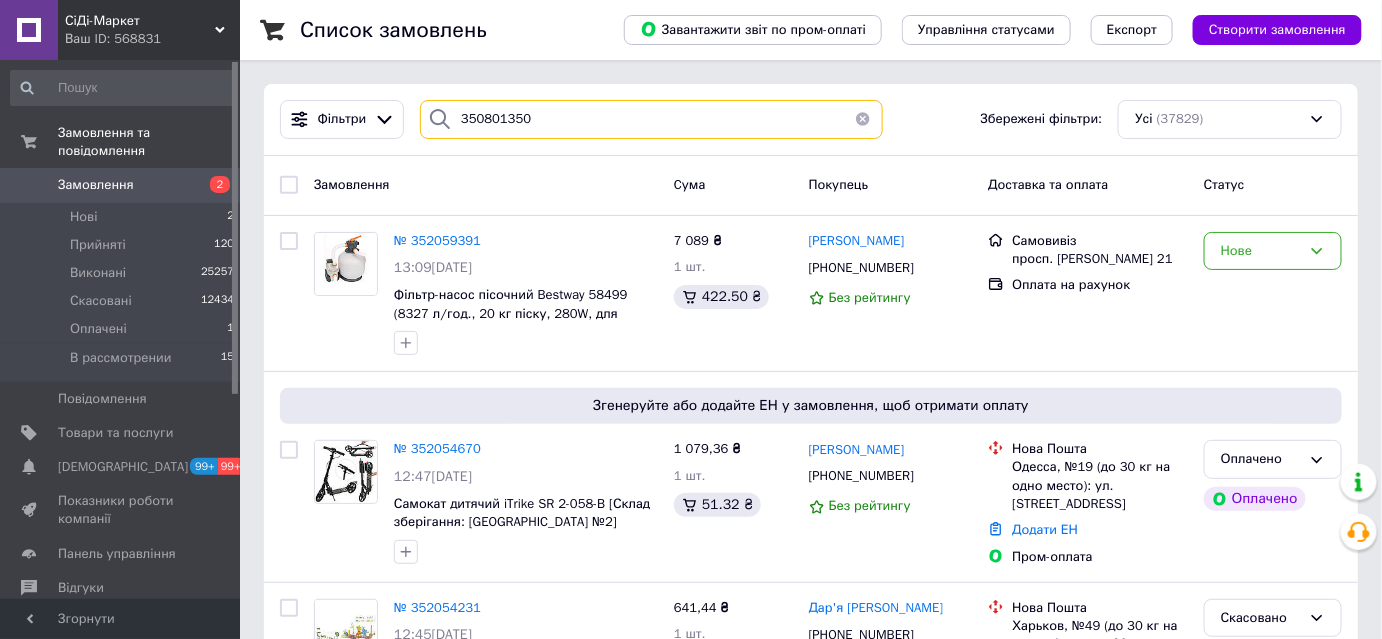 type on "350801350" 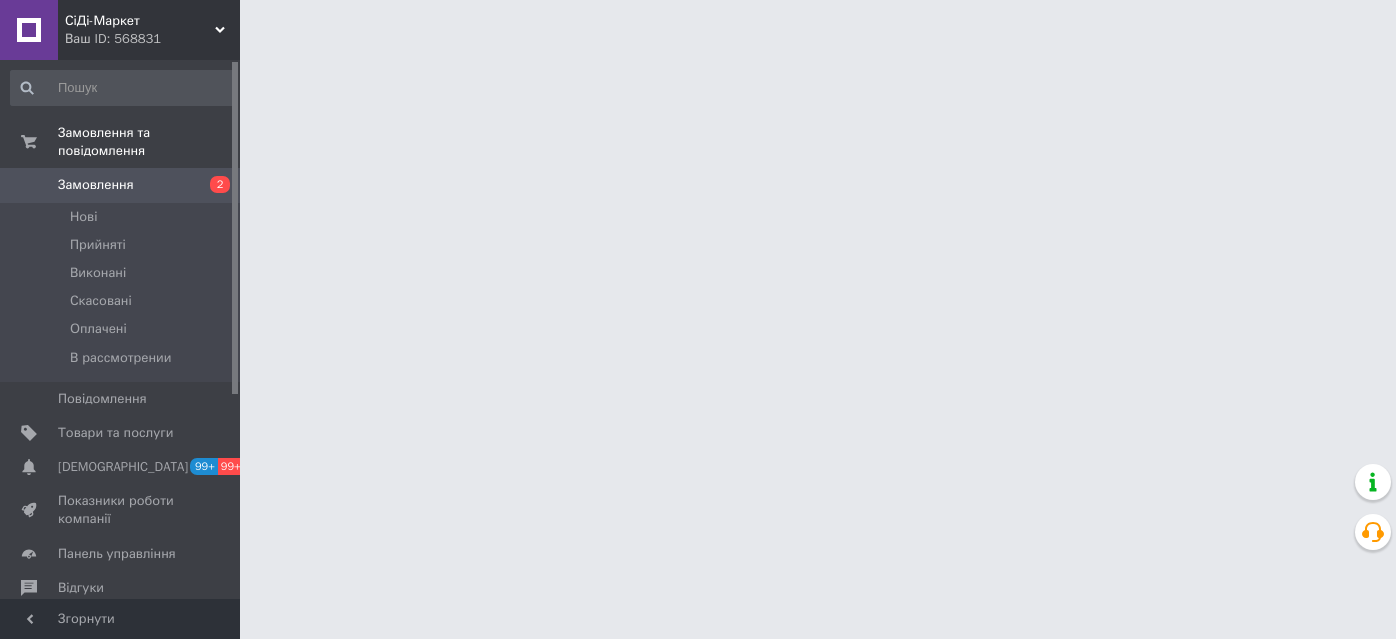 scroll, scrollTop: 0, scrollLeft: 0, axis: both 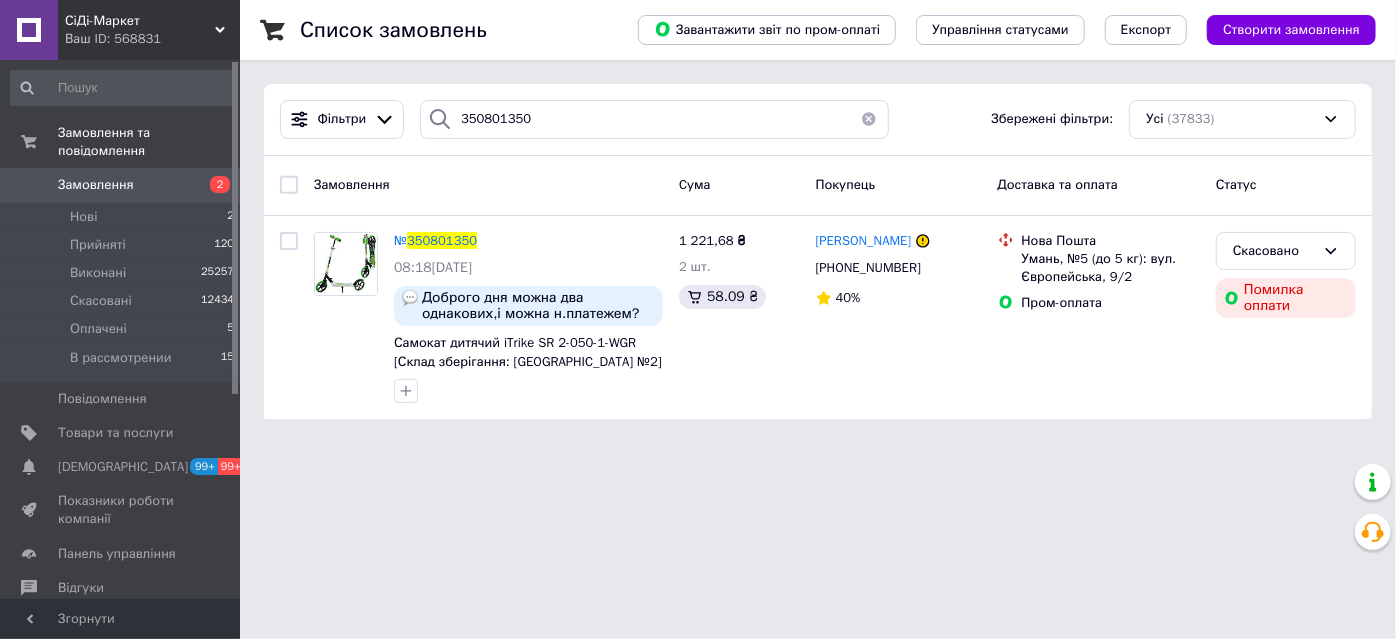 click at bounding box center (869, 119) 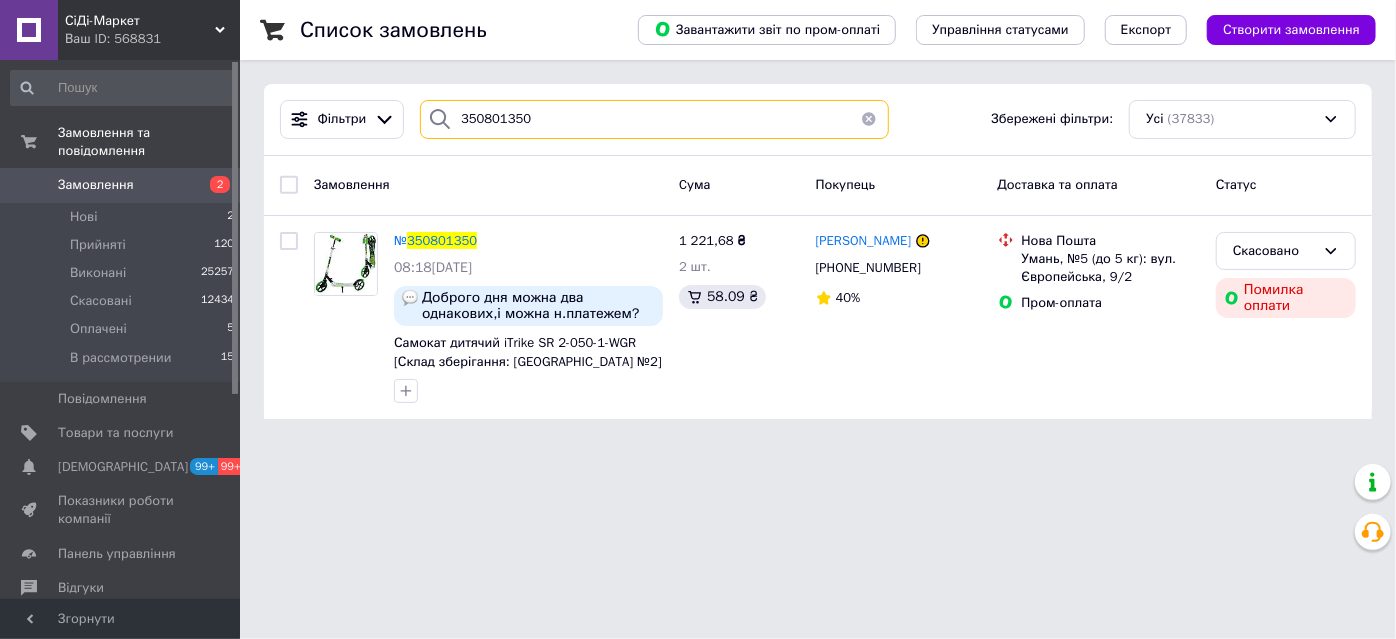 type 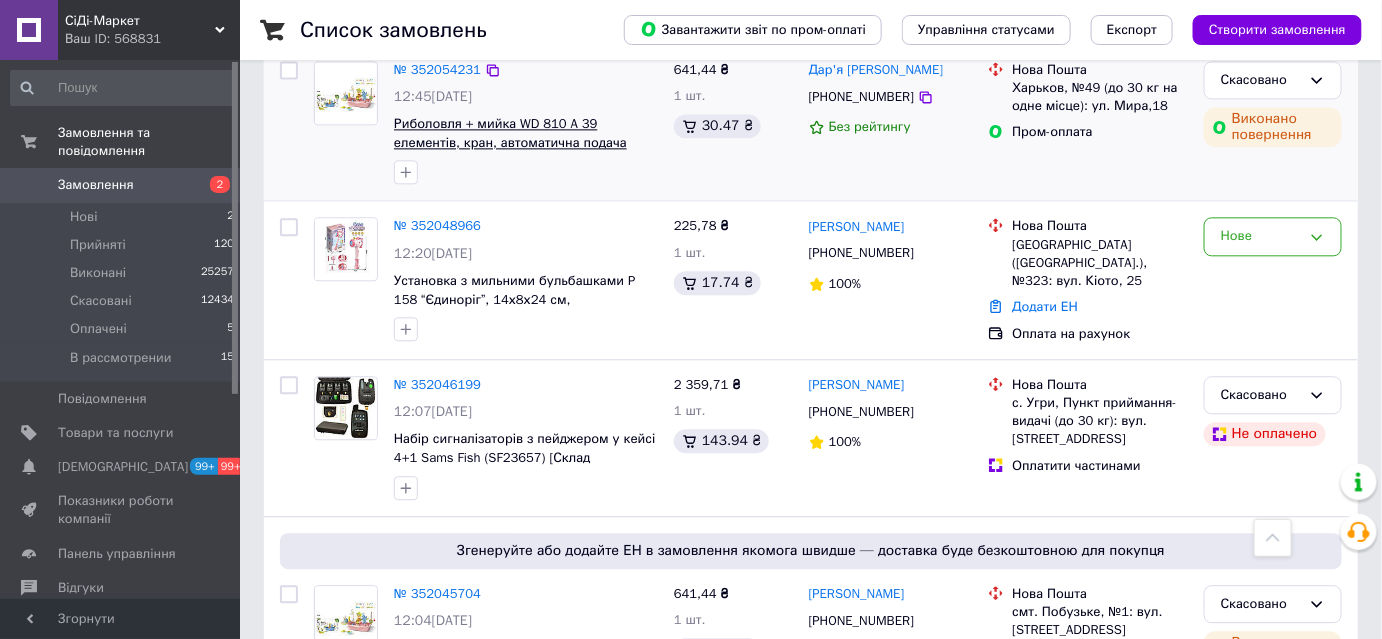 scroll, scrollTop: 1454, scrollLeft: 0, axis: vertical 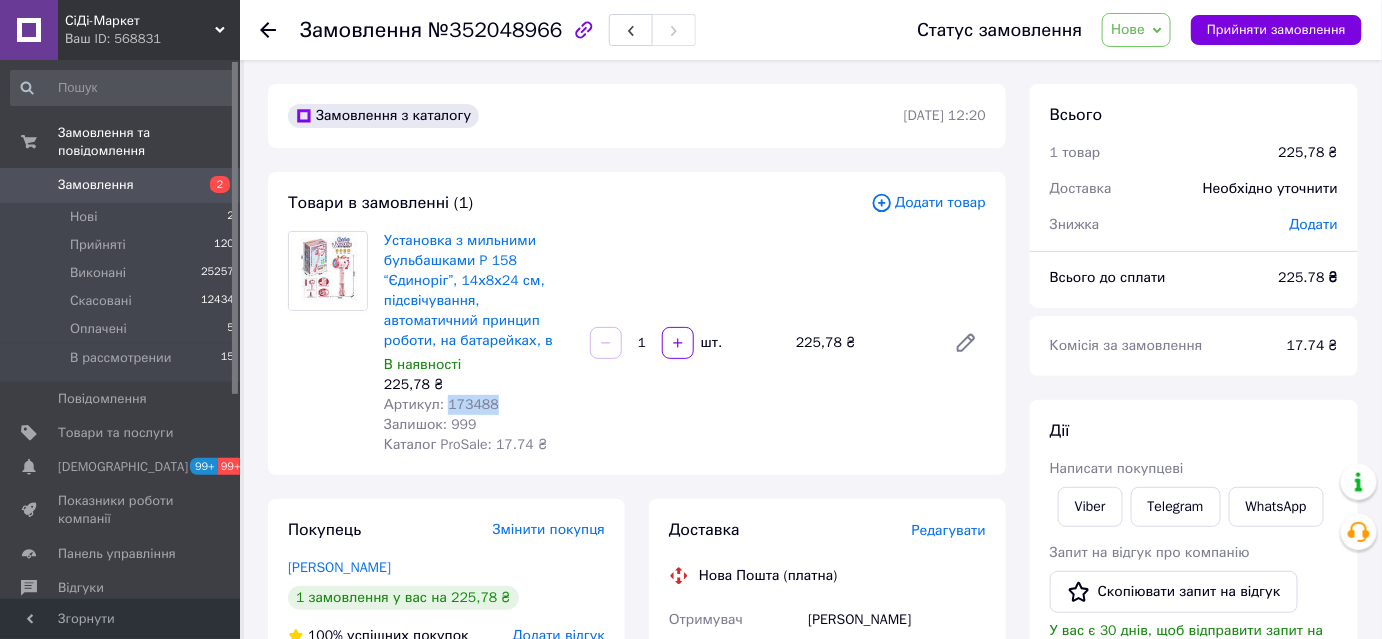 drag, startPoint x: 493, startPoint y: 402, endPoint x: 445, endPoint y: 402, distance: 48 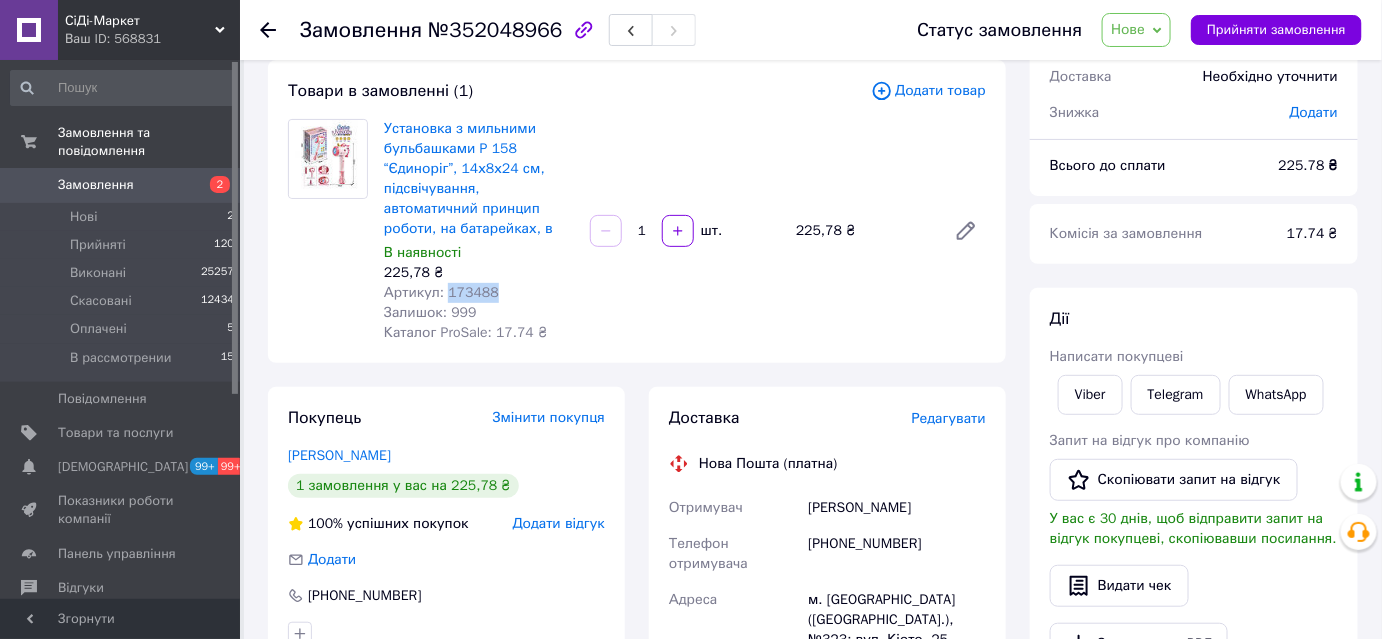 scroll, scrollTop: 272, scrollLeft: 0, axis: vertical 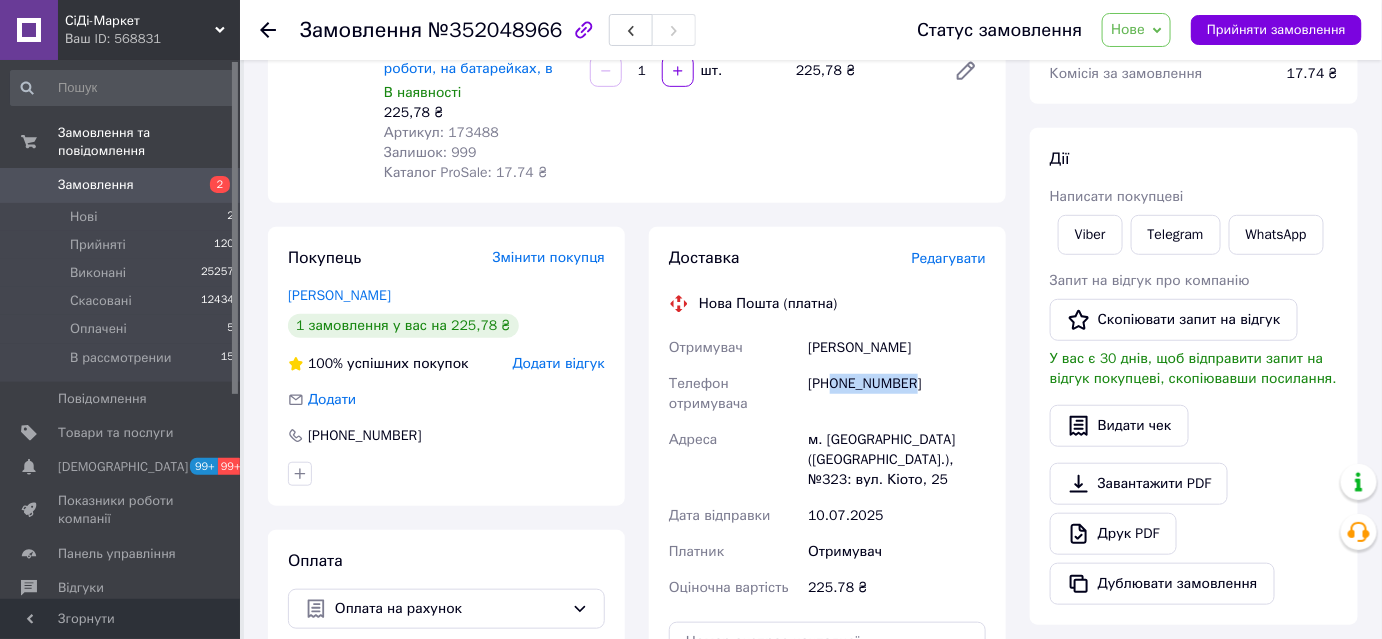 drag, startPoint x: 930, startPoint y: 380, endPoint x: 834, endPoint y: 383, distance: 96.04687 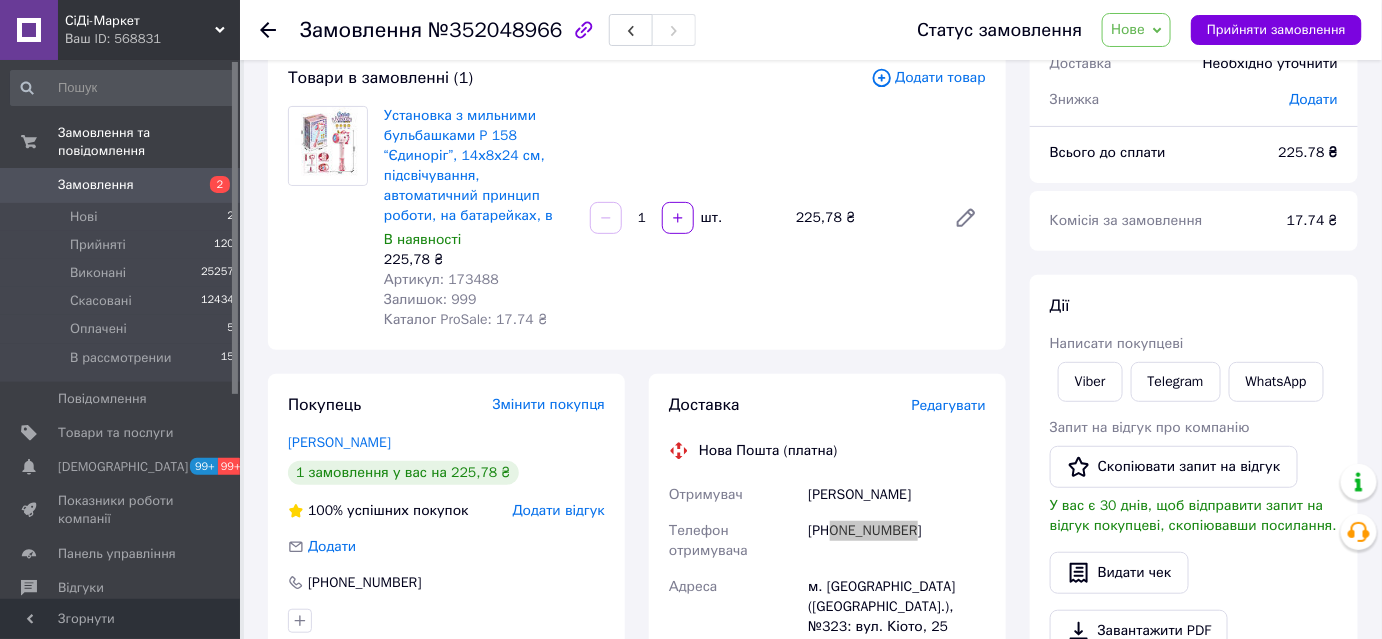 scroll, scrollTop: 272, scrollLeft: 0, axis: vertical 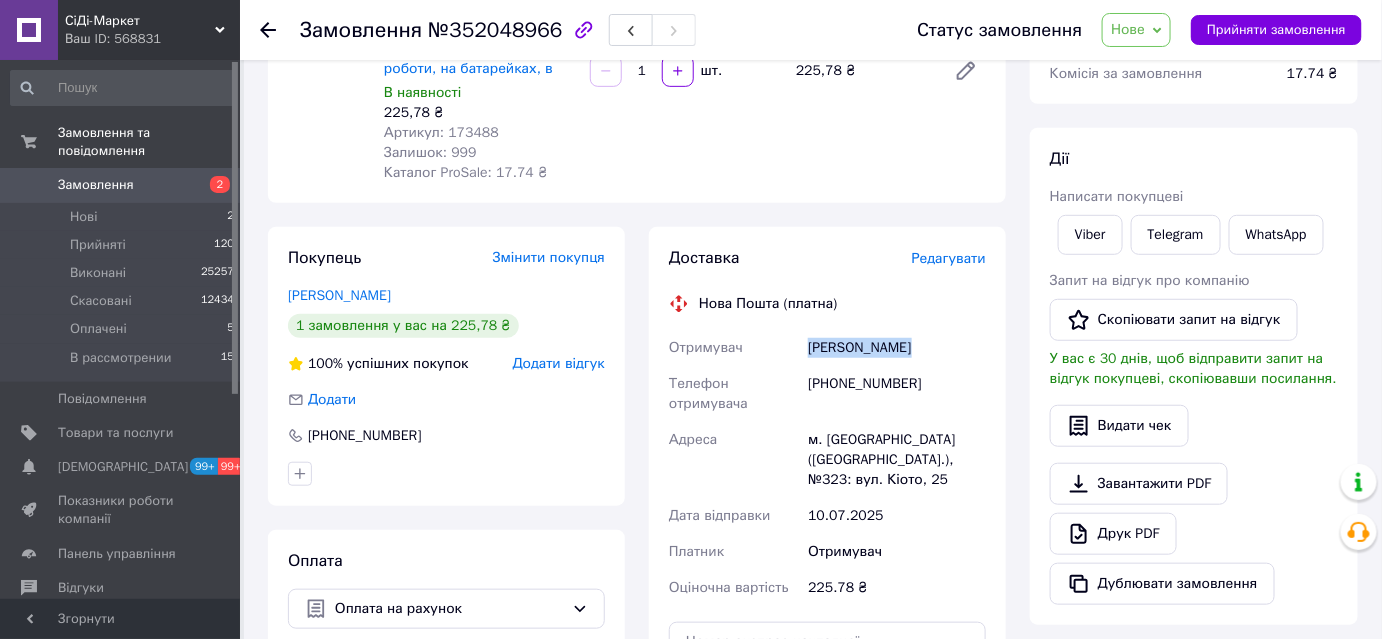 drag, startPoint x: 928, startPoint y: 354, endPoint x: 810, endPoint y: 353, distance: 118.004234 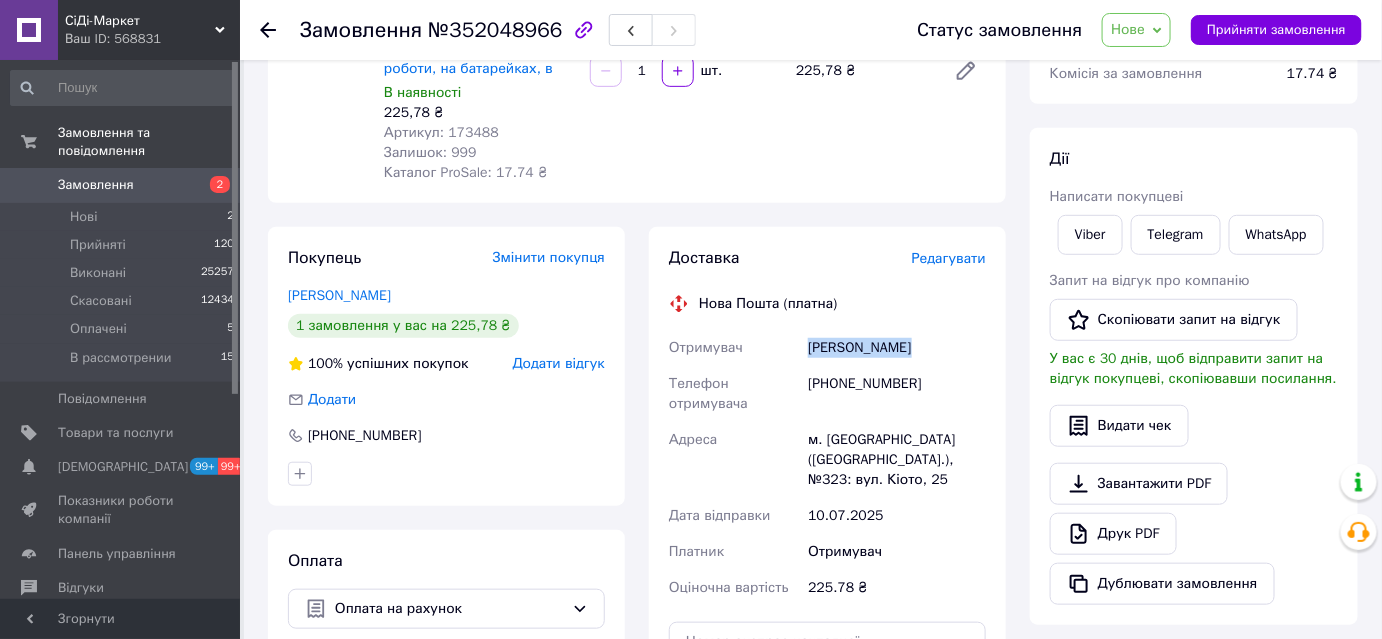 click on "м. Київ (Київська обл.), №323: вул. Кіото, 25" at bounding box center [897, 460] 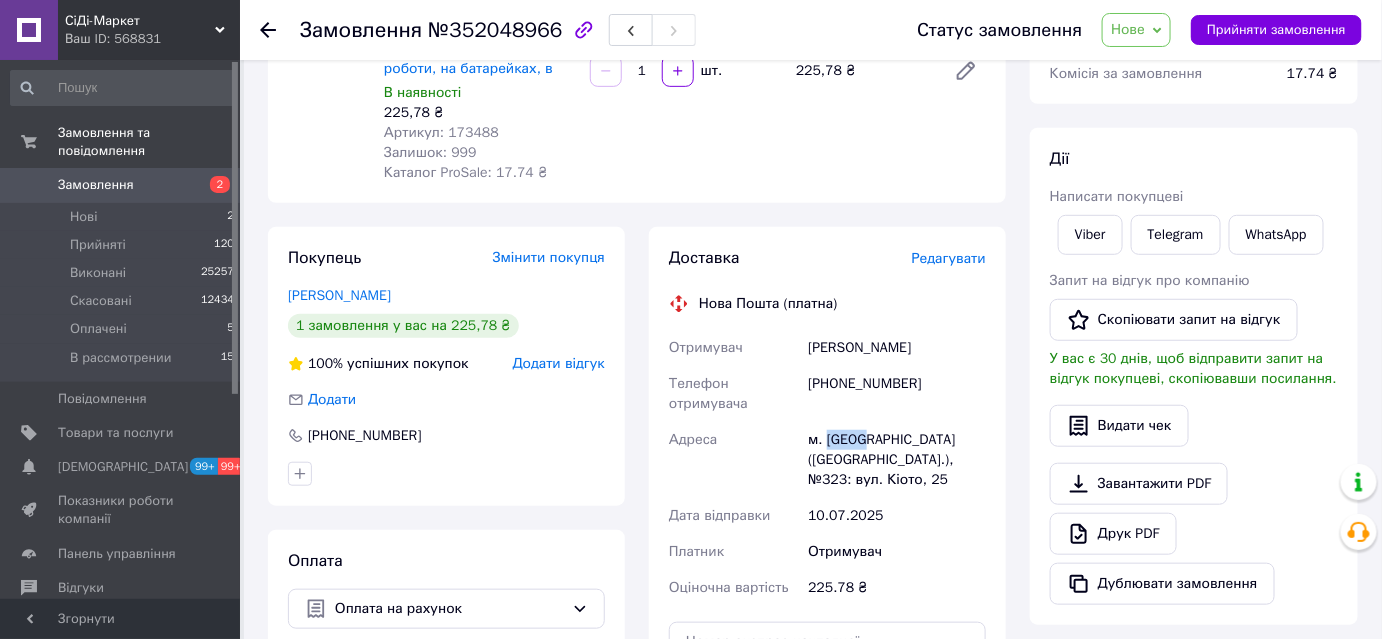 click on "м. Київ (Київська обл.), №323: вул. Кіото, 25" at bounding box center [897, 460] 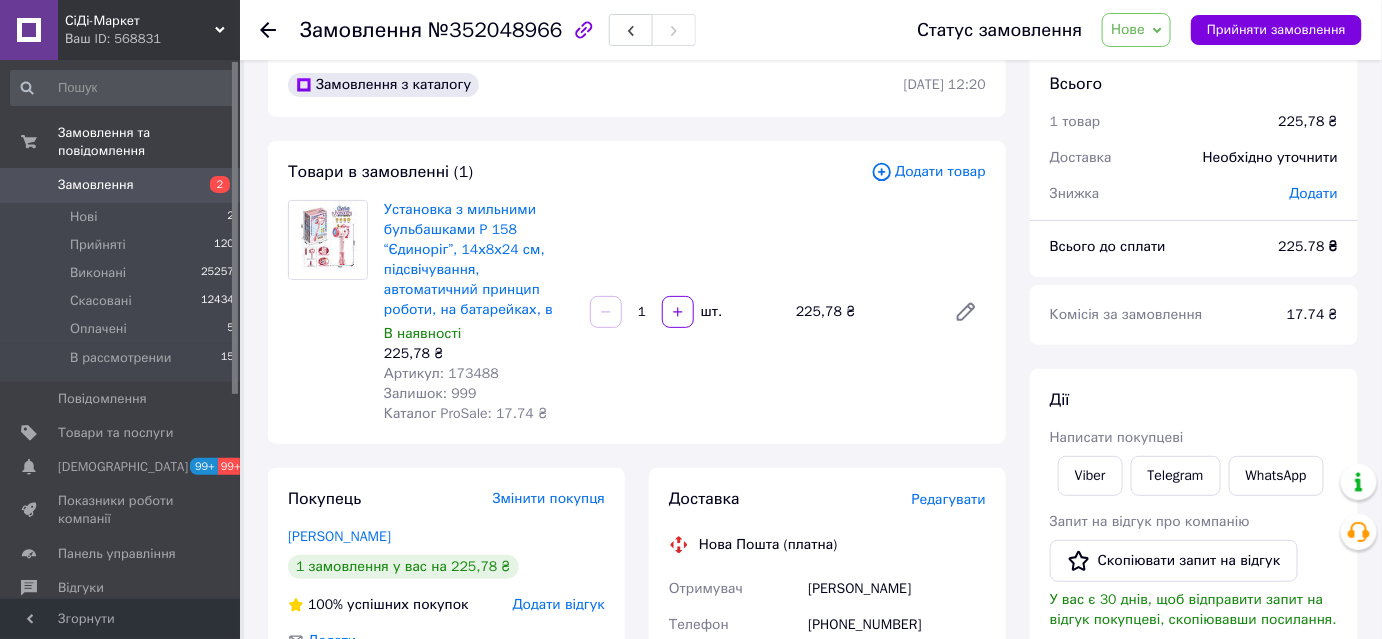 scroll, scrollTop: 0, scrollLeft: 0, axis: both 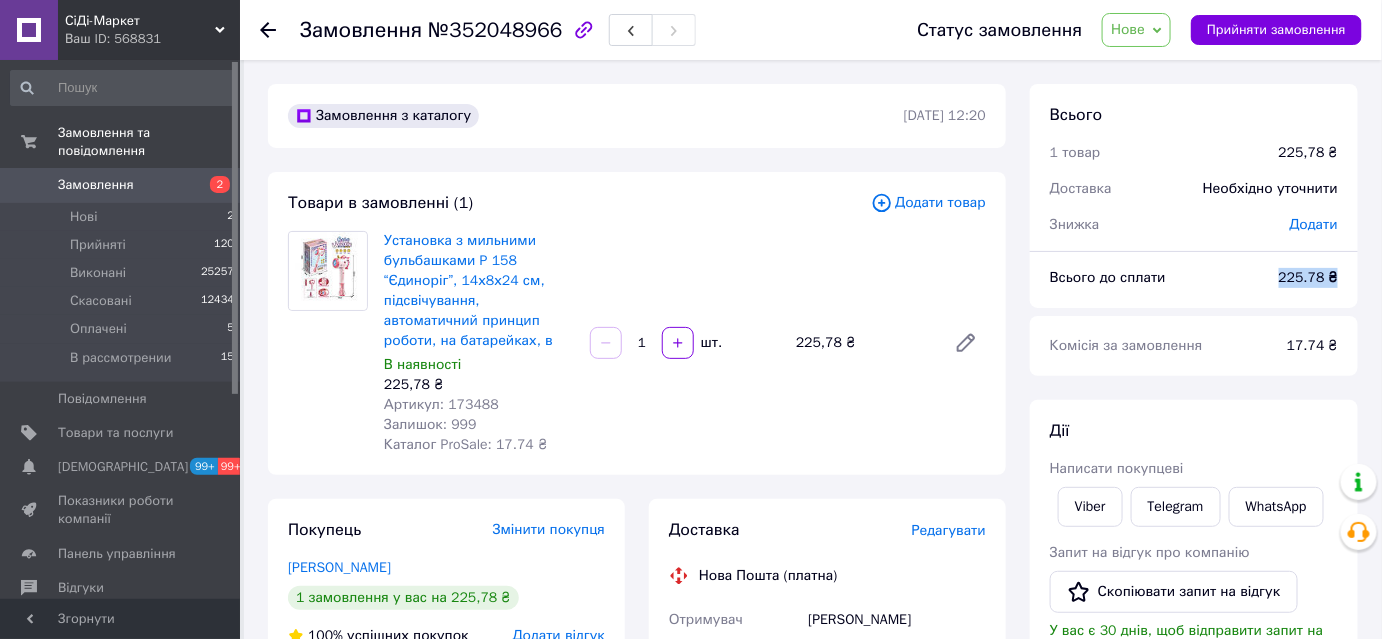drag, startPoint x: 1285, startPoint y: 274, endPoint x: 1336, endPoint y: 274, distance: 51 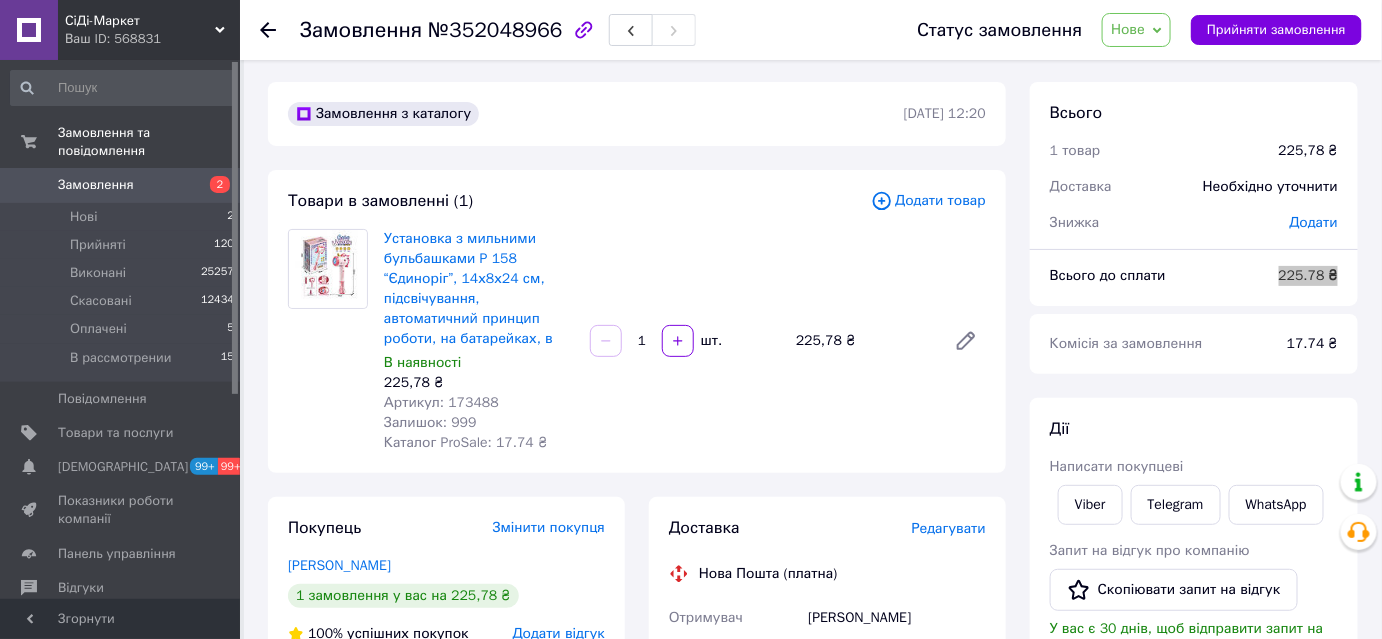 scroll, scrollTop: 0, scrollLeft: 0, axis: both 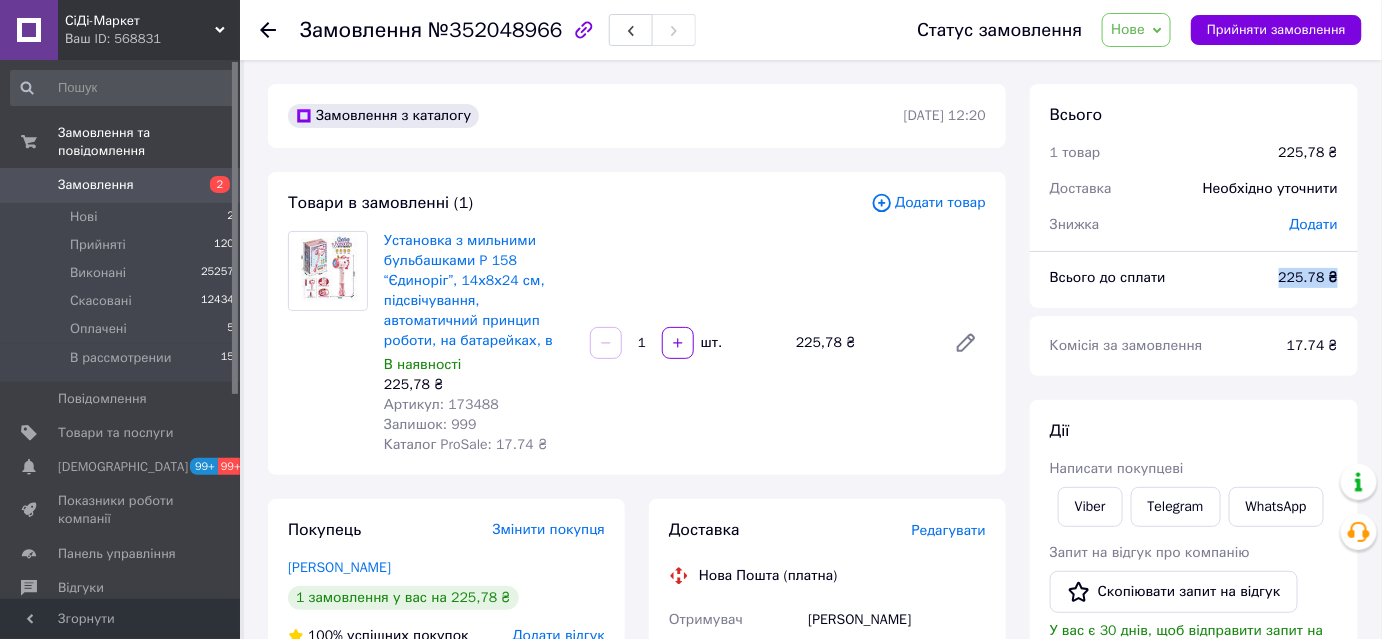 click 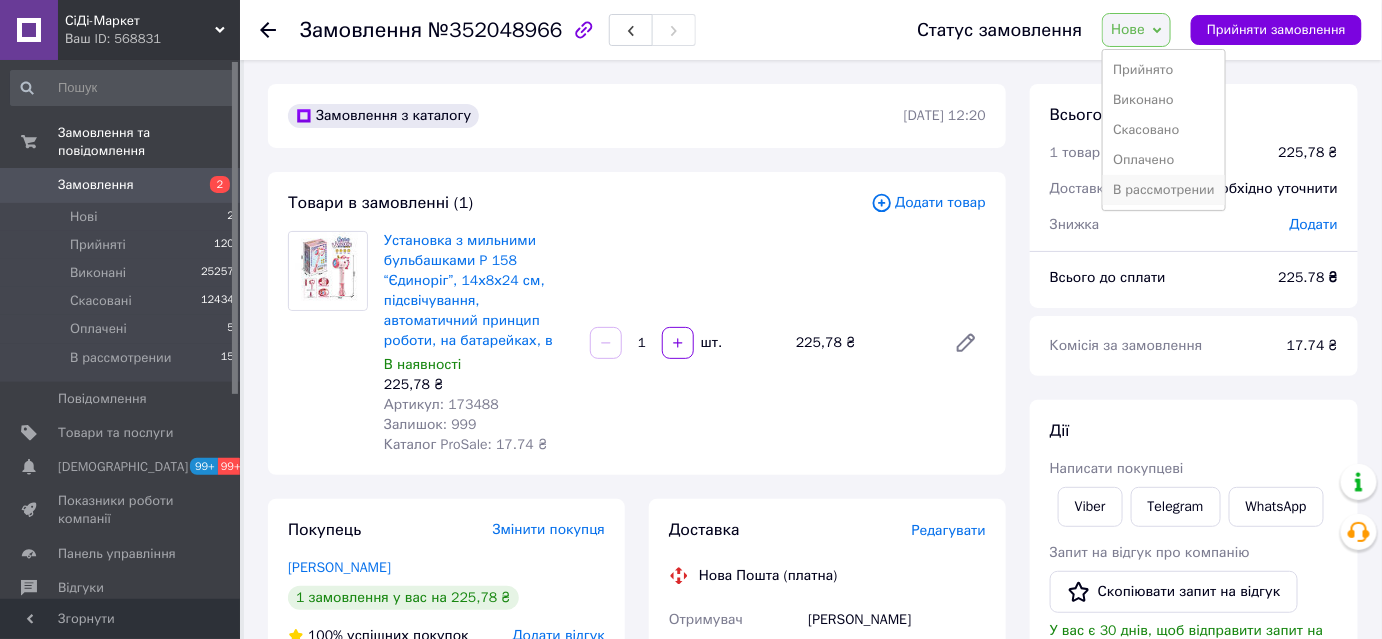 click on "В рассмотрении" at bounding box center (1164, 190) 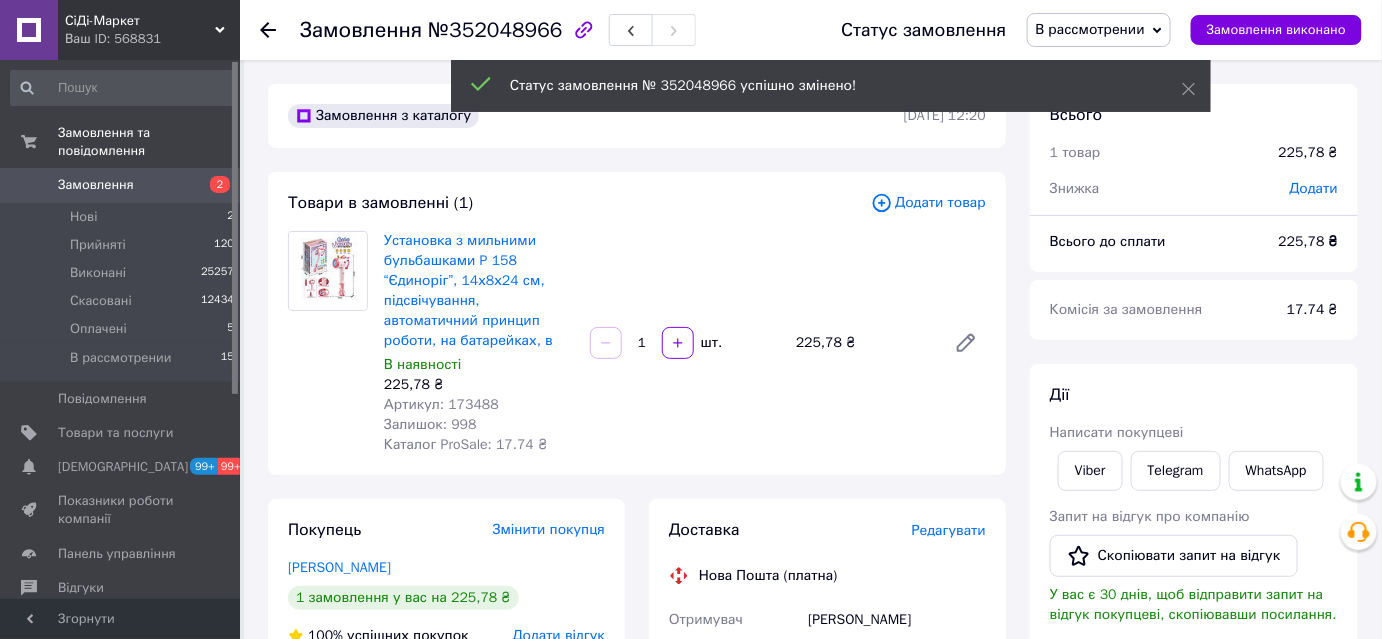 drag, startPoint x: 796, startPoint y: 455, endPoint x: 845, endPoint y: 455, distance: 49 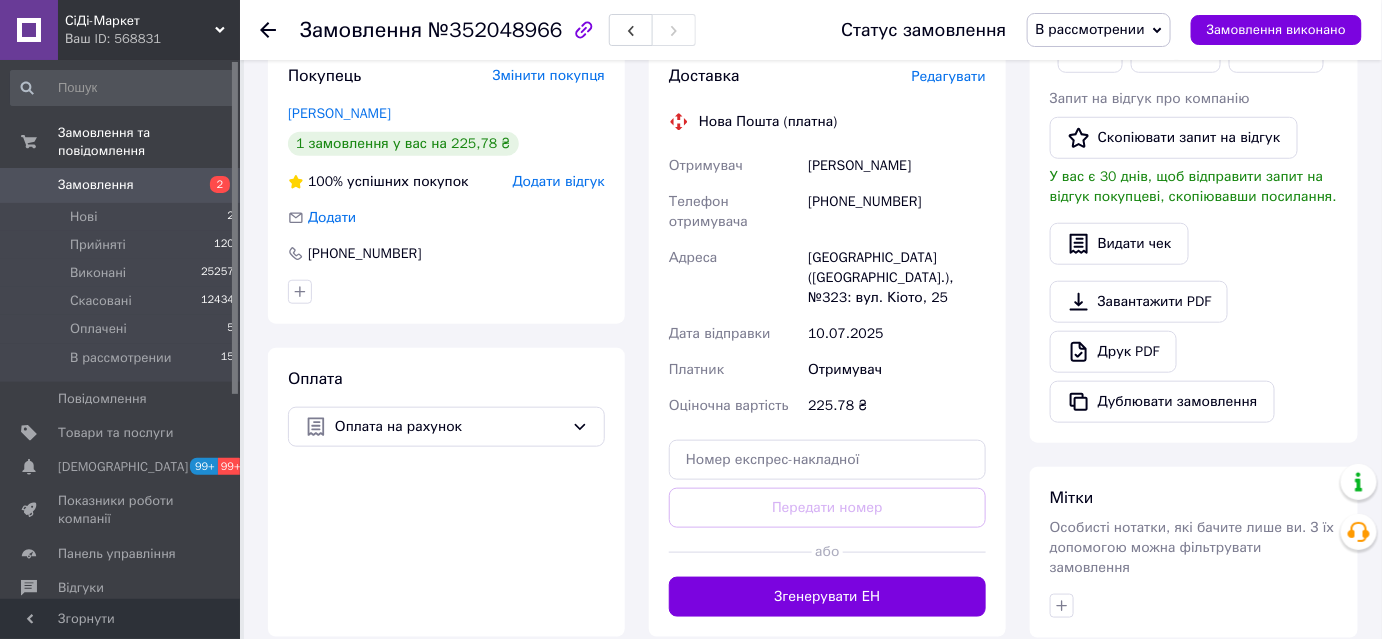 scroll, scrollTop: 741, scrollLeft: 0, axis: vertical 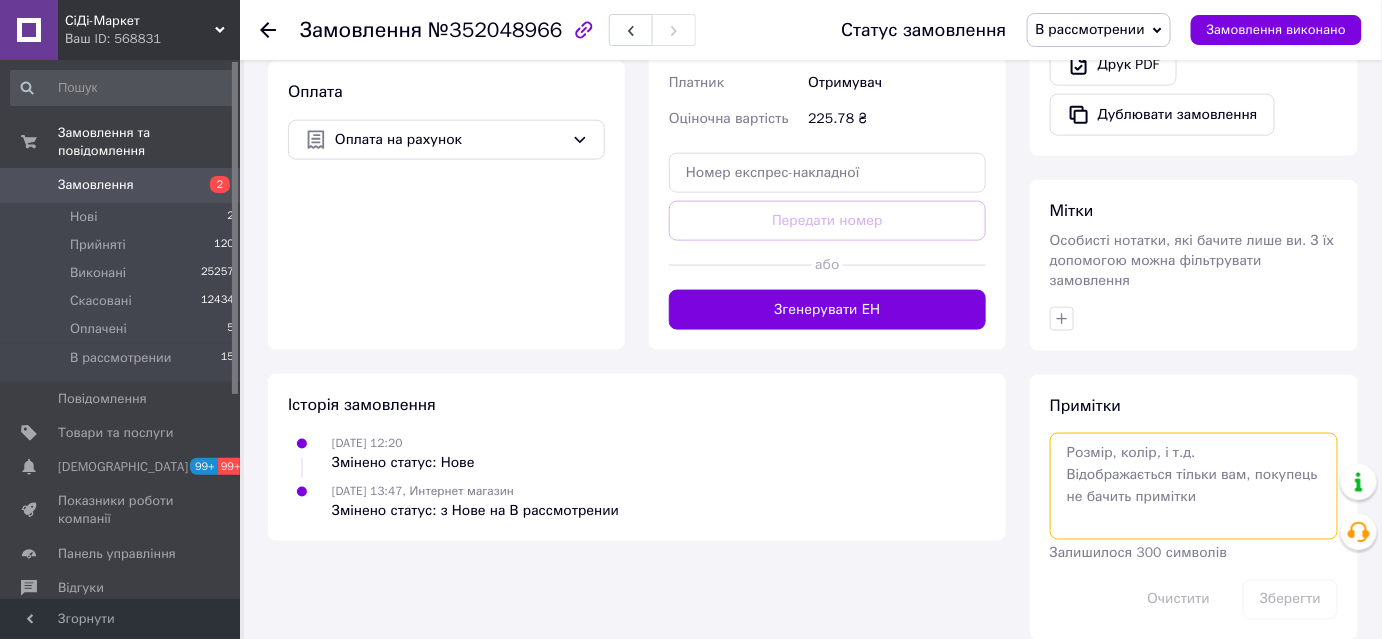 click at bounding box center [1194, 486] 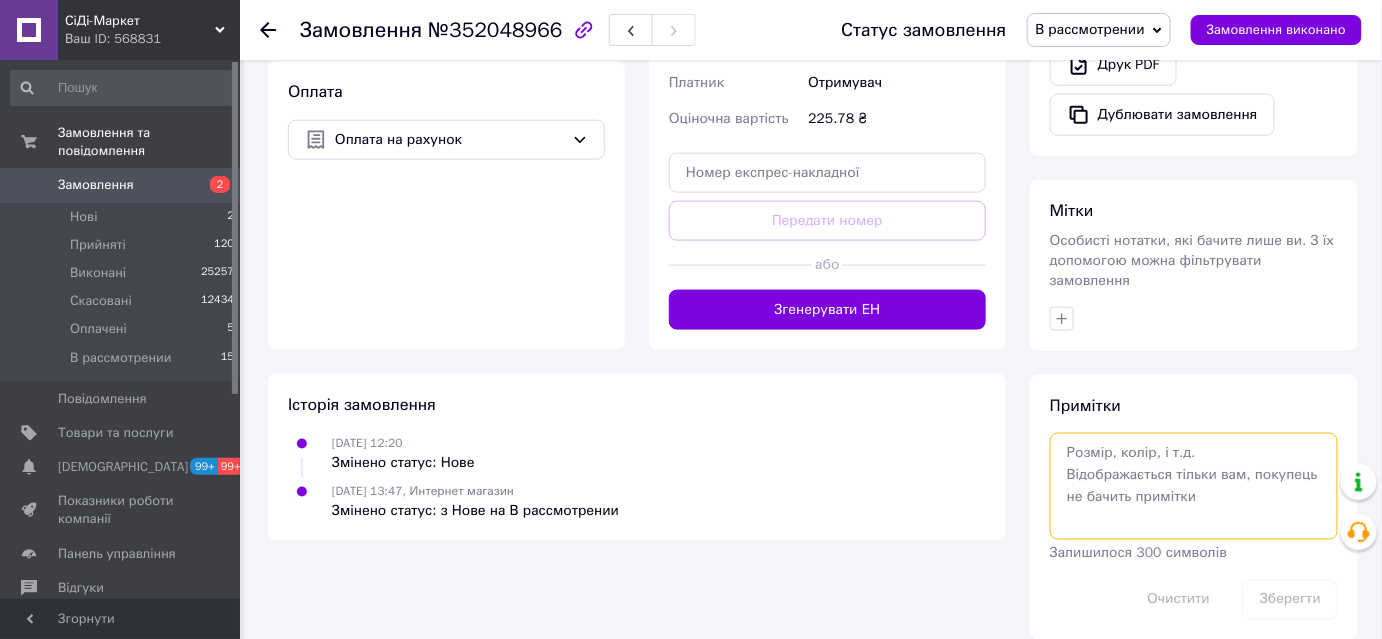 click at bounding box center [1194, 486] 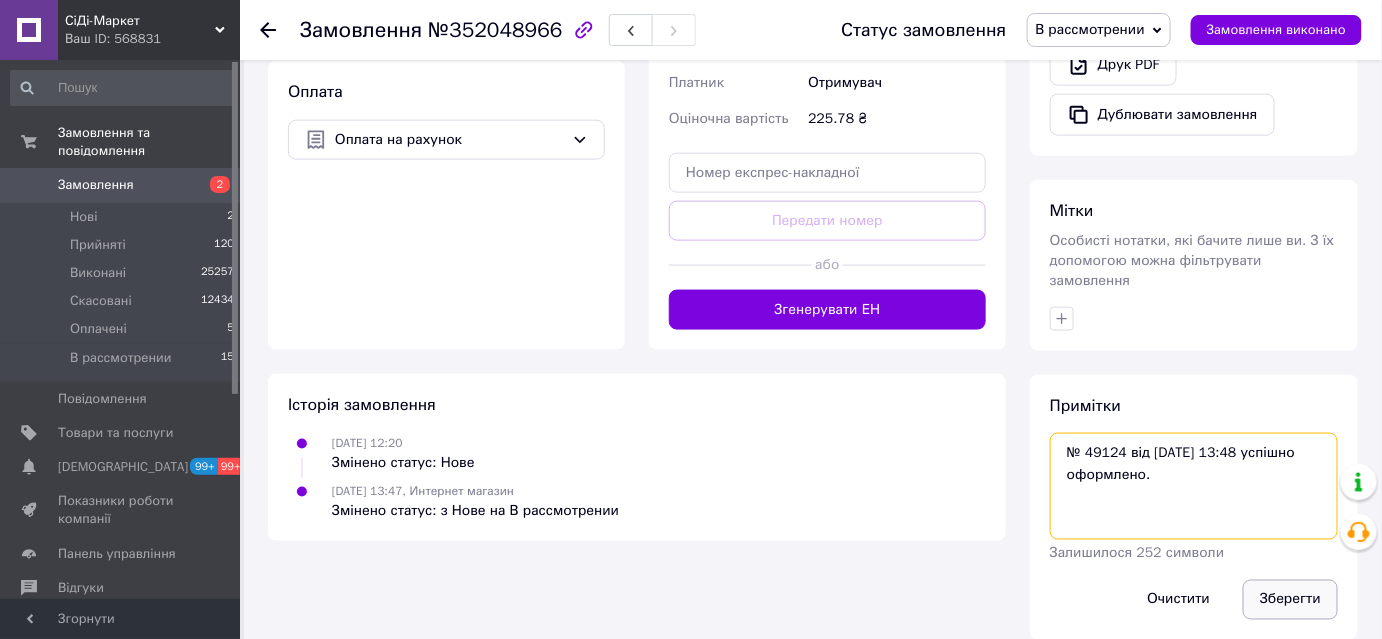 type on "№ 49124 від 10.07.2025 13:48 успішно оформлено." 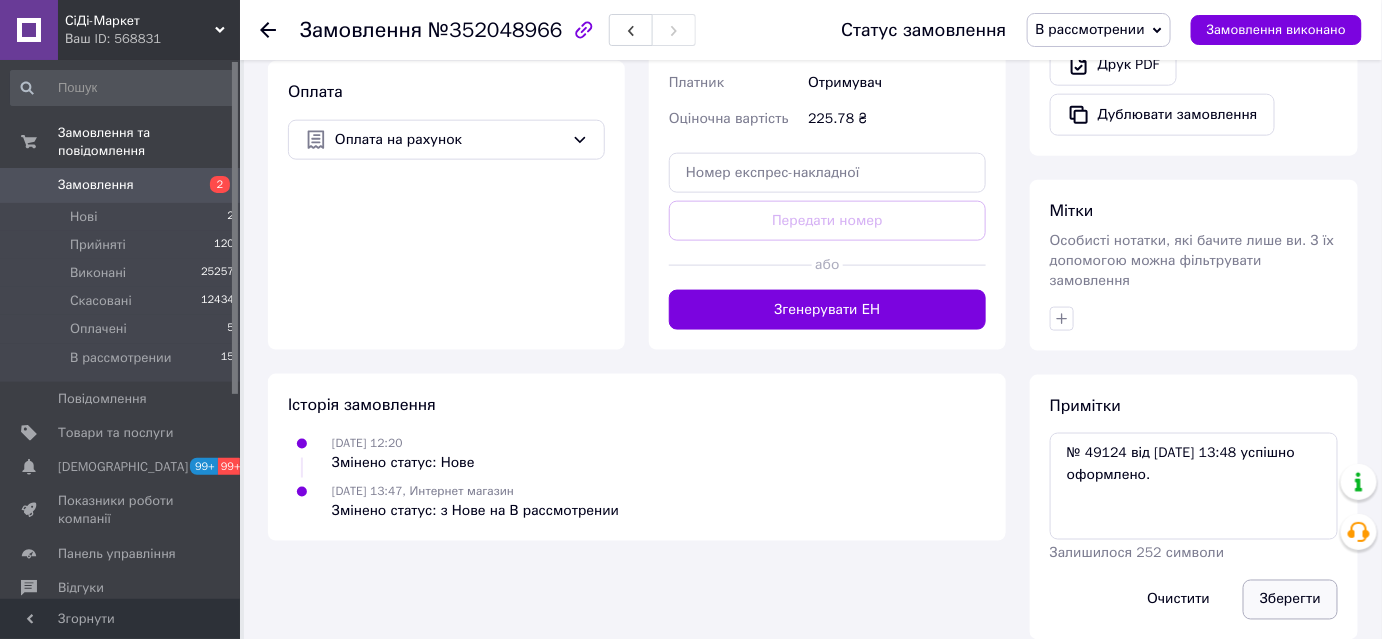 click on "Зберегти" at bounding box center (1290, 600) 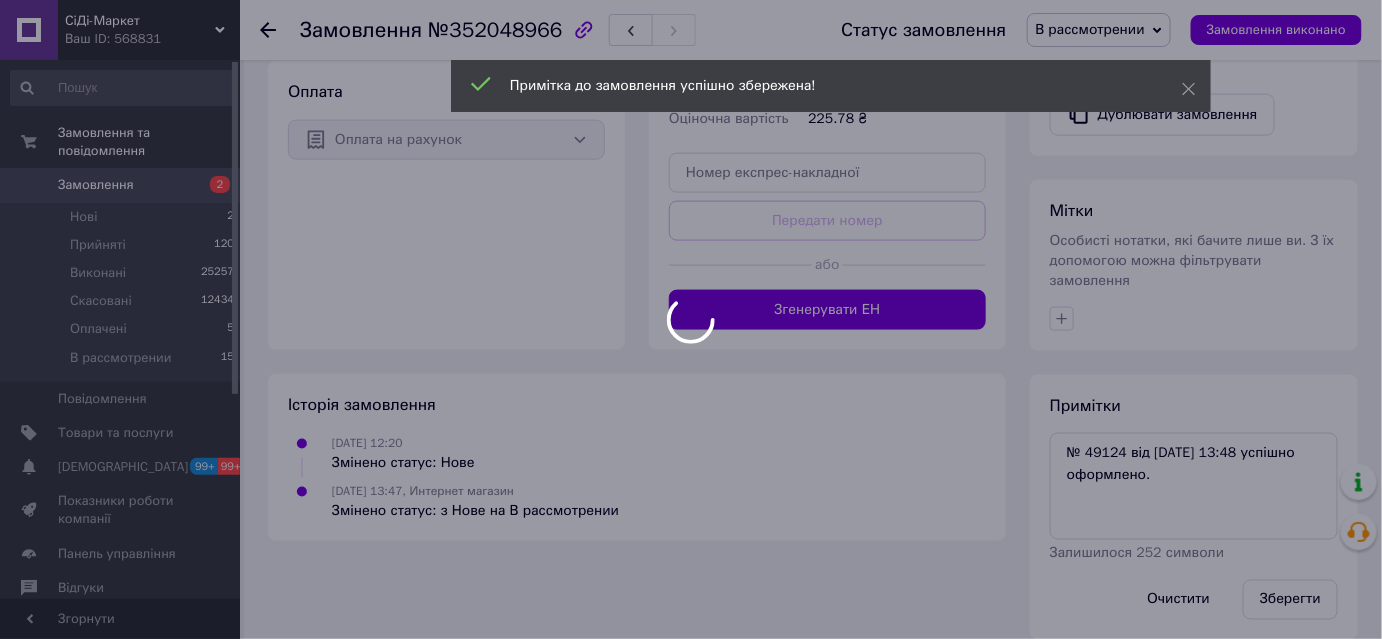 scroll, scrollTop: 706, scrollLeft: 0, axis: vertical 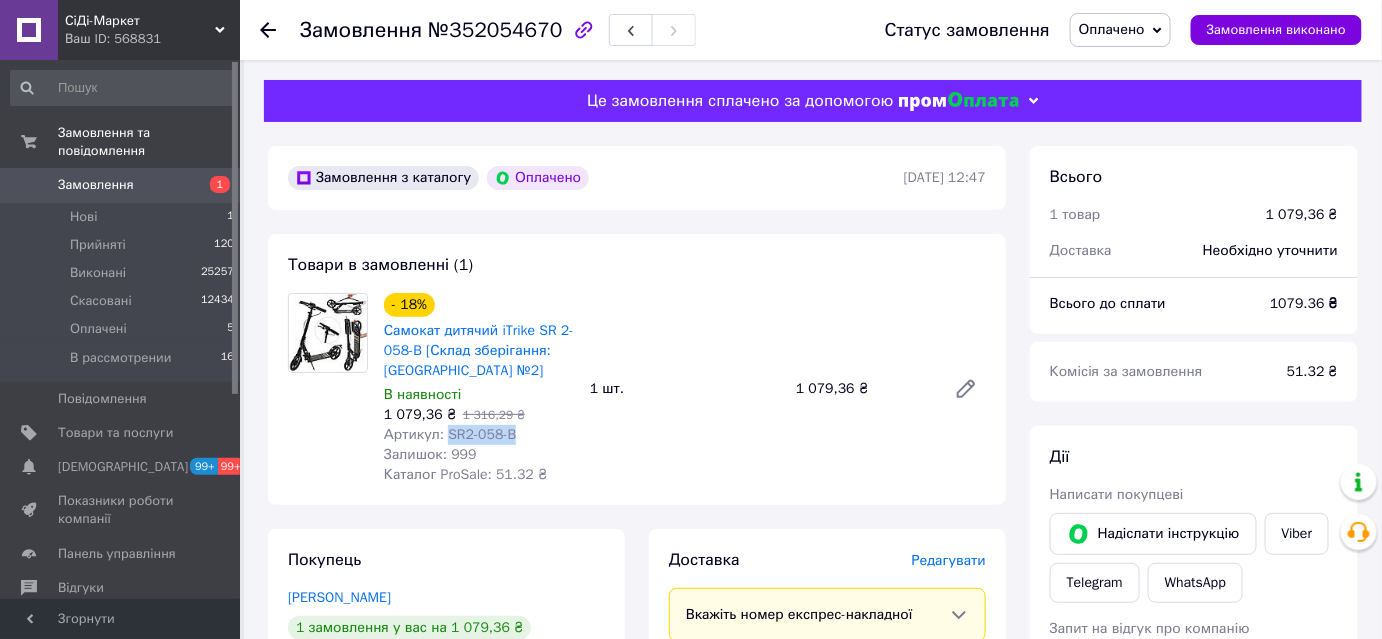 drag, startPoint x: 528, startPoint y: 439, endPoint x: 446, endPoint y: 439, distance: 82 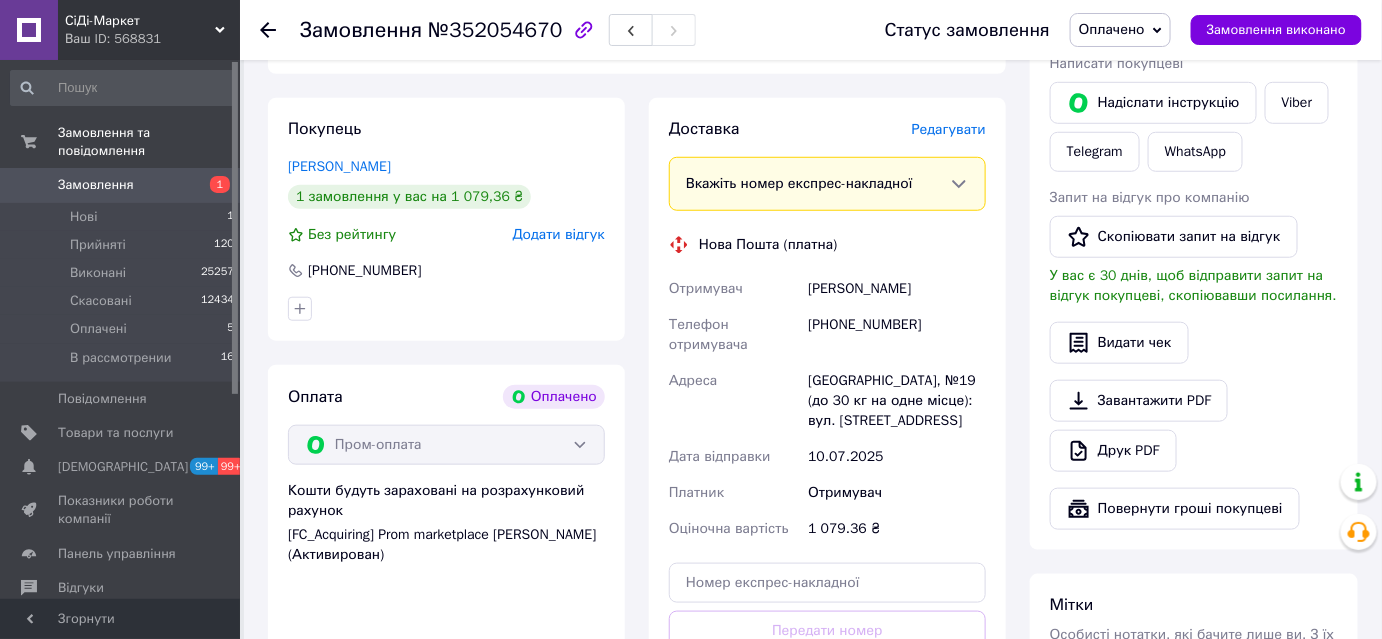 scroll, scrollTop: 545, scrollLeft: 0, axis: vertical 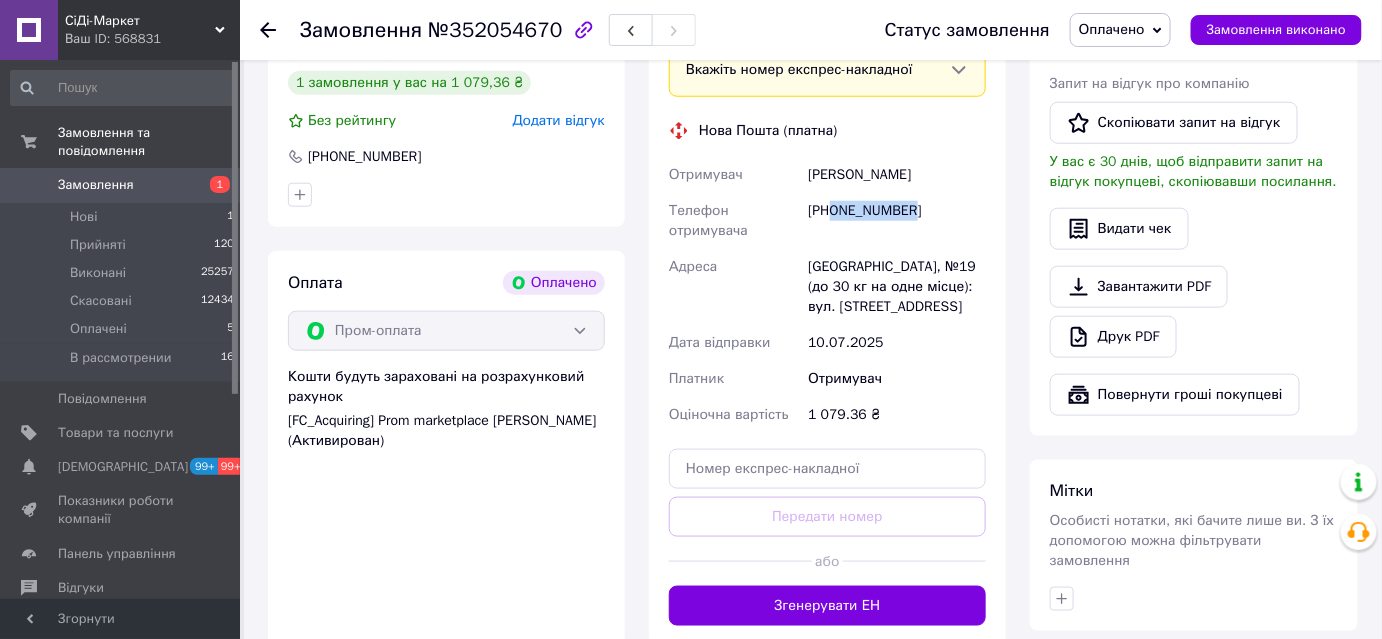 drag, startPoint x: 923, startPoint y: 207, endPoint x: 830, endPoint y: 218, distance: 93.64828 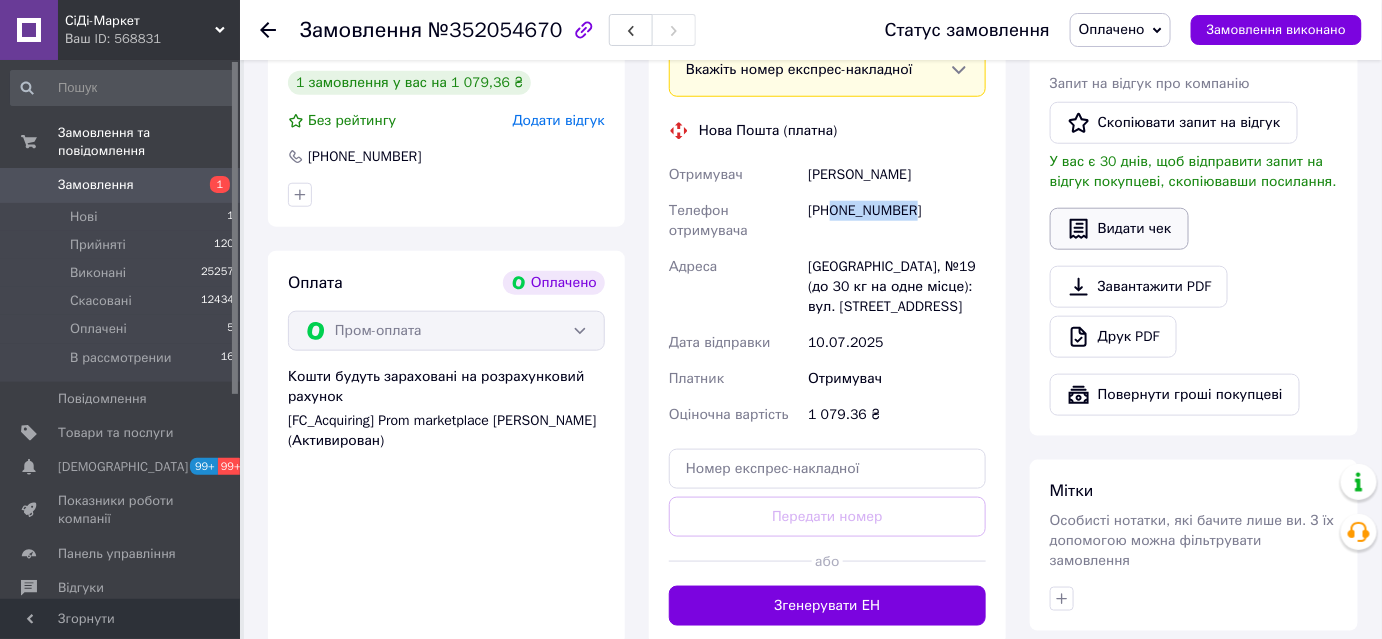 copy on "0671281065" 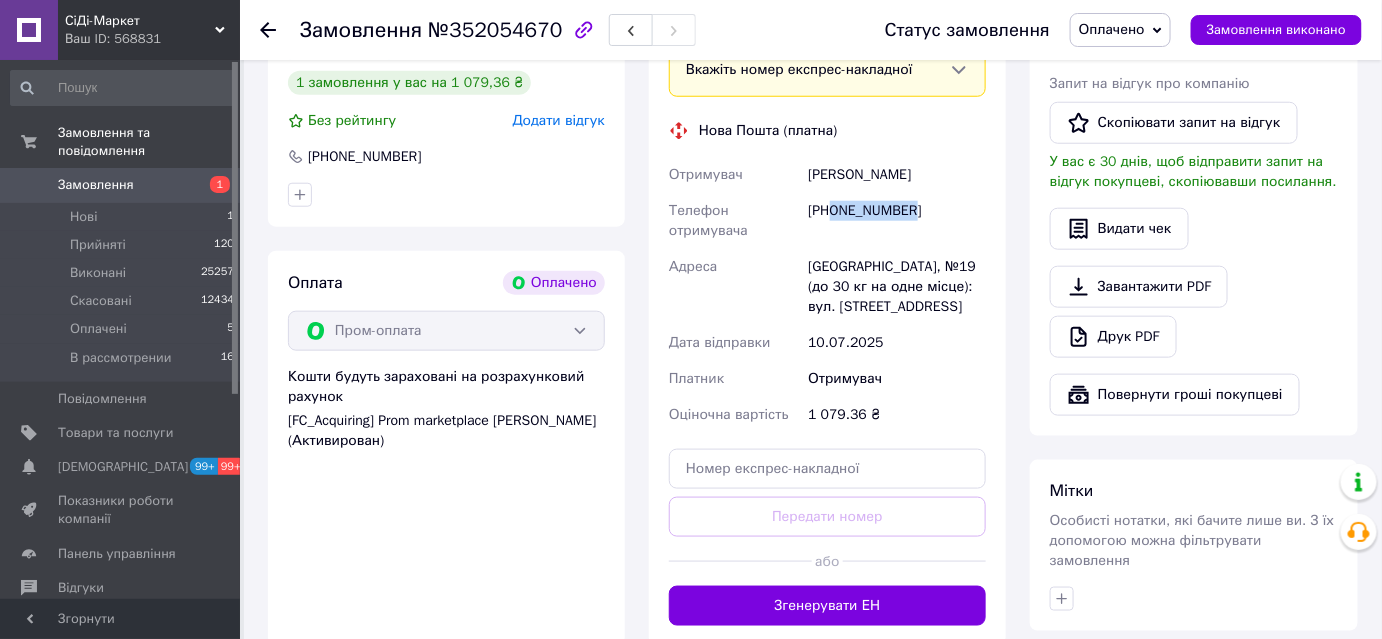 drag, startPoint x: 949, startPoint y: 171, endPoint x: 805, endPoint y: 172, distance: 144.00348 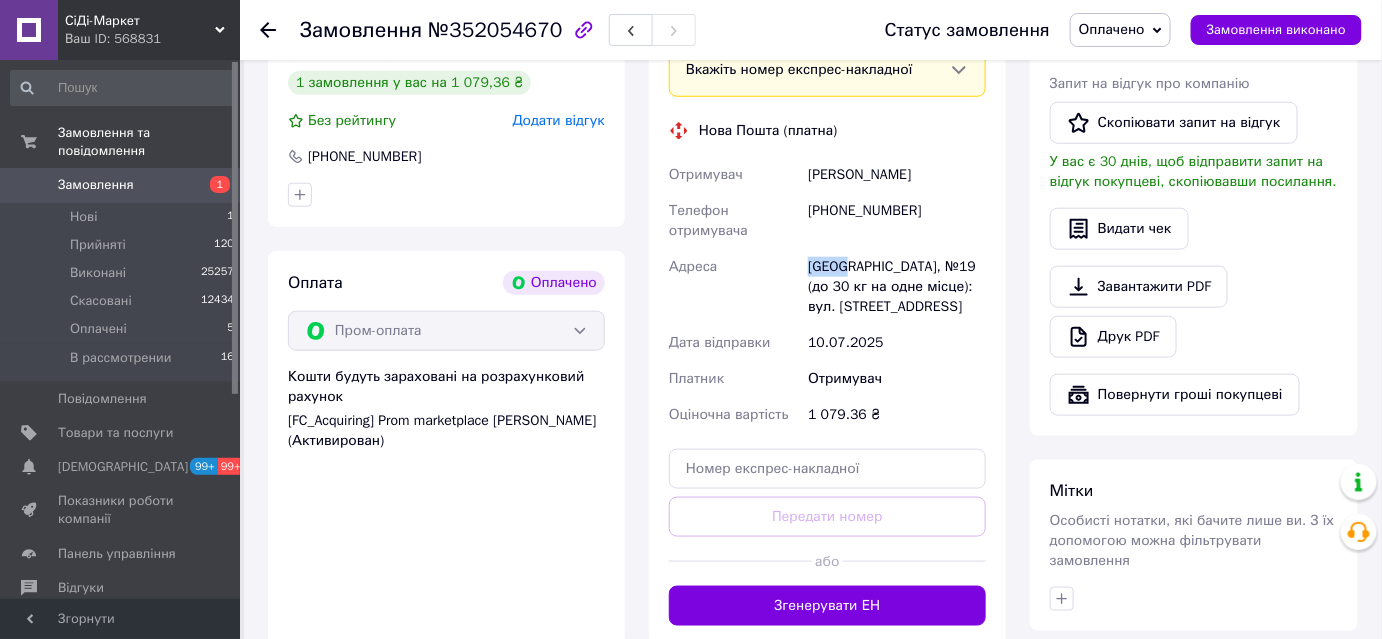 click on "Одеса, №19 (до 30 кг на одне місце): вул. Радісна, 9" at bounding box center (897, 287) 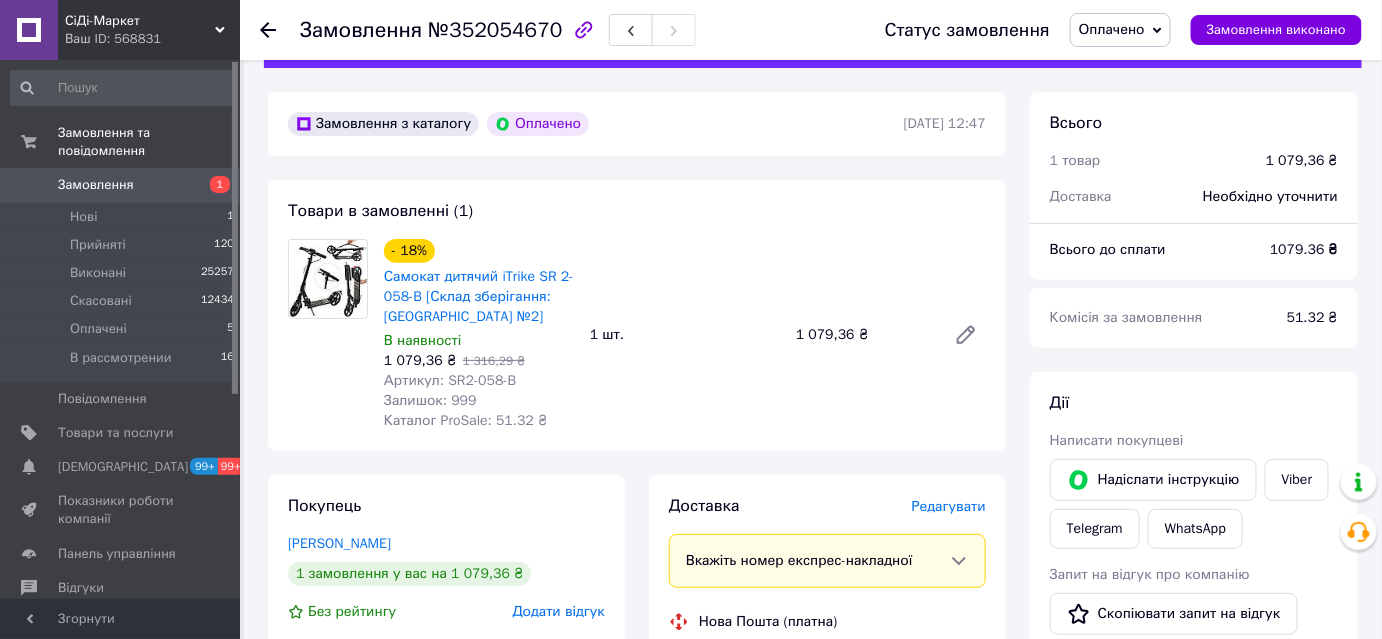 scroll, scrollTop: 0, scrollLeft: 0, axis: both 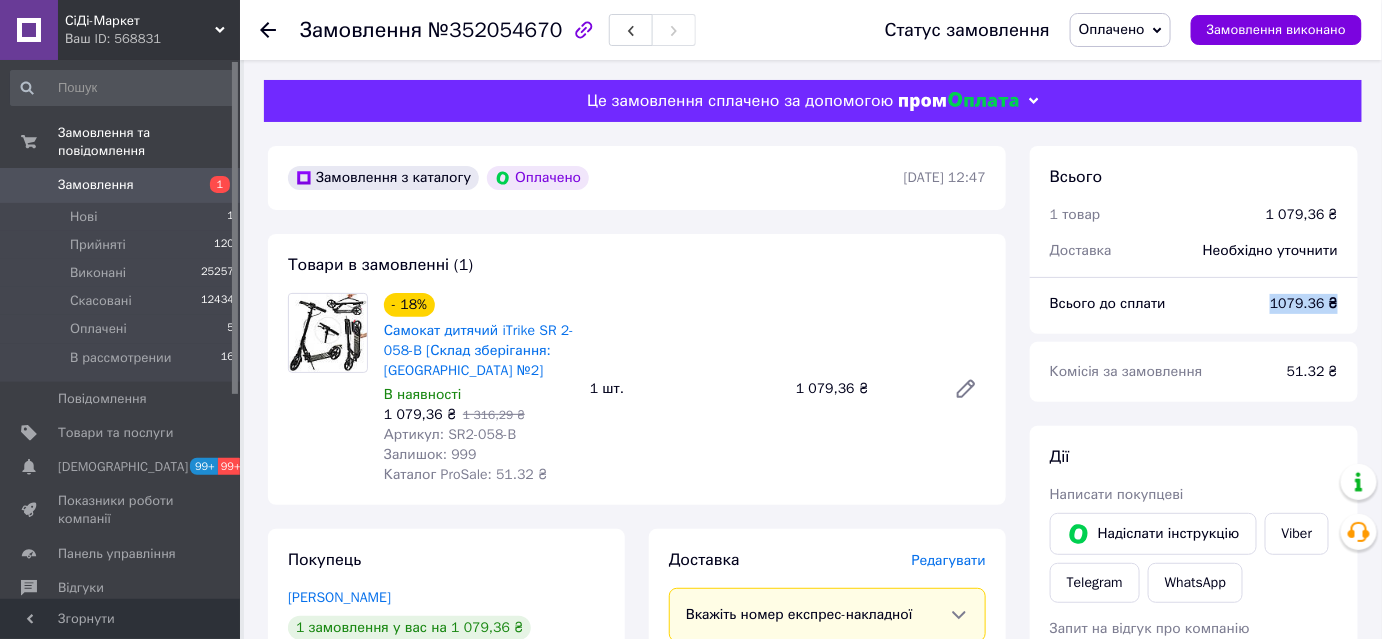 drag, startPoint x: 1291, startPoint y: 308, endPoint x: 1338, endPoint y: 308, distance: 47 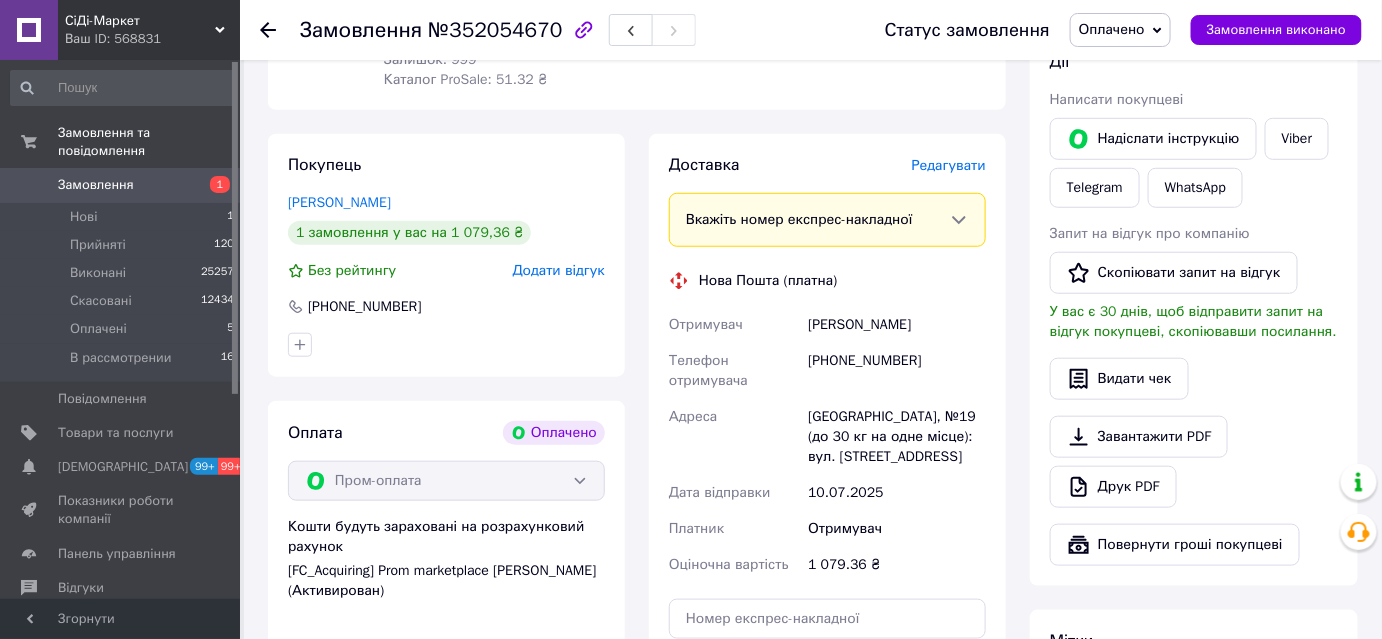 scroll, scrollTop: 454, scrollLeft: 0, axis: vertical 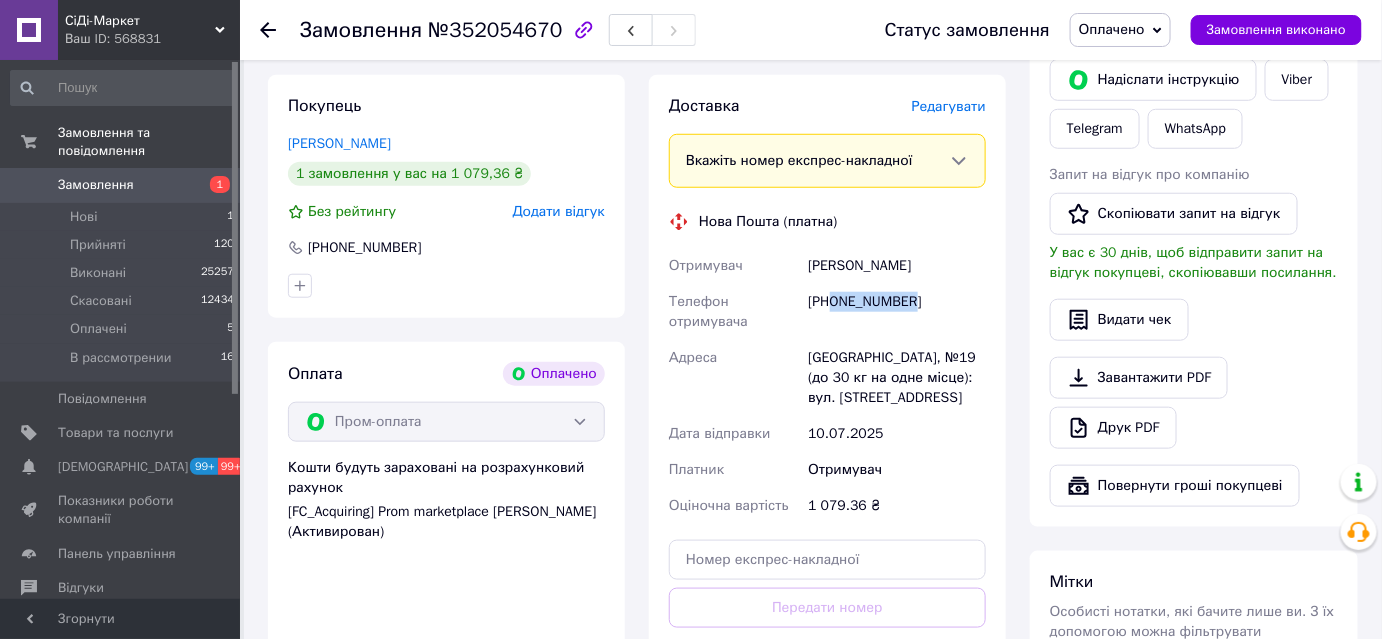 drag, startPoint x: 928, startPoint y: 298, endPoint x: 832, endPoint y: 298, distance: 96 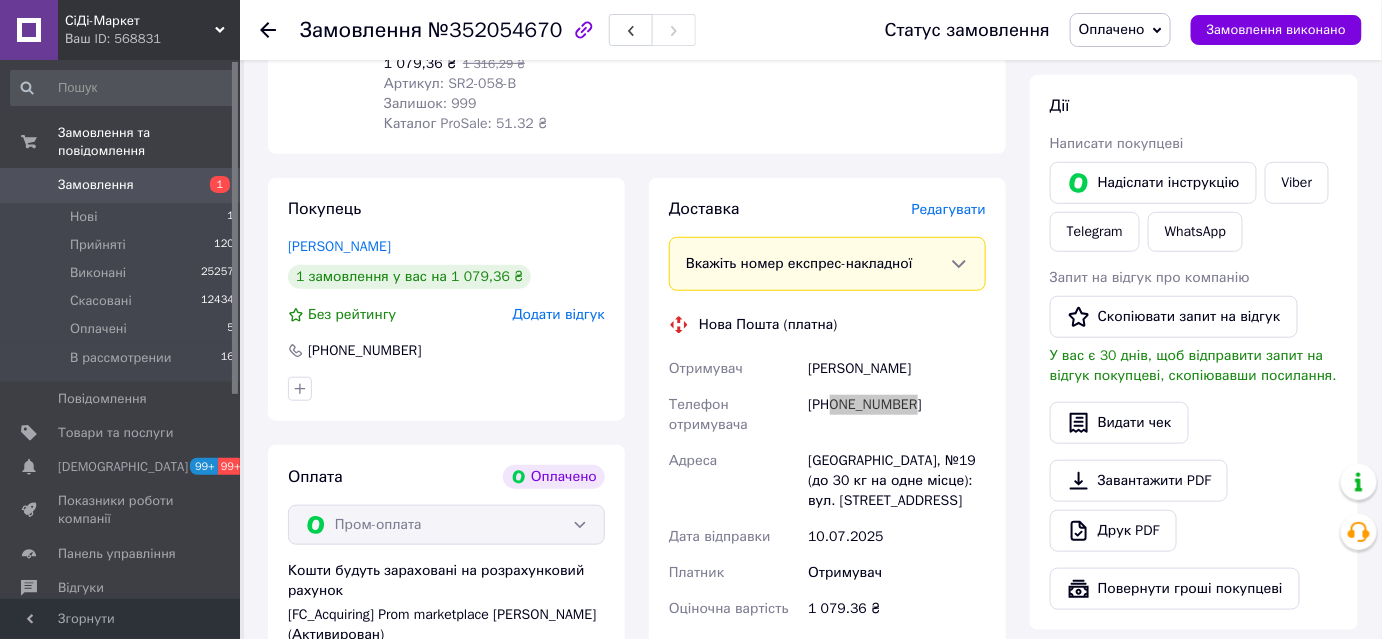 scroll, scrollTop: 0, scrollLeft: 0, axis: both 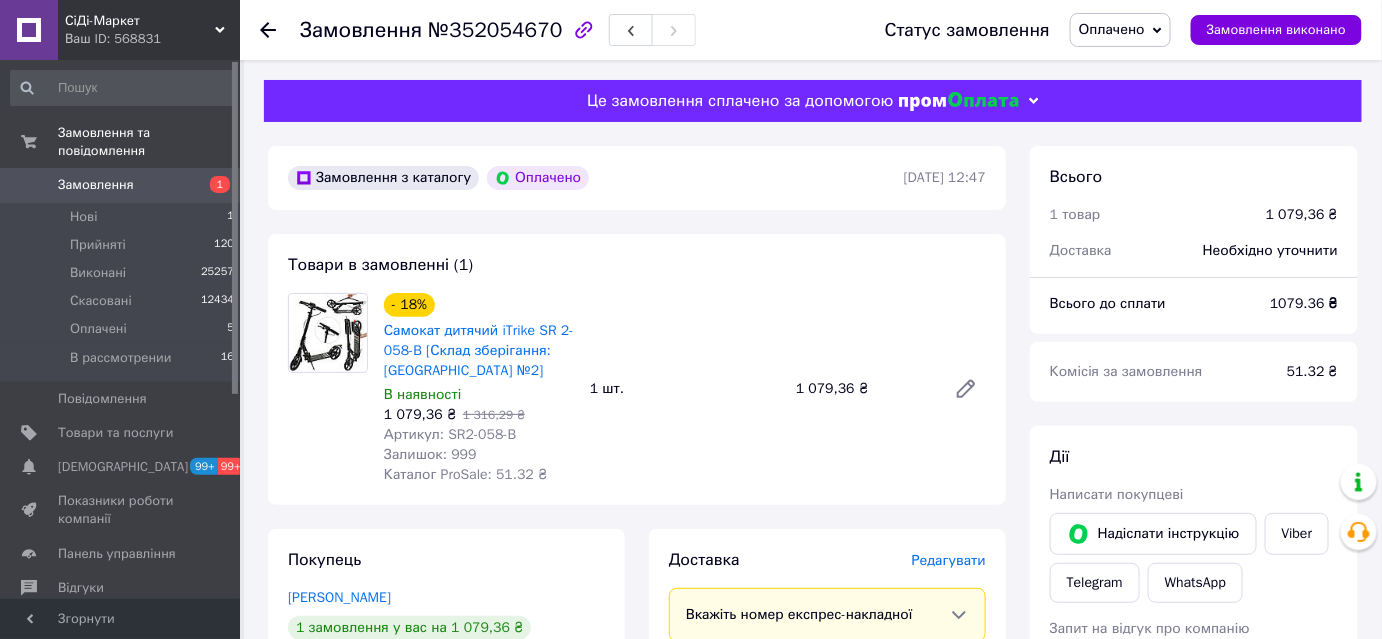 click on "Оплачено" at bounding box center [1112, 29] 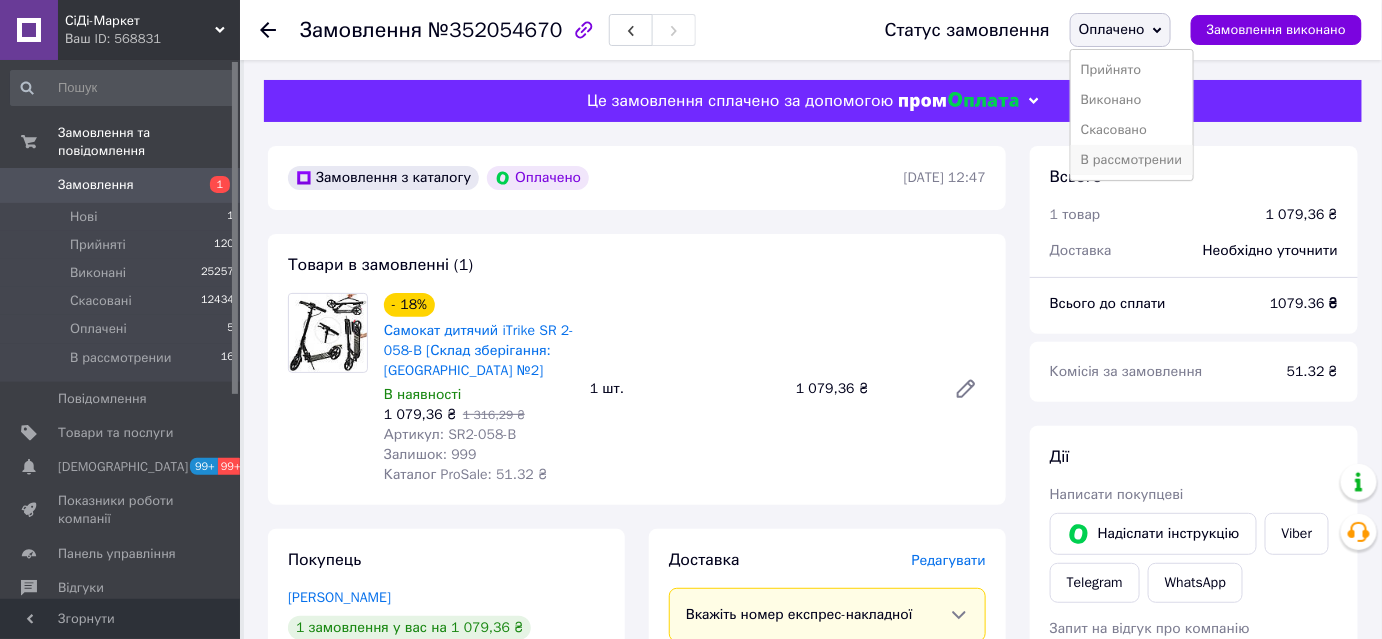 drag, startPoint x: 1112, startPoint y: 160, endPoint x: 1370, endPoint y: 134, distance: 259.30676 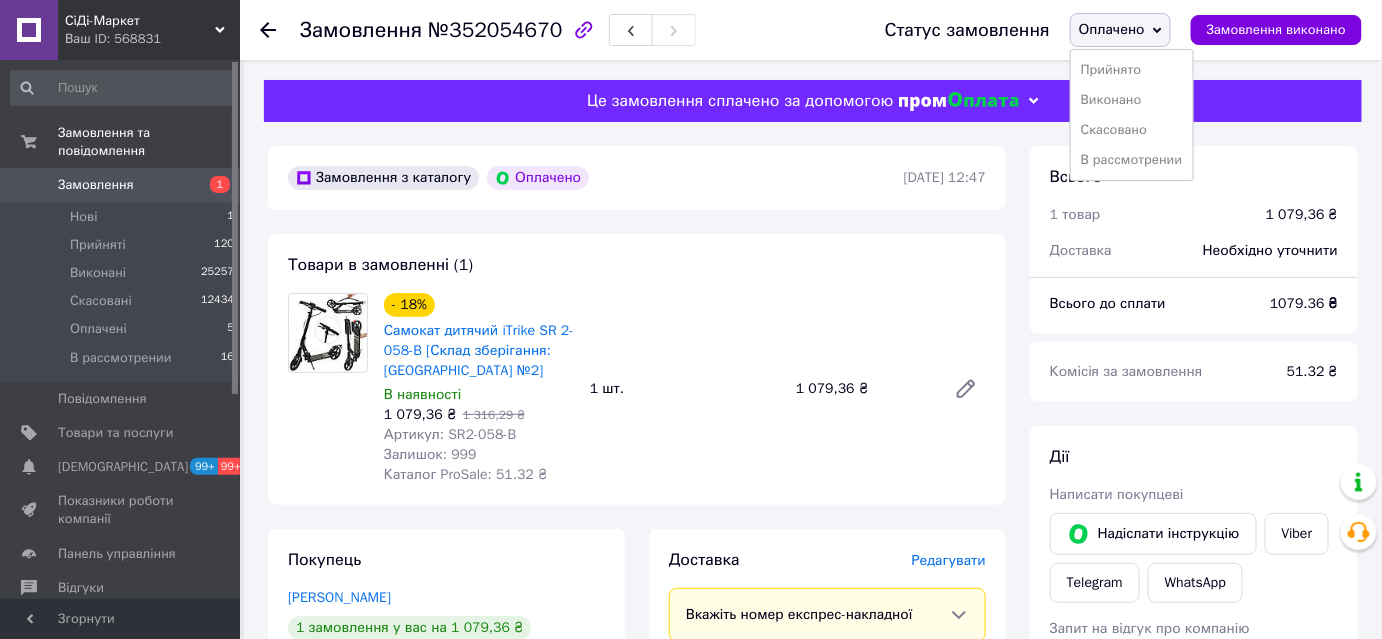 click on "В рассмотрении" at bounding box center [1132, 160] 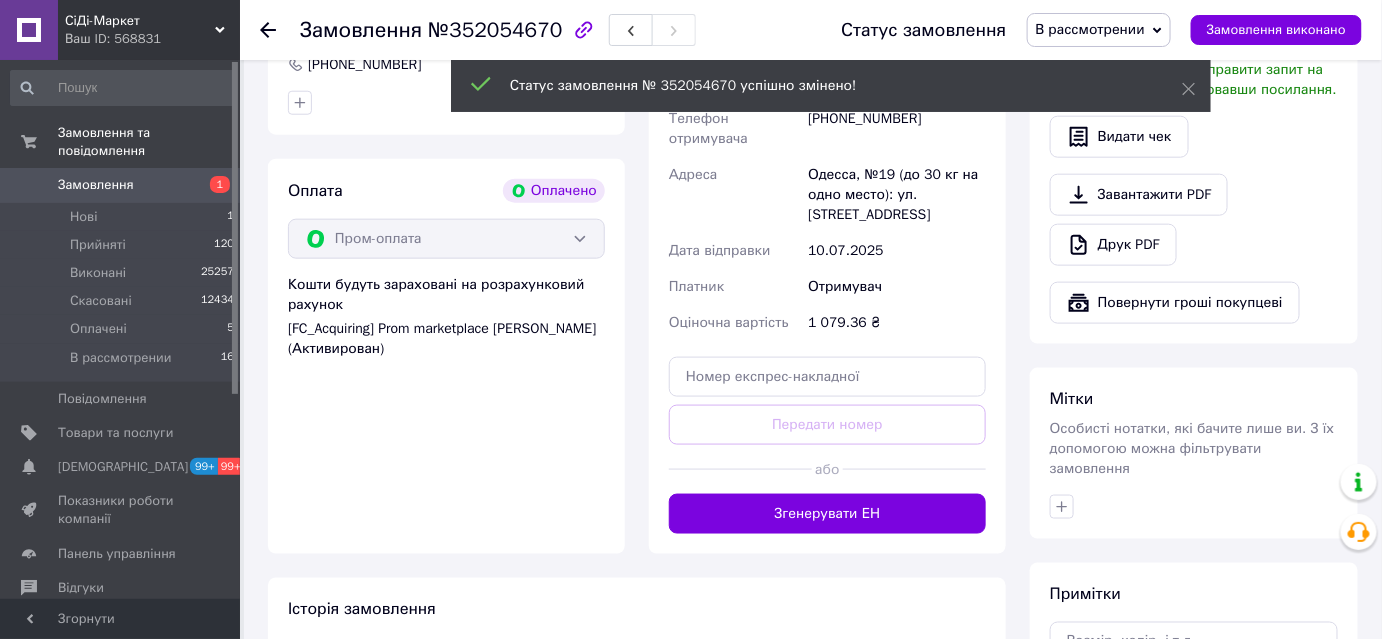 scroll, scrollTop: 818, scrollLeft: 0, axis: vertical 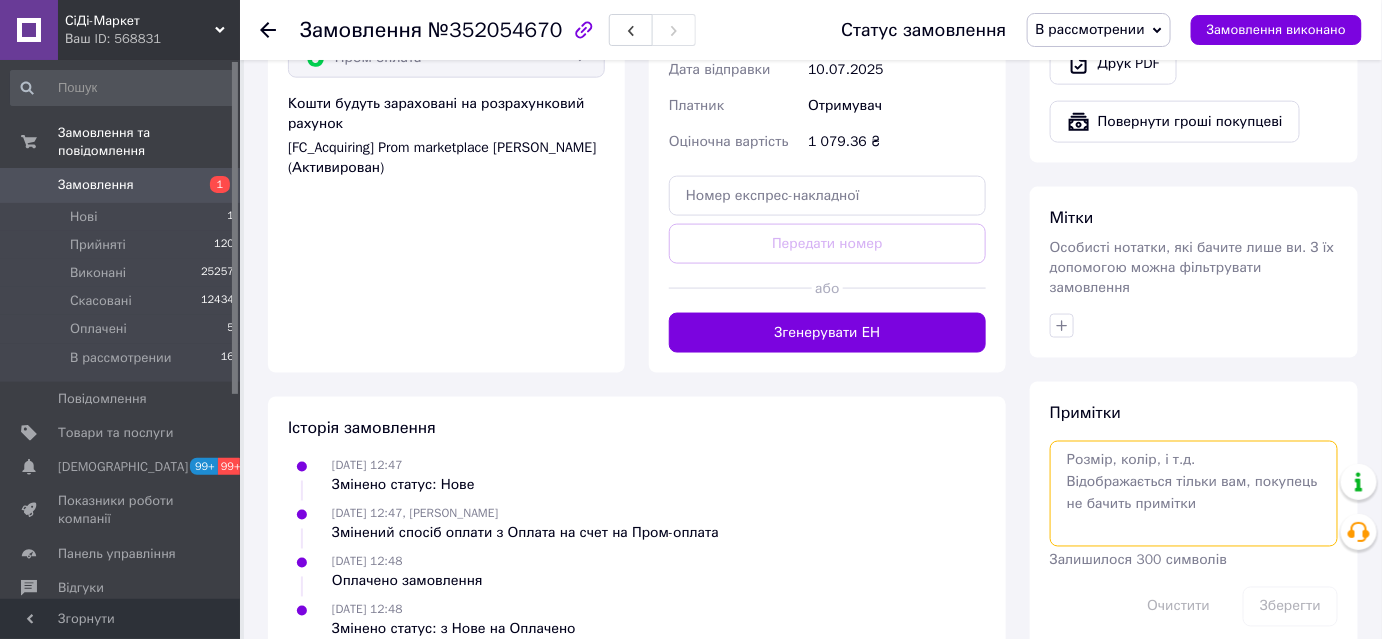 click at bounding box center (1194, 494) 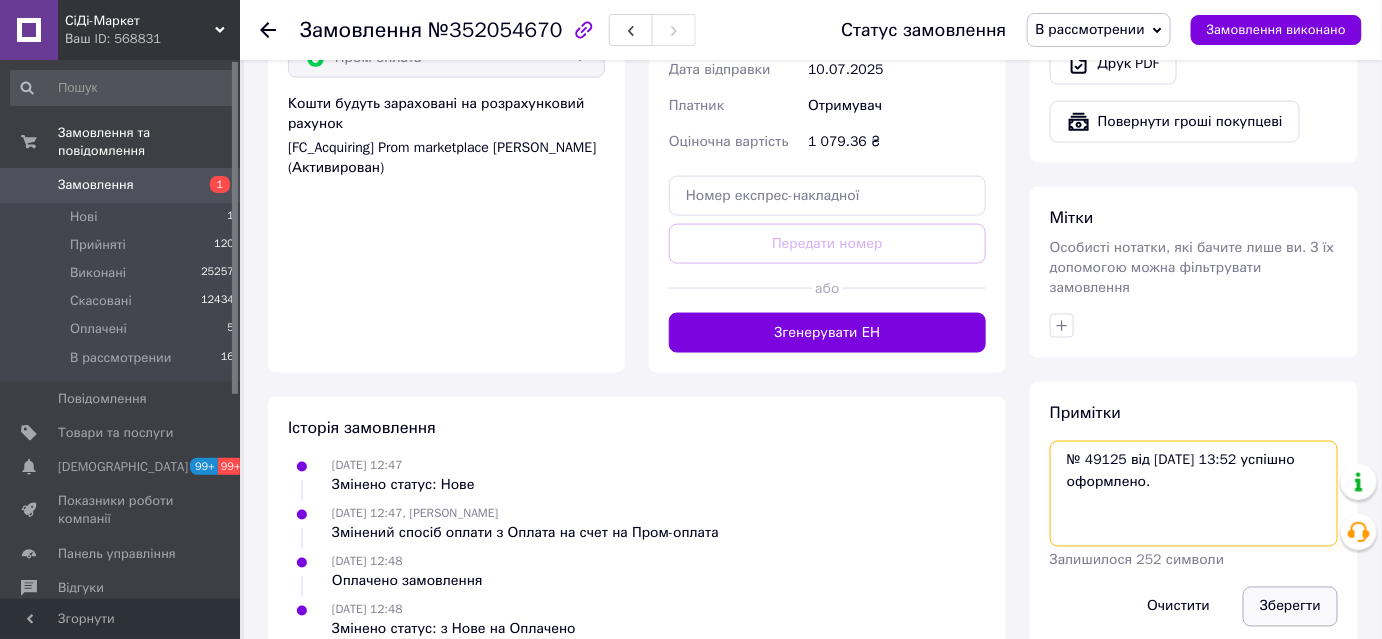 type on "№ 49125 від 10.07.2025 13:52 успішно оформлено." 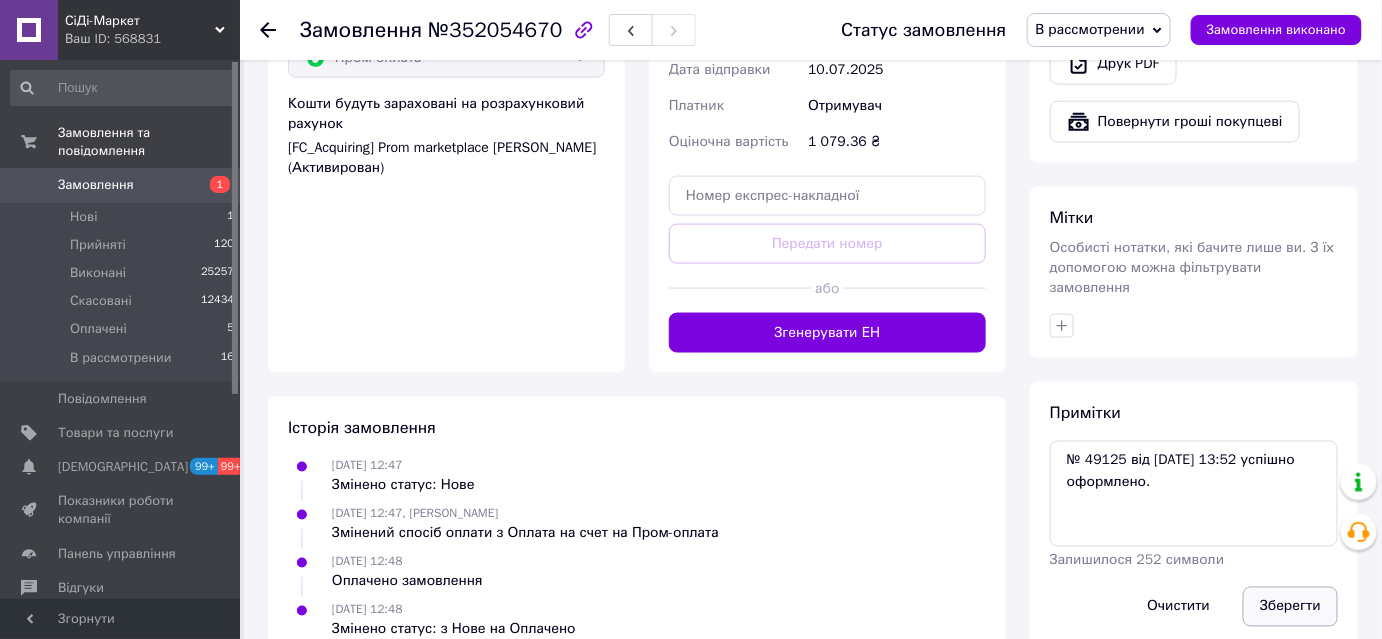 click on "Зберегти" at bounding box center [1290, 607] 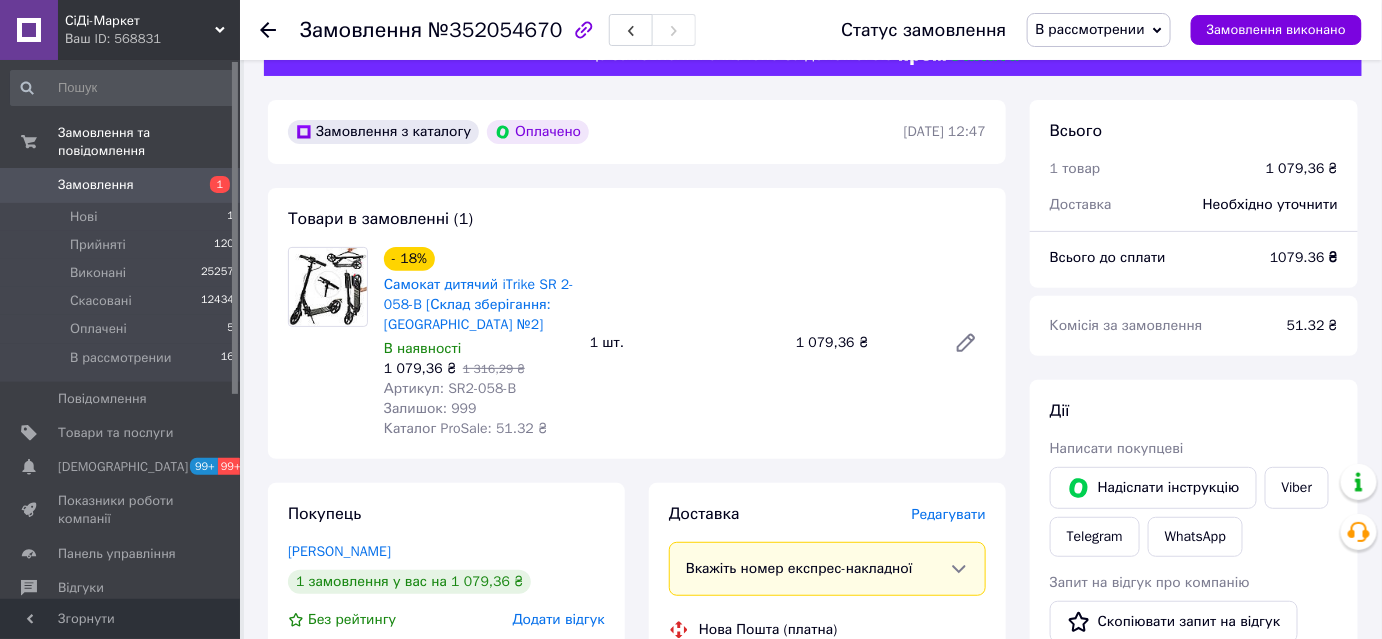 scroll, scrollTop: 0, scrollLeft: 0, axis: both 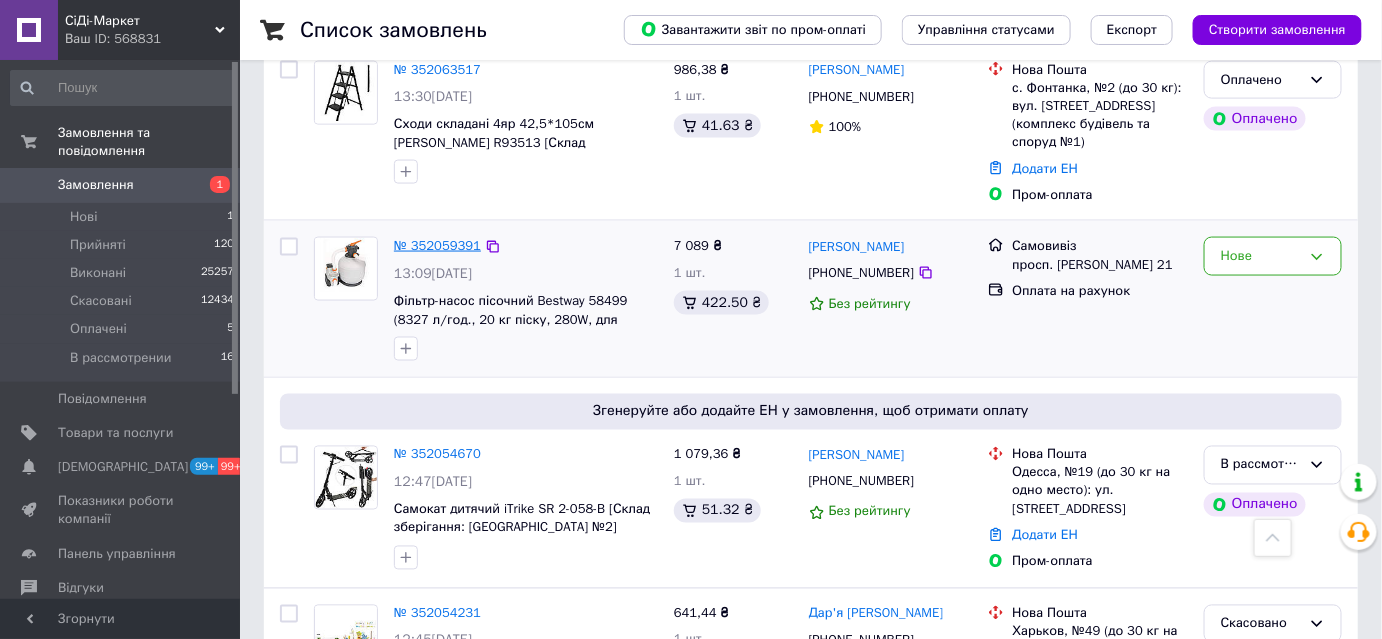 drag, startPoint x: 424, startPoint y: 208, endPoint x: 437, endPoint y: 212, distance: 13.601471 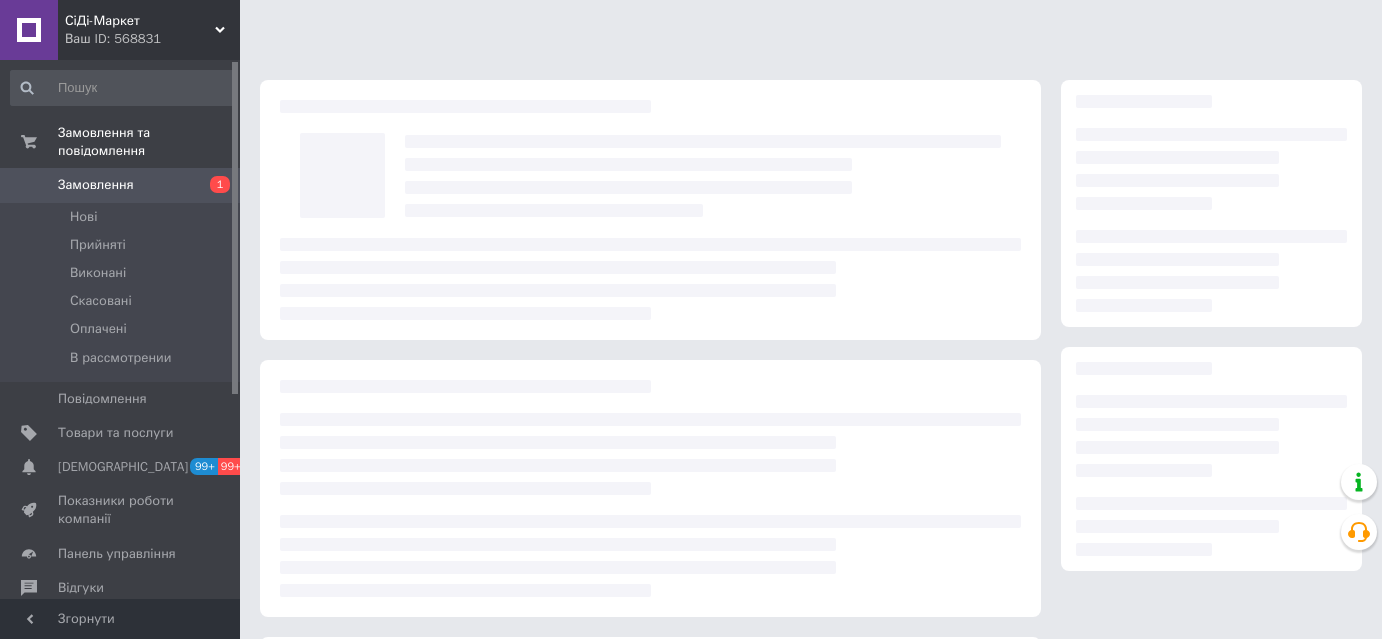 scroll, scrollTop: 0, scrollLeft: 0, axis: both 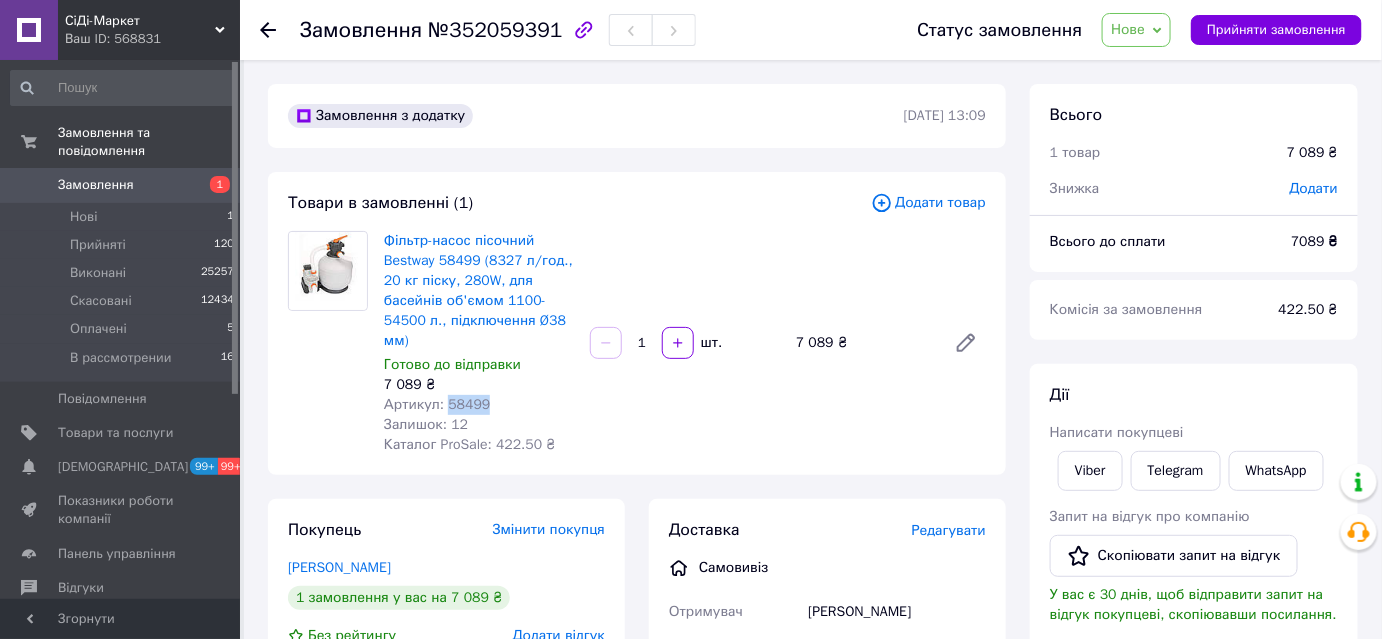 drag, startPoint x: 471, startPoint y: 404, endPoint x: 445, endPoint y: 405, distance: 26.019224 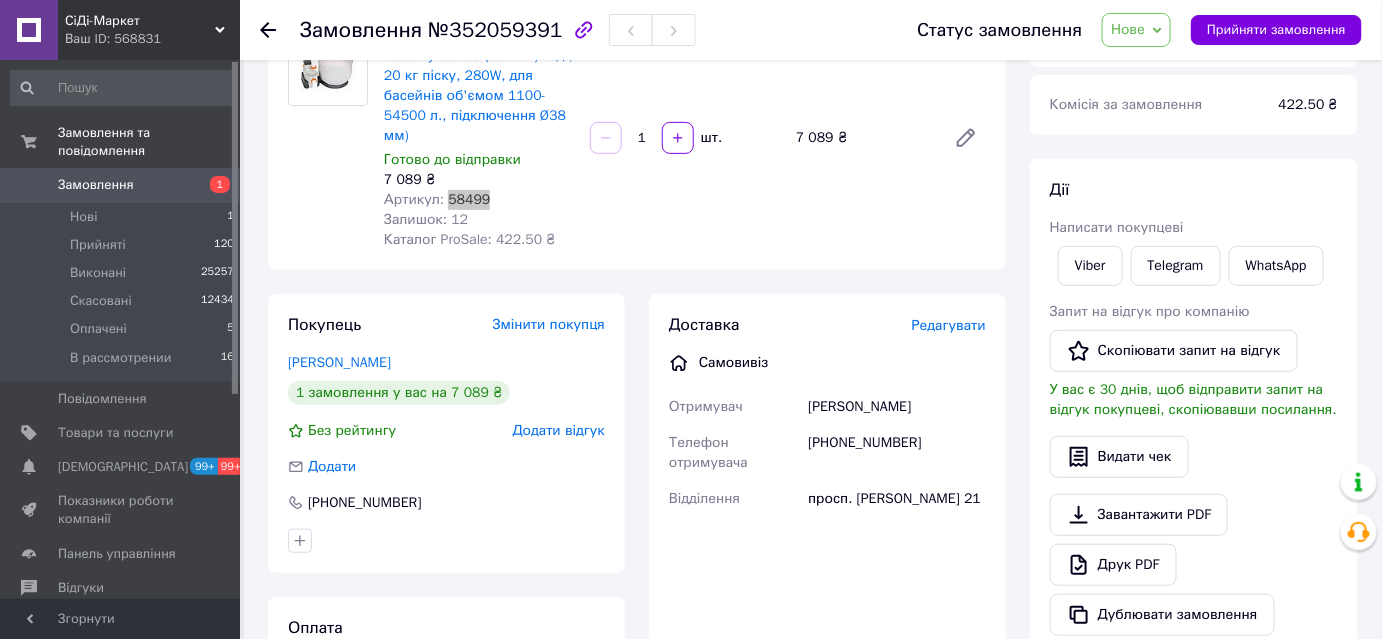 scroll, scrollTop: 272, scrollLeft: 0, axis: vertical 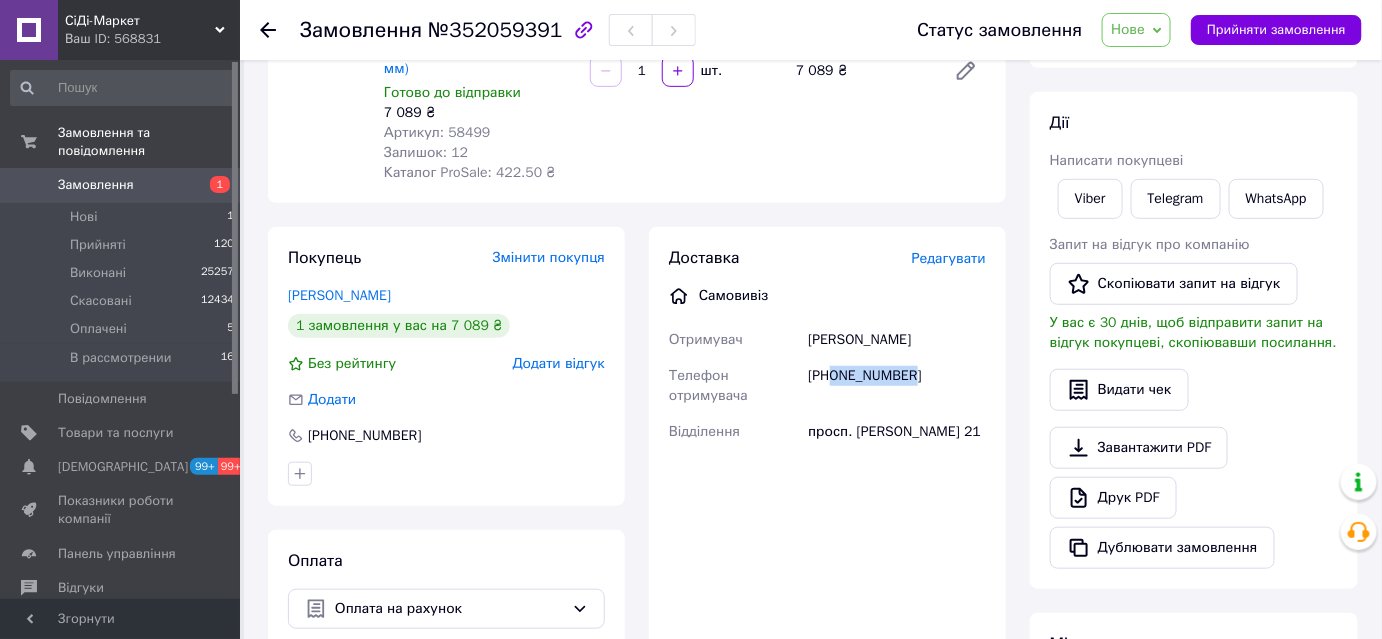 drag, startPoint x: 927, startPoint y: 376, endPoint x: 836, endPoint y: 378, distance: 91.02197 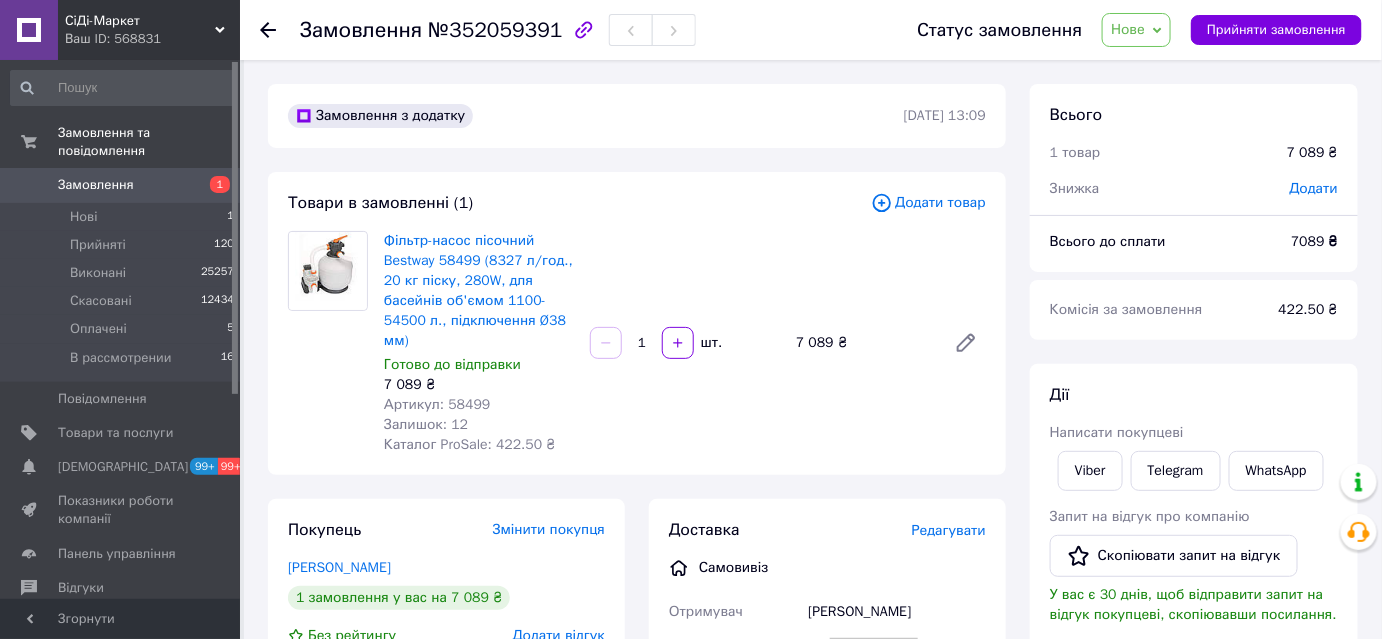 scroll, scrollTop: 272, scrollLeft: 0, axis: vertical 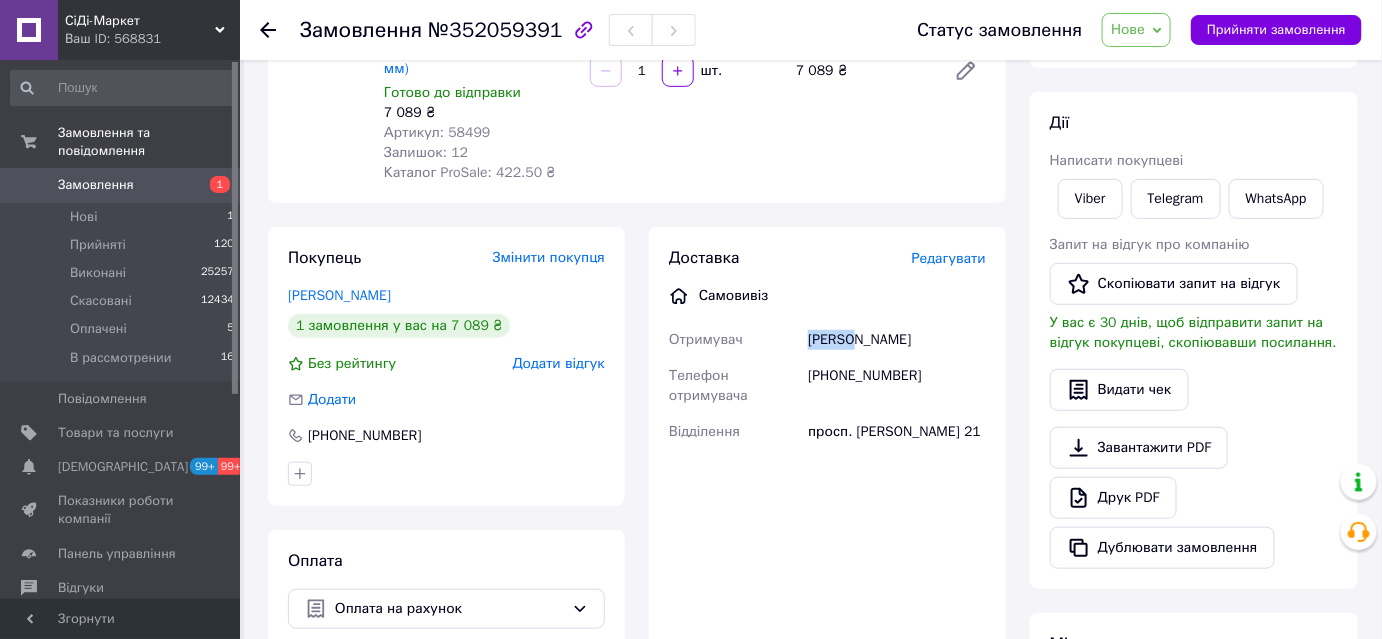 drag, startPoint x: 874, startPoint y: 342, endPoint x: 806, endPoint y: 342, distance: 68 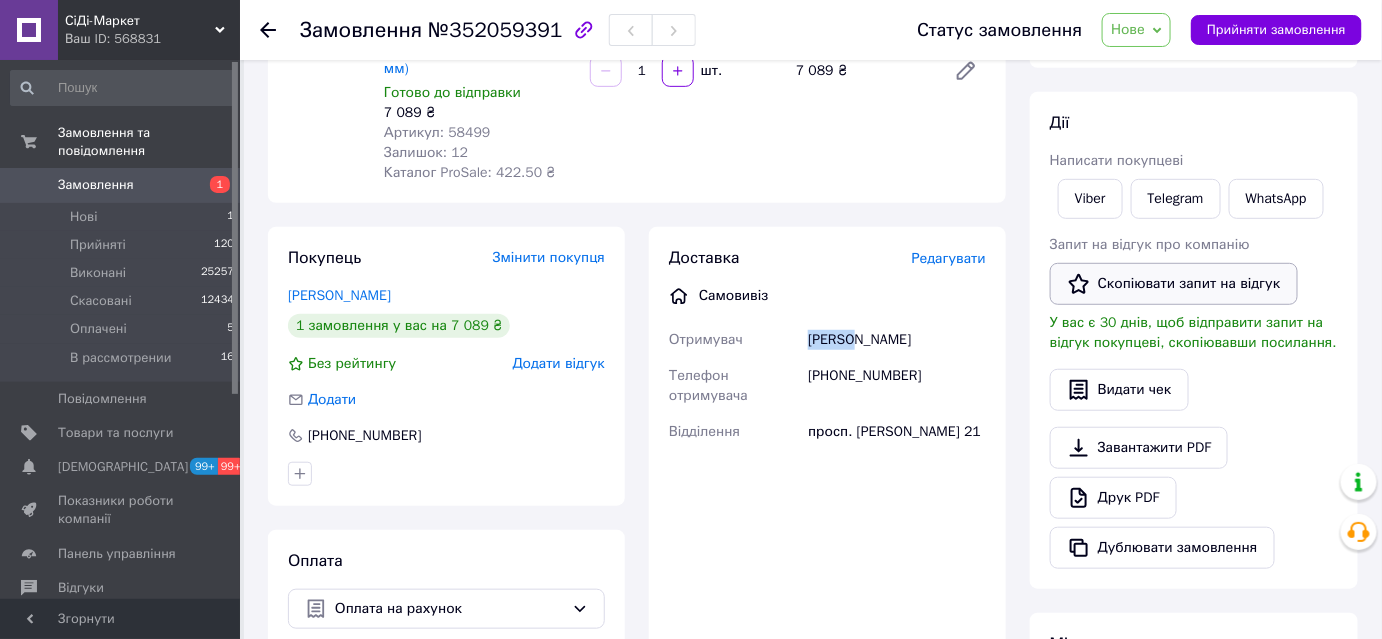 copy on "[PERSON_NAME]" 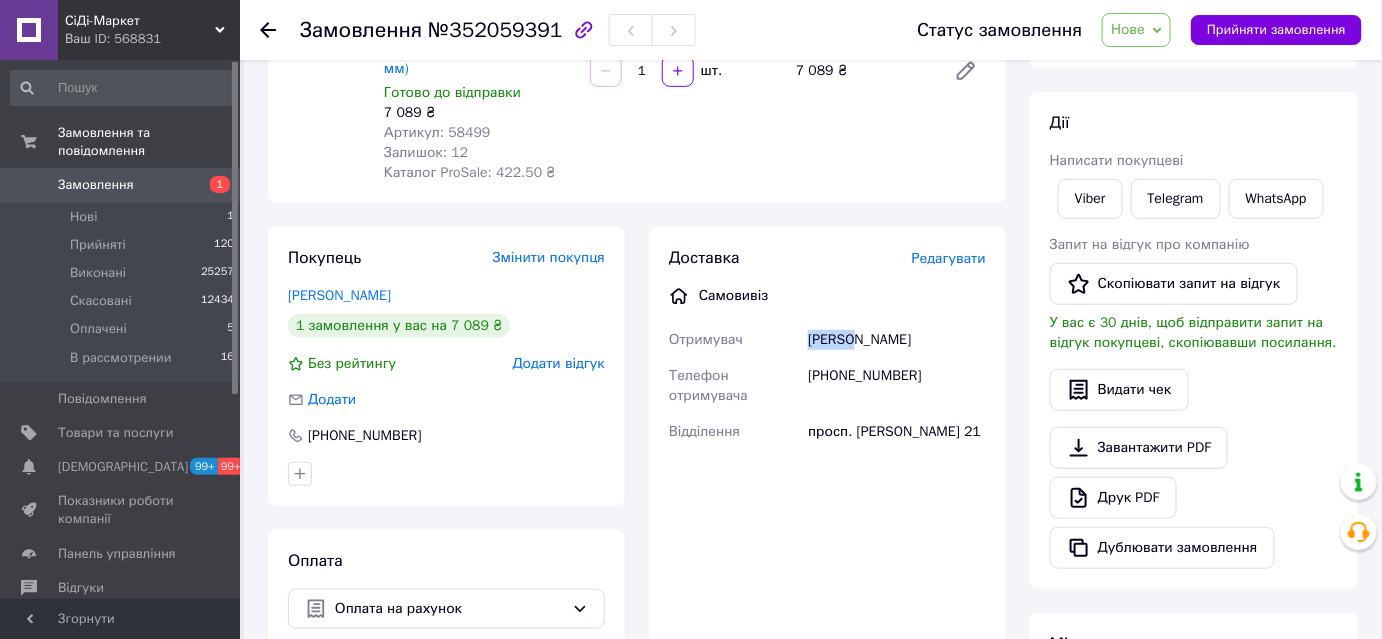 drag, startPoint x: 987, startPoint y: 432, endPoint x: 861, endPoint y: 434, distance: 126.01587 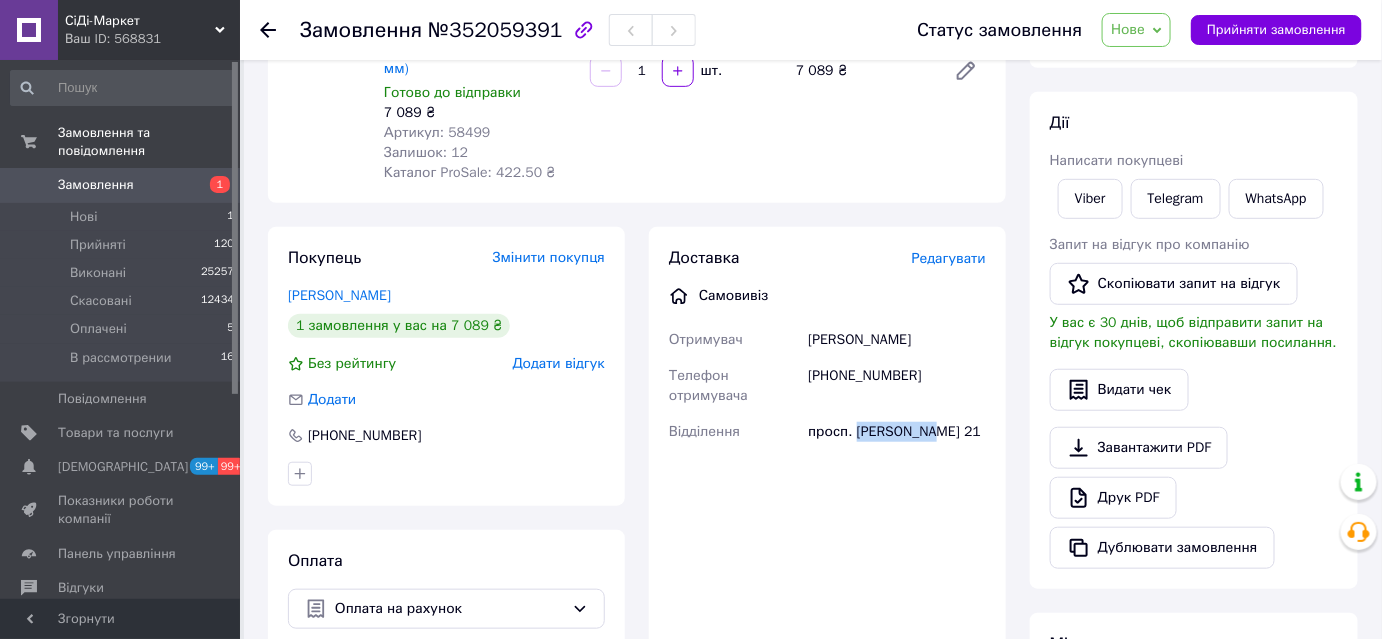drag, startPoint x: 856, startPoint y: 435, endPoint x: 929, endPoint y: 432, distance: 73.061615 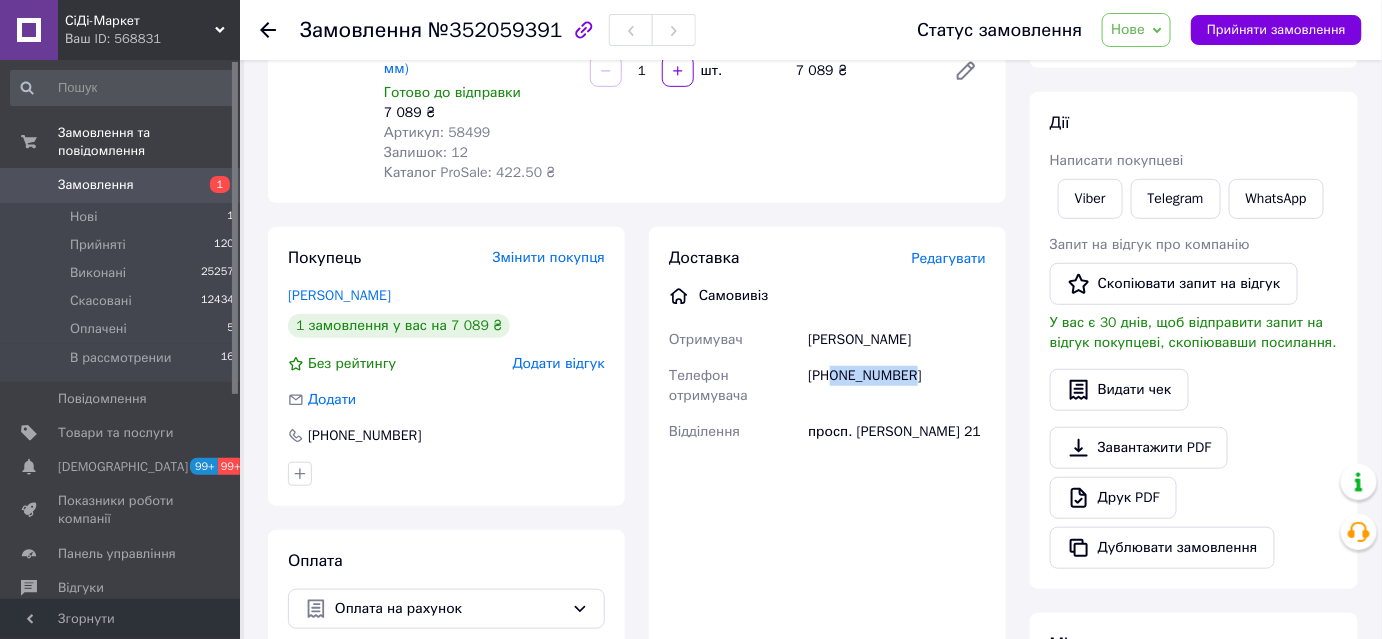 drag, startPoint x: 892, startPoint y: 375, endPoint x: 834, endPoint y: 377, distance: 58.034473 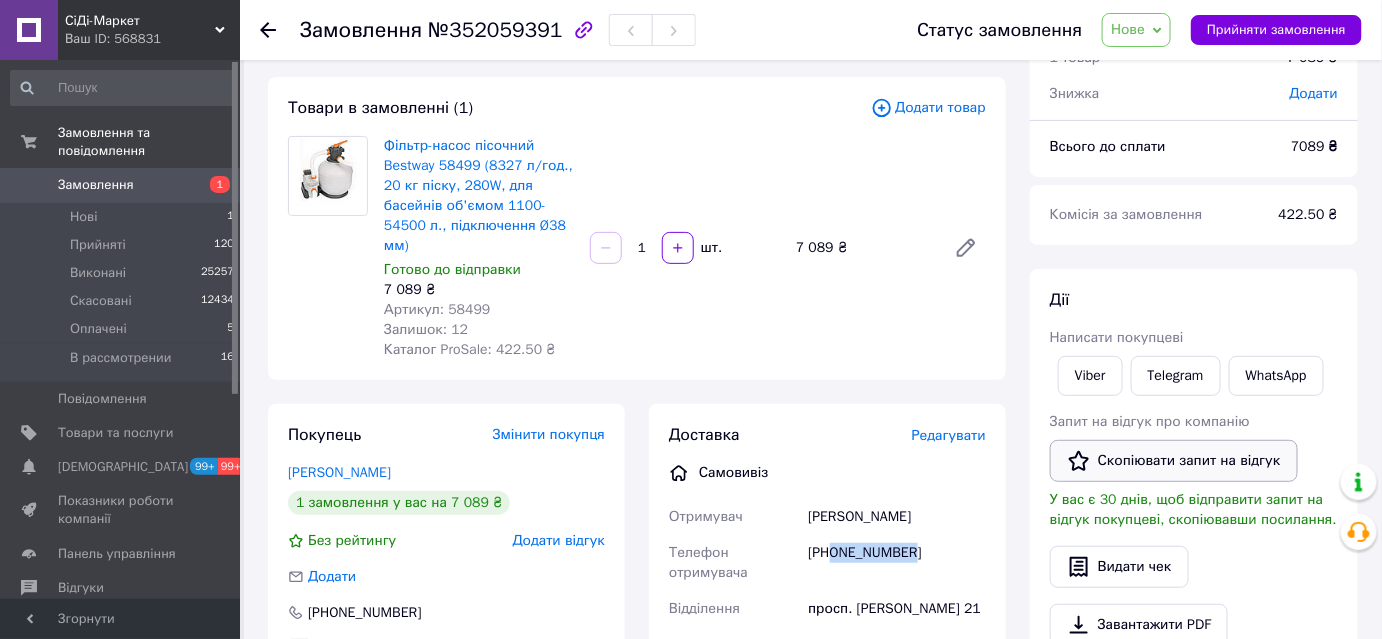 scroll, scrollTop: 0, scrollLeft: 0, axis: both 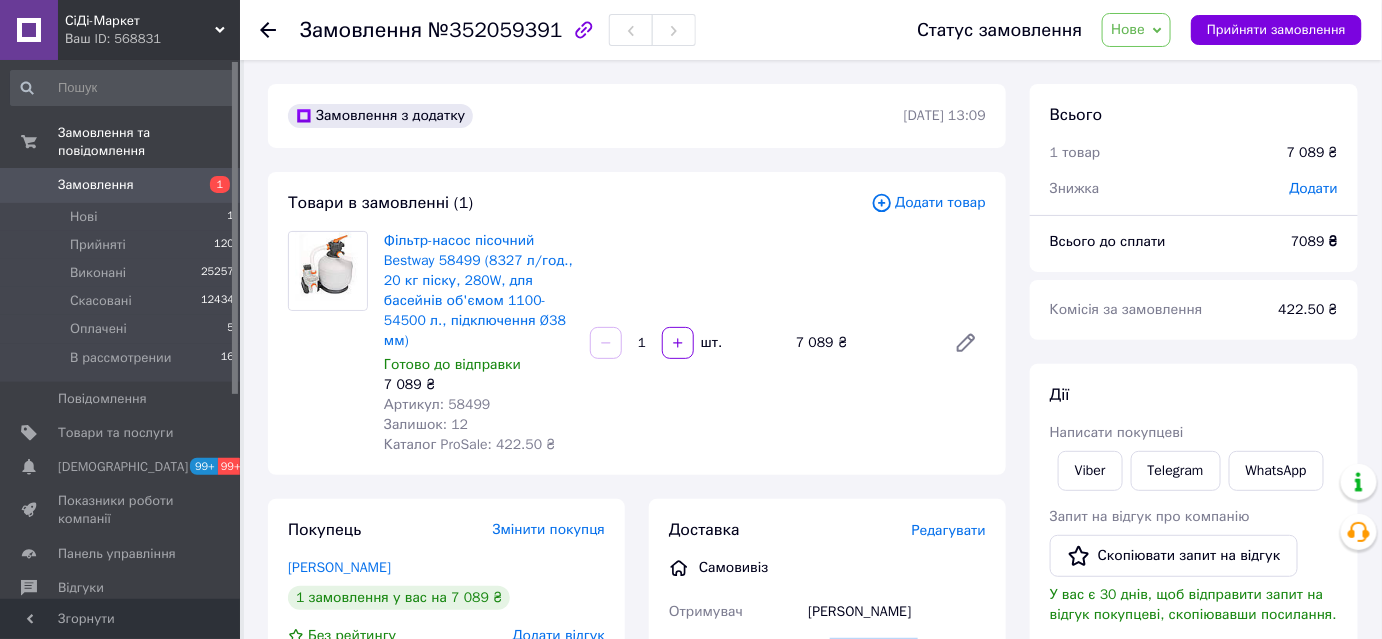 click on "Нове" at bounding box center [1128, 29] 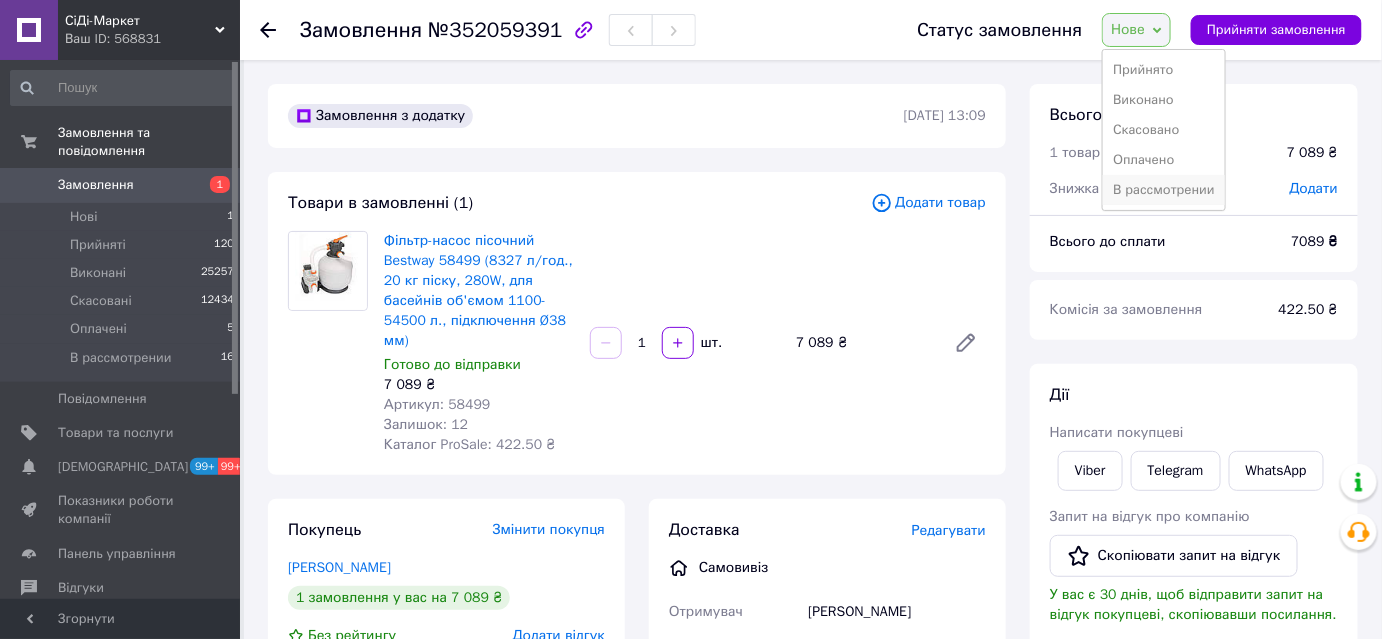 click on "В рассмотрении" at bounding box center [1164, 190] 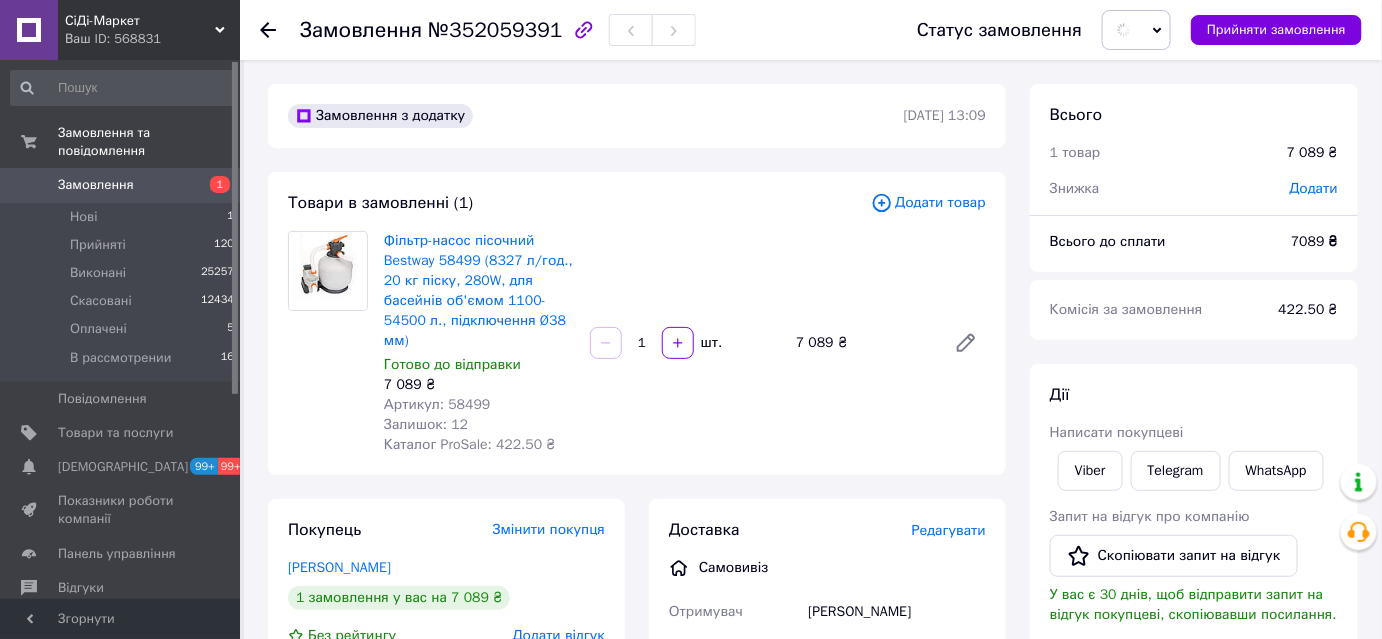 click on "Товари в замовленні (1)" at bounding box center [579, 203] 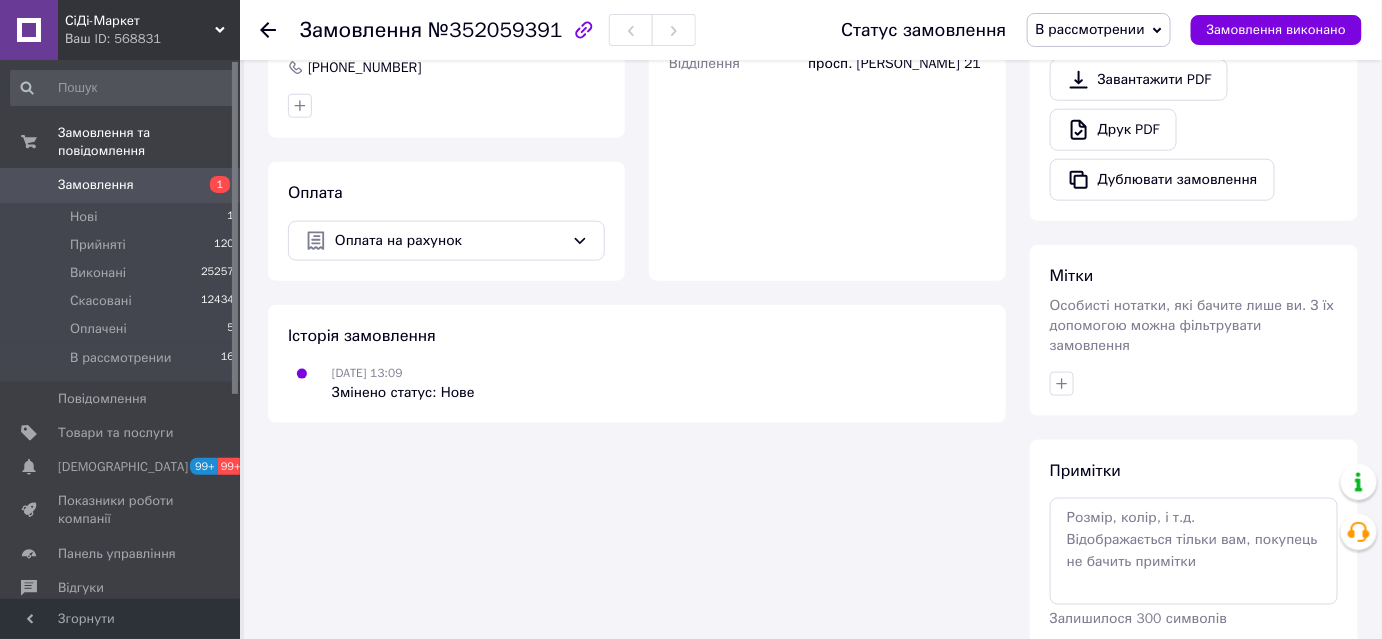 scroll, scrollTop: 706, scrollLeft: 0, axis: vertical 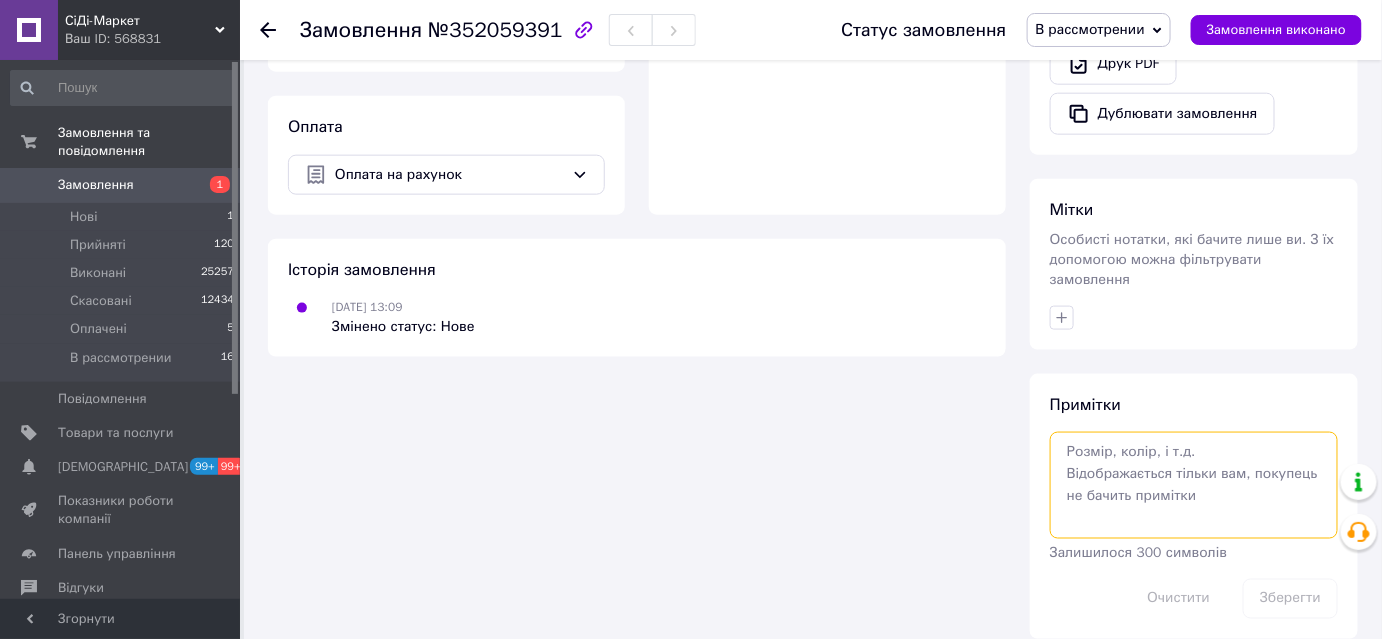 click at bounding box center (1194, 485) 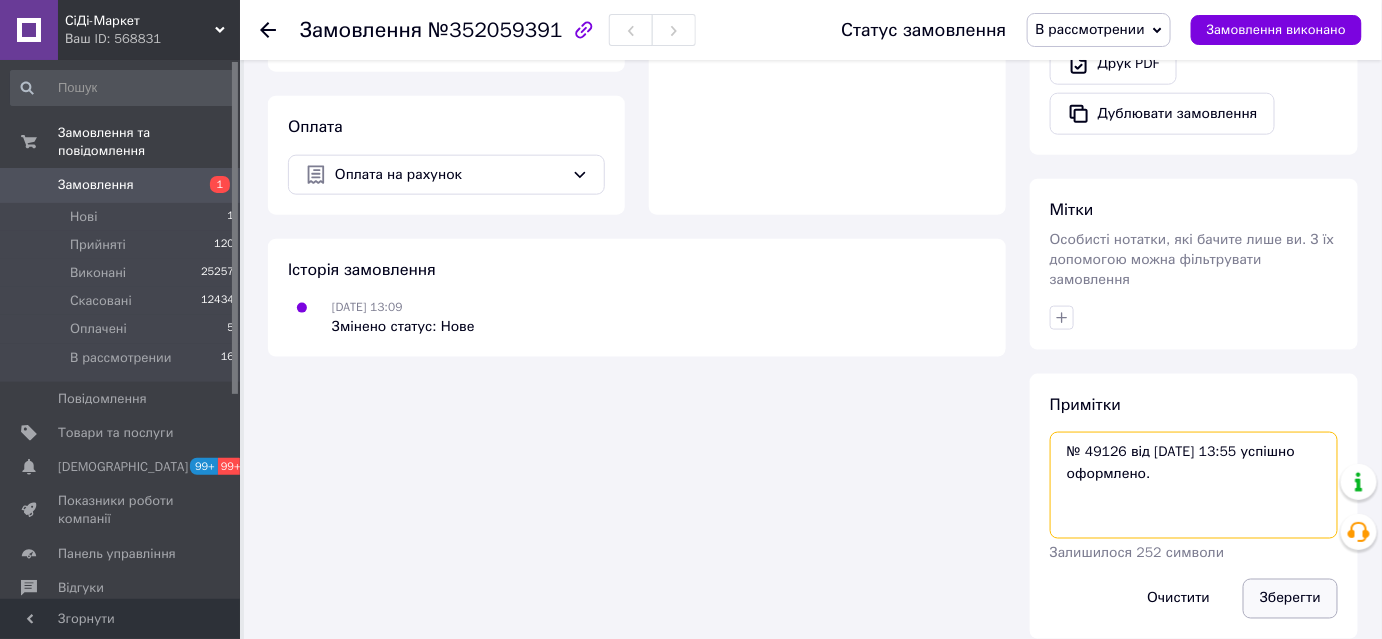 type on "№ 49126 від 10.07.2025 13:55 успішно оформлено." 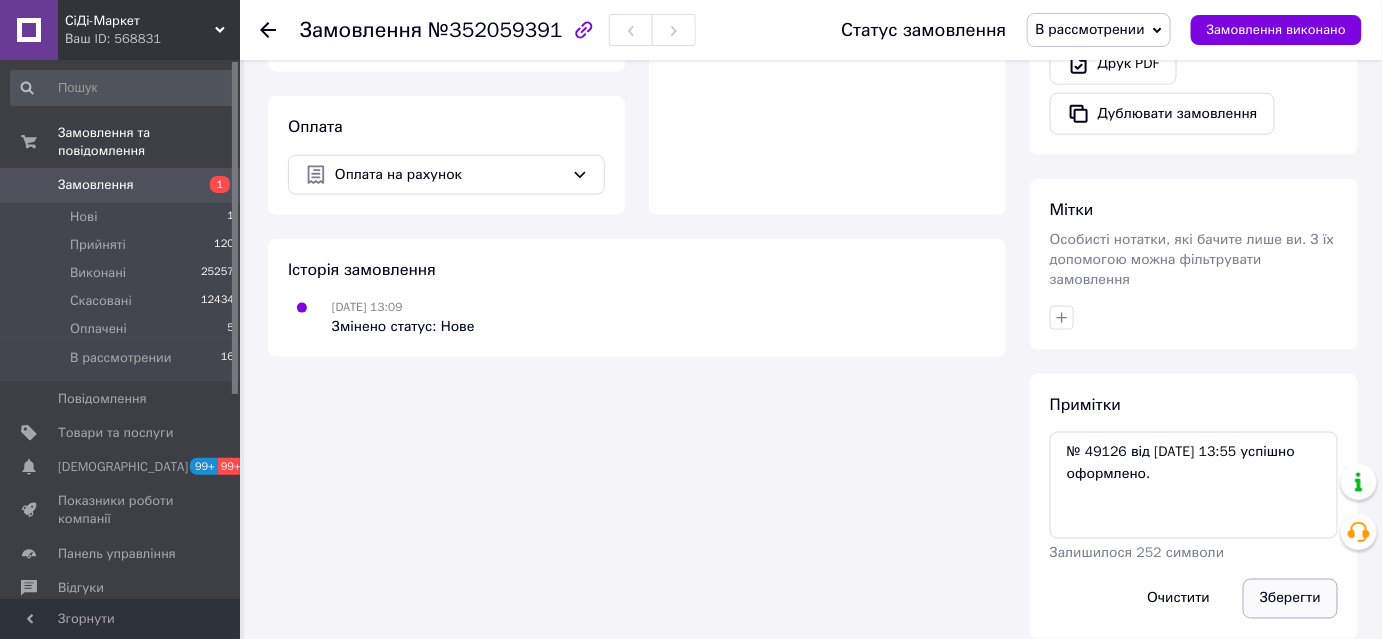 drag, startPoint x: 1277, startPoint y: 579, endPoint x: 1299, endPoint y: 567, distance: 25.059929 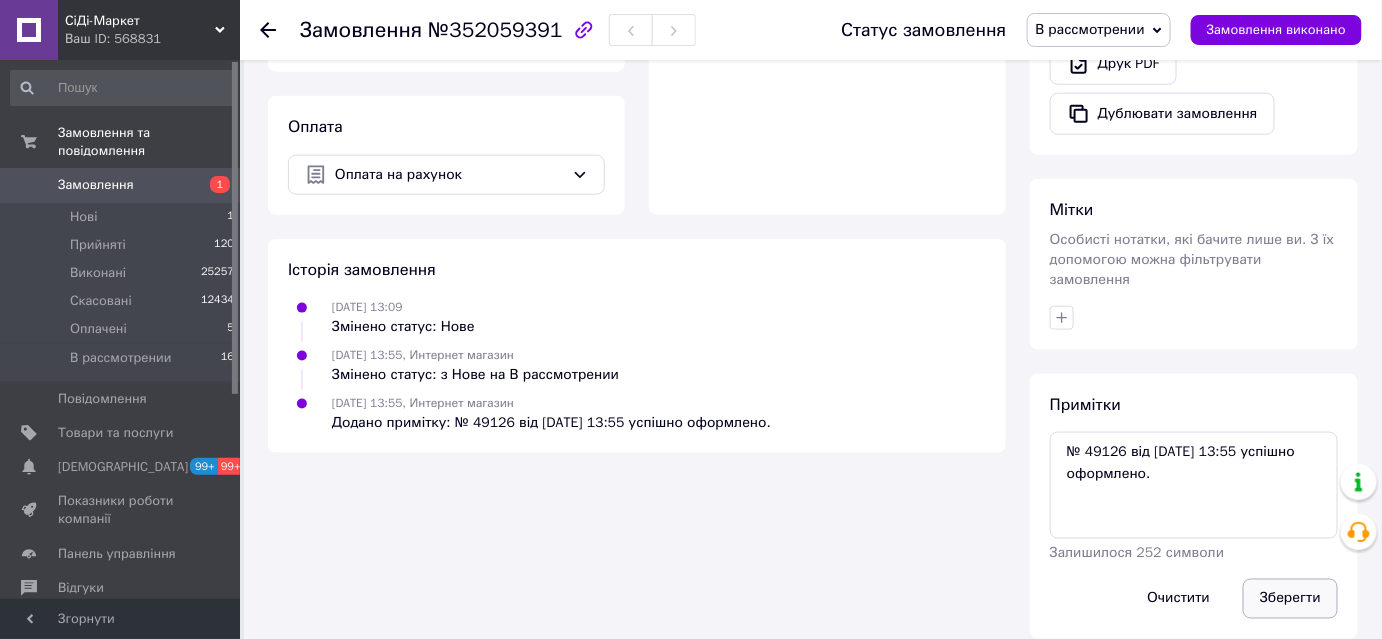click on "Зберегти" at bounding box center (1290, 599) 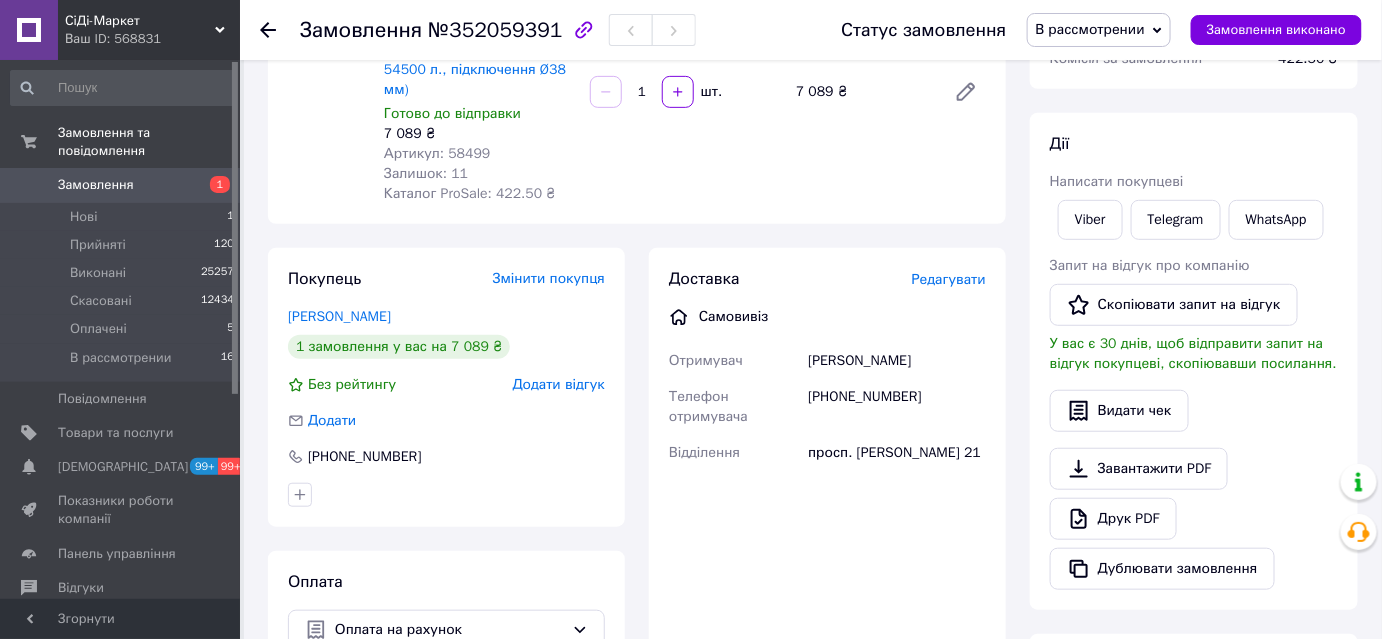 scroll, scrollTop: 0, scrollLeft: 0, axis: both 